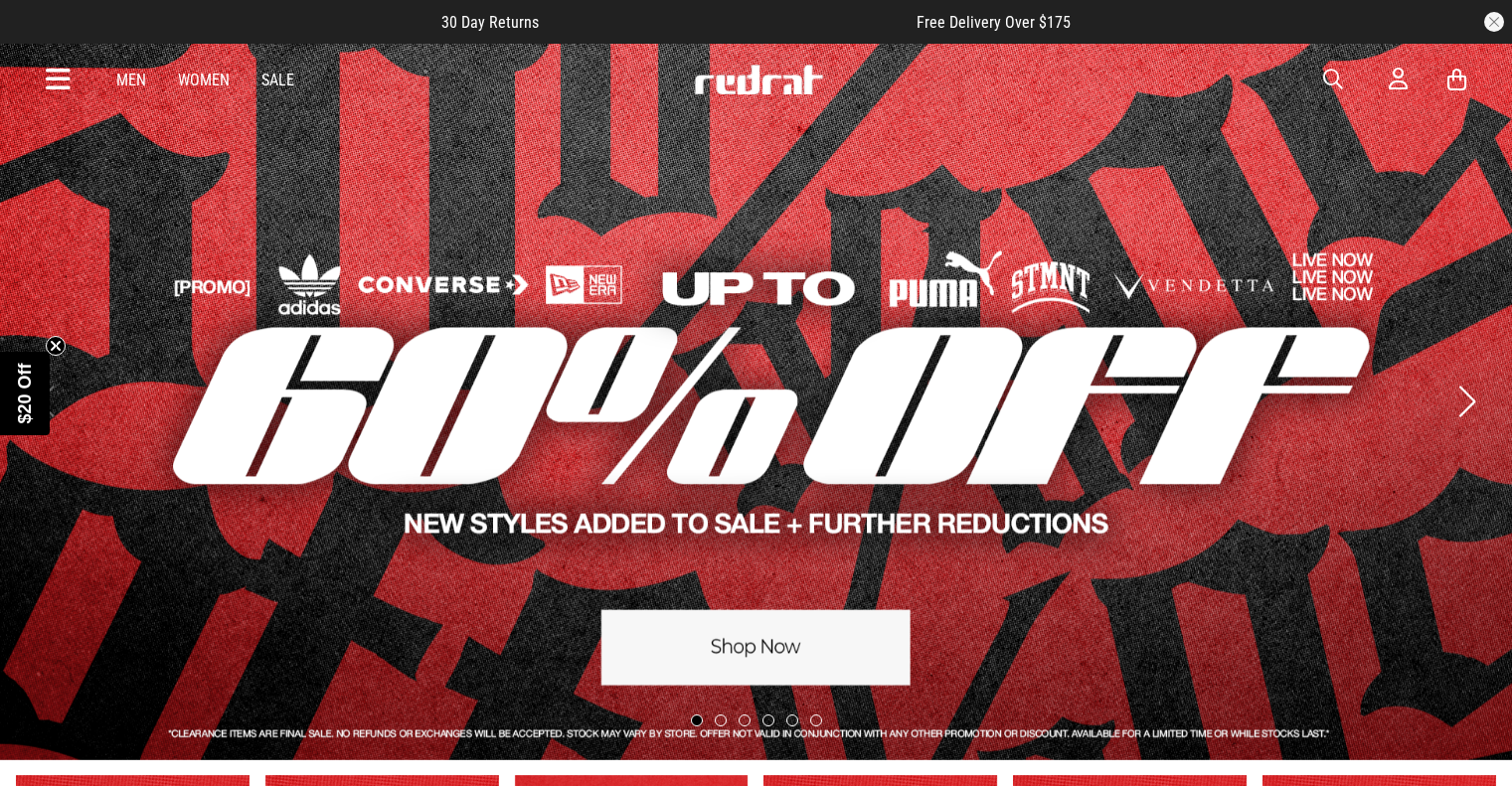 scroll, scrollTop: 0, scrollLeft: 0, axis: both 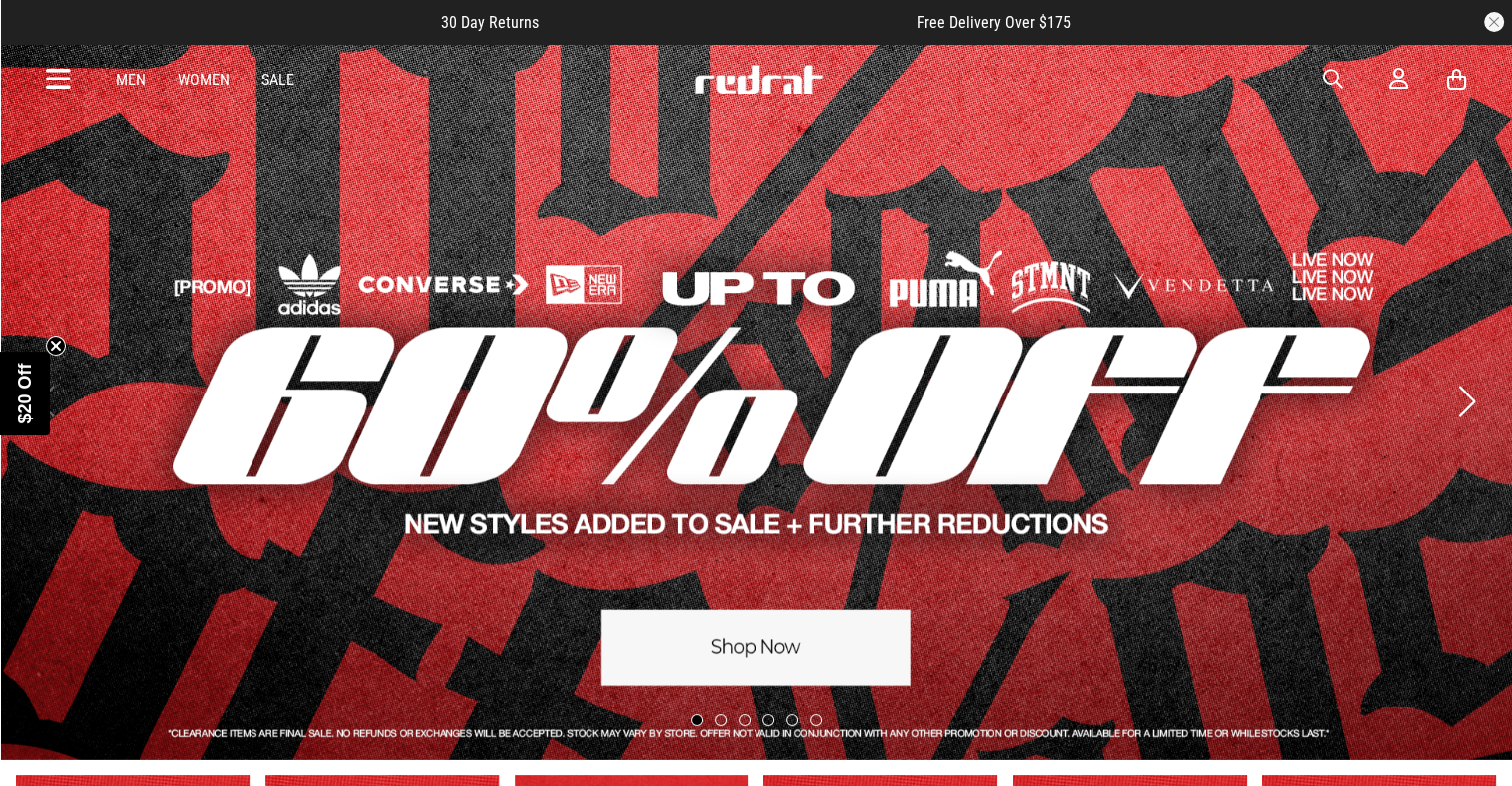 click on "Men" at bounding box center [131, 79] 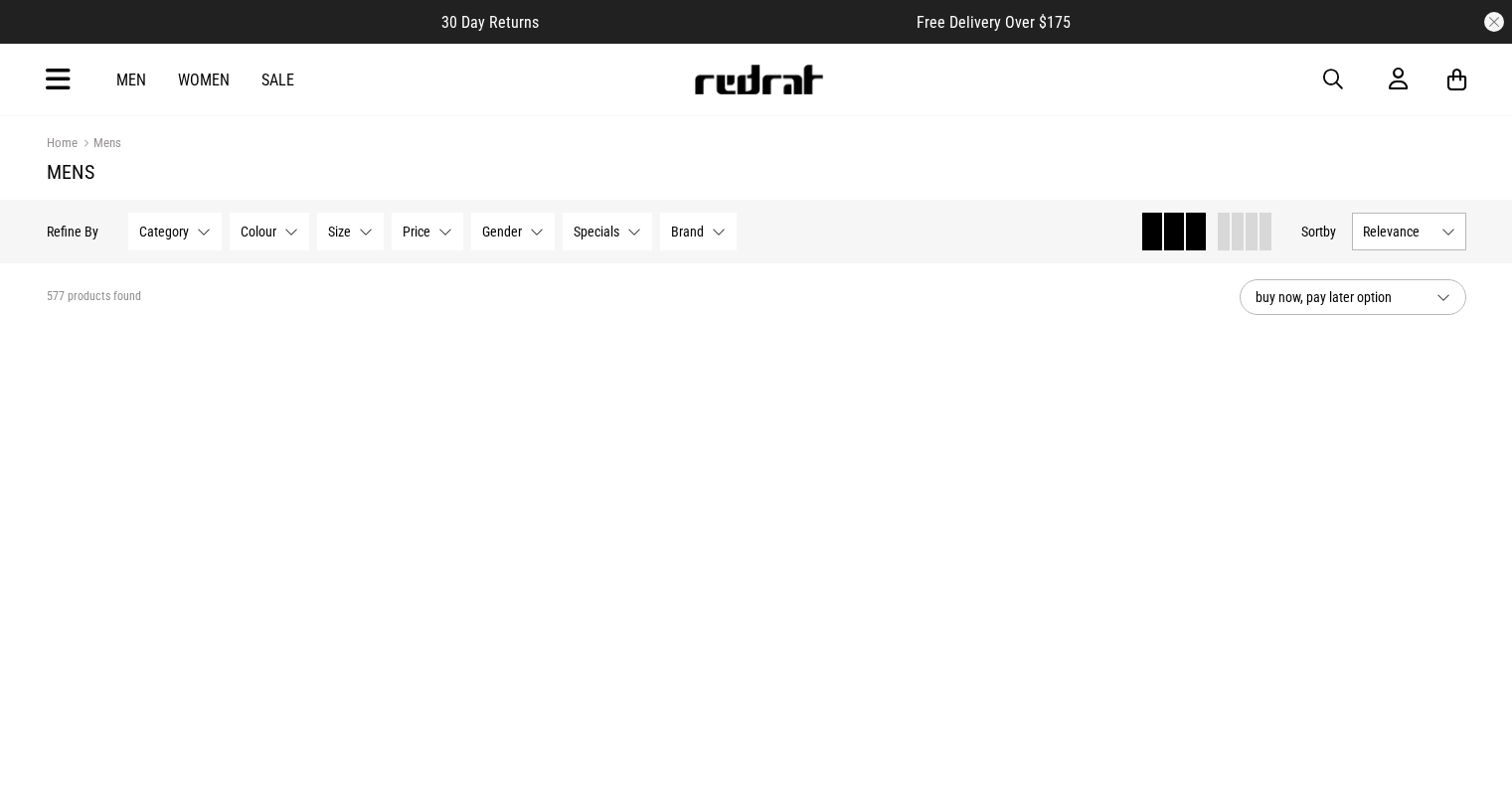 scroll, scrollTop: 0, scrollLeft: 0, axis: both 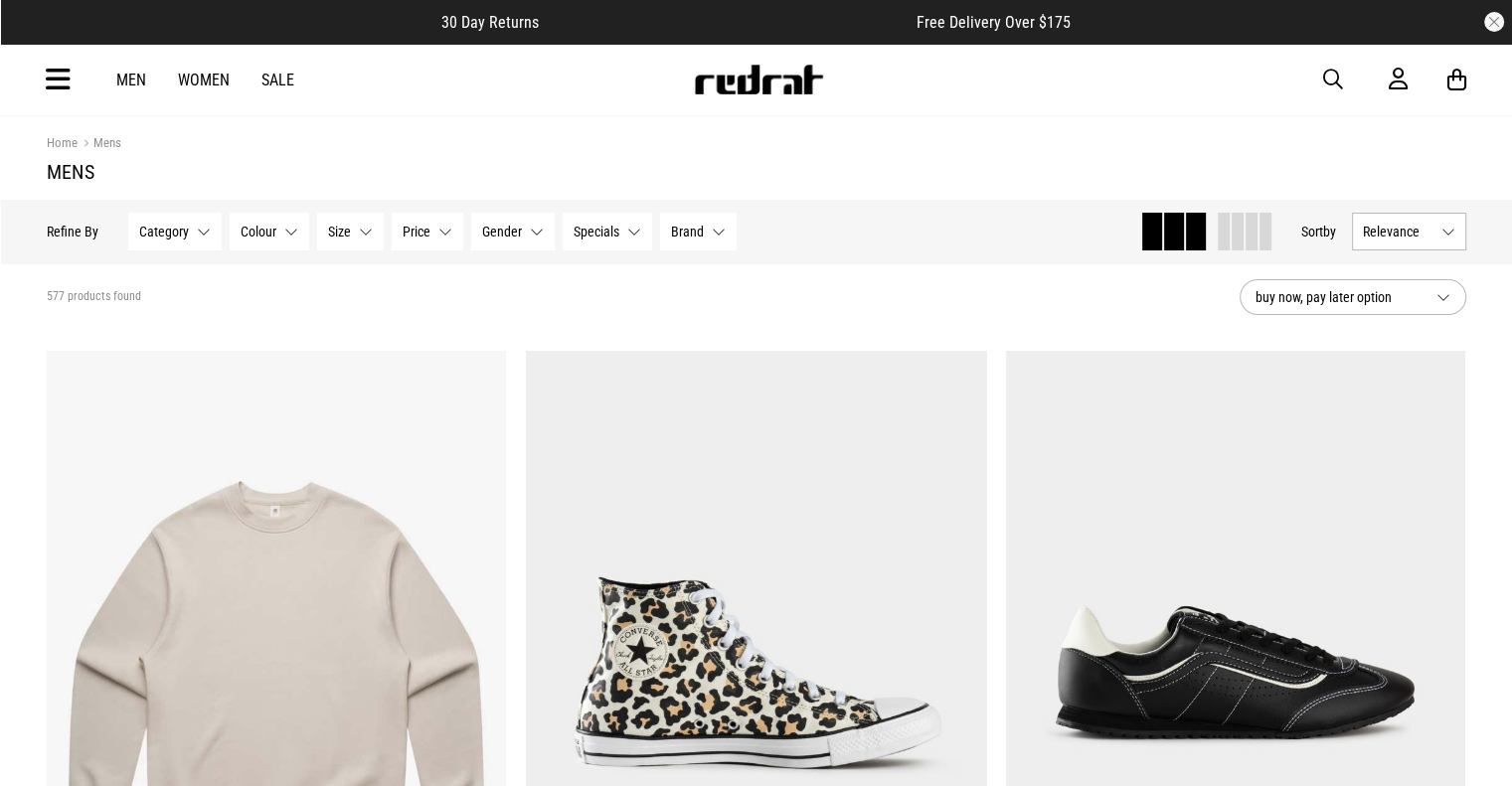click on "Brand  None selected" at bounding box center (698, 232) 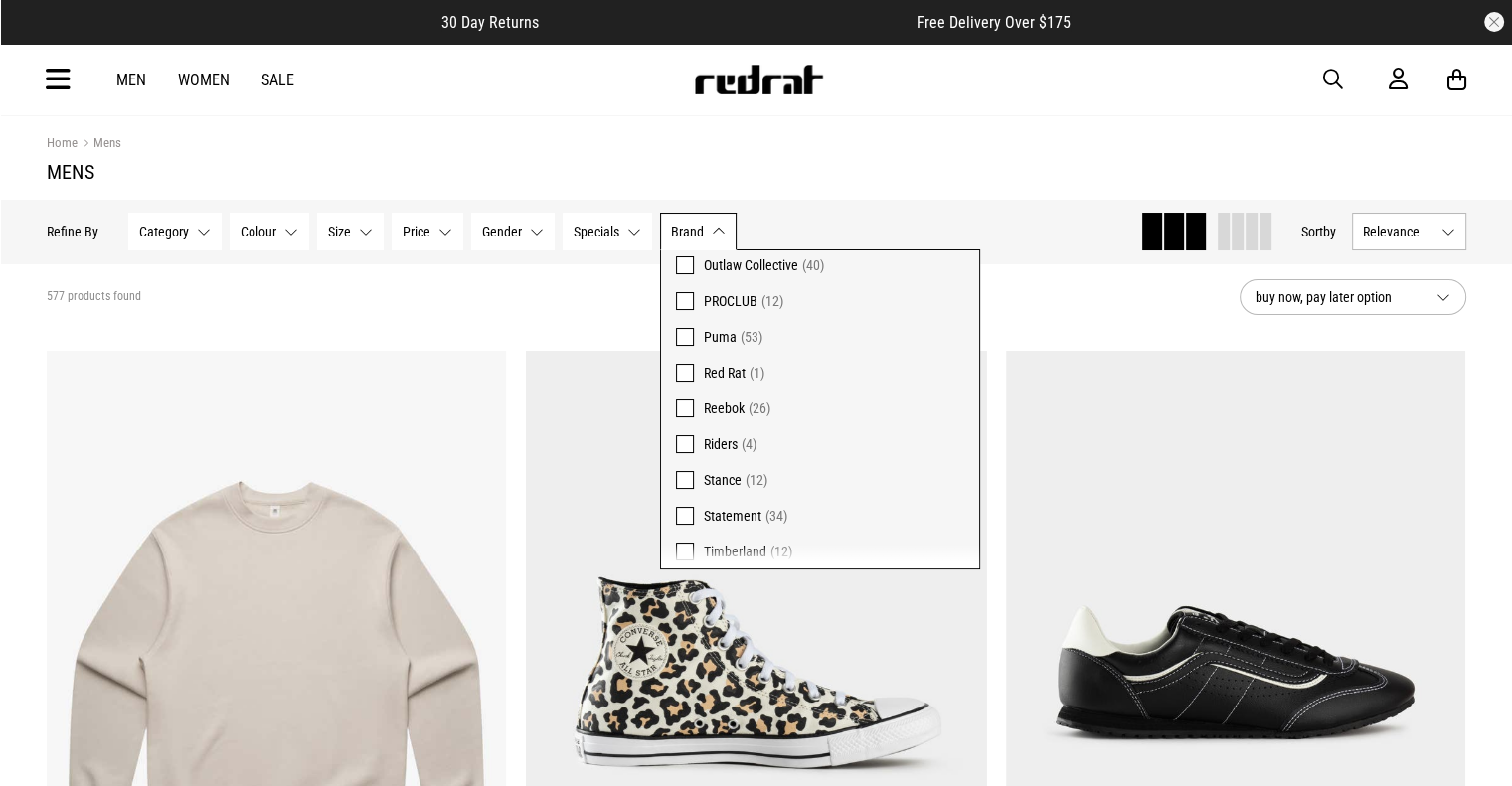 scroll, scrollTop: 791, scrollLeft: 0, axis: vertical 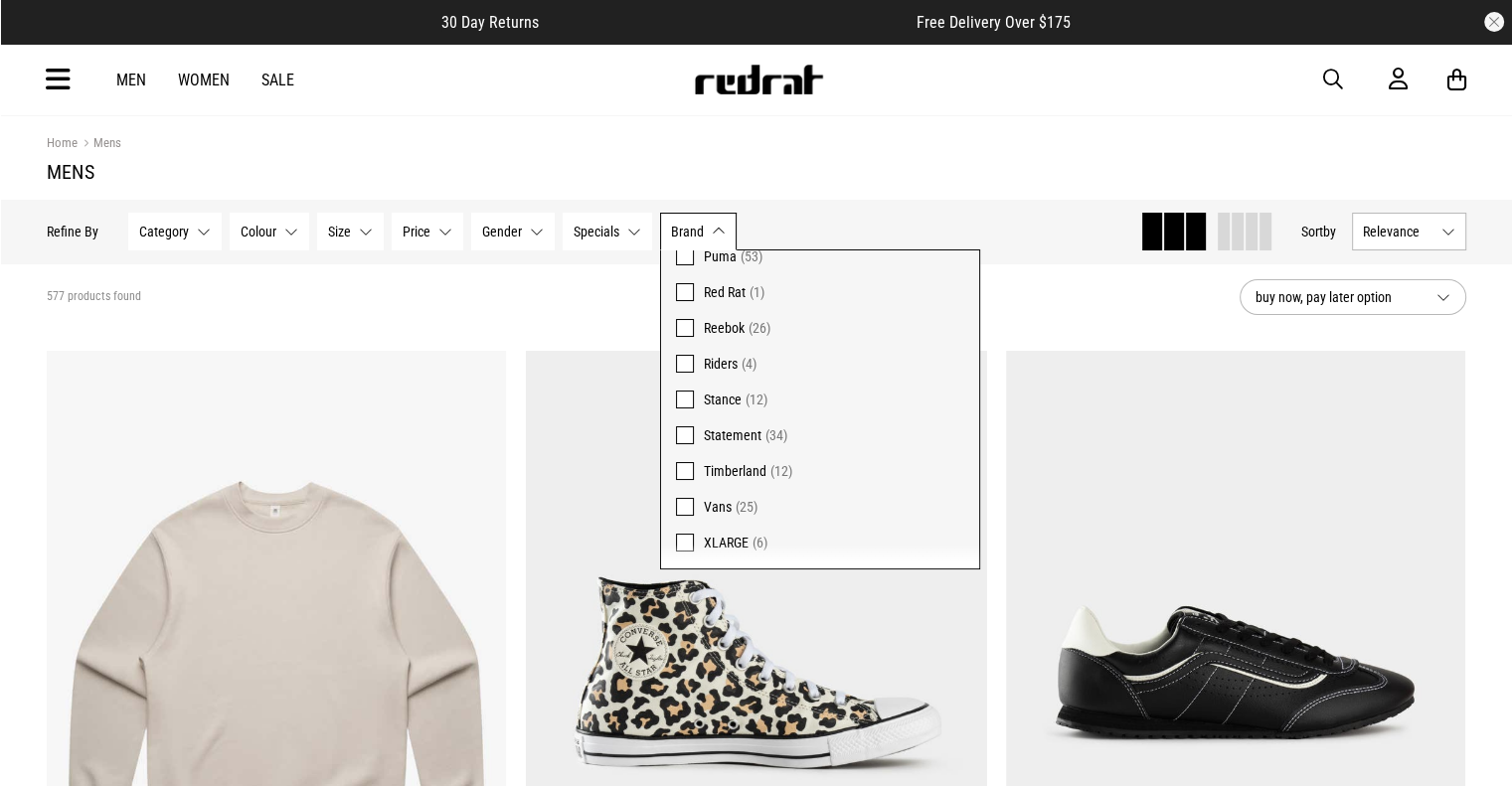 click at bounding box center (685, 471) 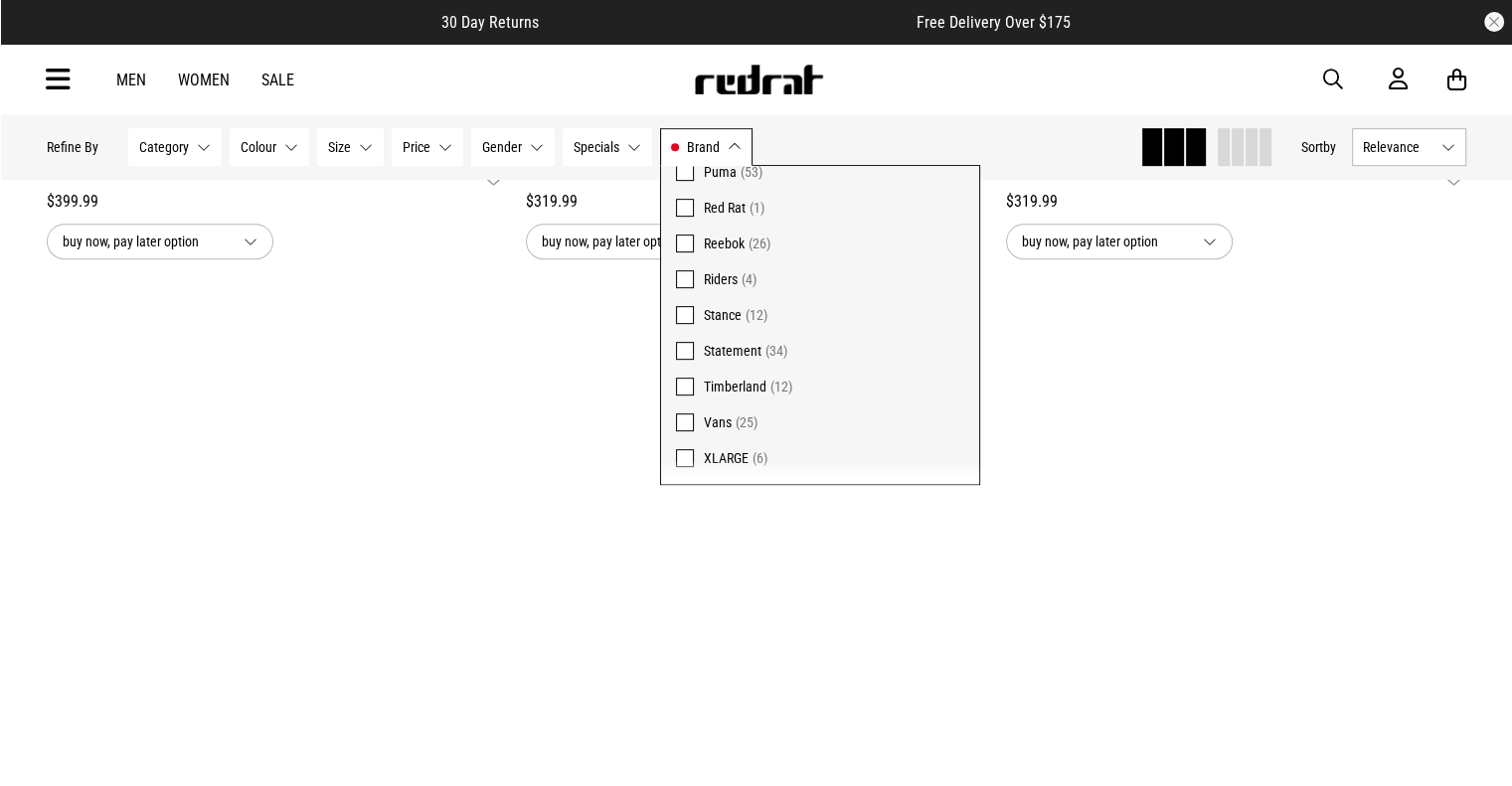 scroll, scrollTop: 891, scrollLeft: 0, axis: vertical 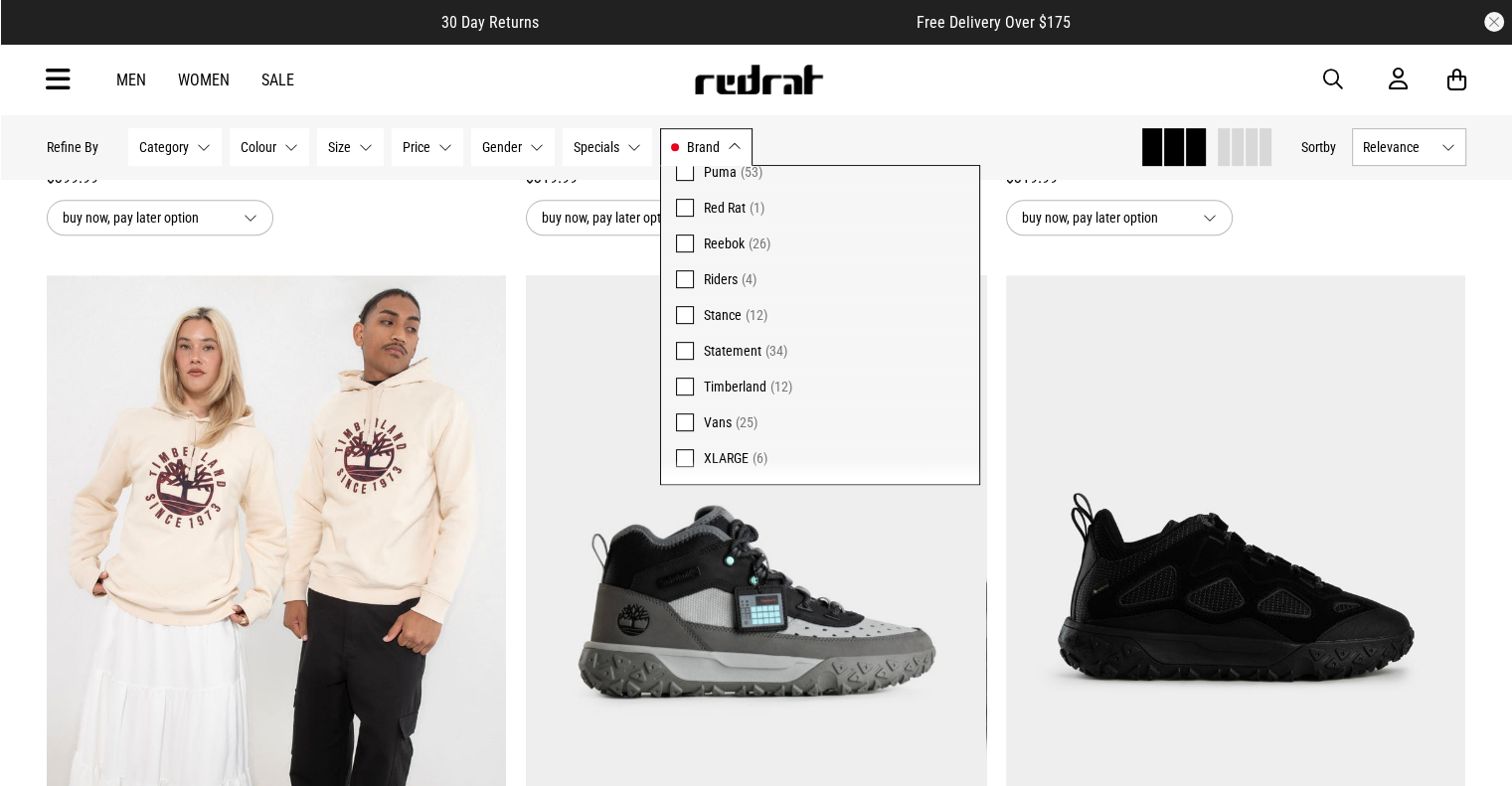 click on "**********" at bounding box center (756, 1066) 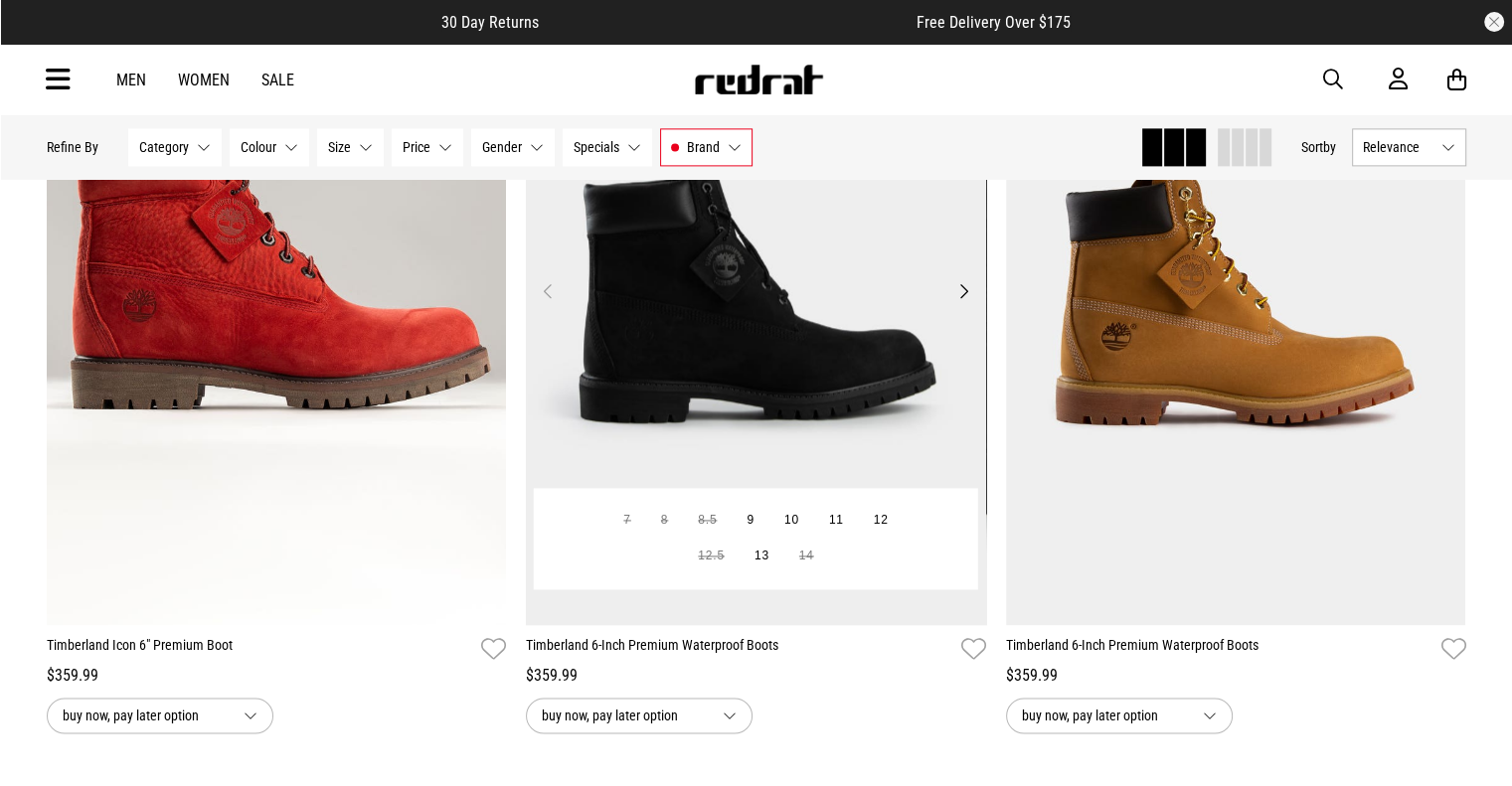 scroll, scrollTop: 2779, scrollLeft: 0, axis: vertical 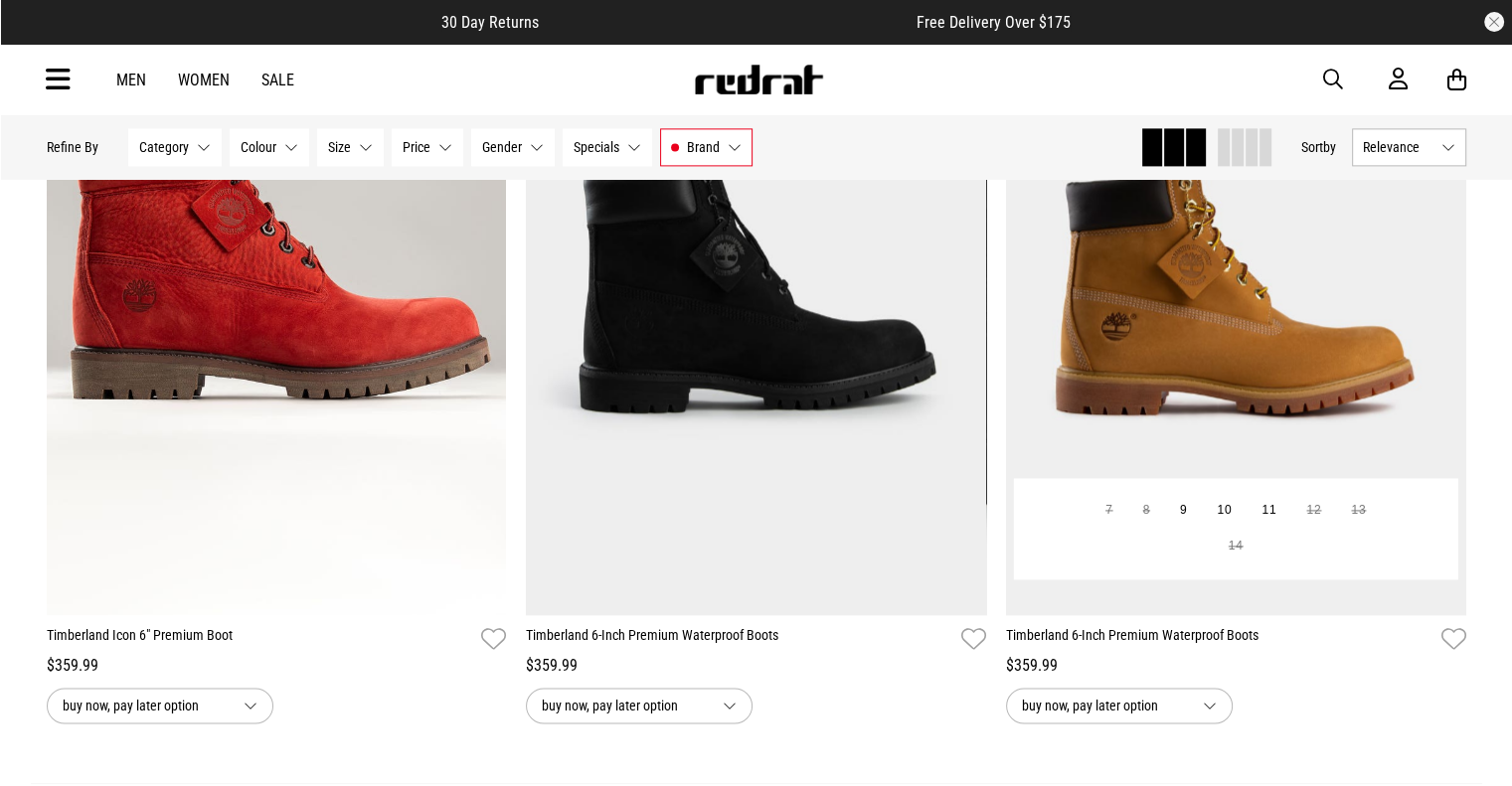 click on "Timberland 6-Inch Premium Waterproof Boots" at bounding box center [1220, 639] 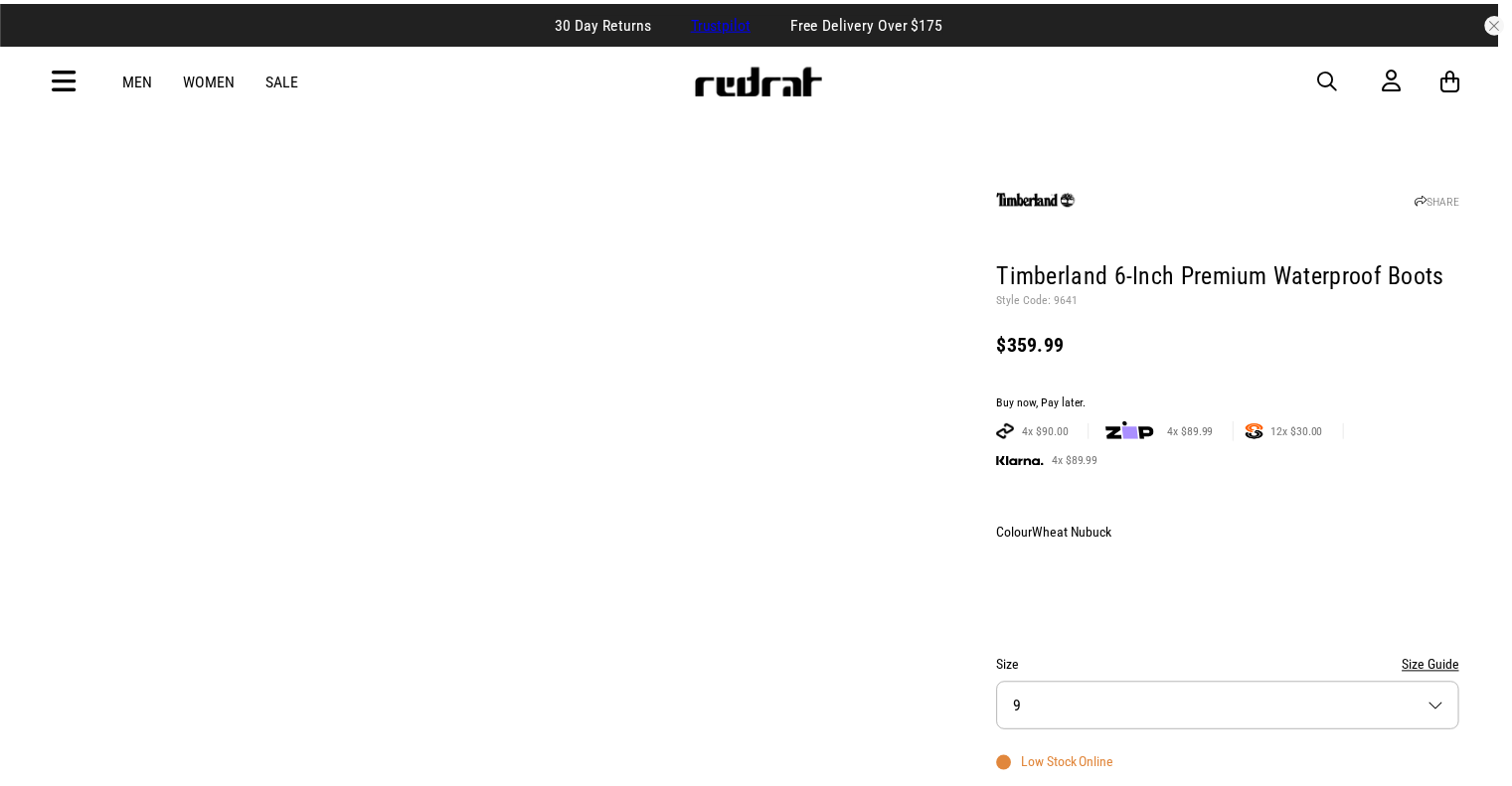 scroll, scrollTop: 0, scrollLeft: 0, axis: both 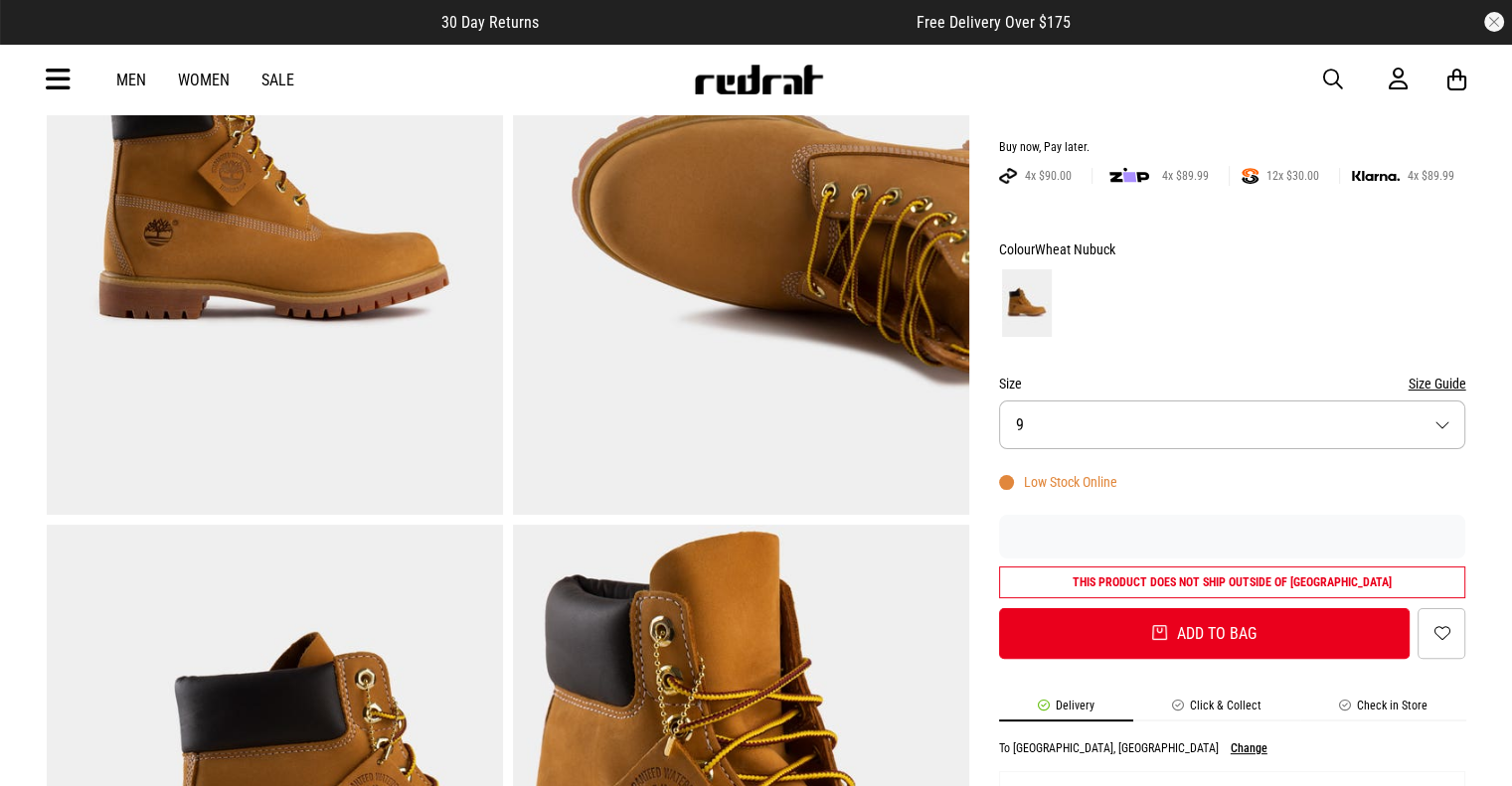 click on "Size 9" at bounding box center (1233, 424) 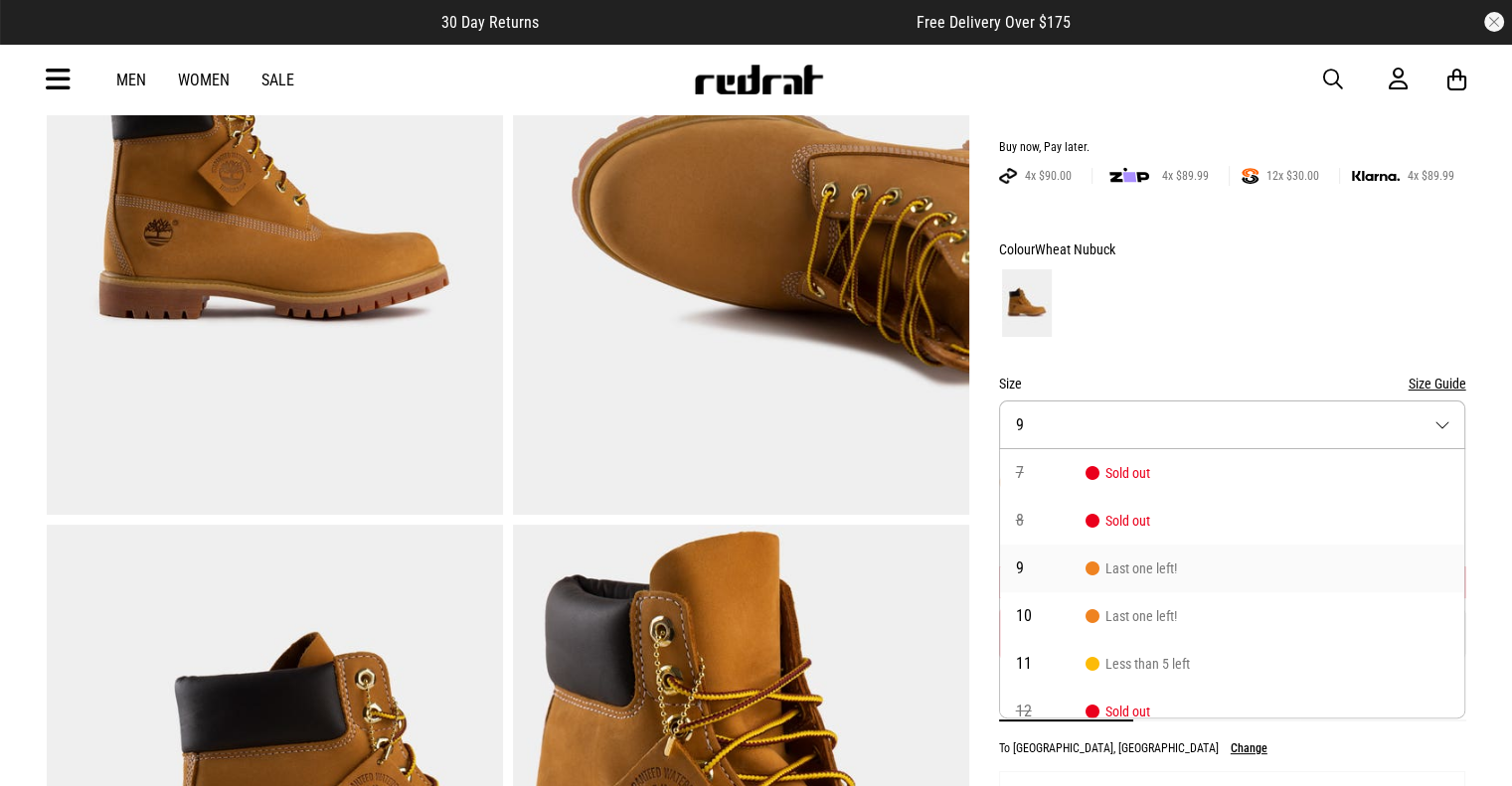 click on "9" at bounding box center [1051, 568] 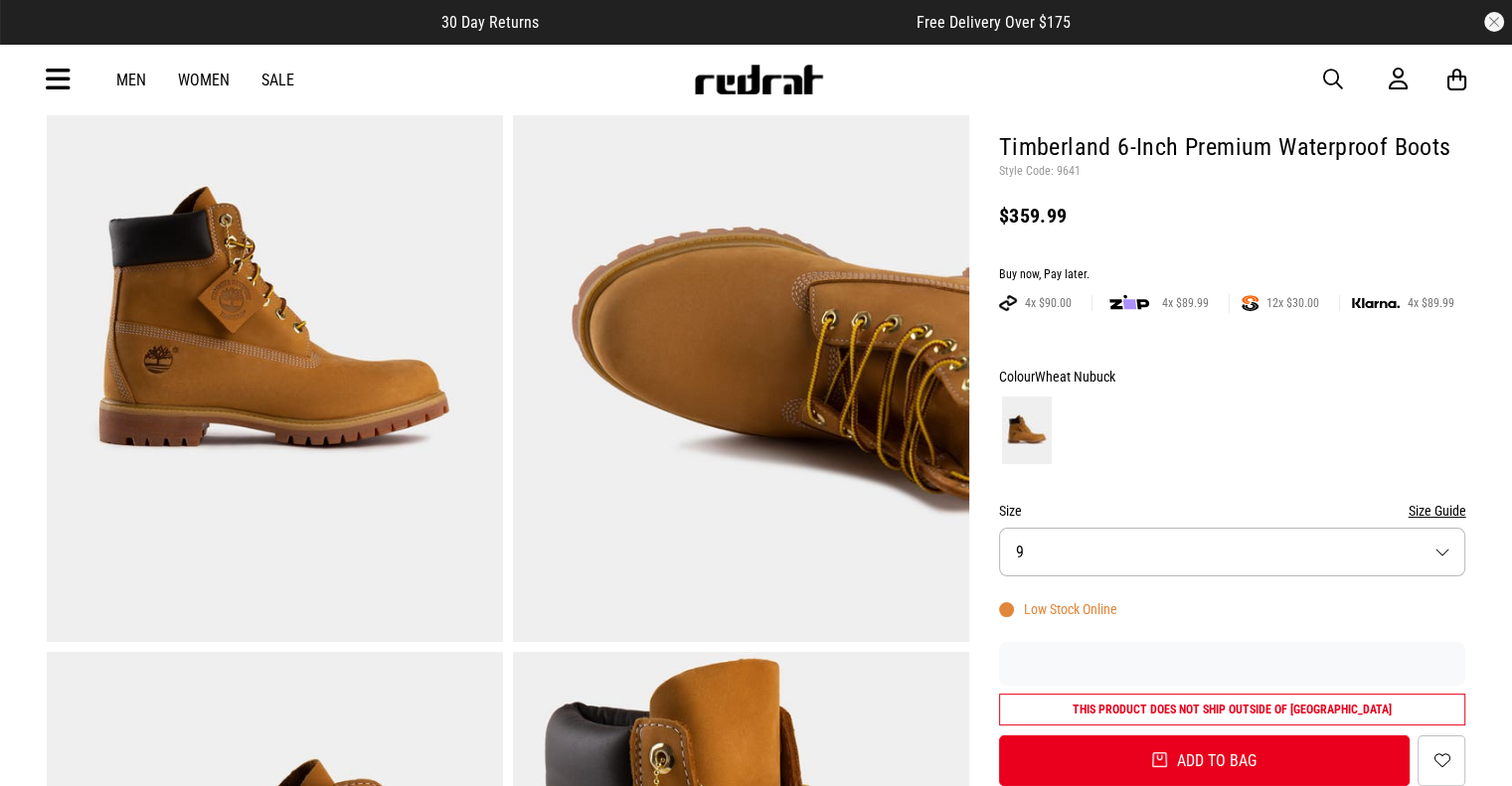 scroll, scrollTop: 0, scrollLeft: 0, axis: both 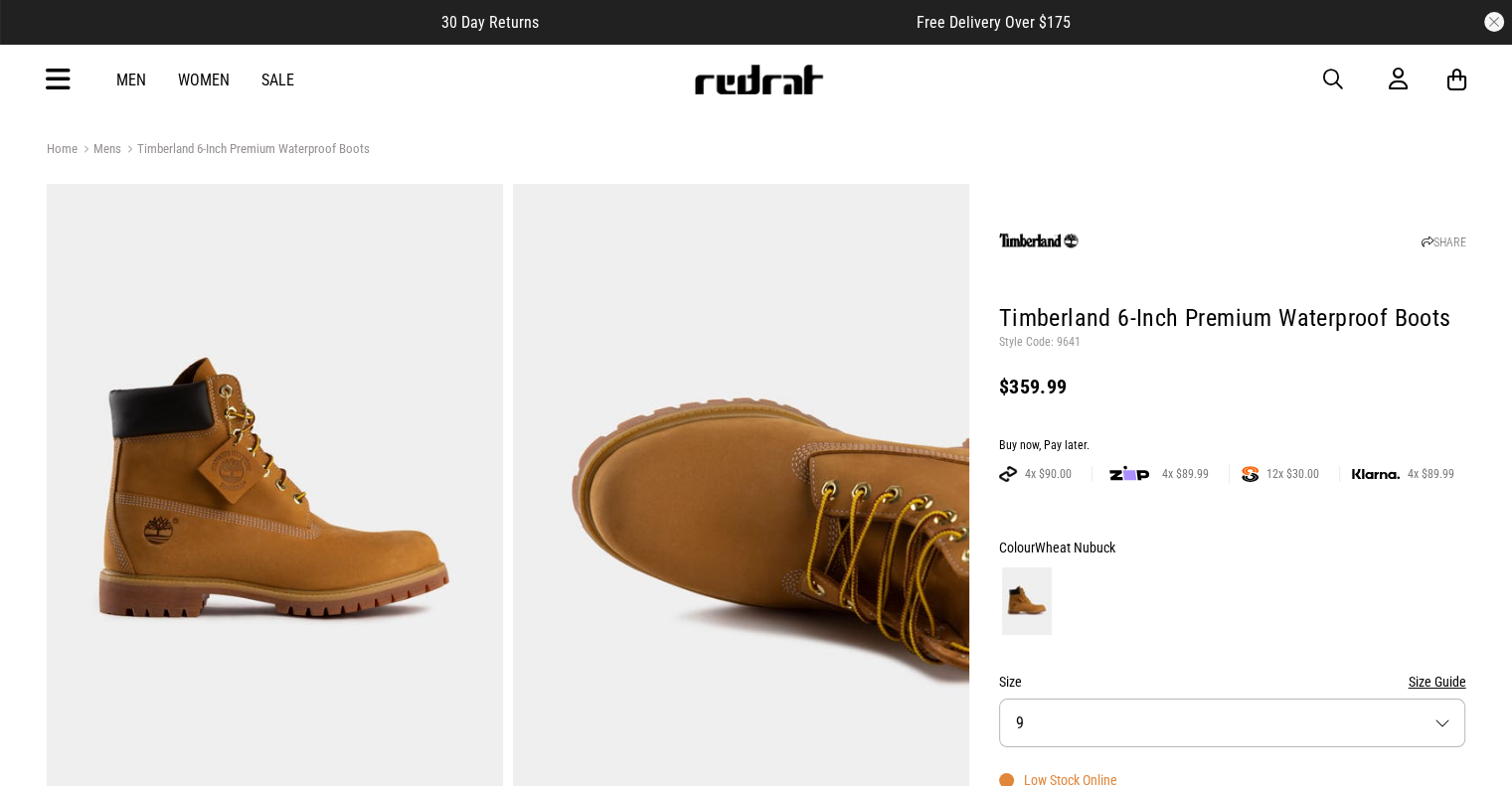 click on "Sale" at bounding box center (277, 79) 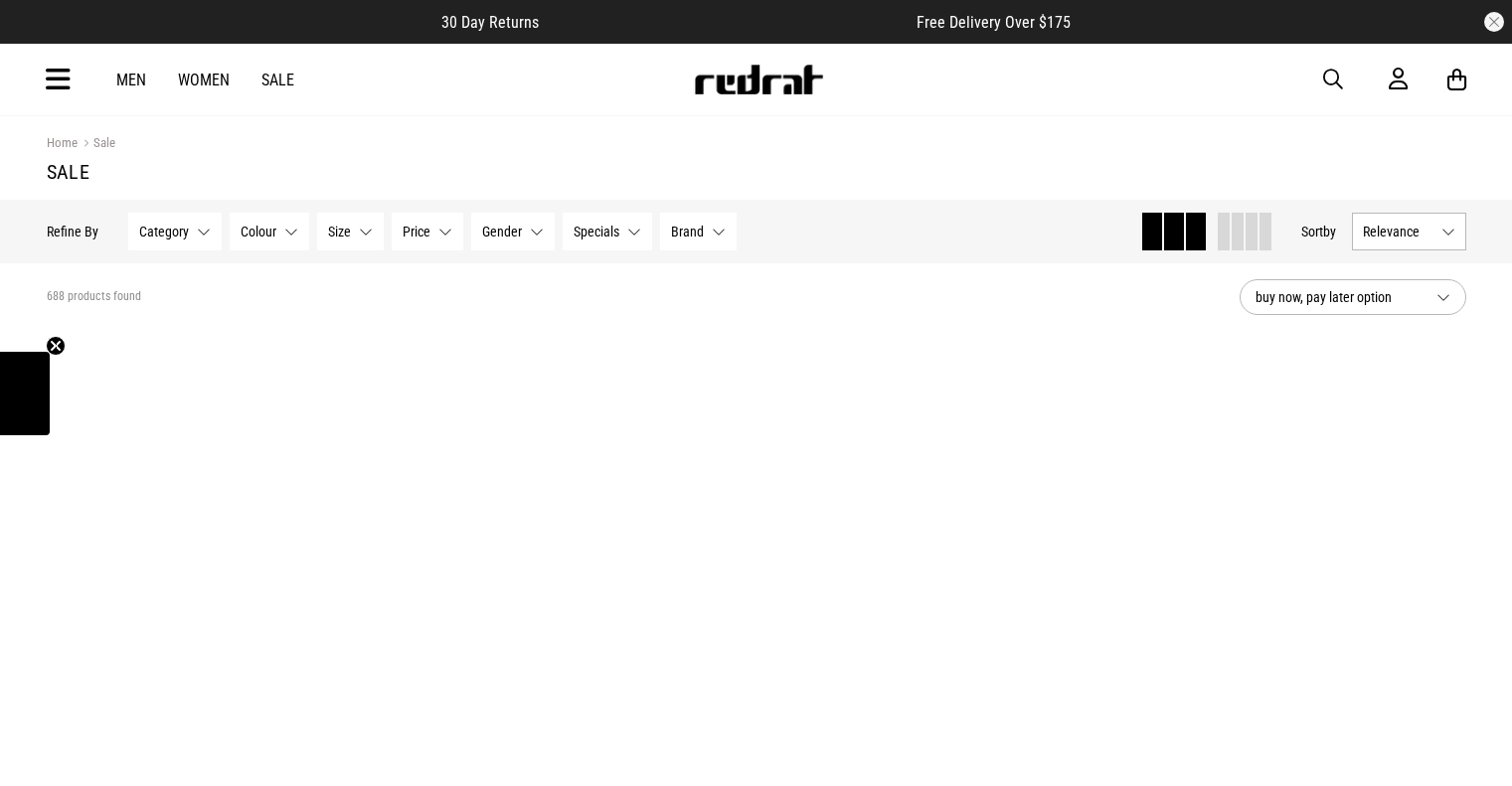 scroll, scrollTop: 0, scrollLeft: 0, axis: both 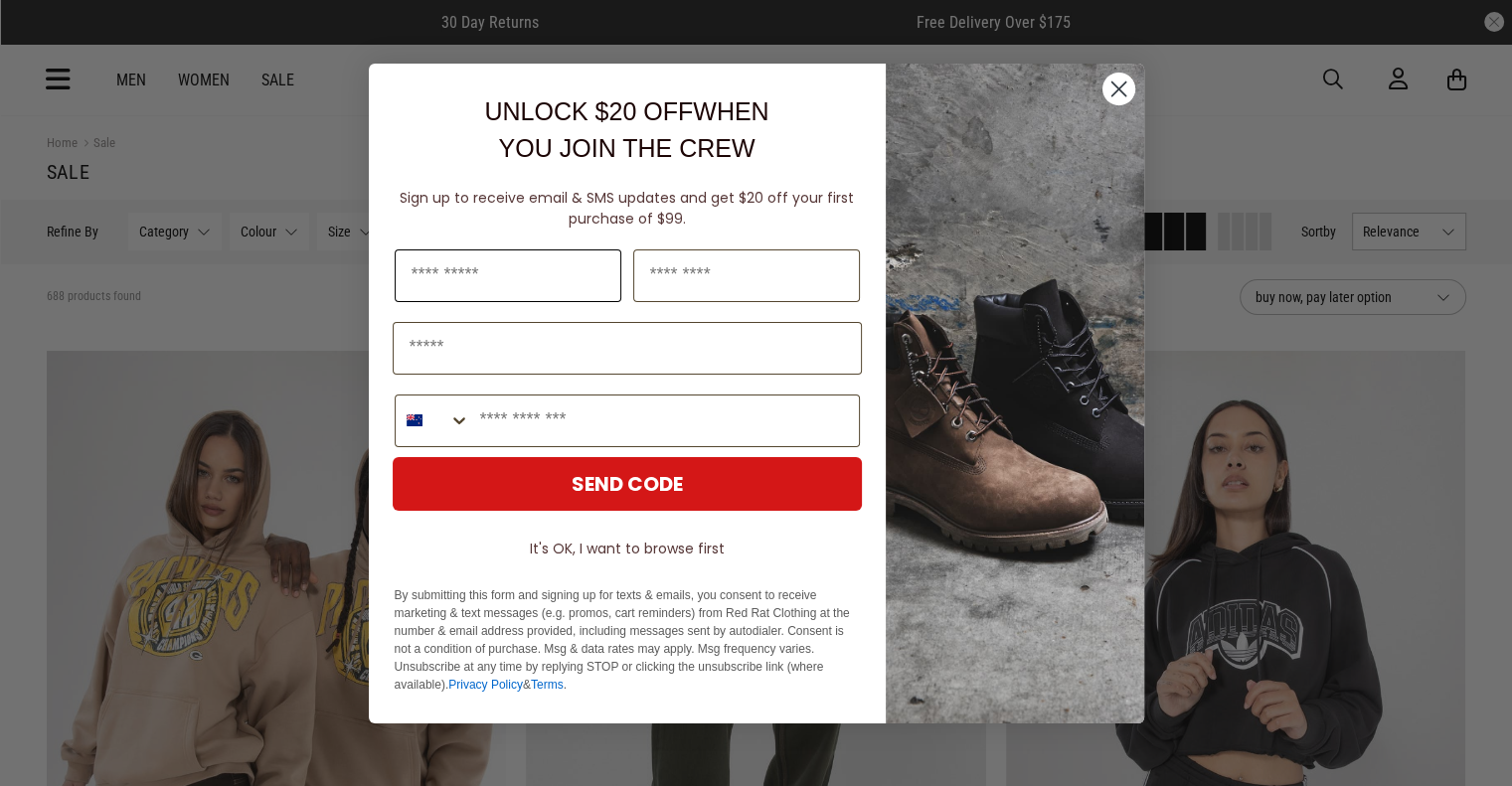 click at bounding box center (508, 275) 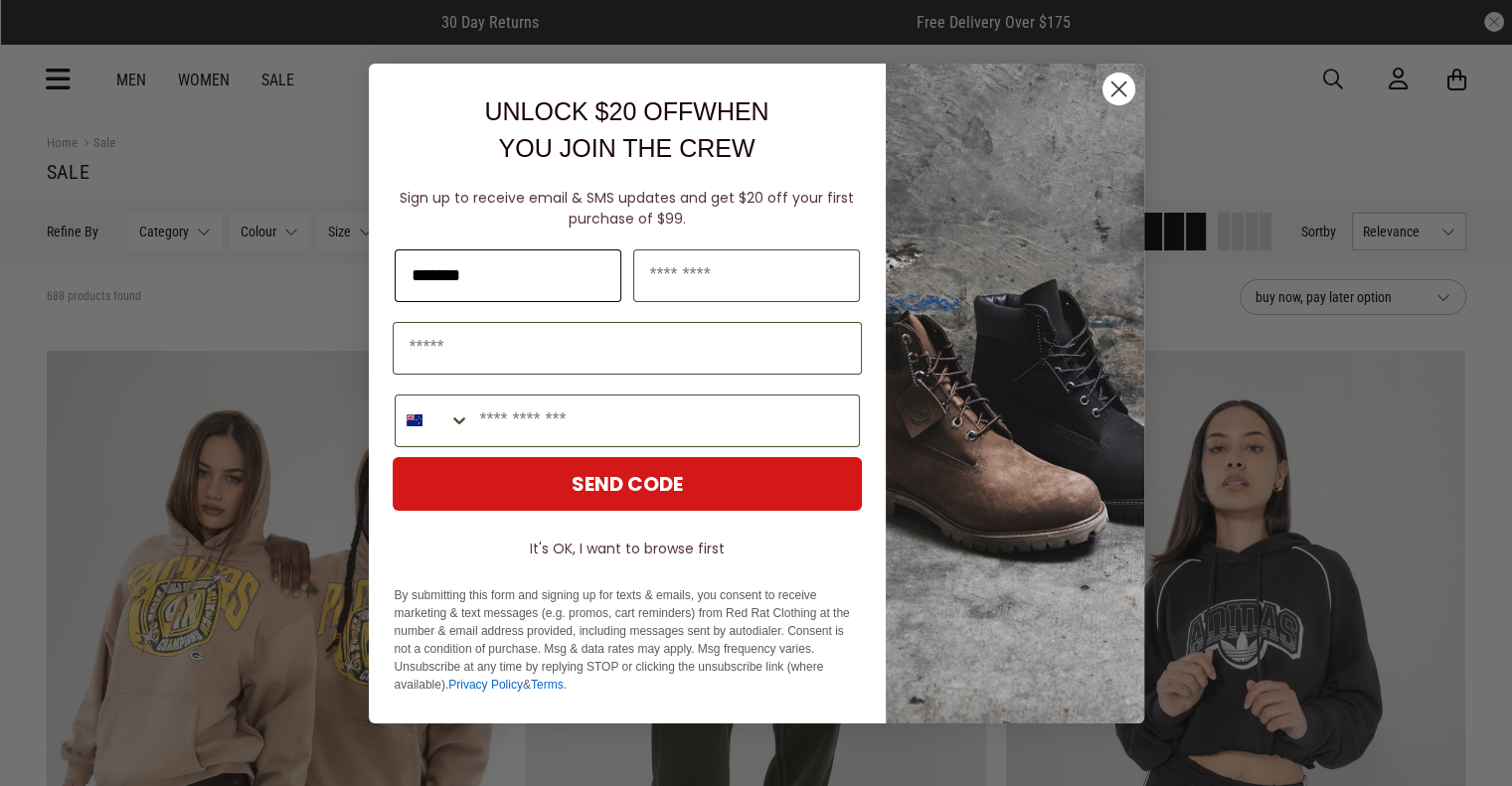 type on "*******" 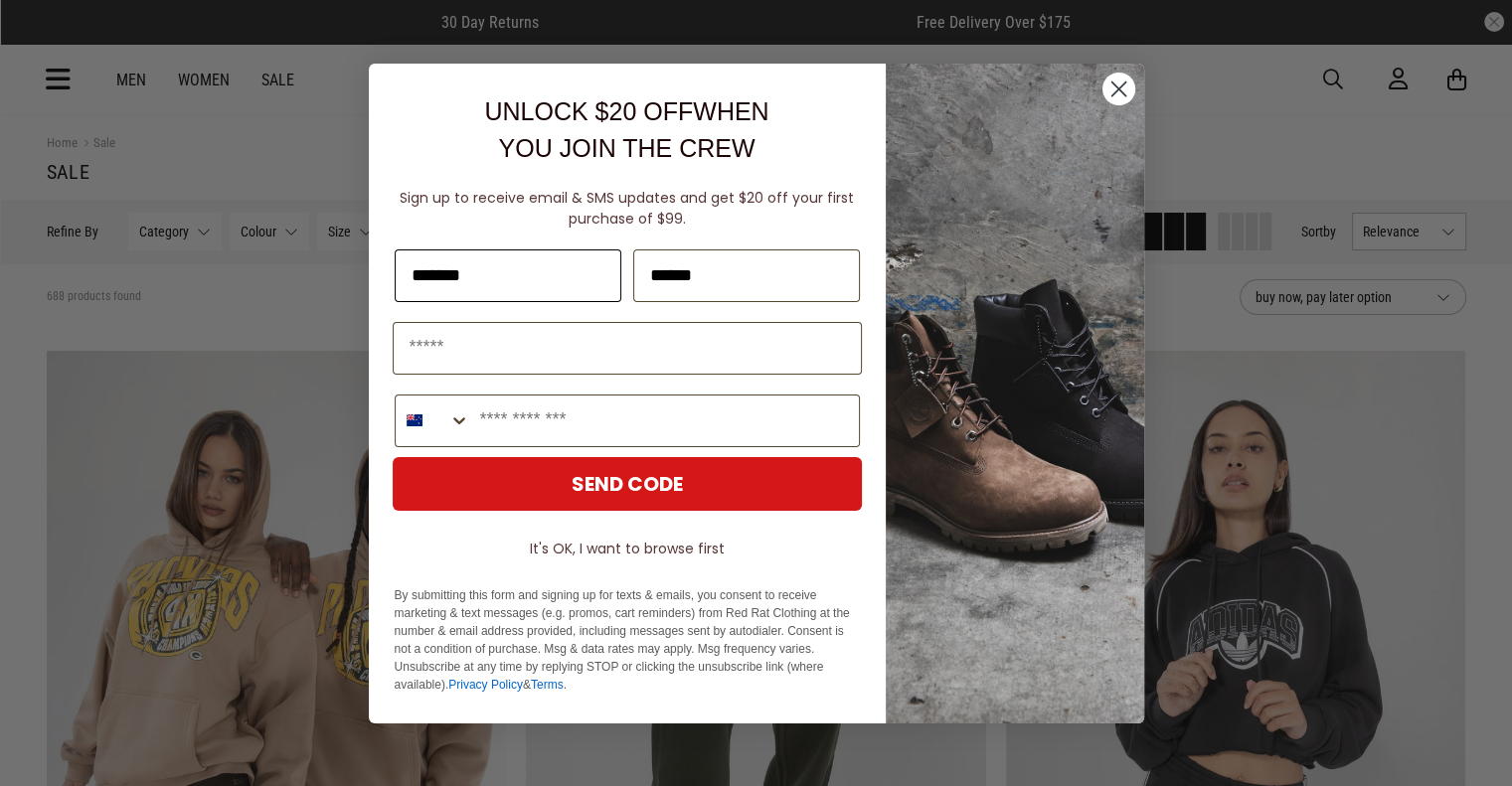 type on "******" 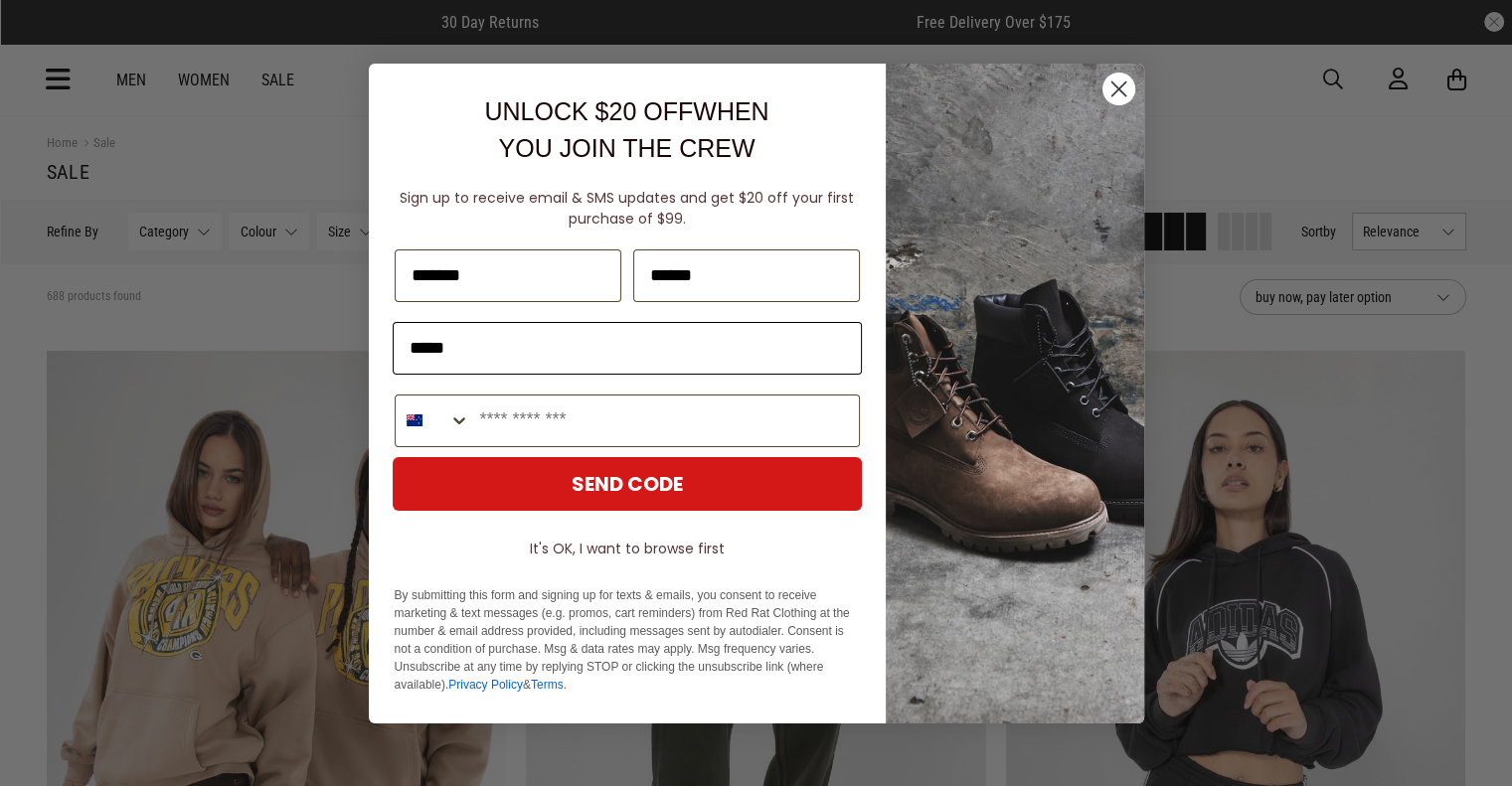 type on "**********" 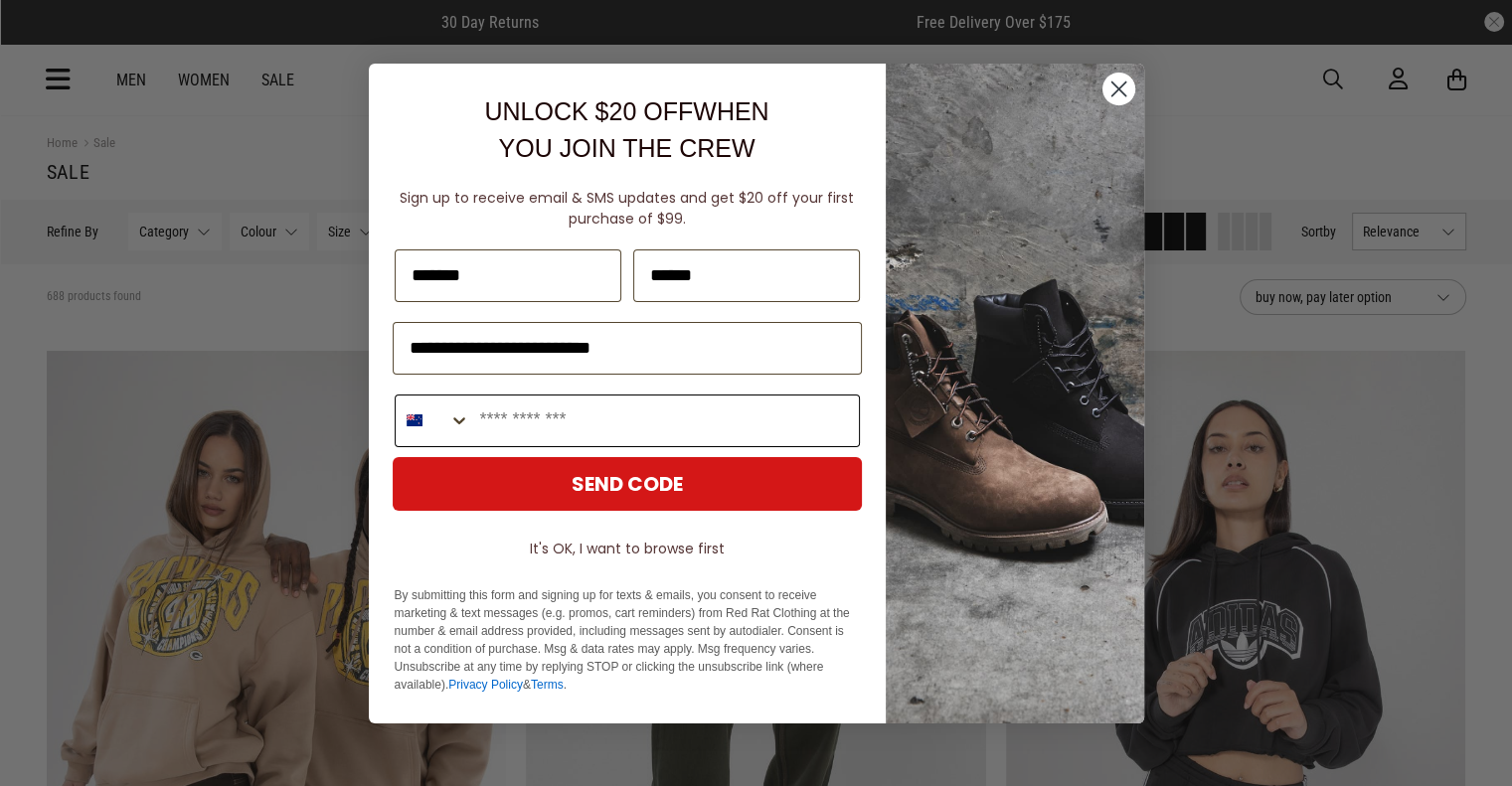 click on "Phone Number" at bounding box center (664, 420) 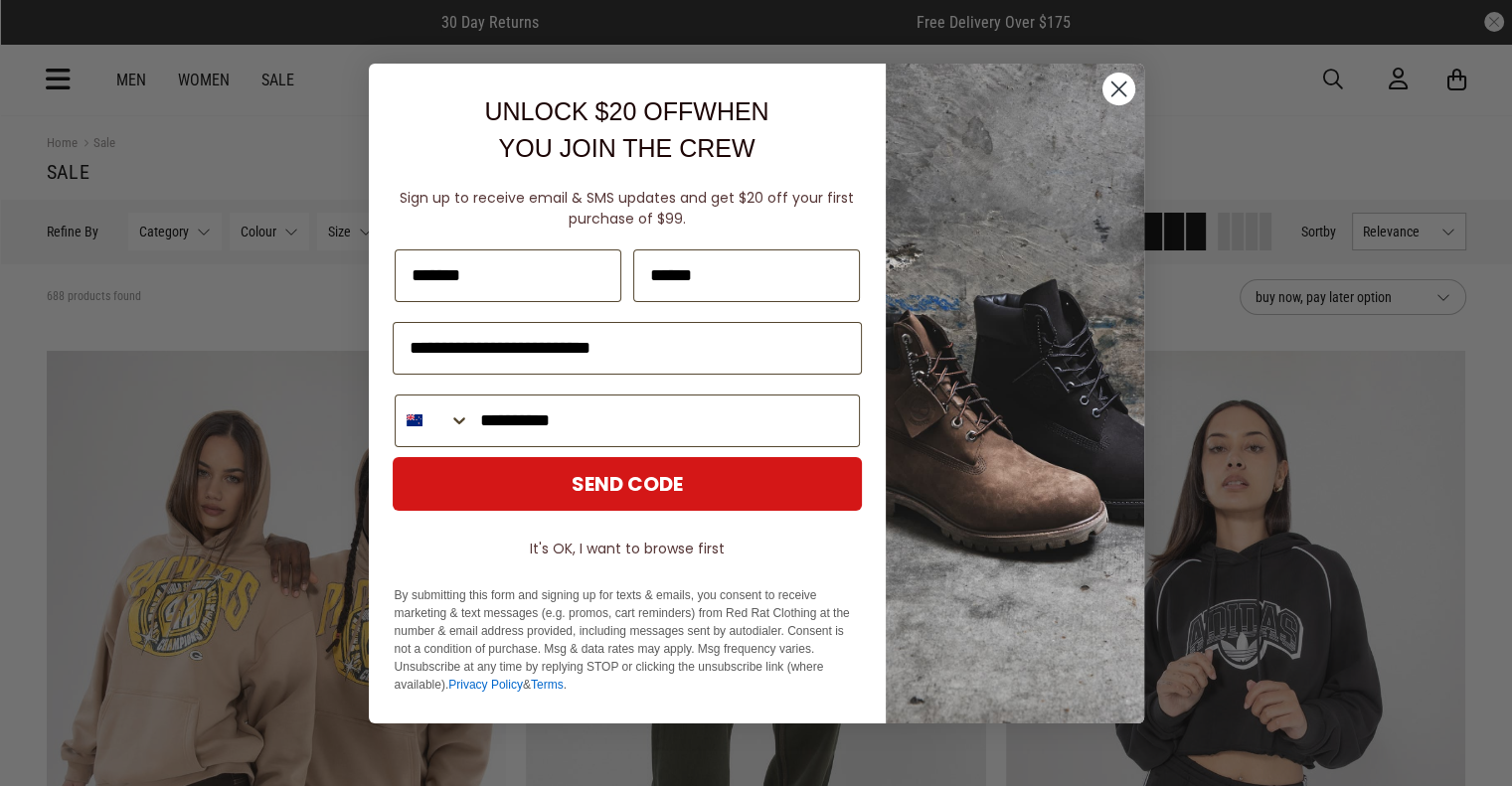 type on "**********" 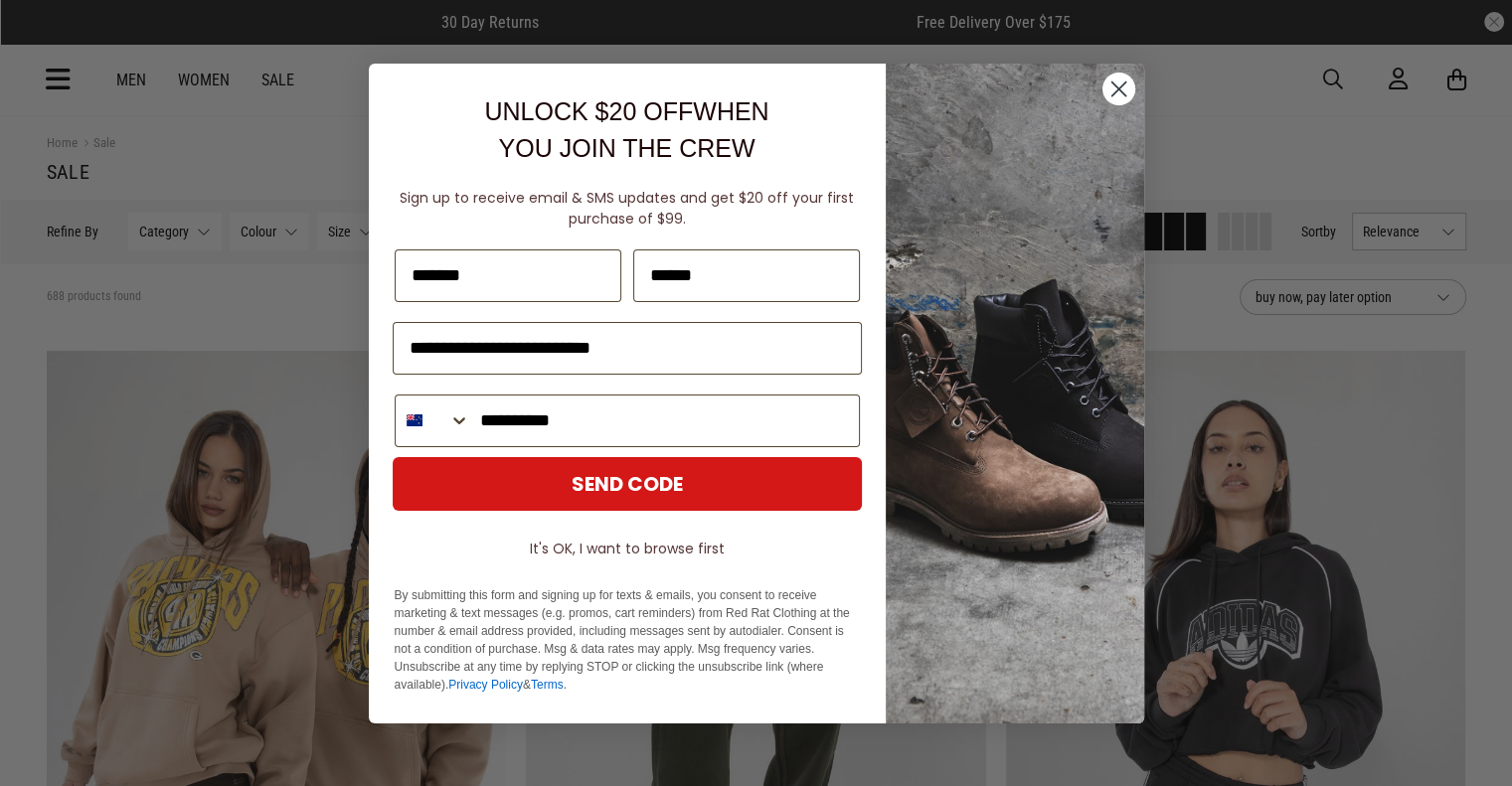 click on "SEND CODE" at bounding box center (627, 484) 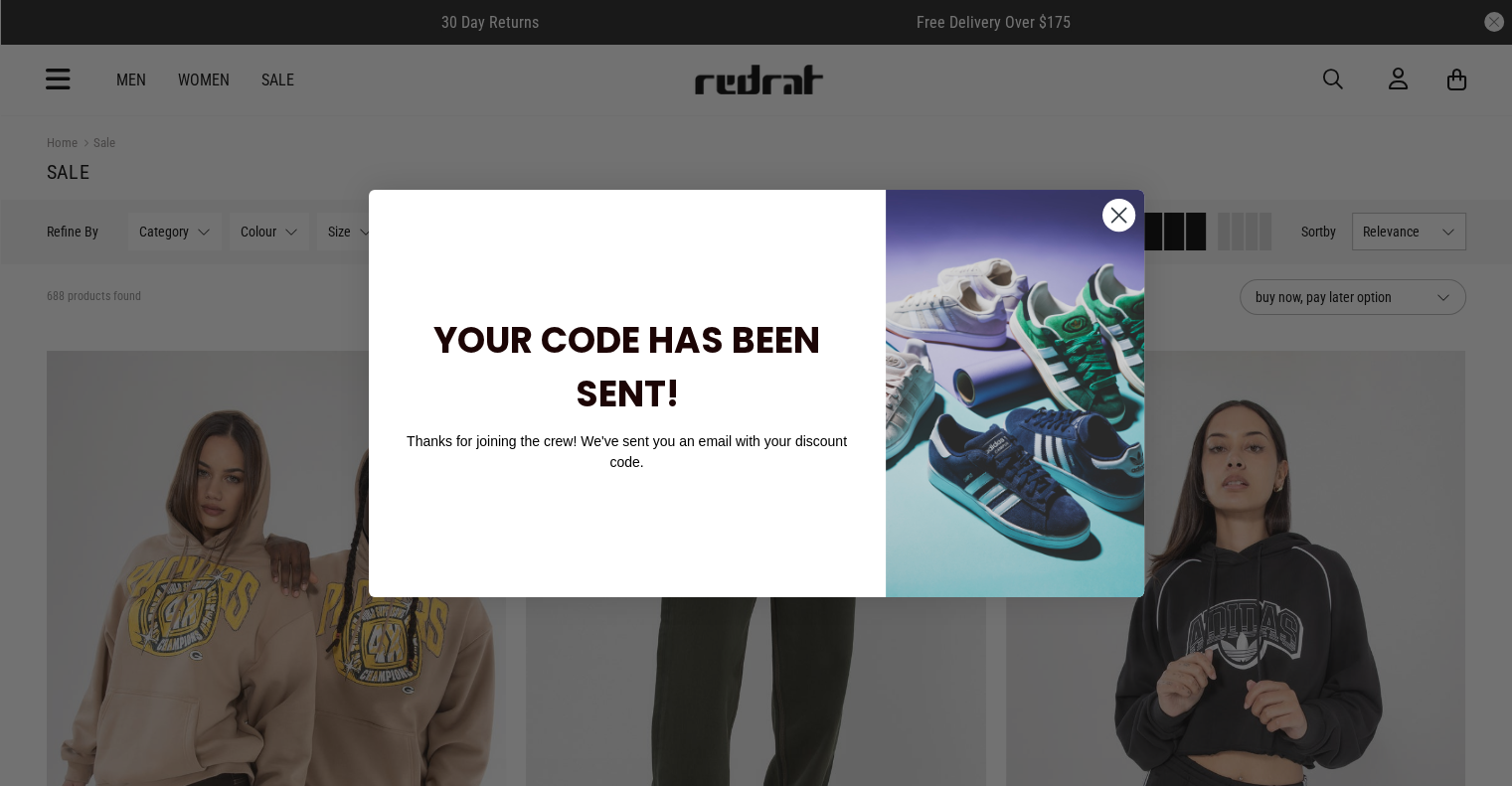 click 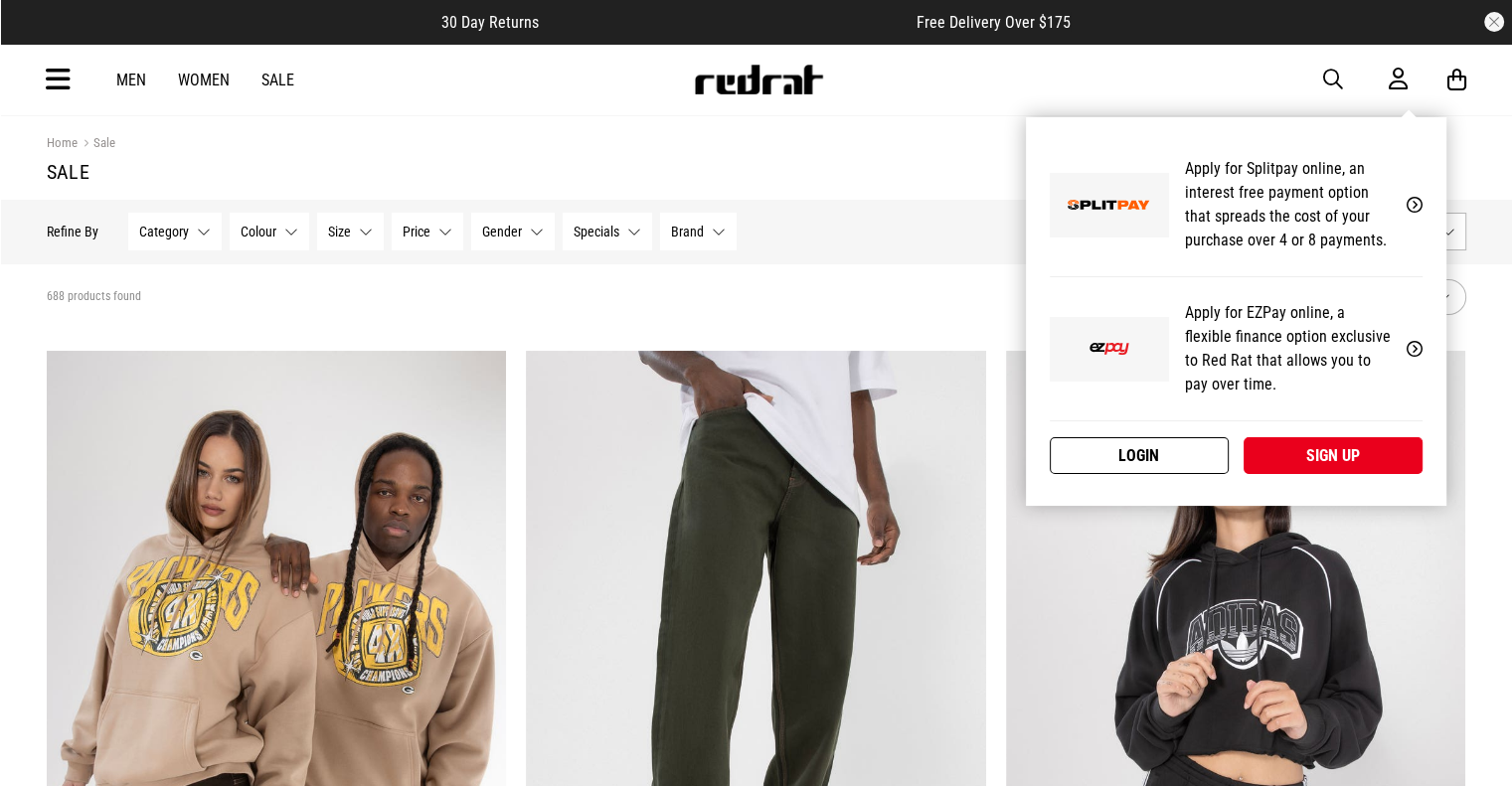 click on "Login" at bounding box center [1139, 455] 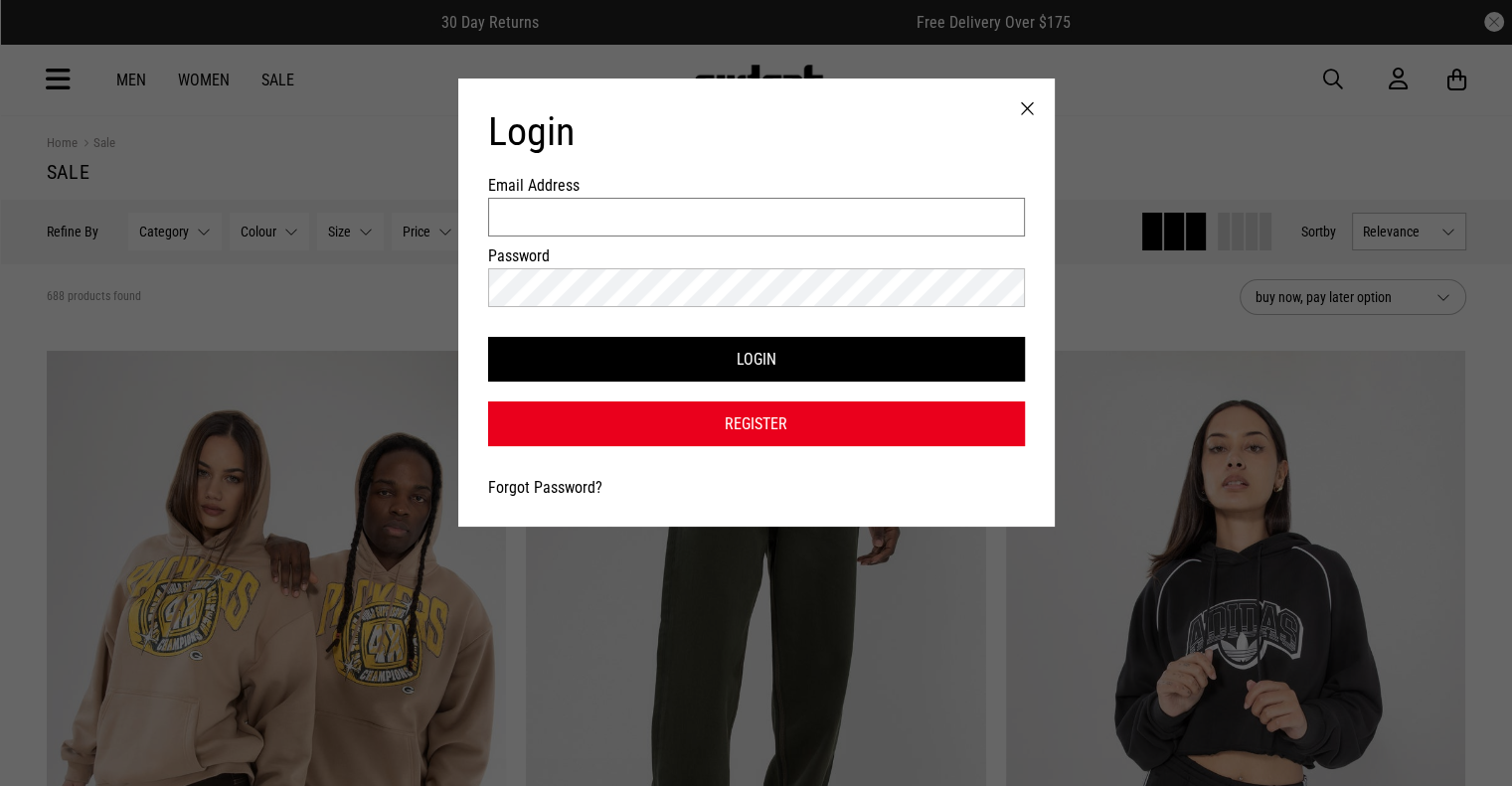 drag, startPoint x: 674, startPoint y: 202, endPoint x: 676, endPoint y: 212, distance: 10.198039 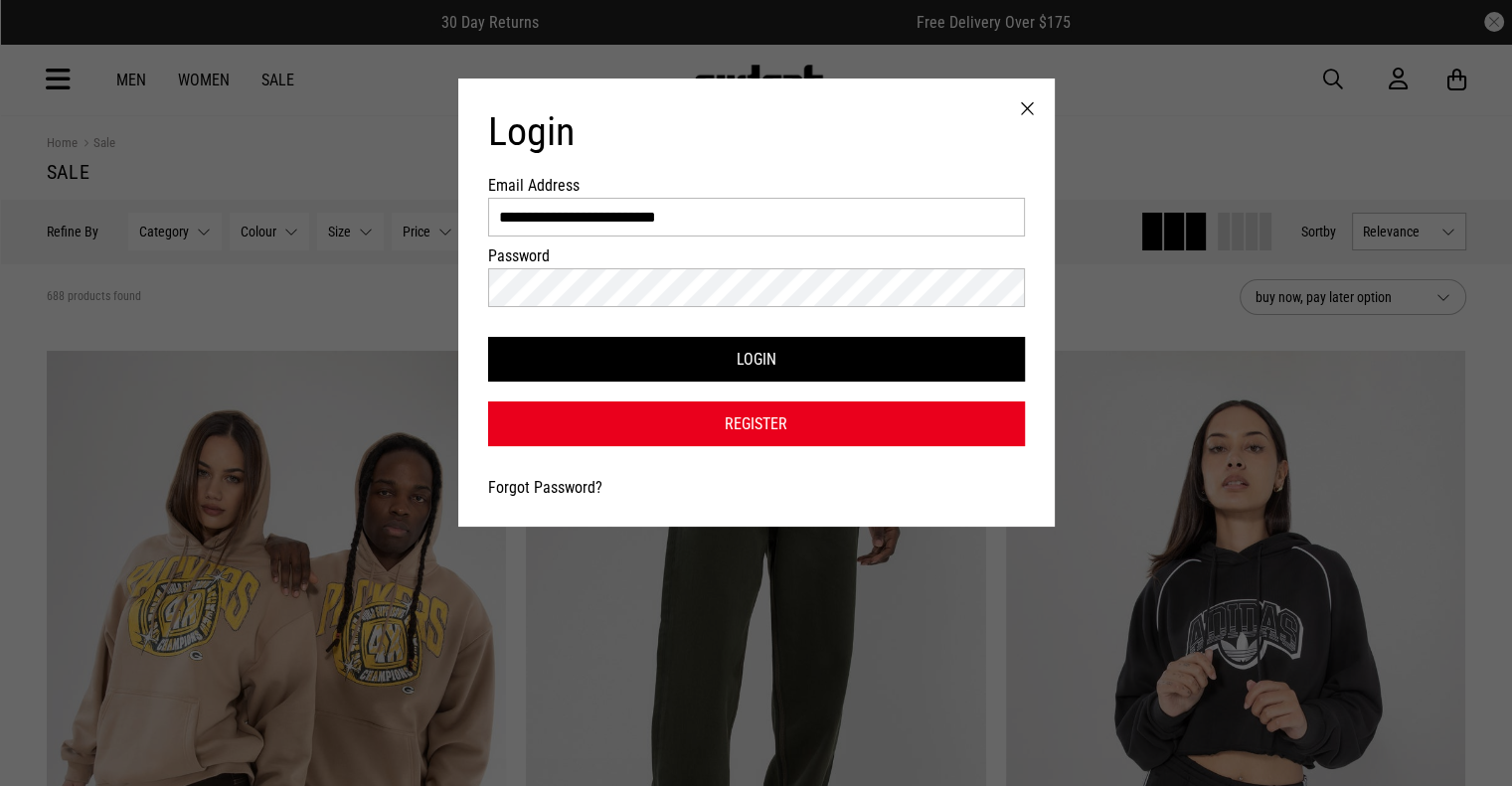 click on "Forgot Password?" at bounding box center (545, 487) 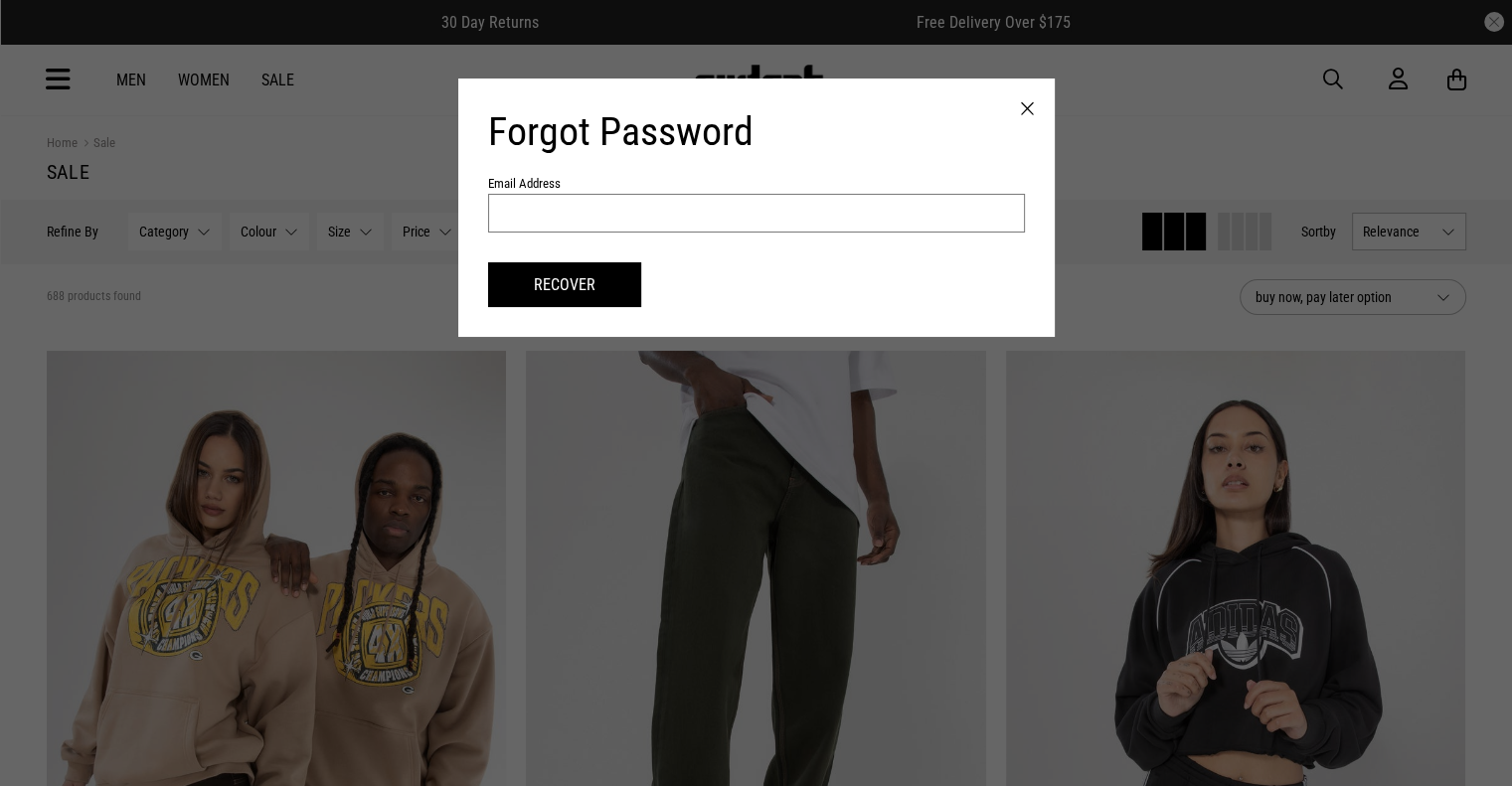 click at bounding box center [756, 213] 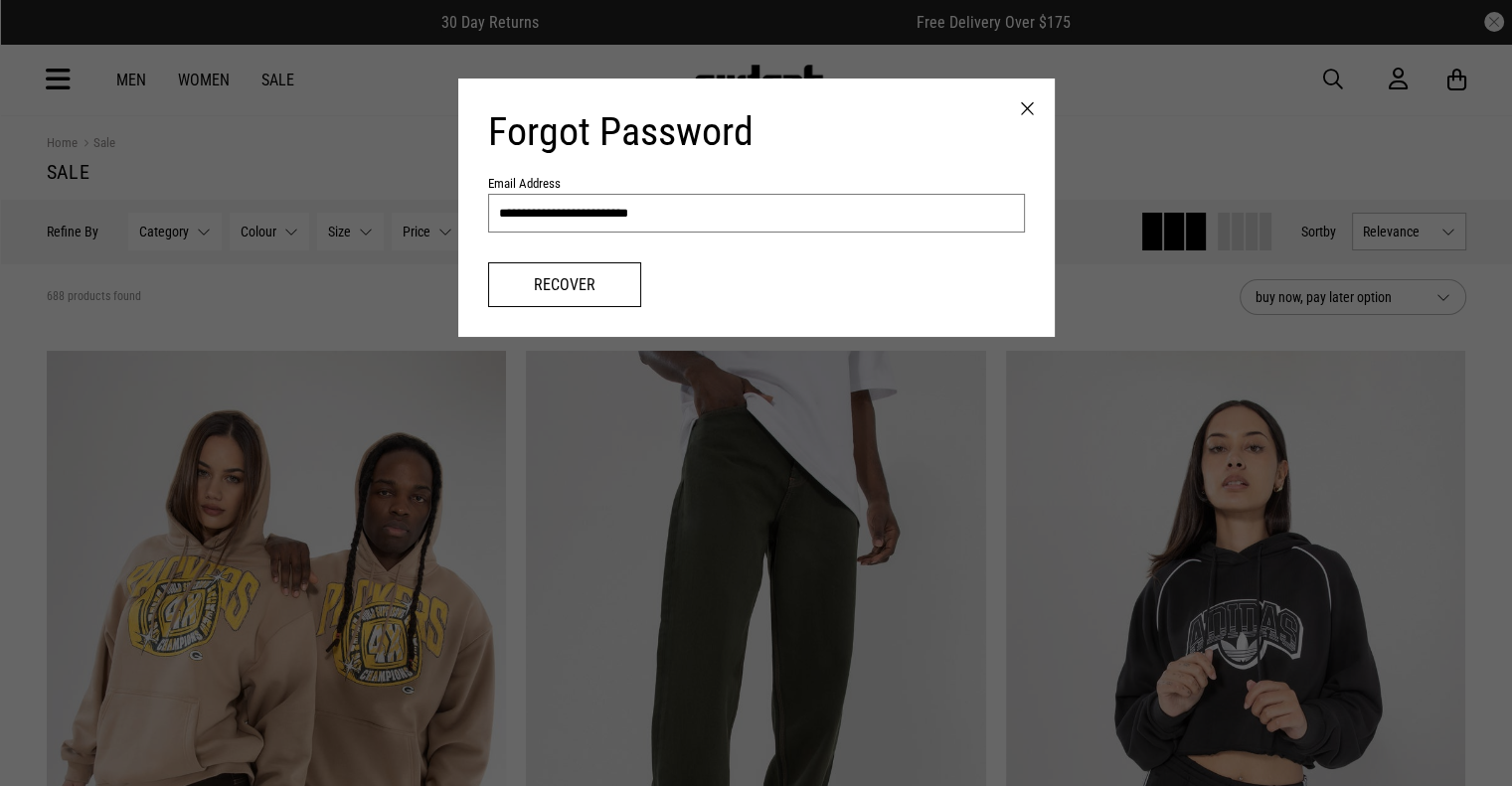 type on "**********" 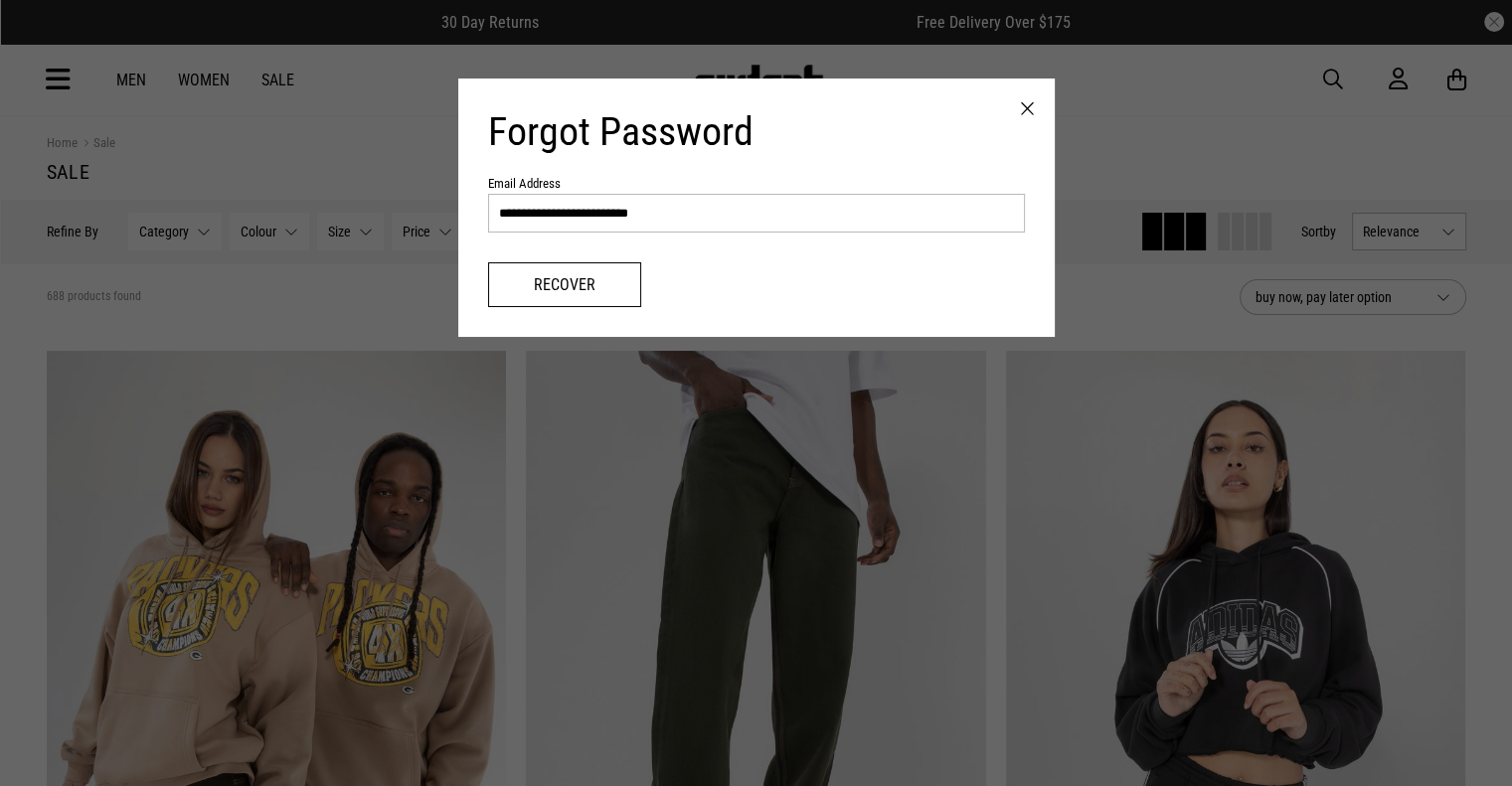 click on "Recover" at bounding box center (565, 284) 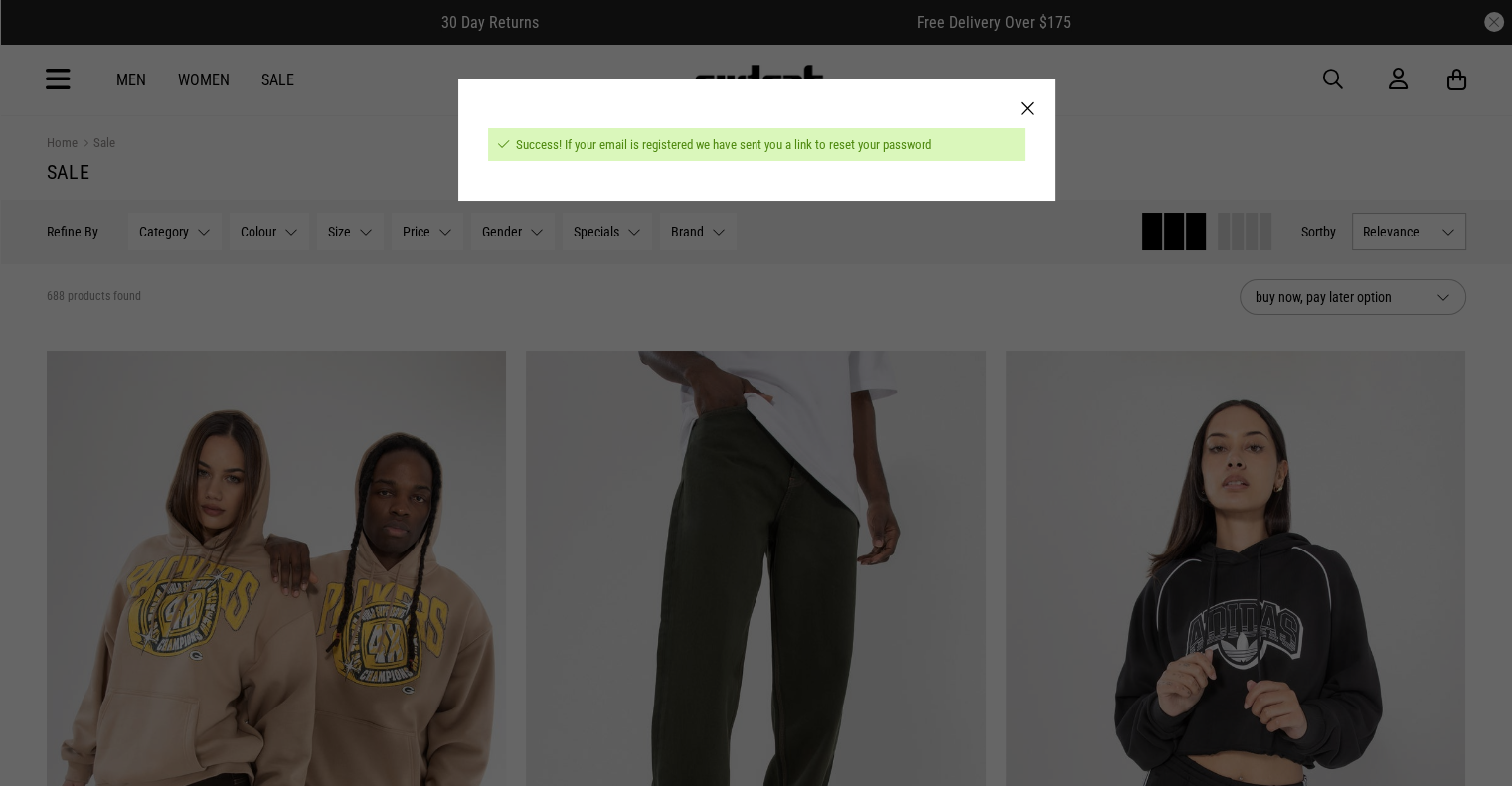 click at bounding box center [1027, 109] 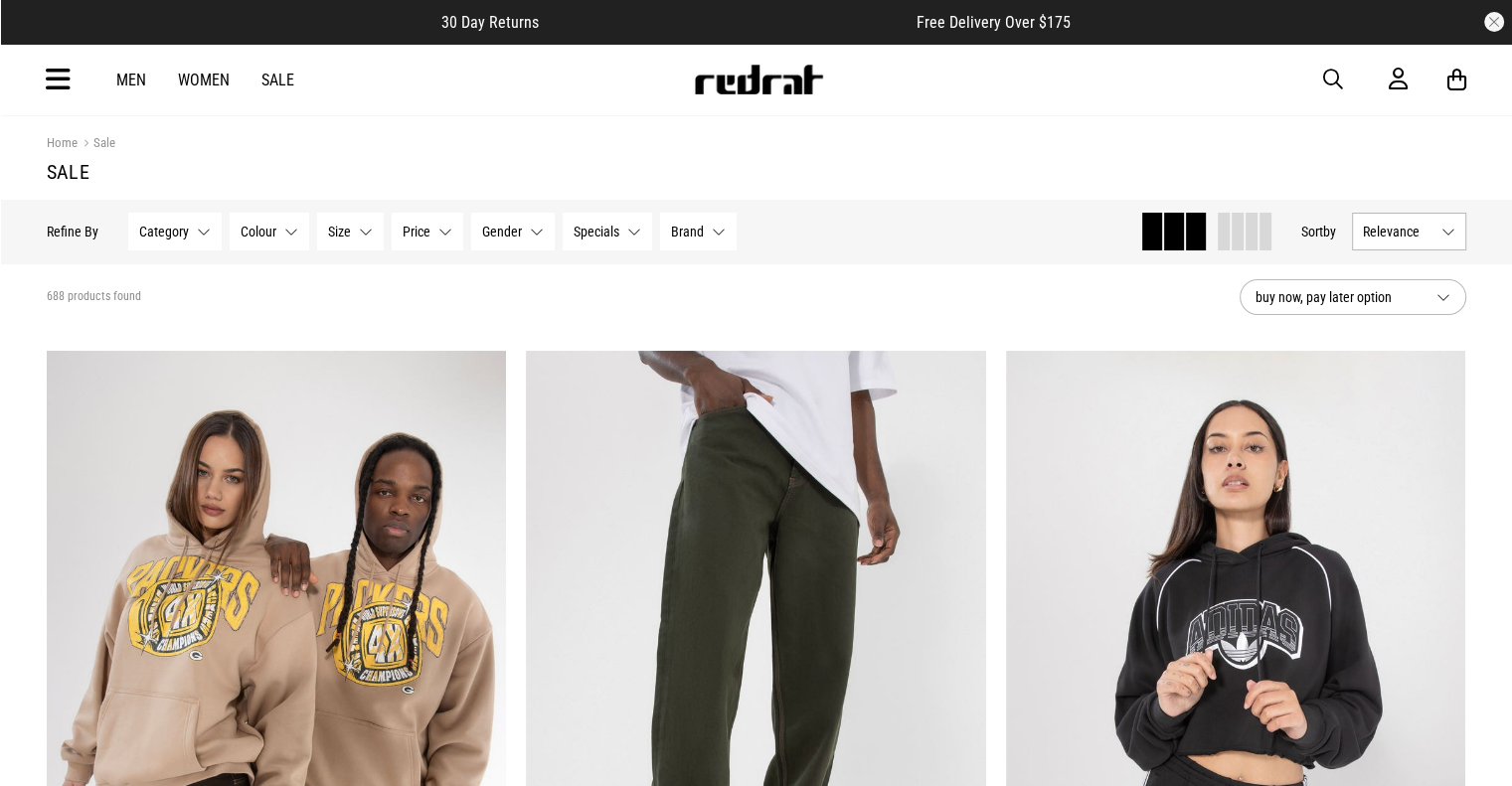 drag, startPoint x: 50, startPoint y: 90, endPoint x: 52, endPoint y: 106, distance: 16.124515 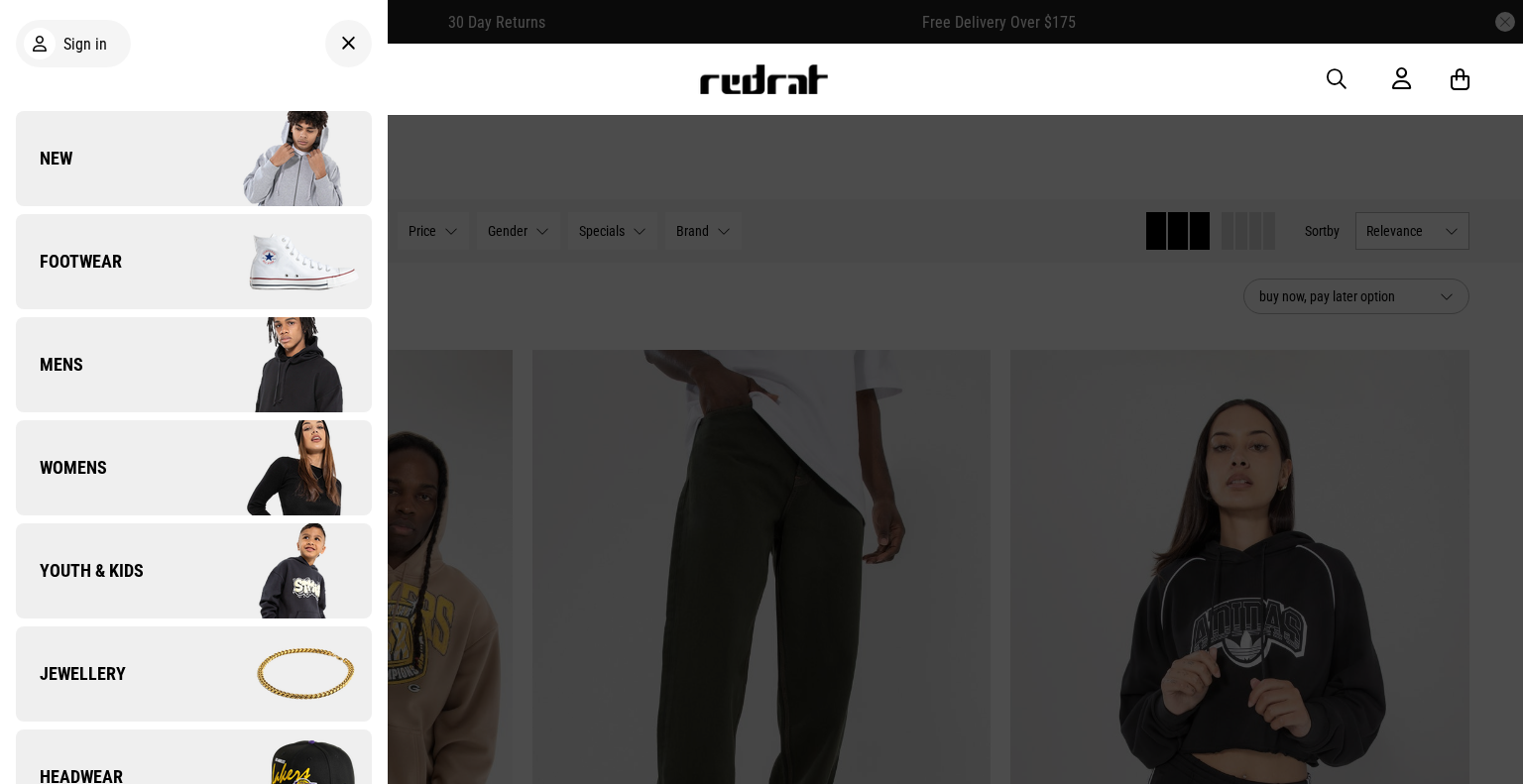 click on "Footwear" at bounding box center [193, 262] 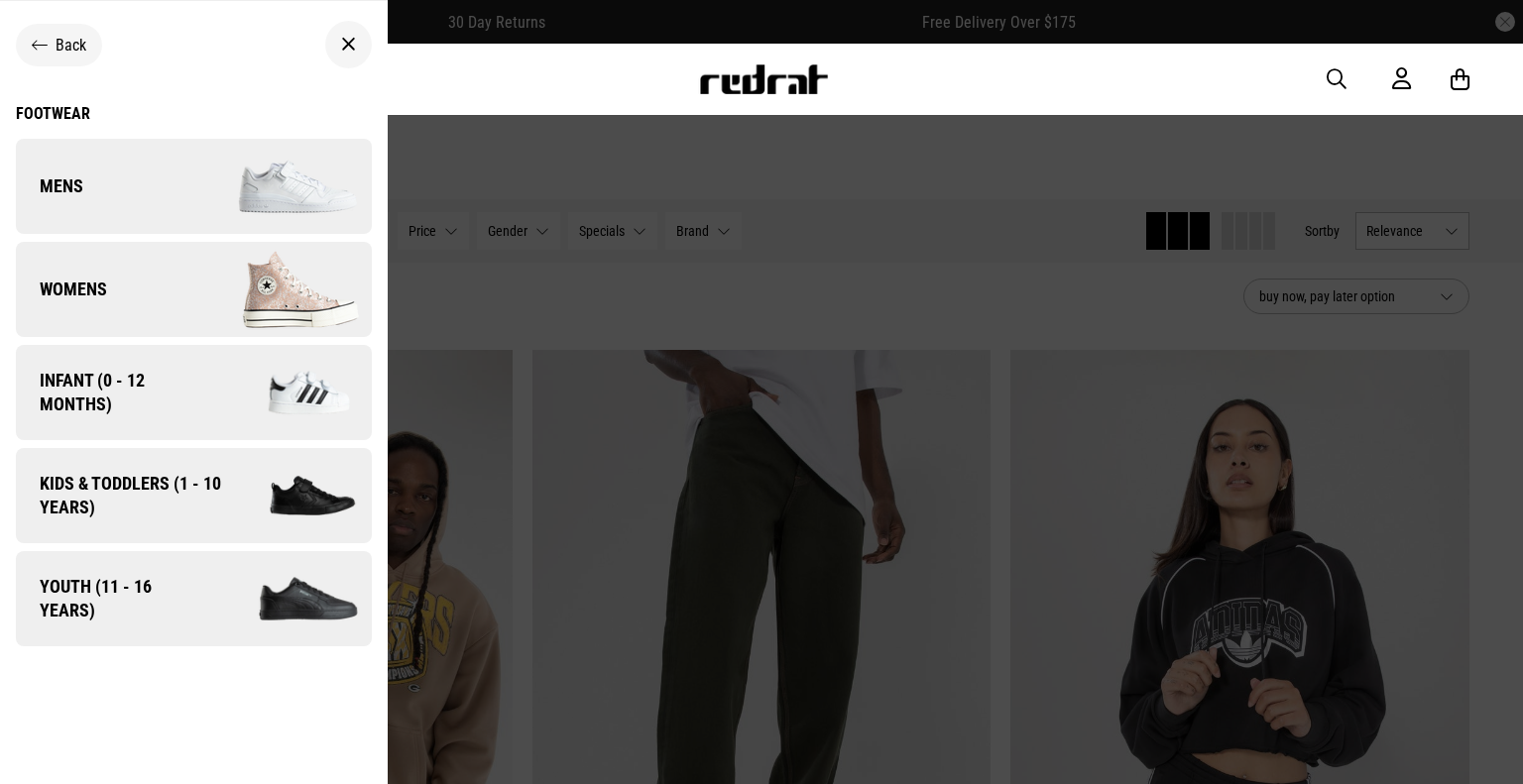 click on "Mens" at bounding box center [193, 186] 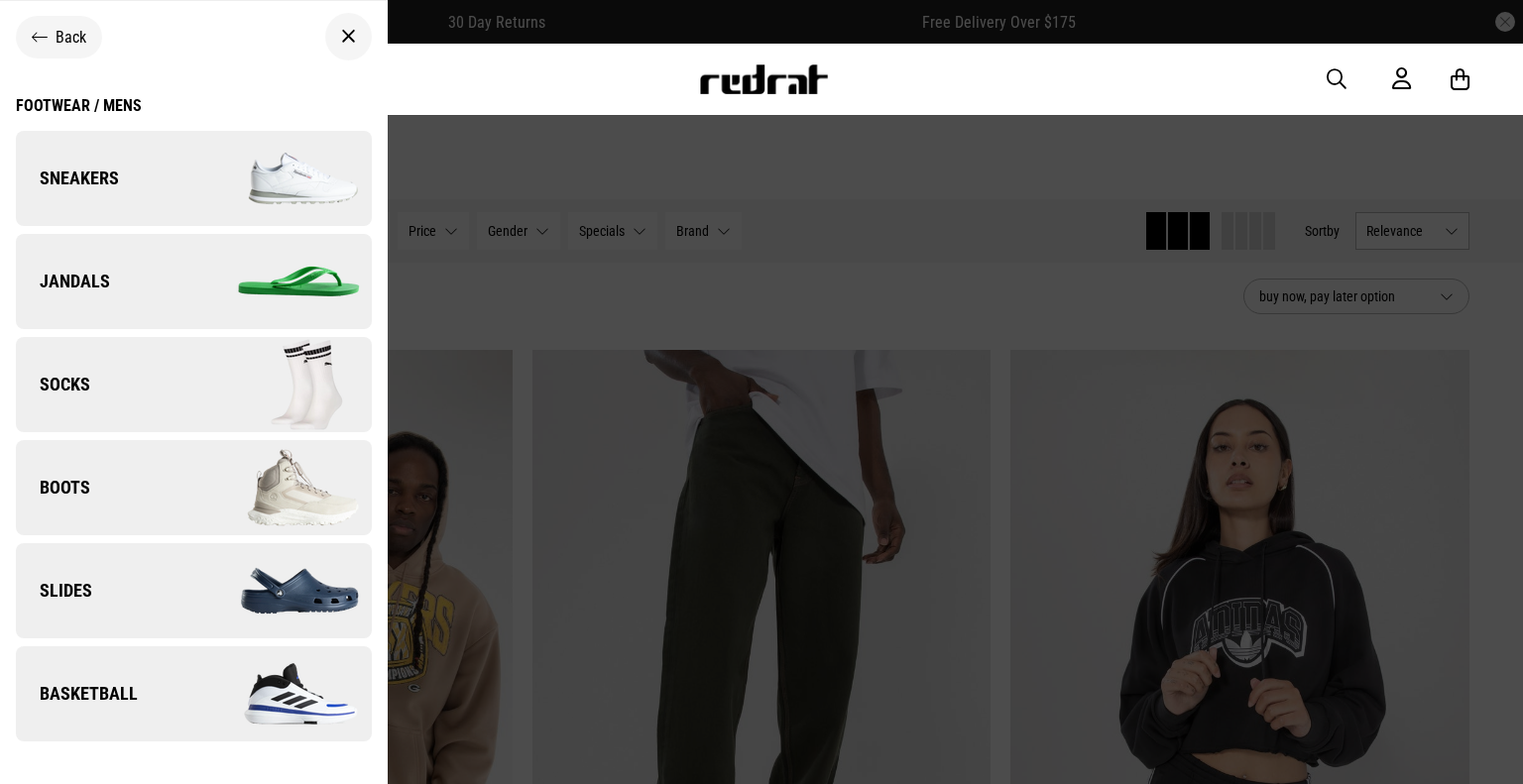 scroll, scrollTop: 16, scrollLeft: 0, axis: vertical 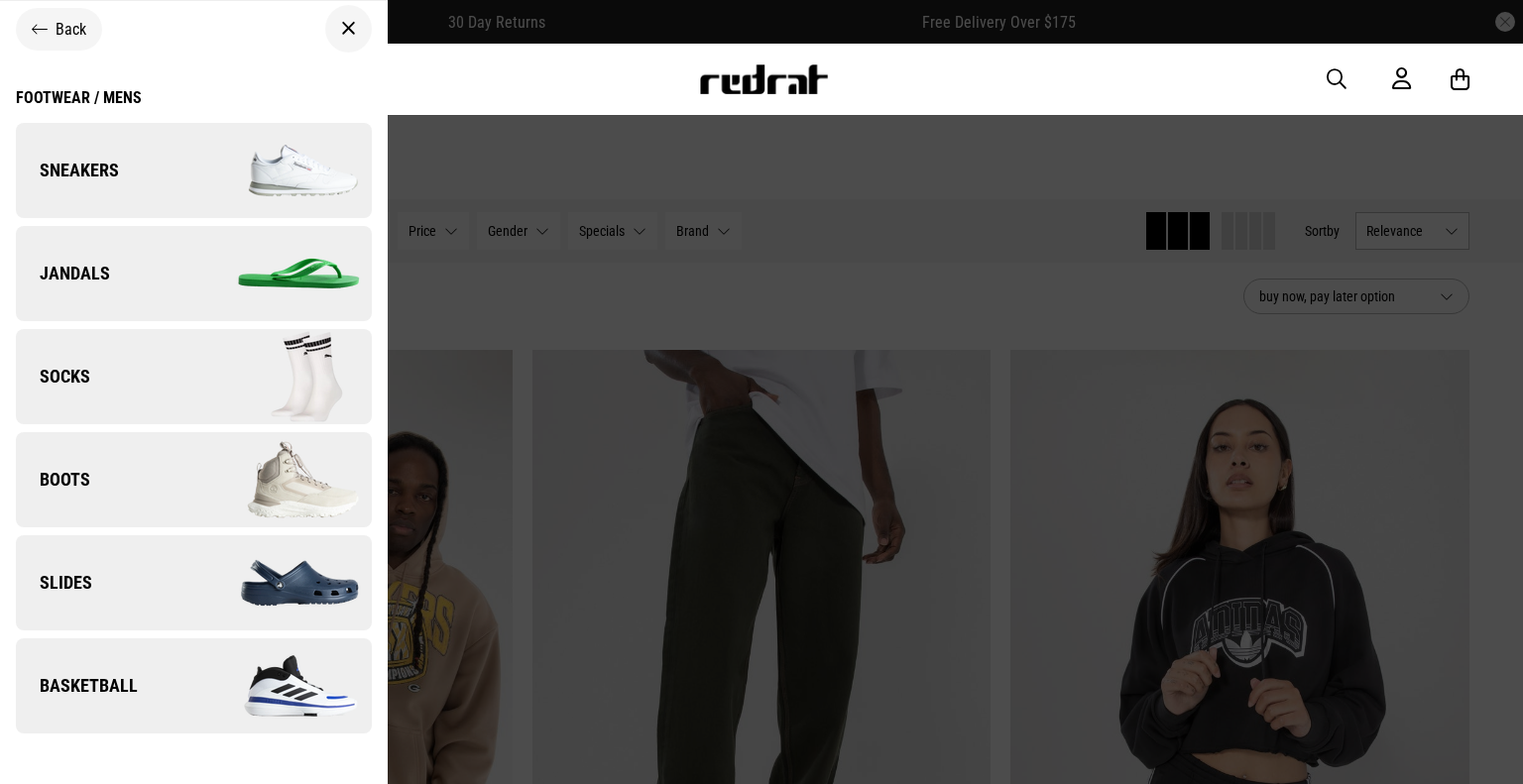click on "Boots" at bounding box center (193, 480) 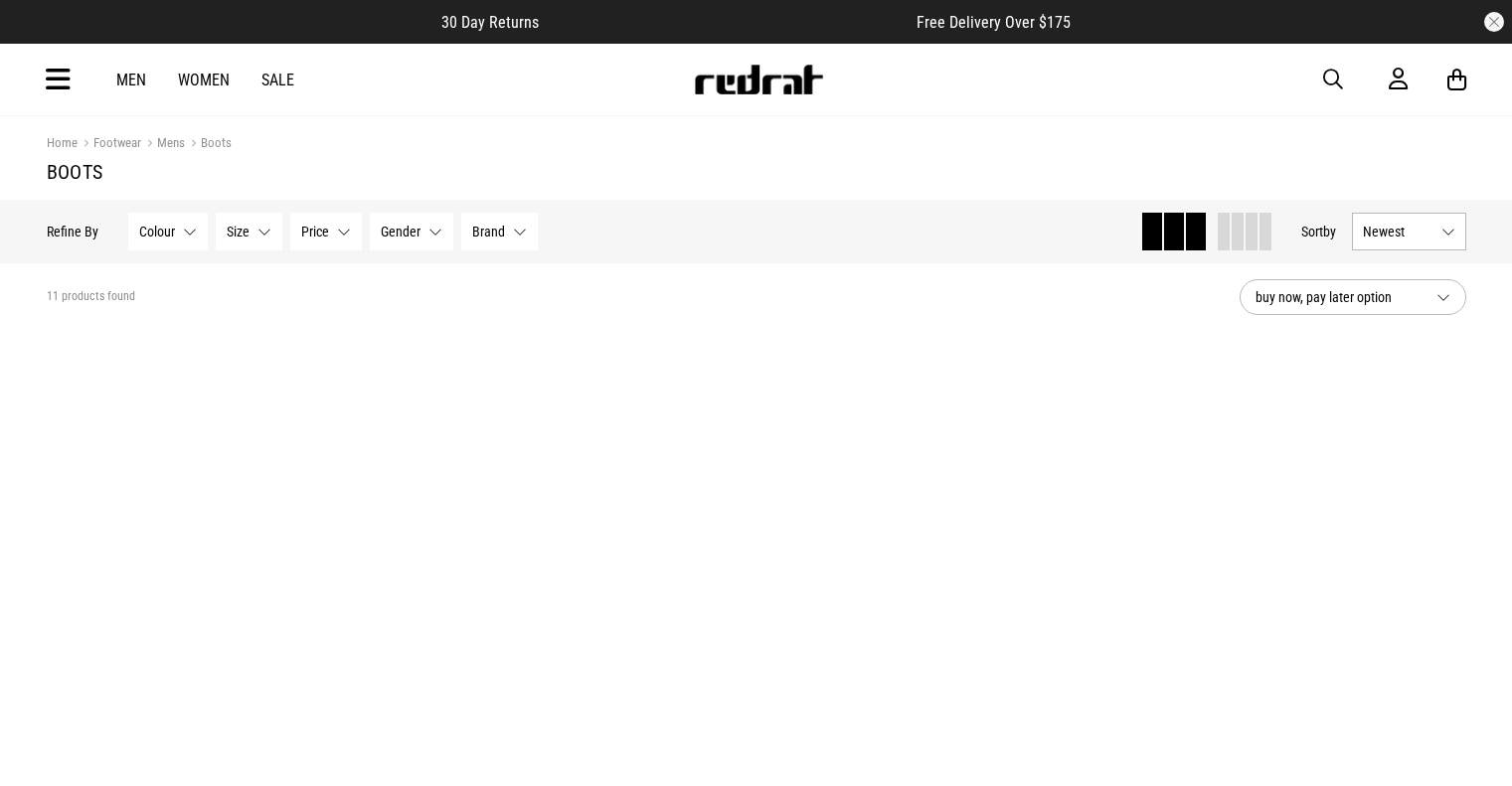 scroll, scrollTop: 2713, scrollLeft: 0, axis: vertical 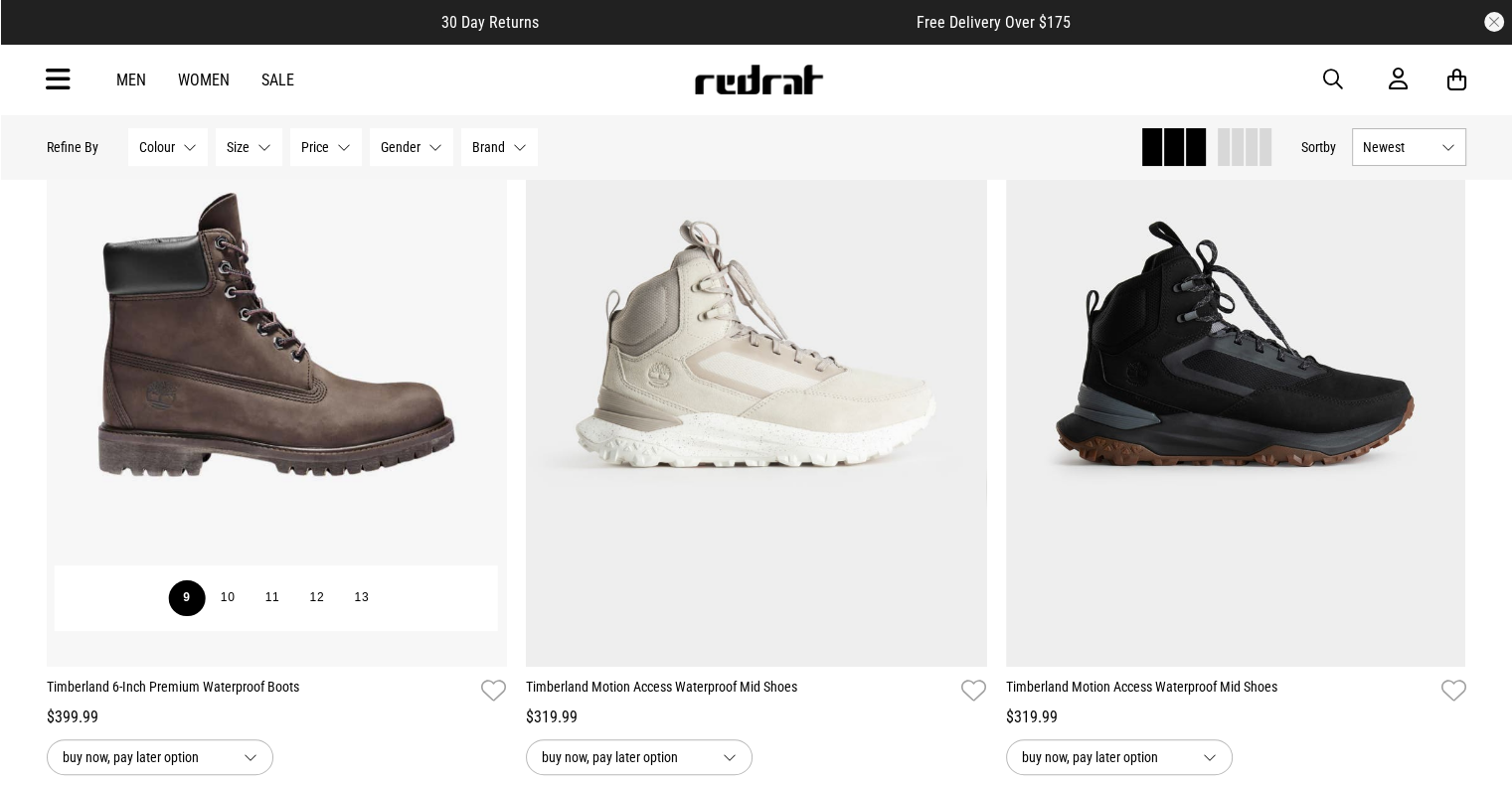 click on "9" at bounding box center (186, 598) 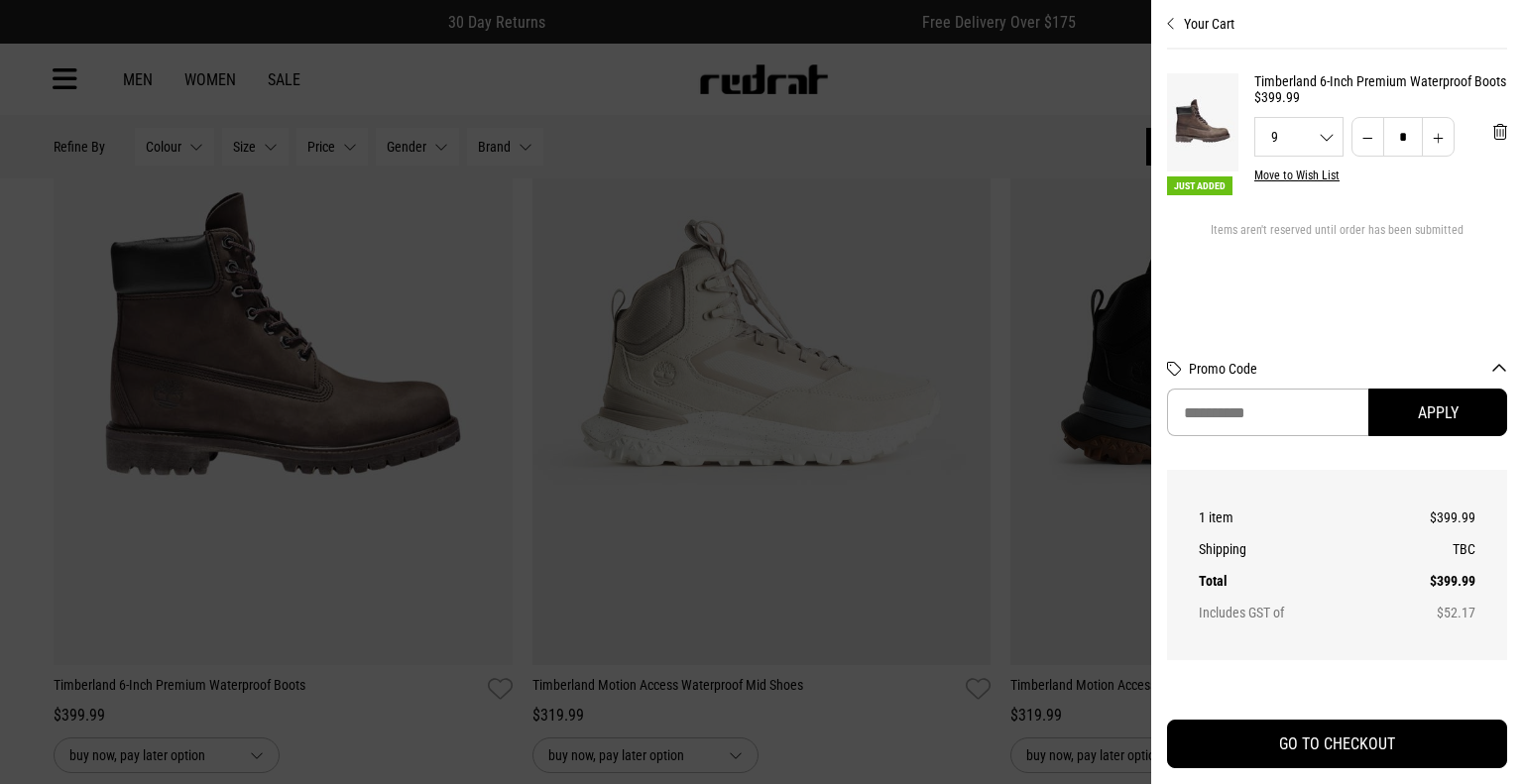 click at bounding box center (762, 392) 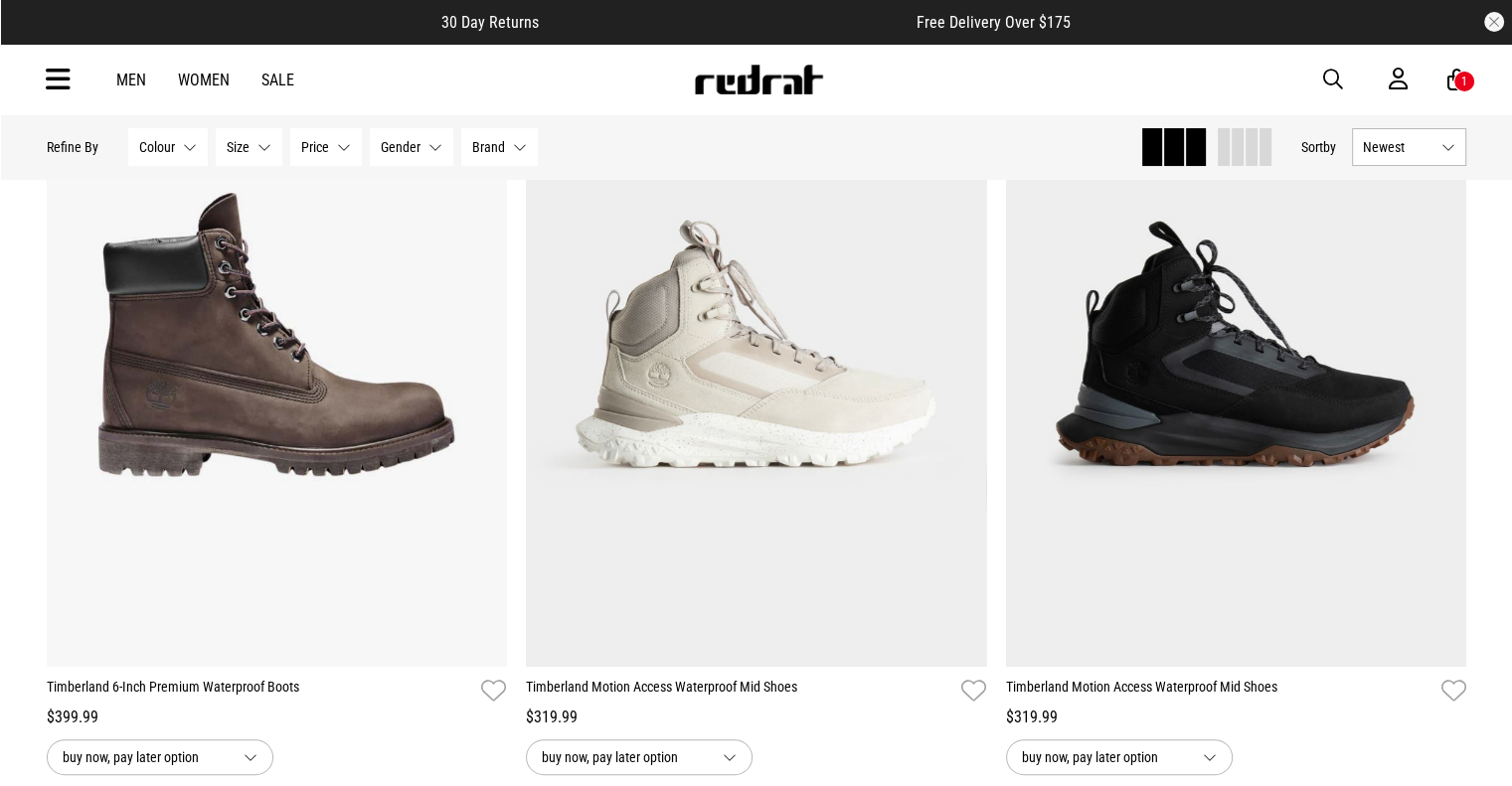 click on "1" at bounding box center [1464, 81] 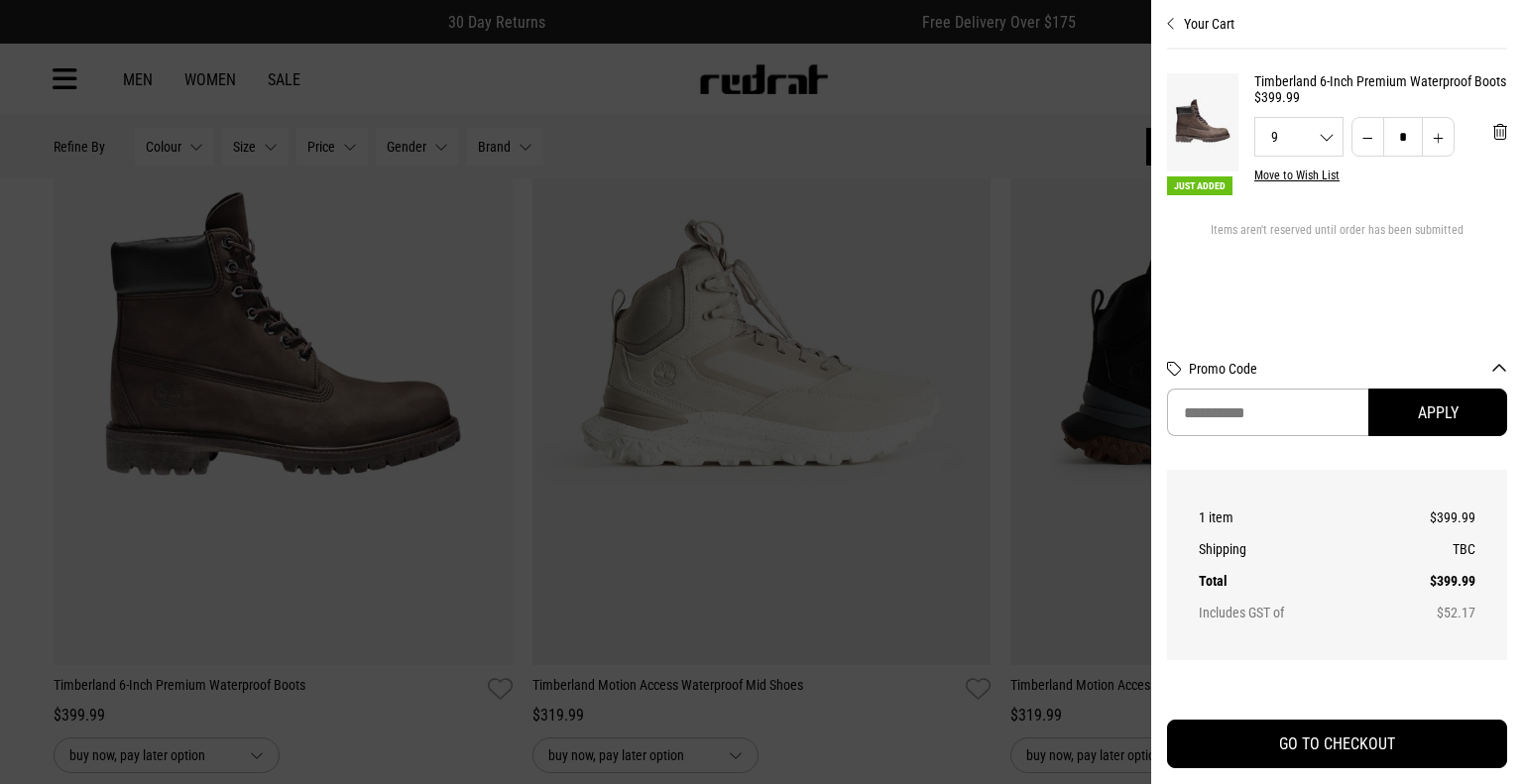 click at bounding box center (1171, 24) 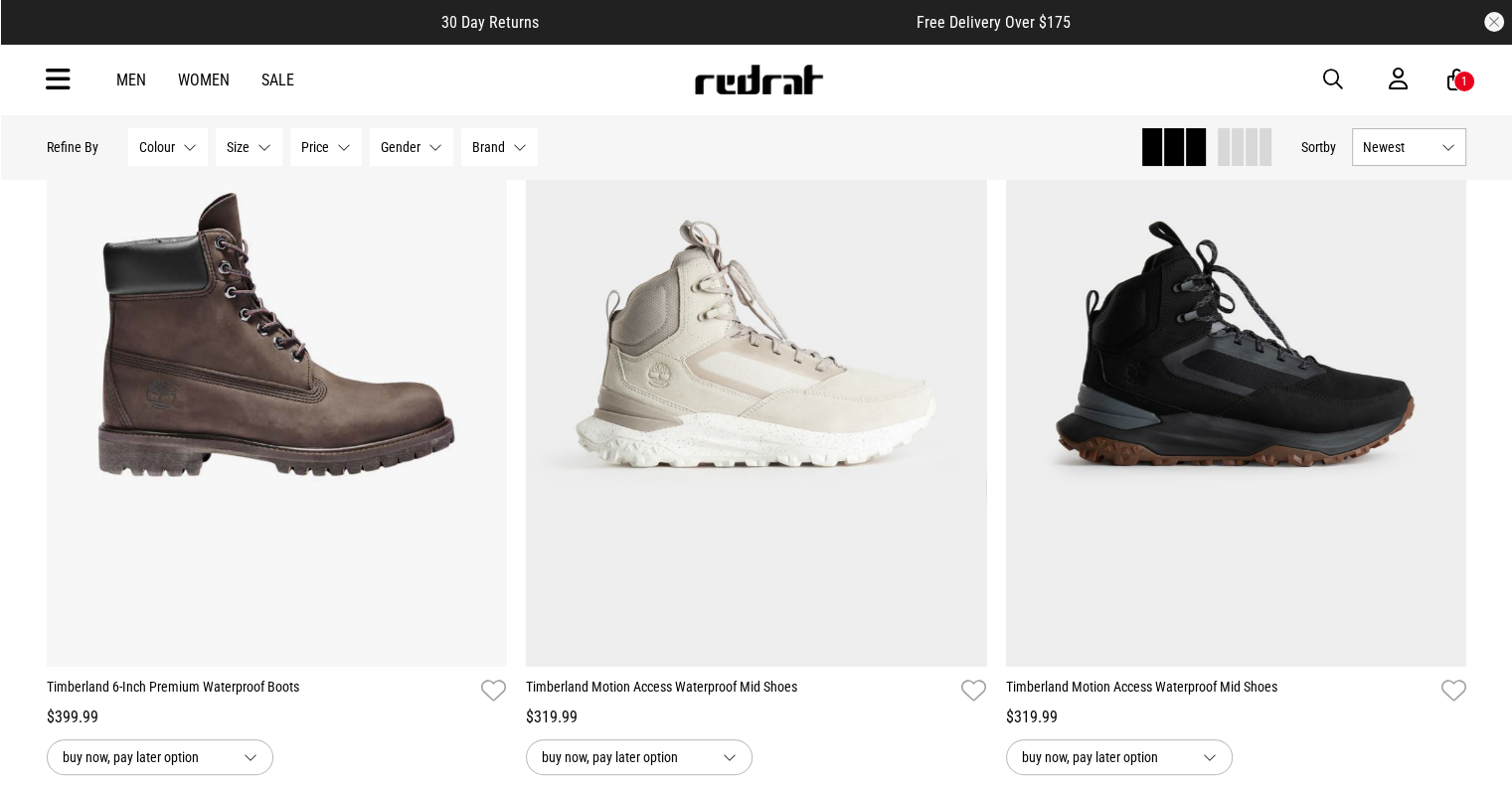 click on "1" at bounding box center [1464, 81] 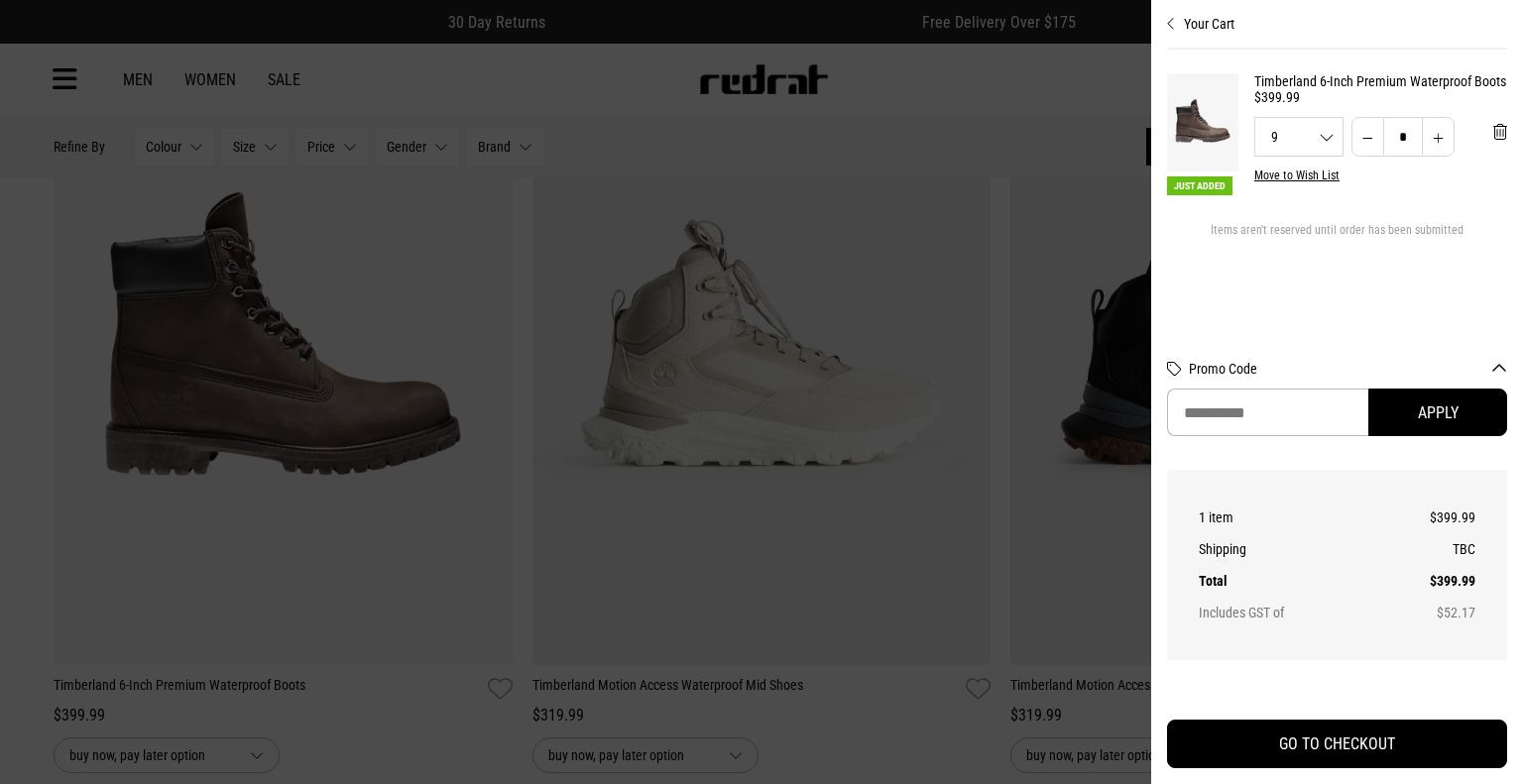 click at bounding box center [762, 392] 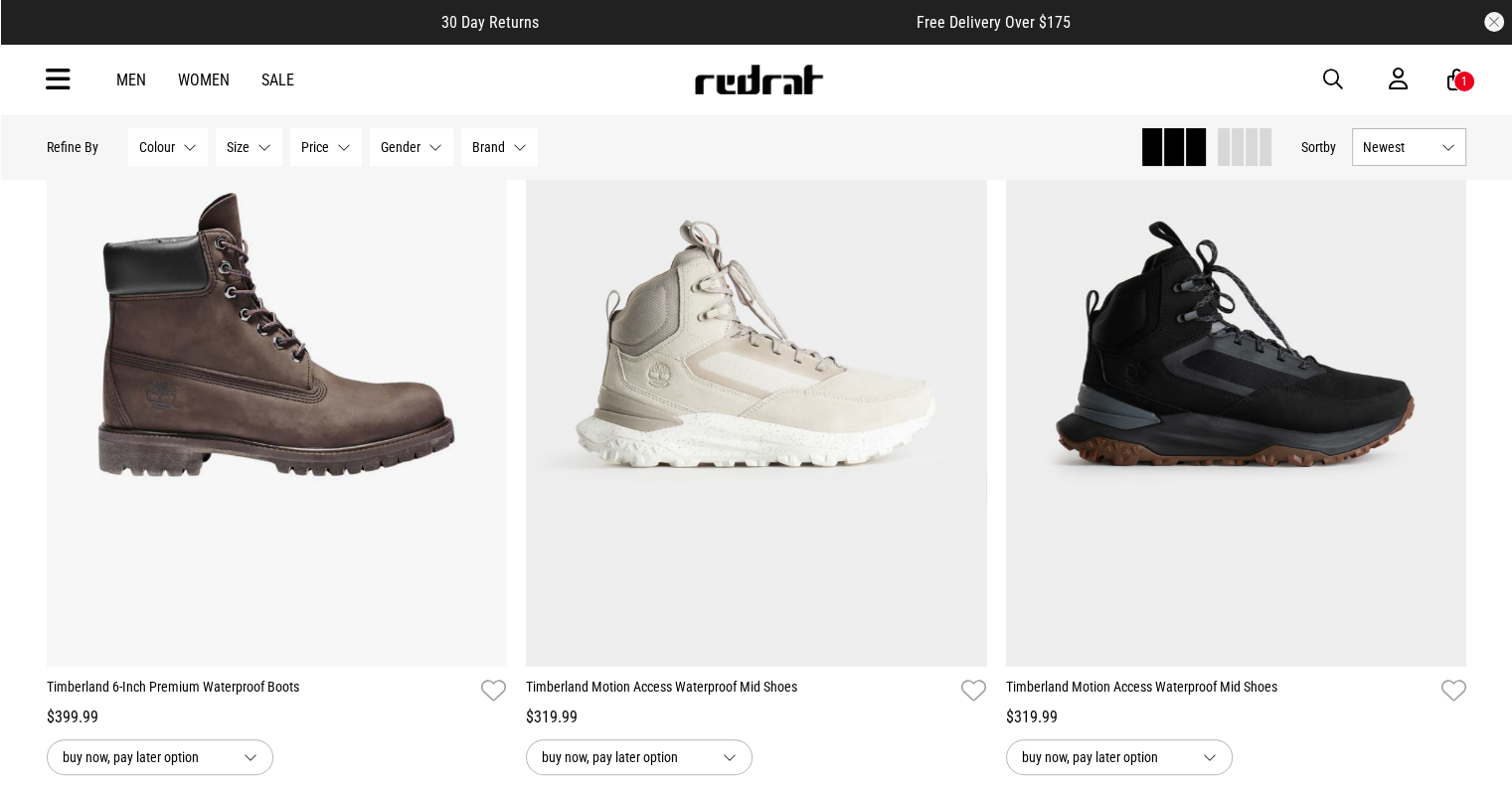 click at bounding box center (758, 79) 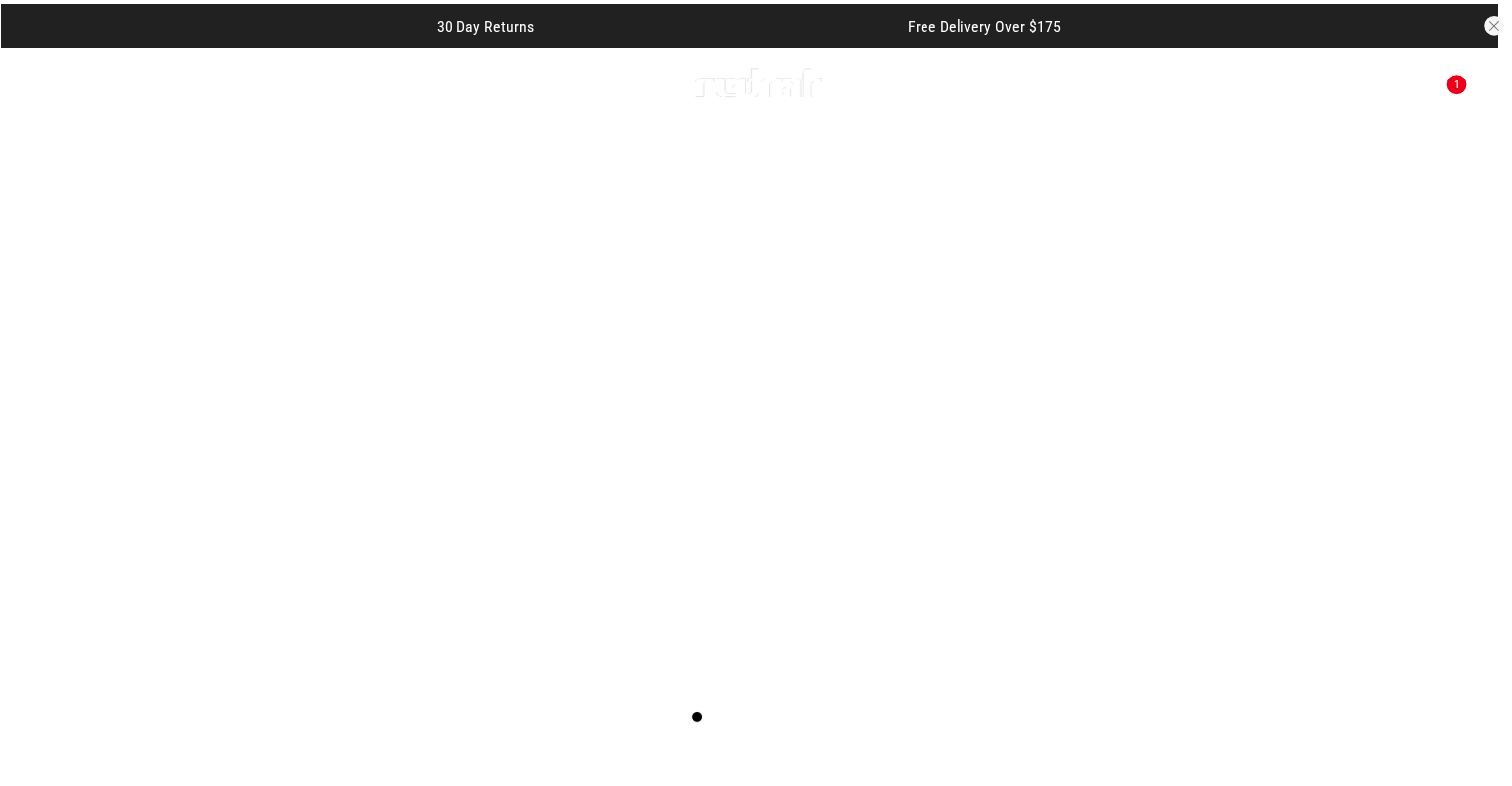 scroll, scrollTop: 0, scrollLeft: 0, axis: both 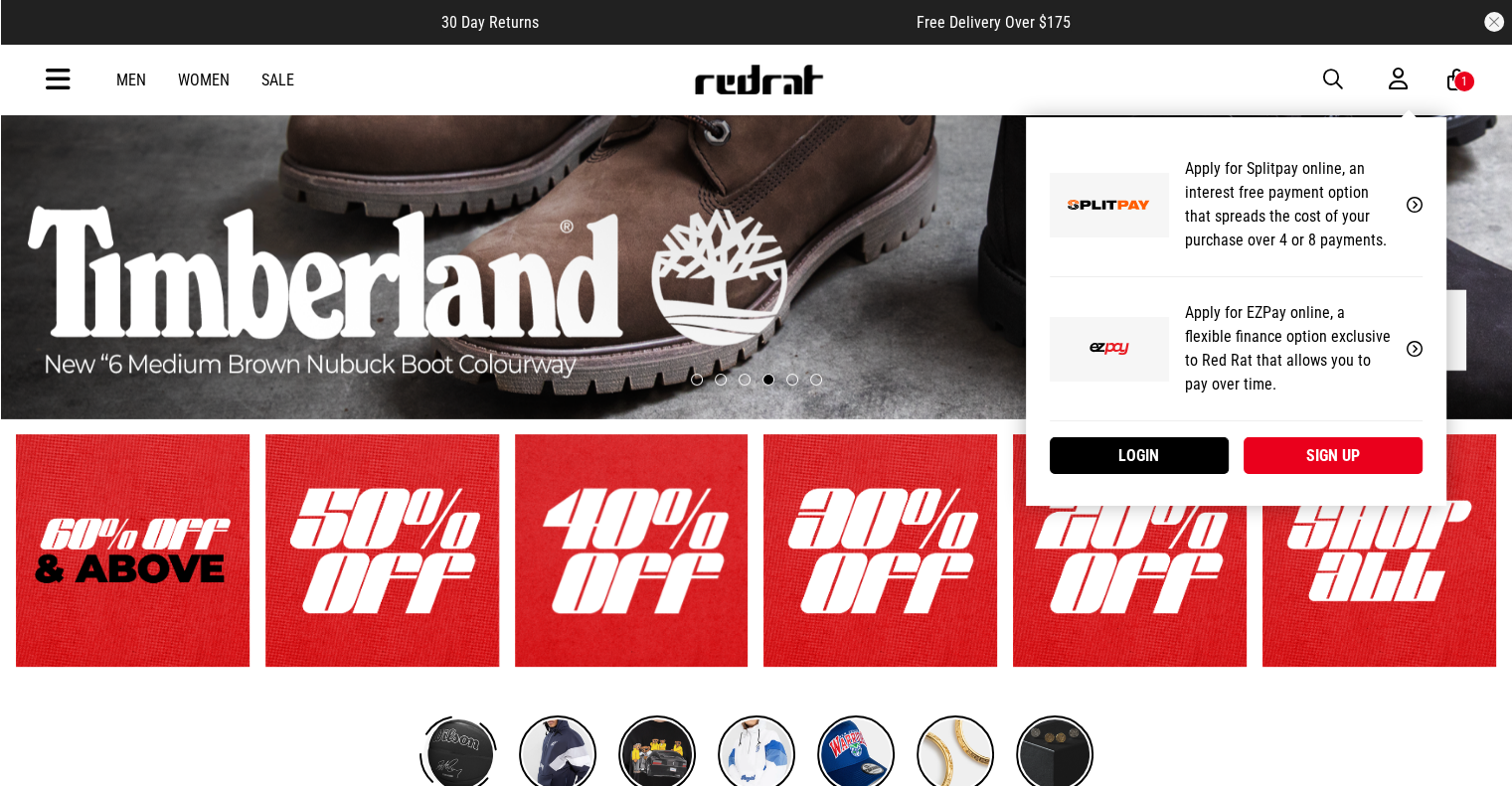 click at bounding box center (1109, 205) 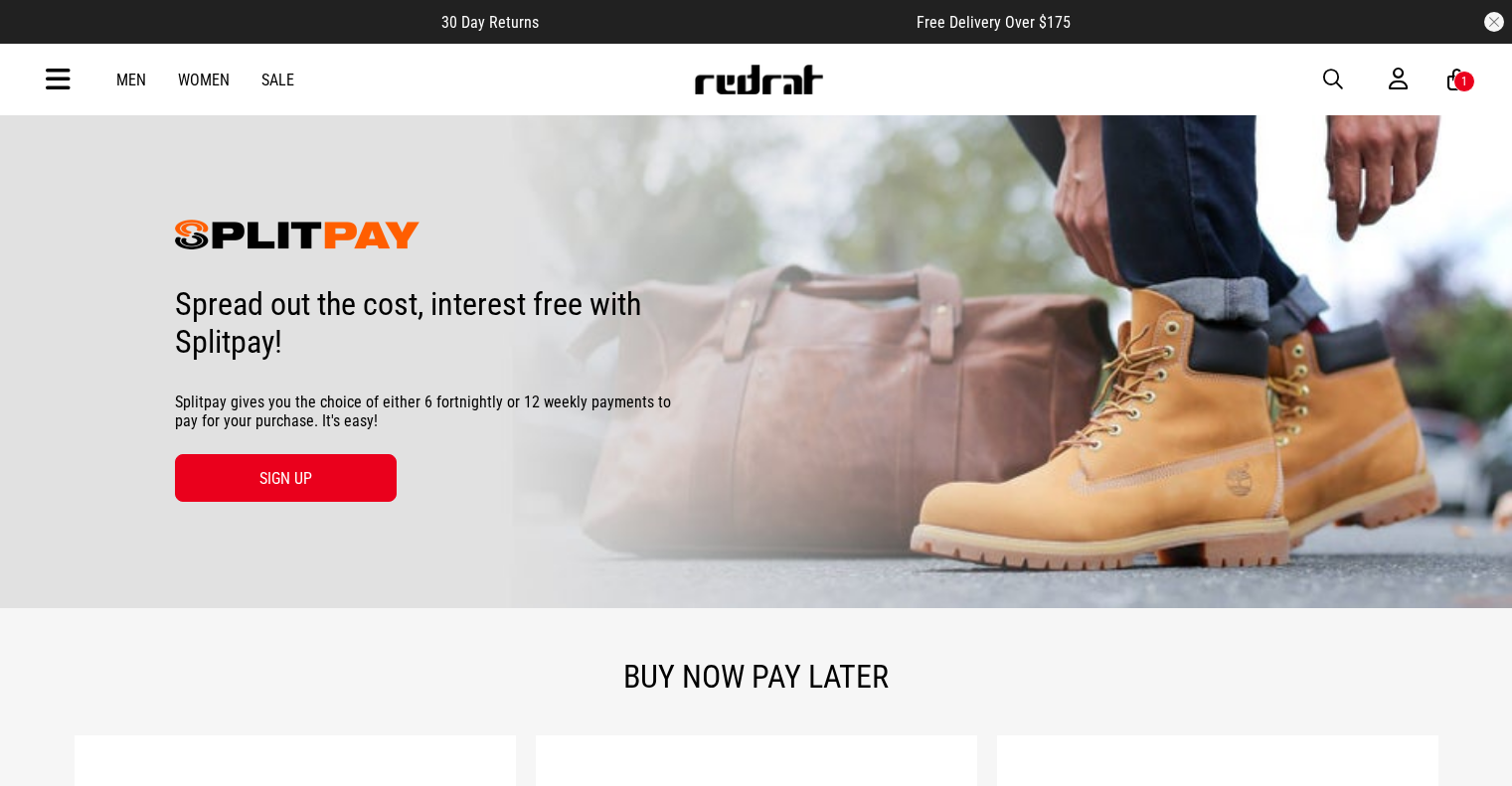 scroll, scrollTop: 0, scrollLeft: 0, axis: both 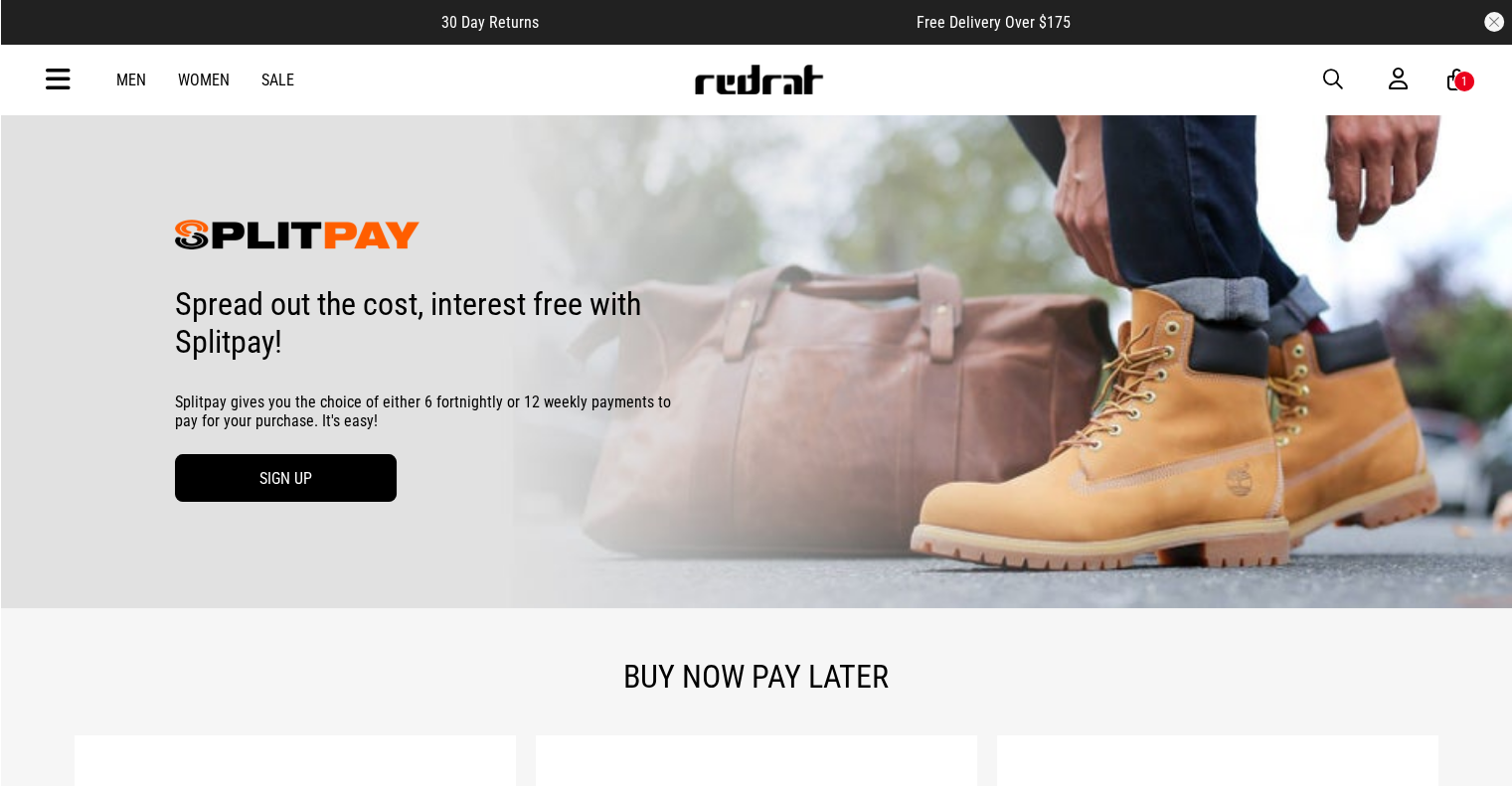 click on "SIGN UP" at bounding box center (285, 478) 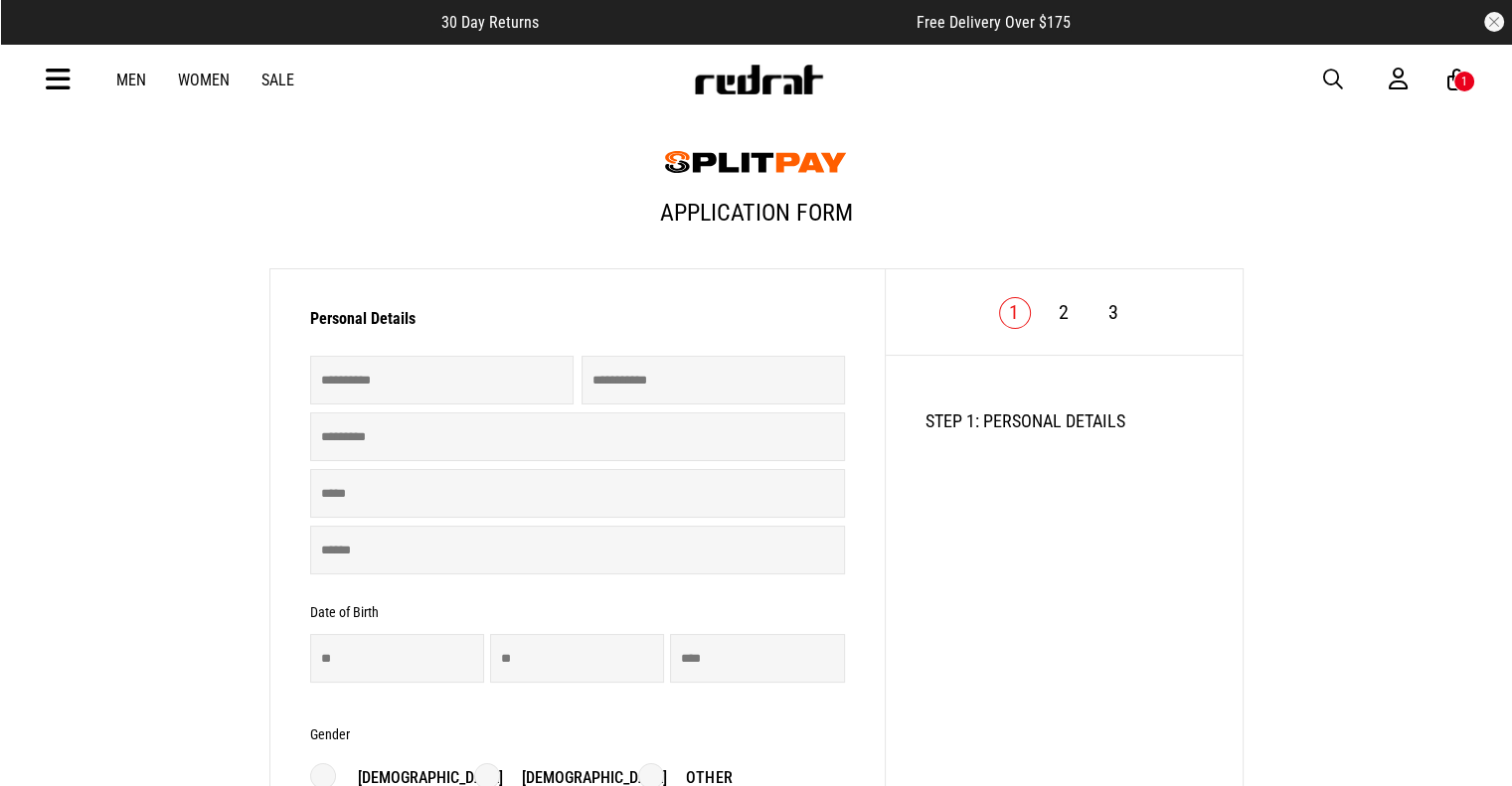 scroll, scrollTop: 298, scrollLeft: 0, axis: vertical 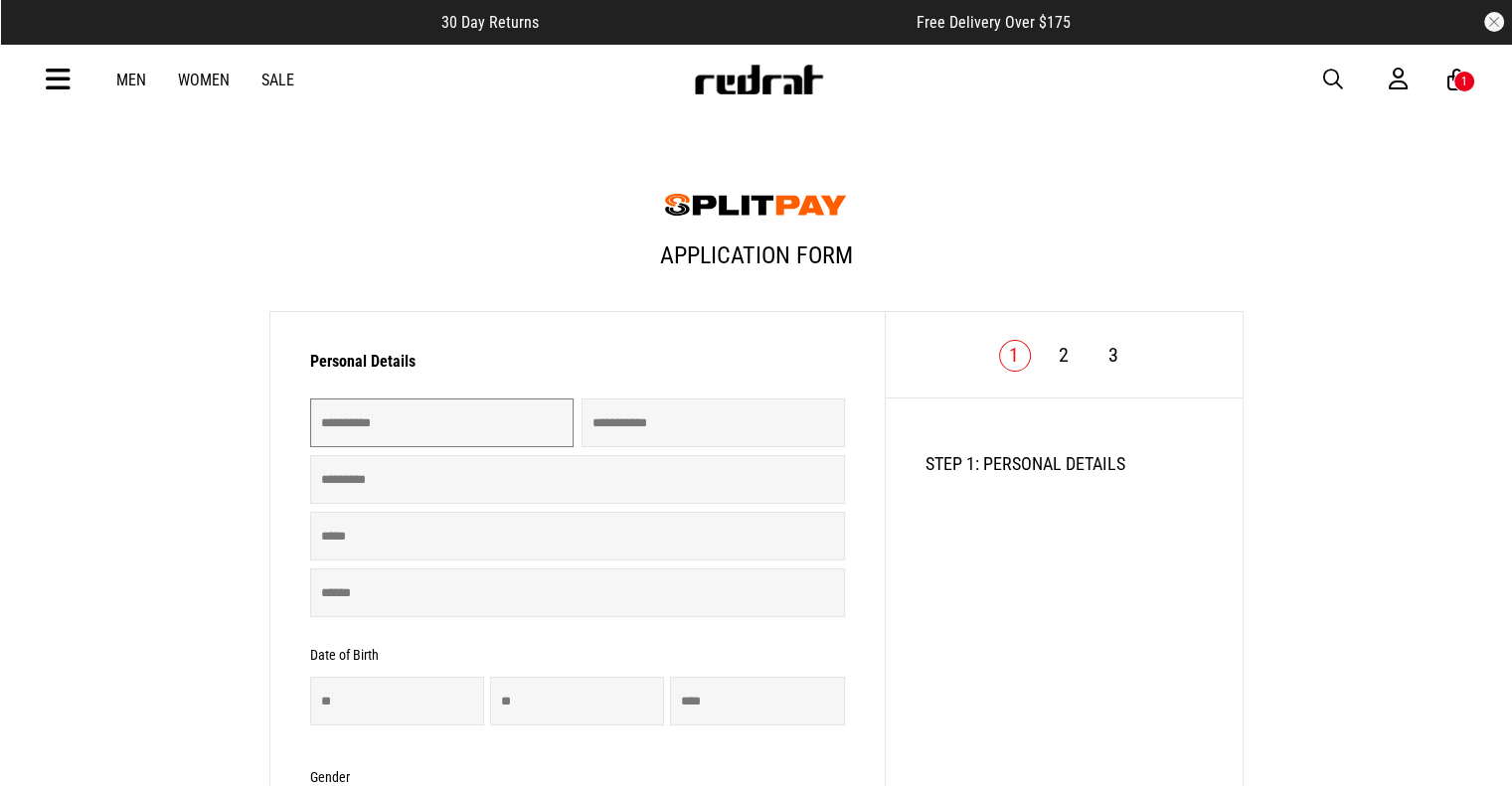 click at bounding box center (441, 422) 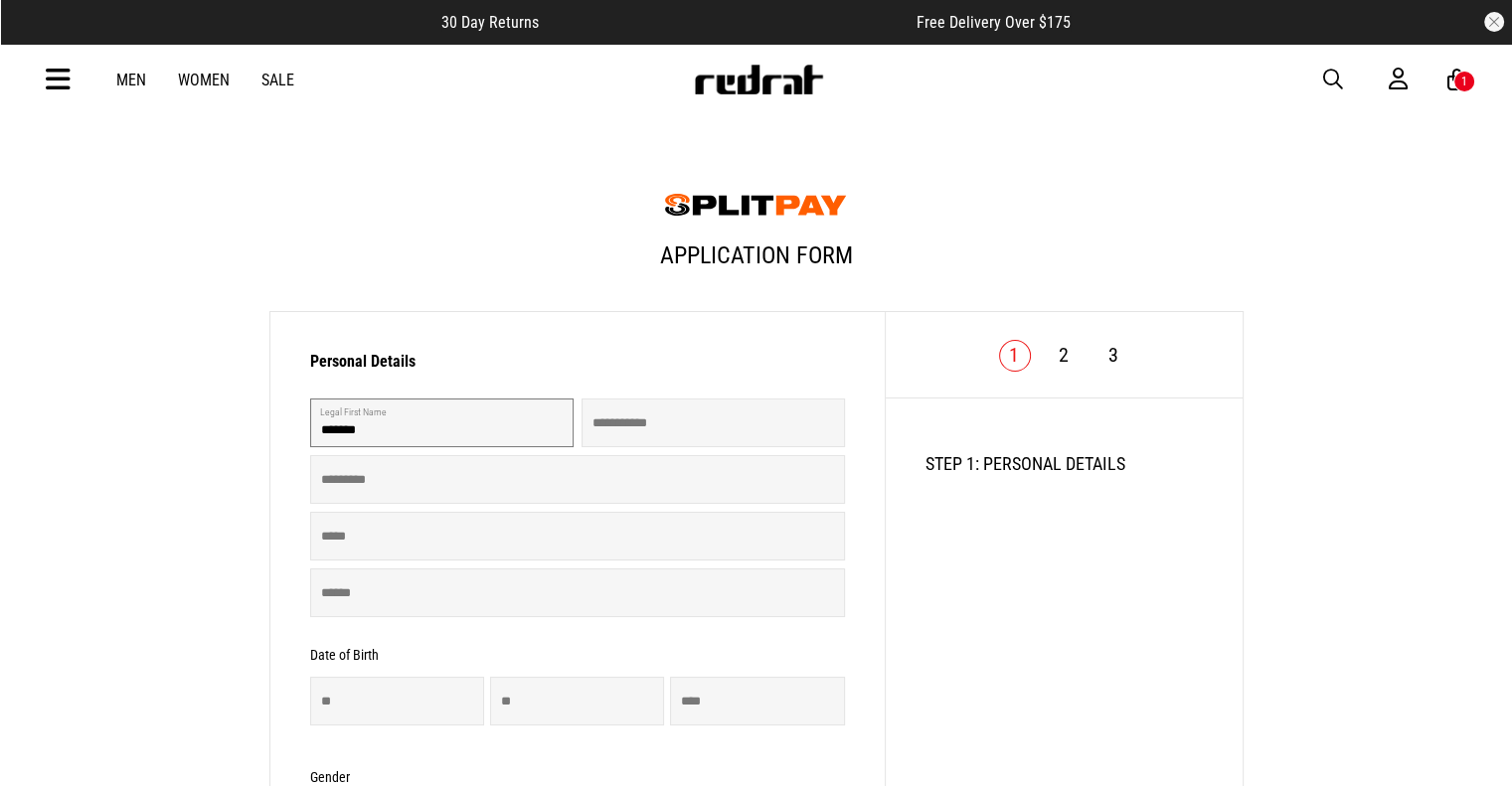 type on "*******" 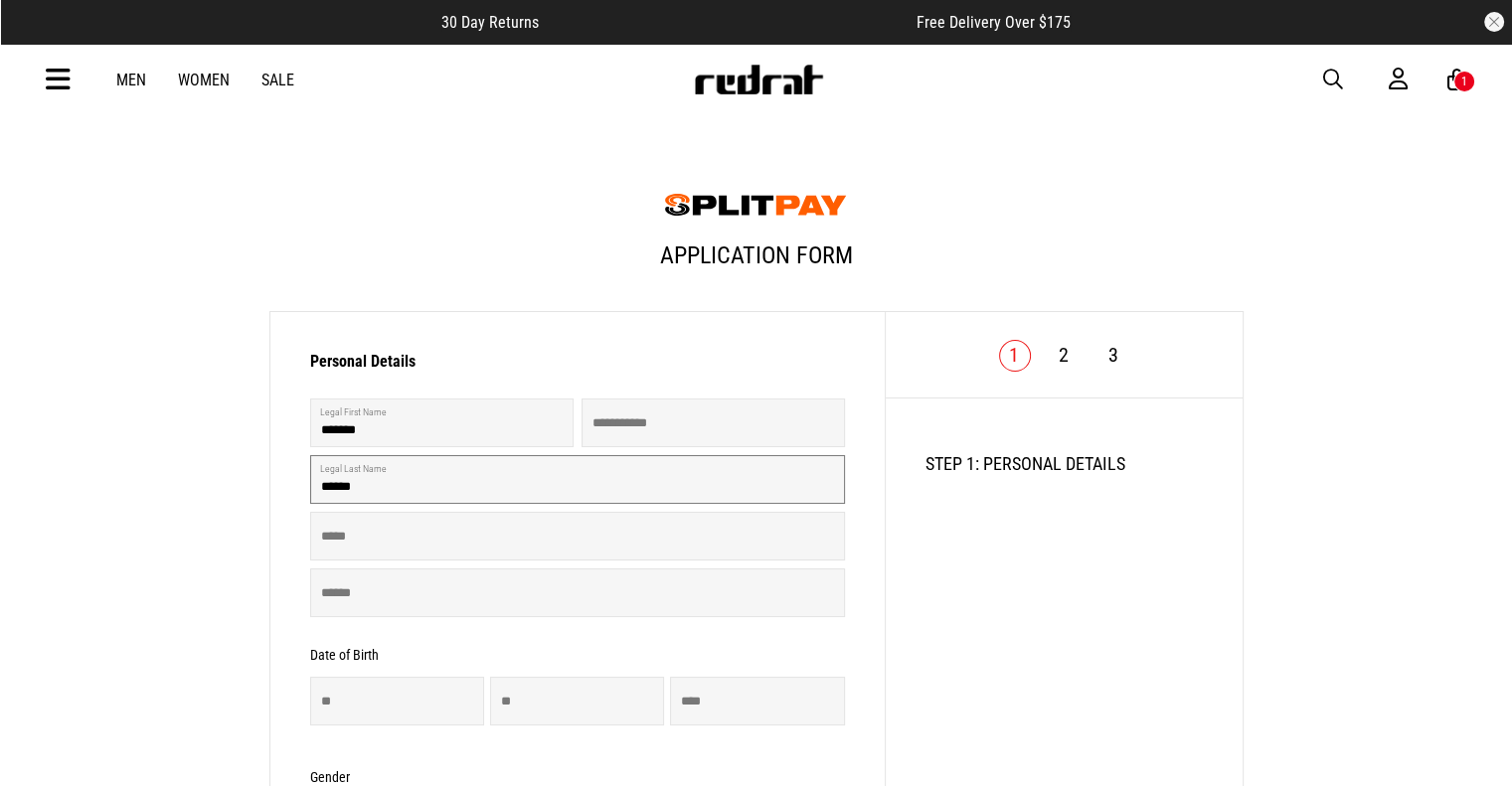 type on "******" 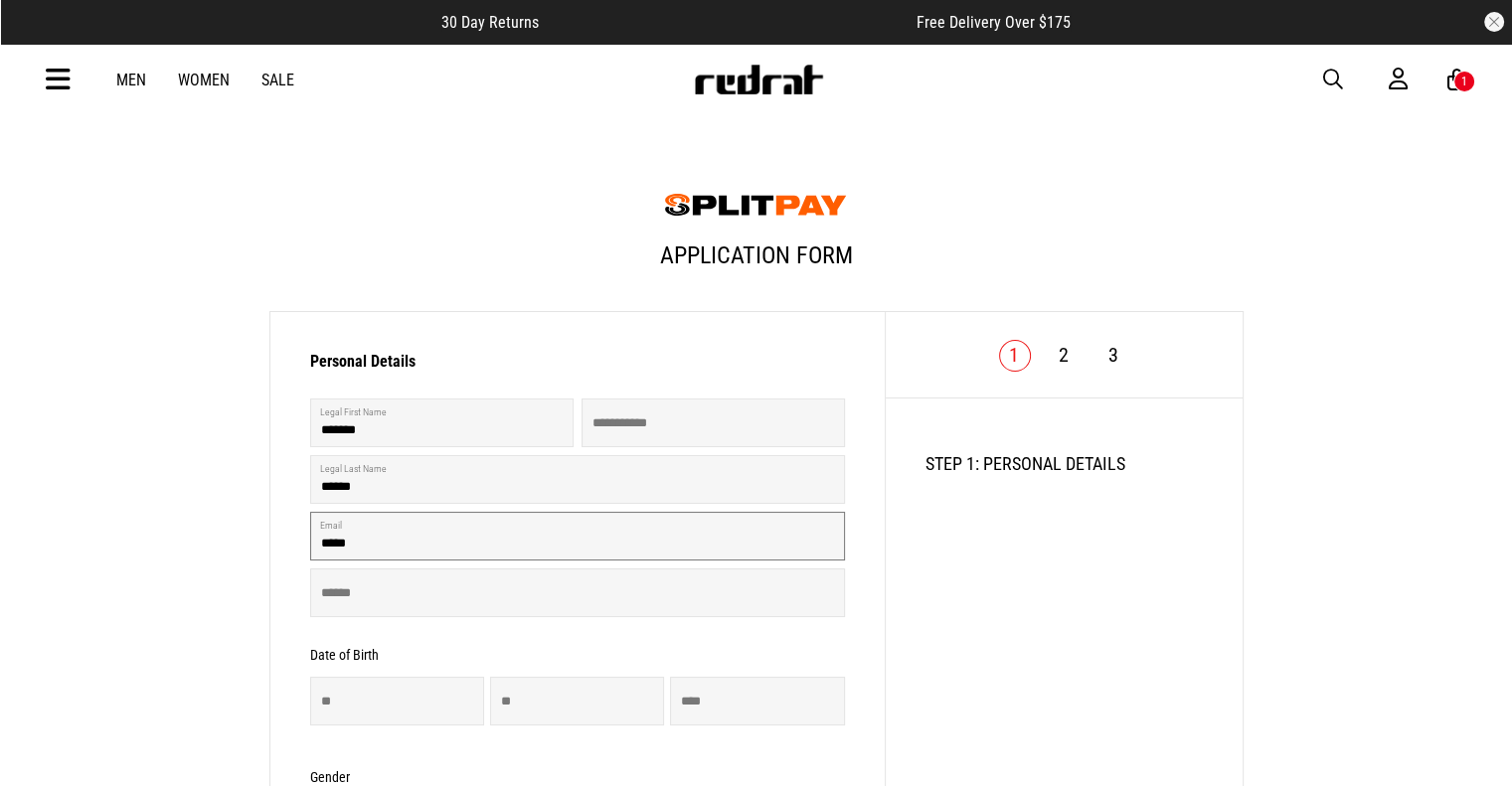 type on "**********" 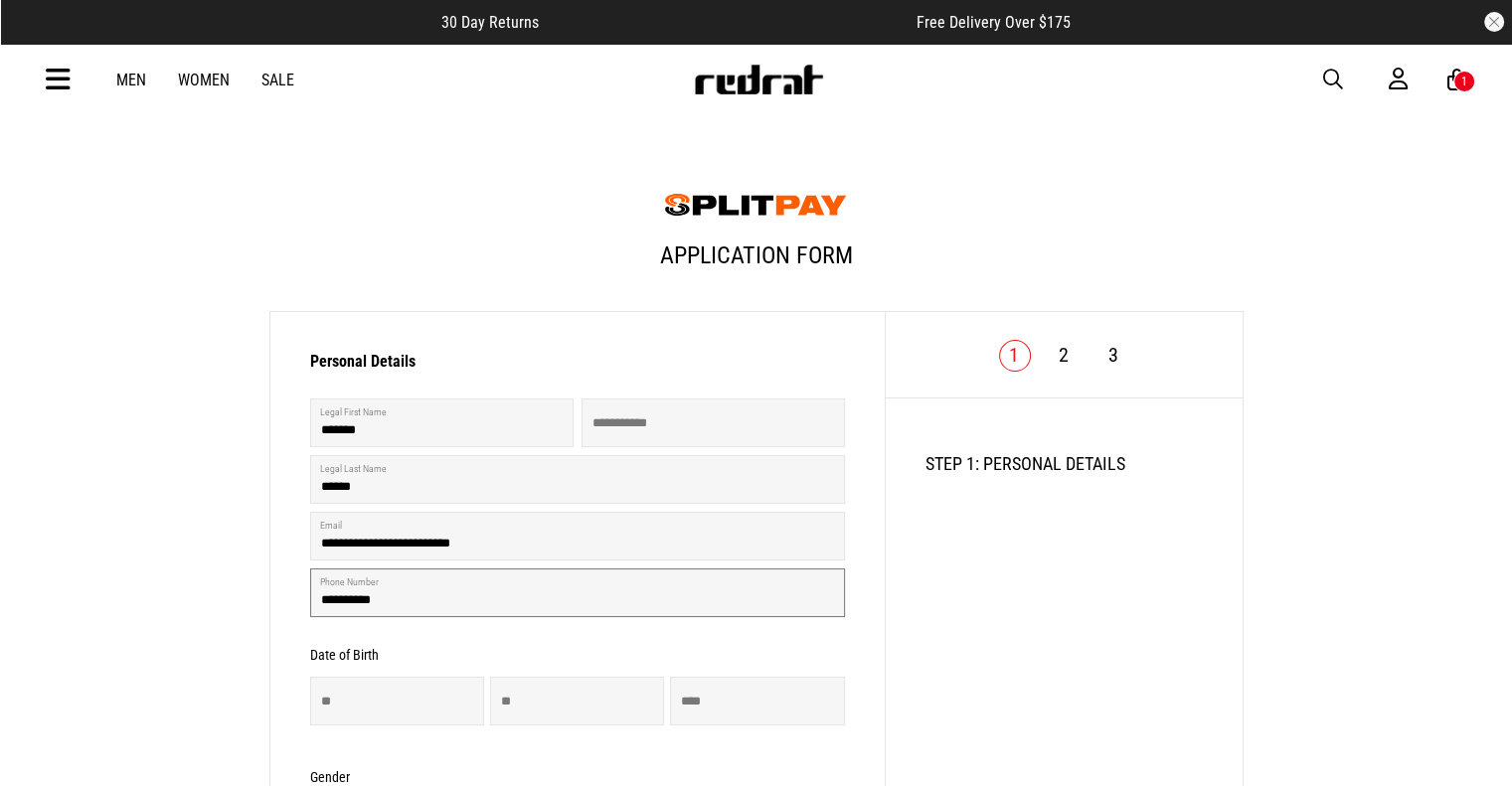 type on "**********" 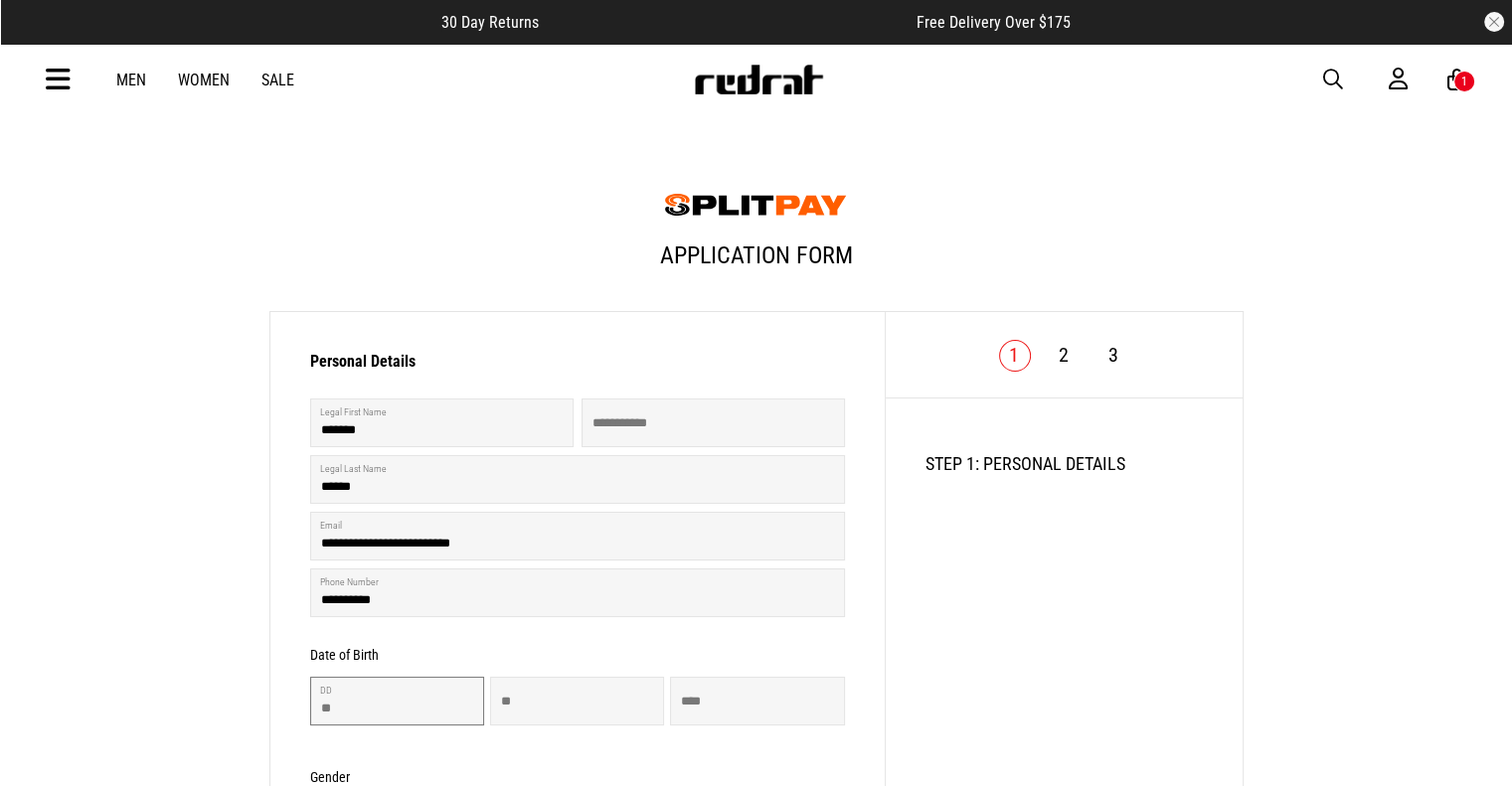 type on "**" 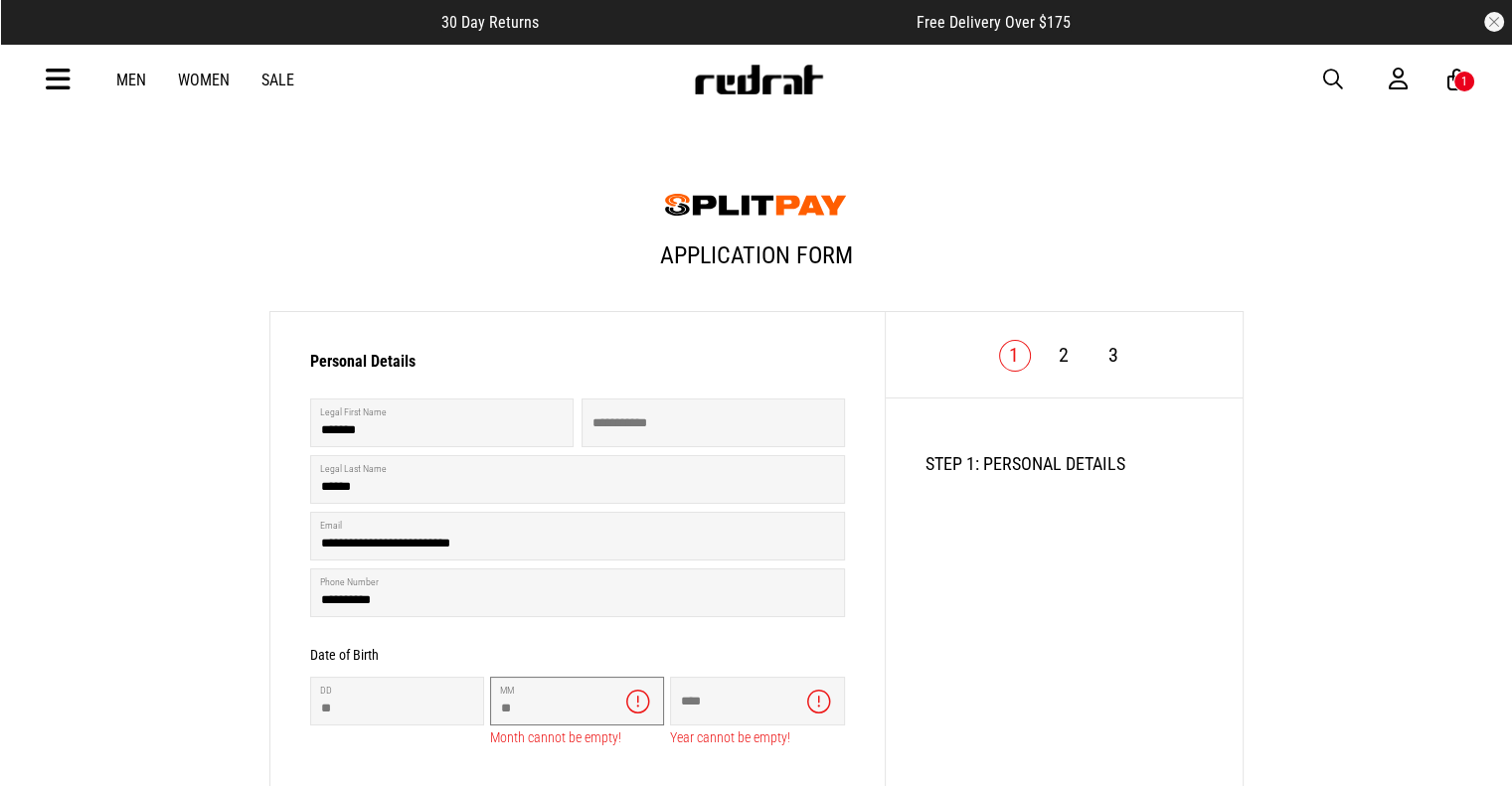 type on "**" 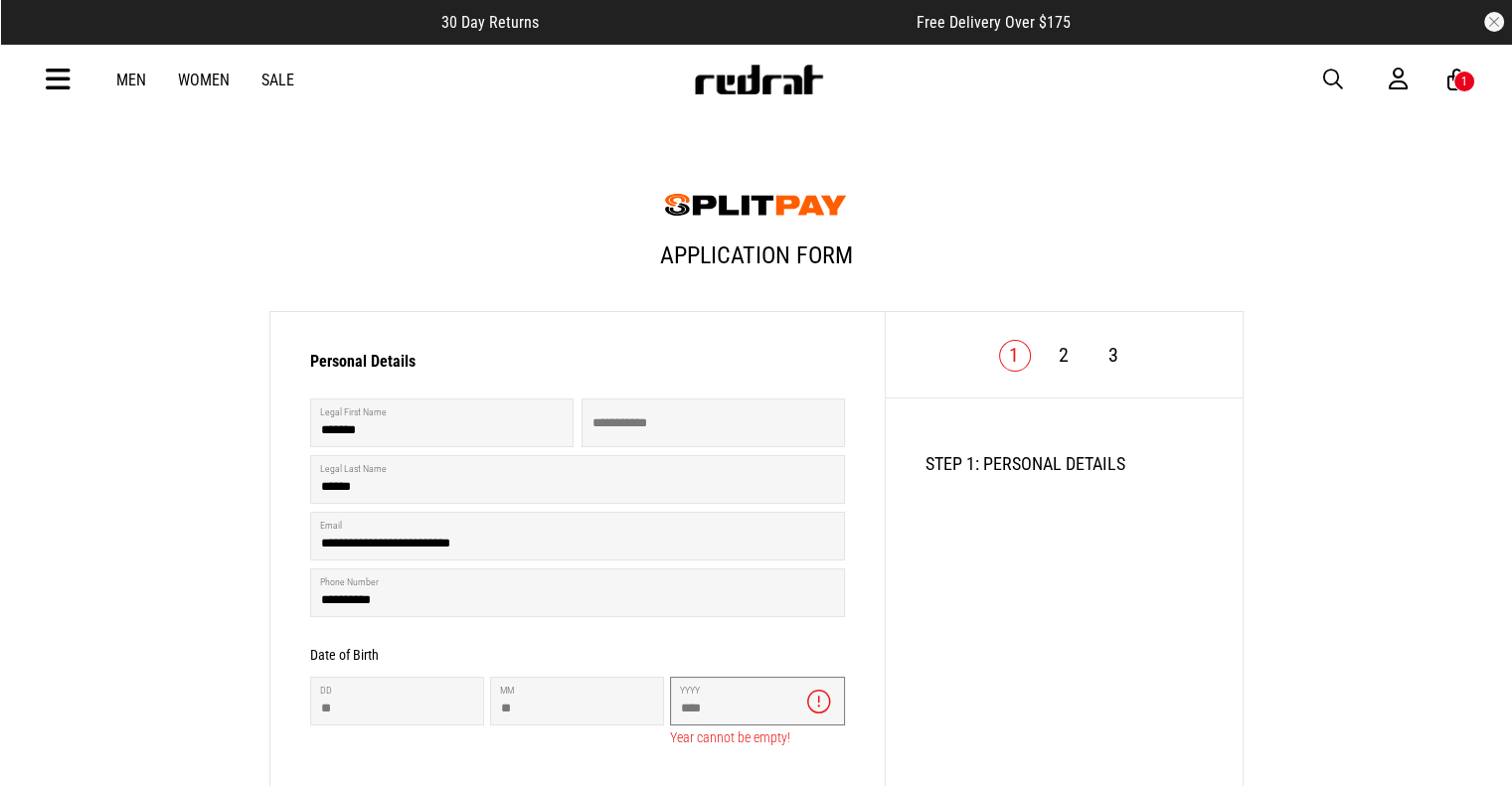 type on "****" 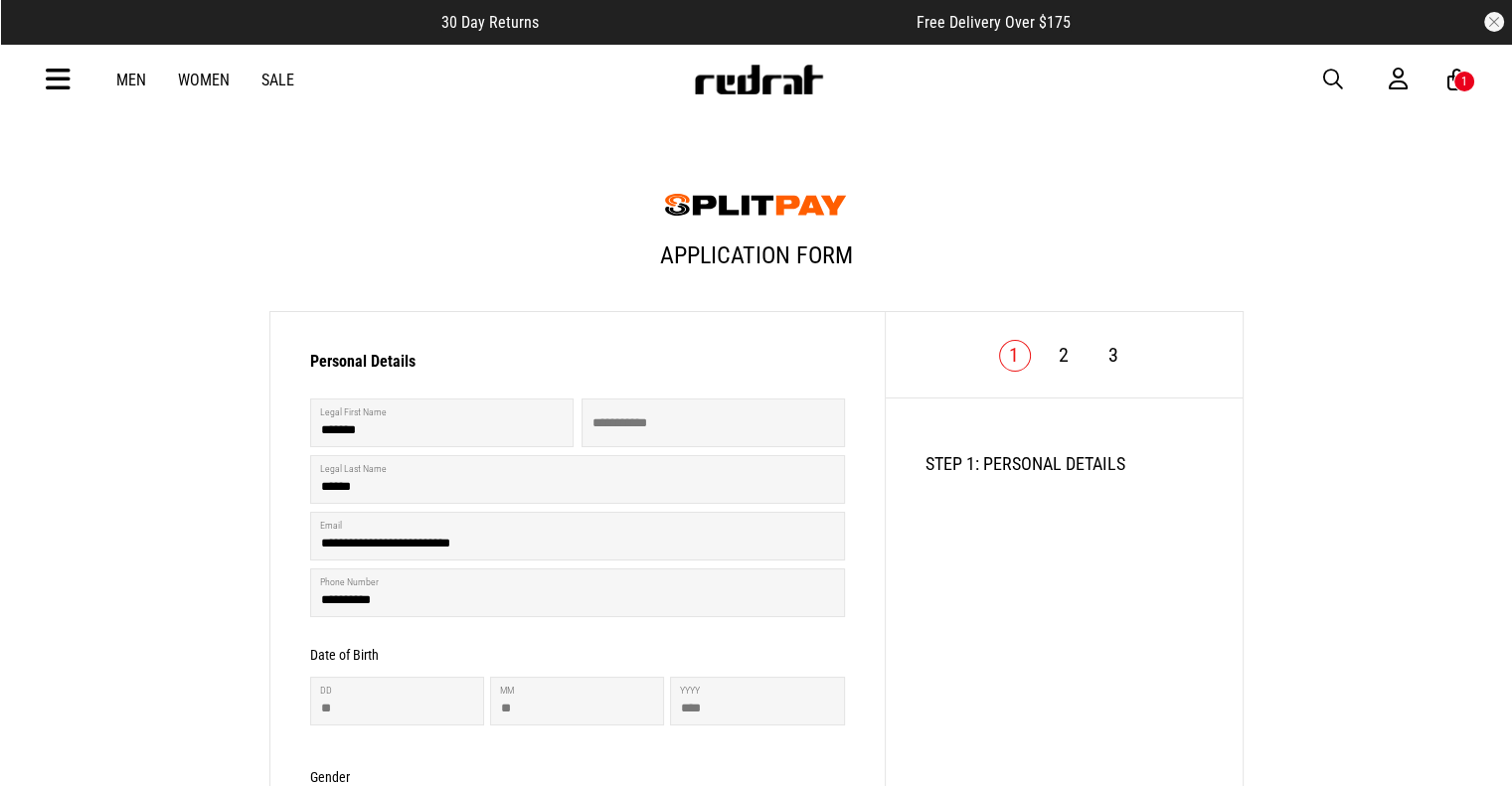 scroll, scrollTop: 419, scrollLeft: 0, axis: vertical 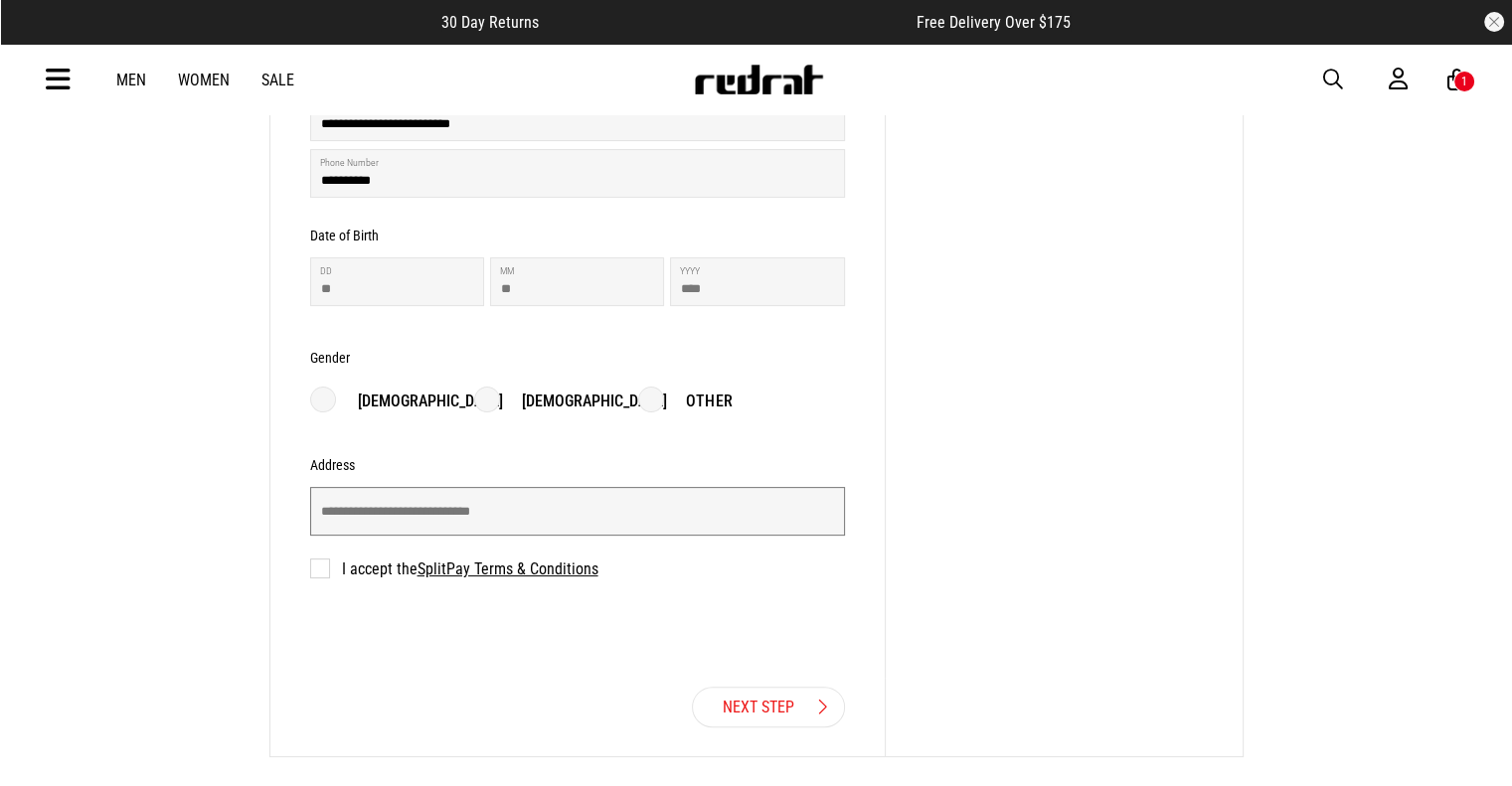 click at bounding box center (578, 511) 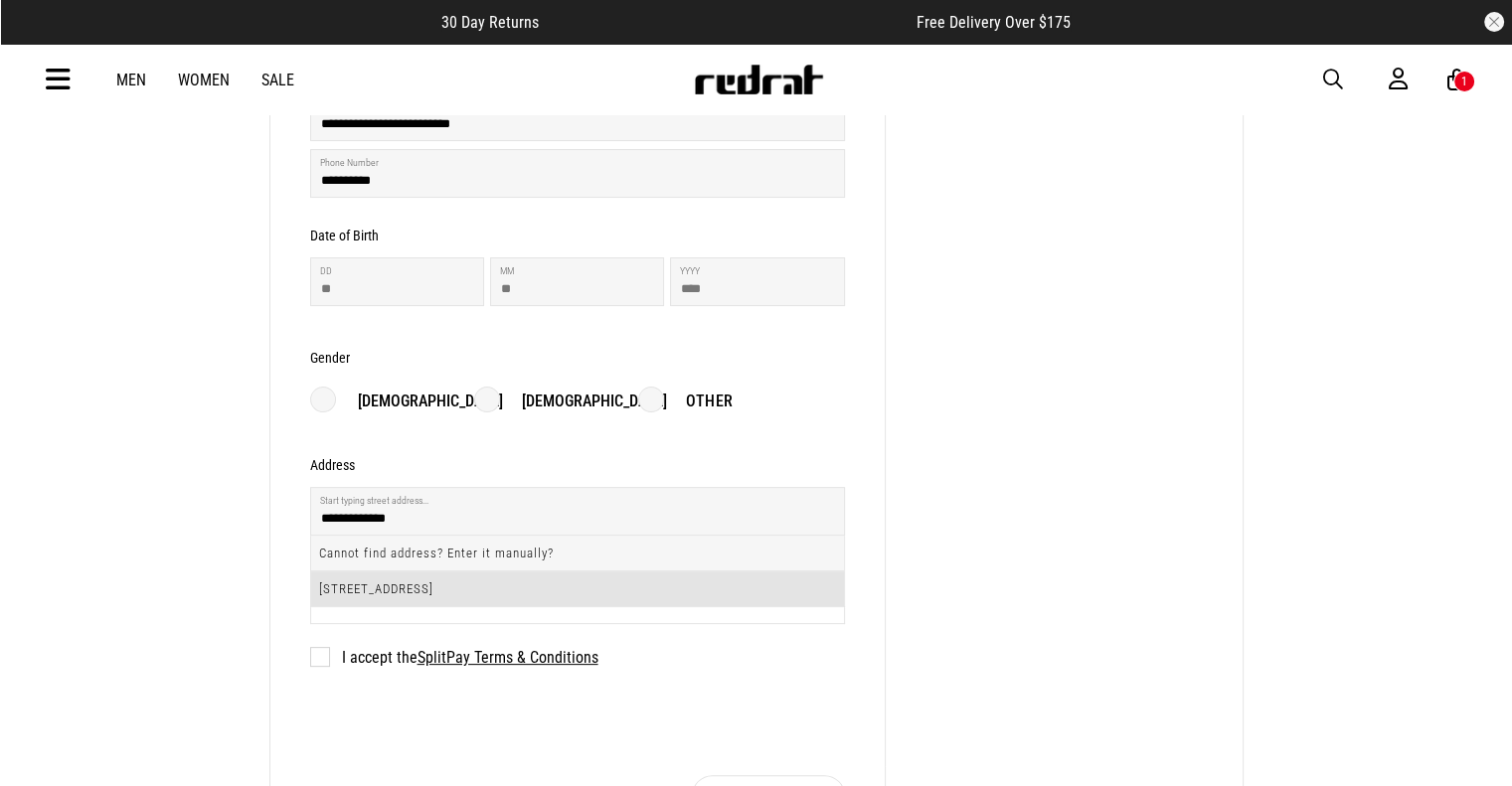 click on "16 Cotula Way, Papamoa Beach, Papamoa 3118" at bounding box center (578, 588) 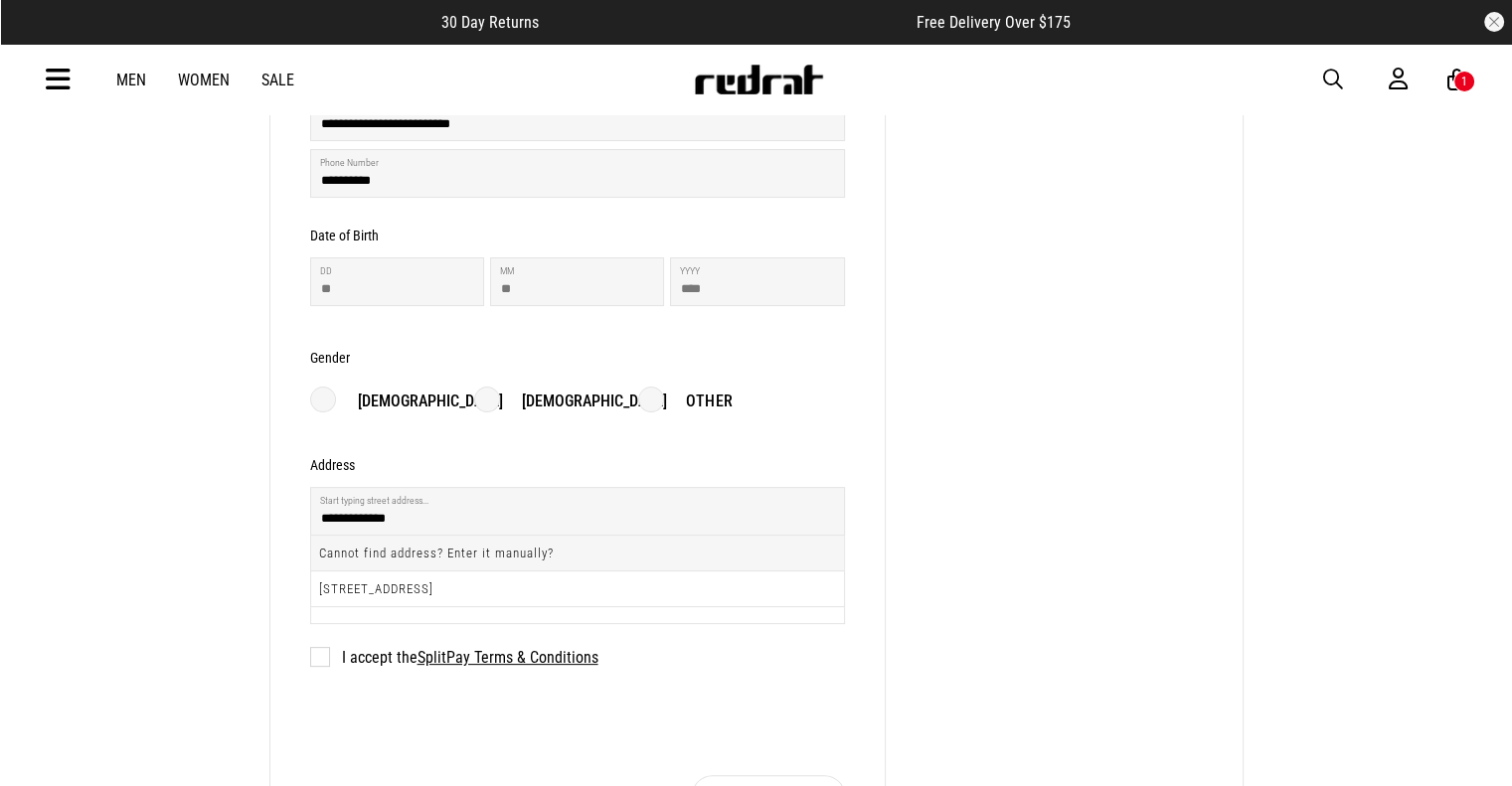 type on "**********" 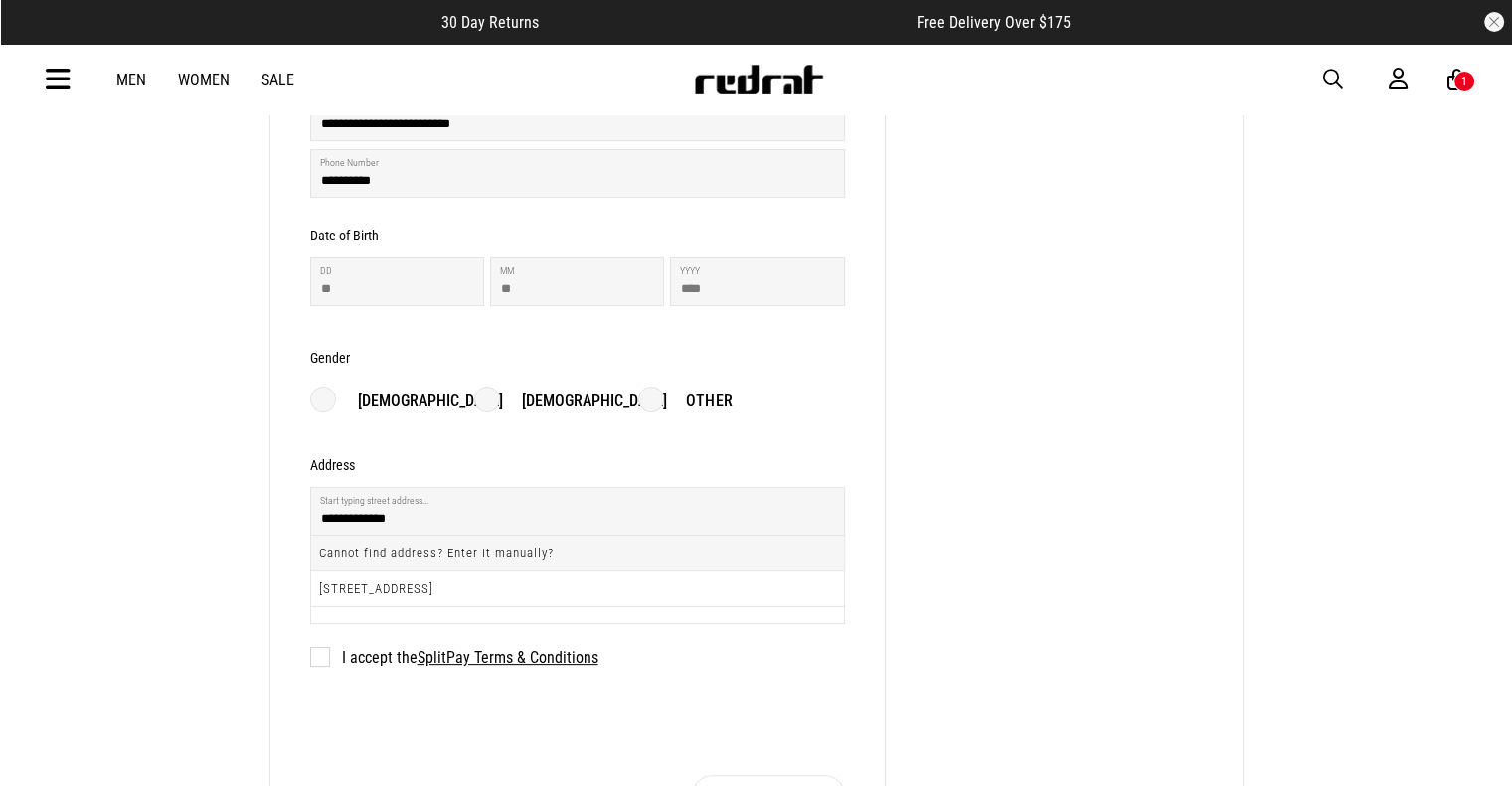 type on "**" 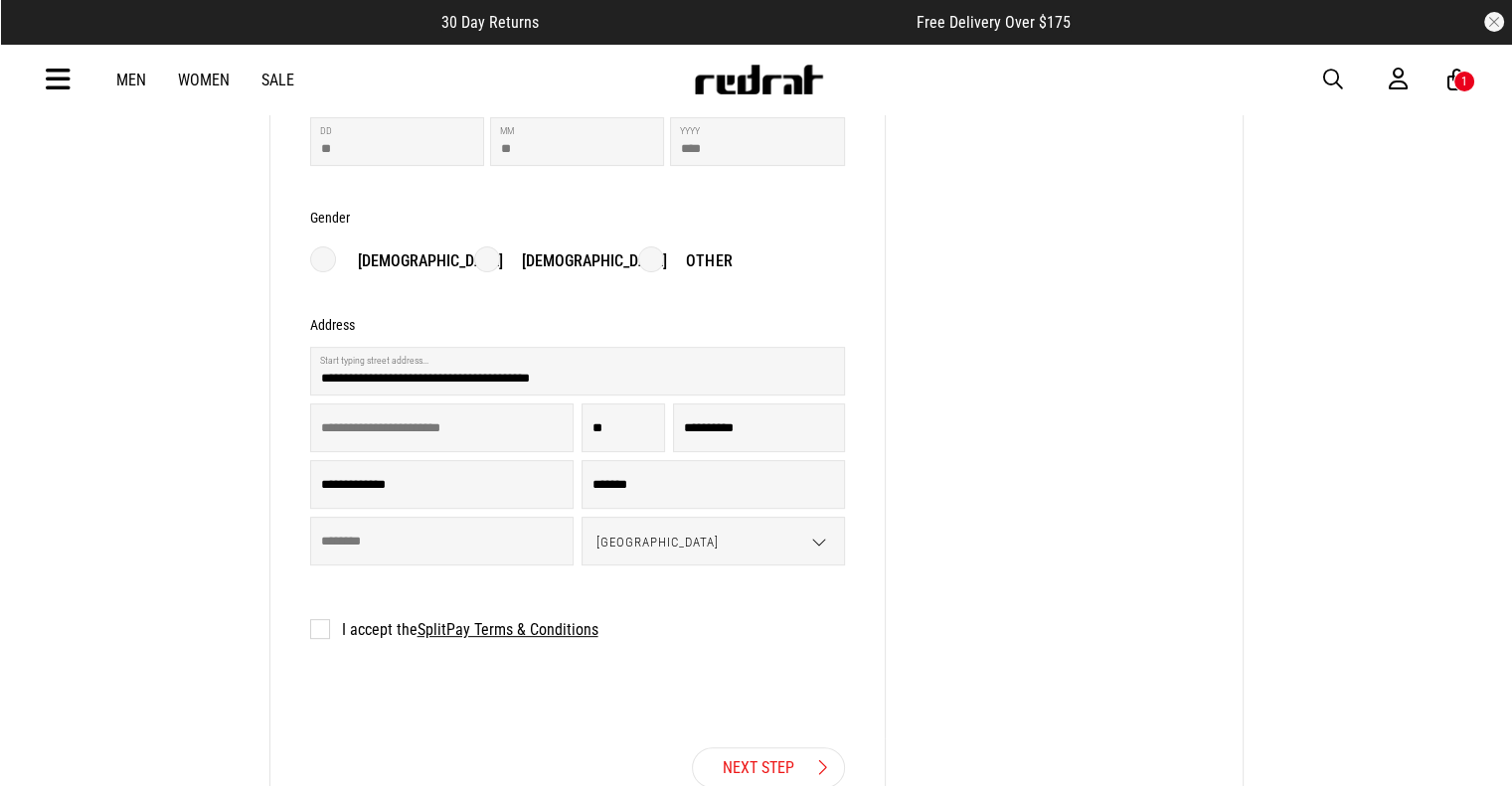 scroll, scrollTop: 717, scrollLeft: 0, axis: vertical 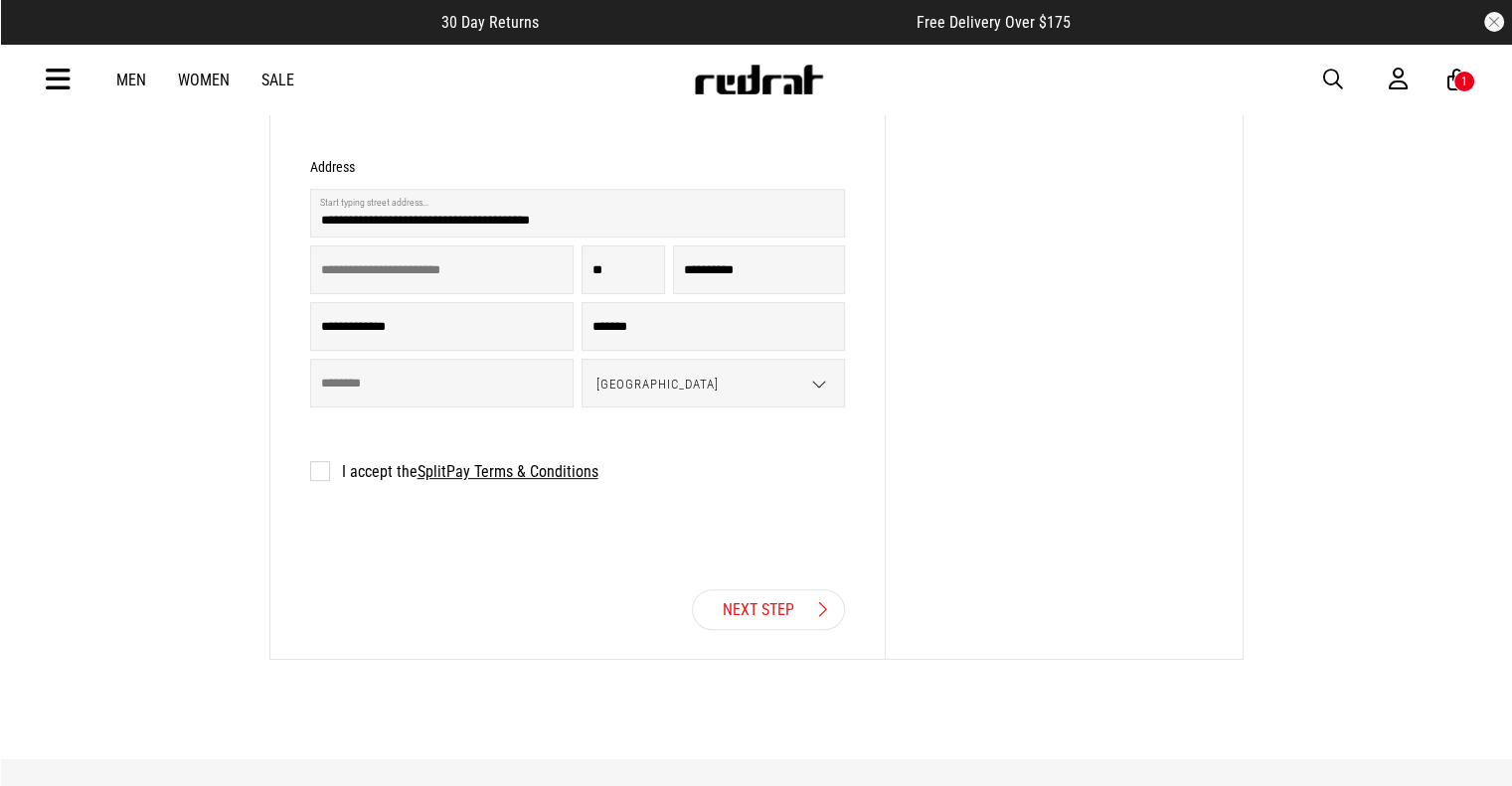 click on "I accept the  SplitPay Terms & Conditions" at bounding box center (454, 471) 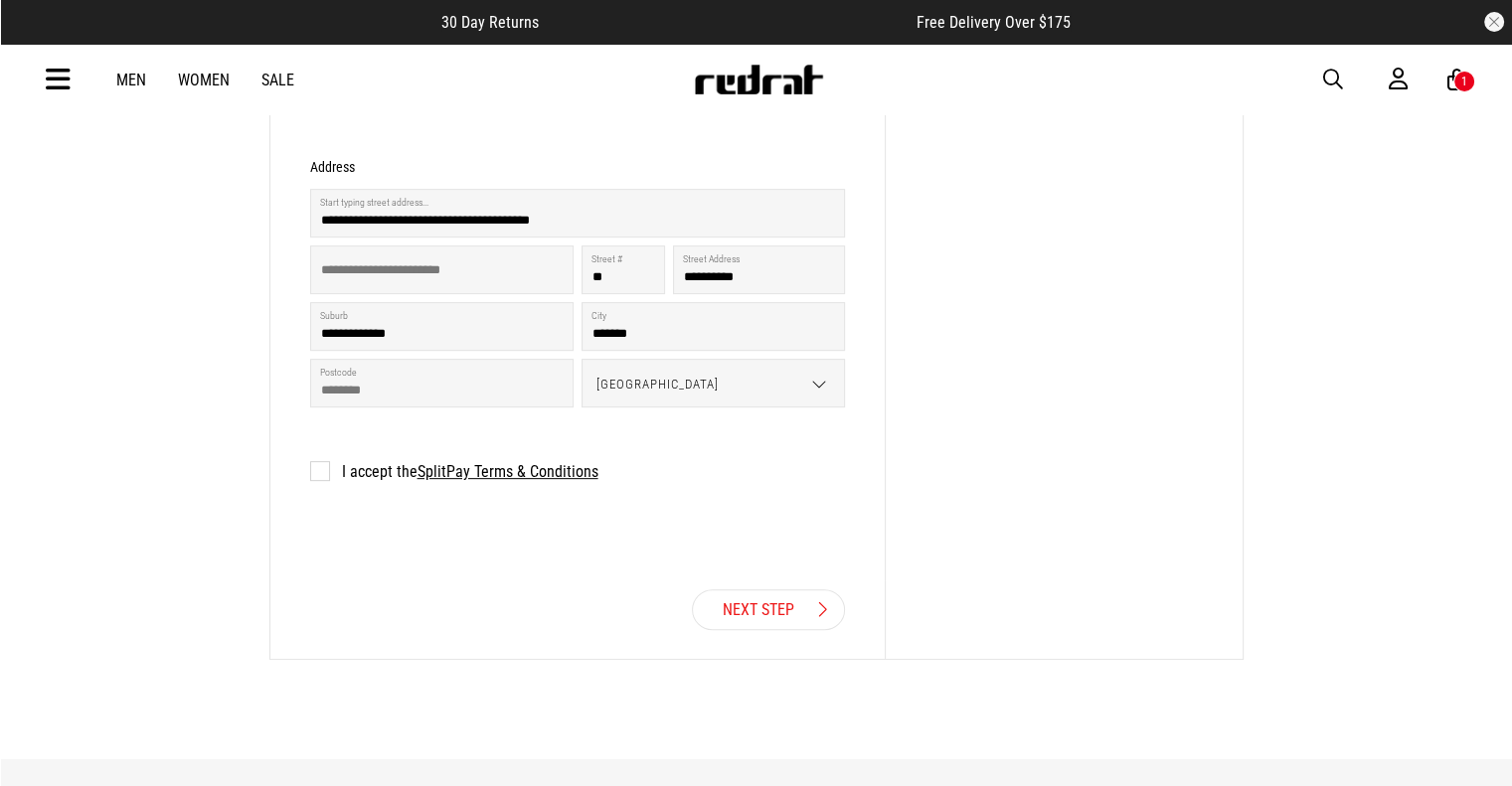 click on "Next Step" at bounding box center (768, 609) 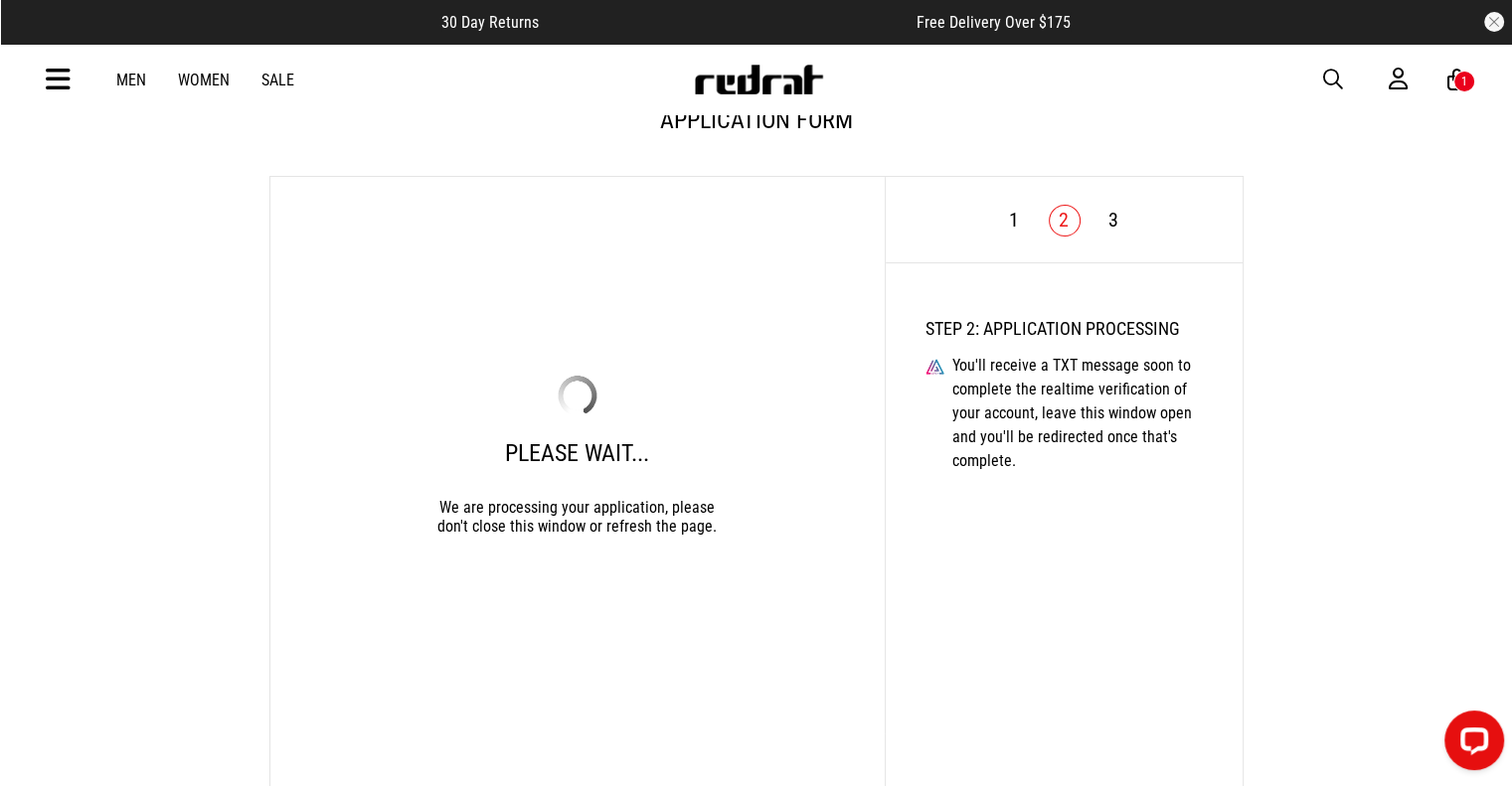 scroll, scrollTop: 0, scrollLeft: 0, axis: both 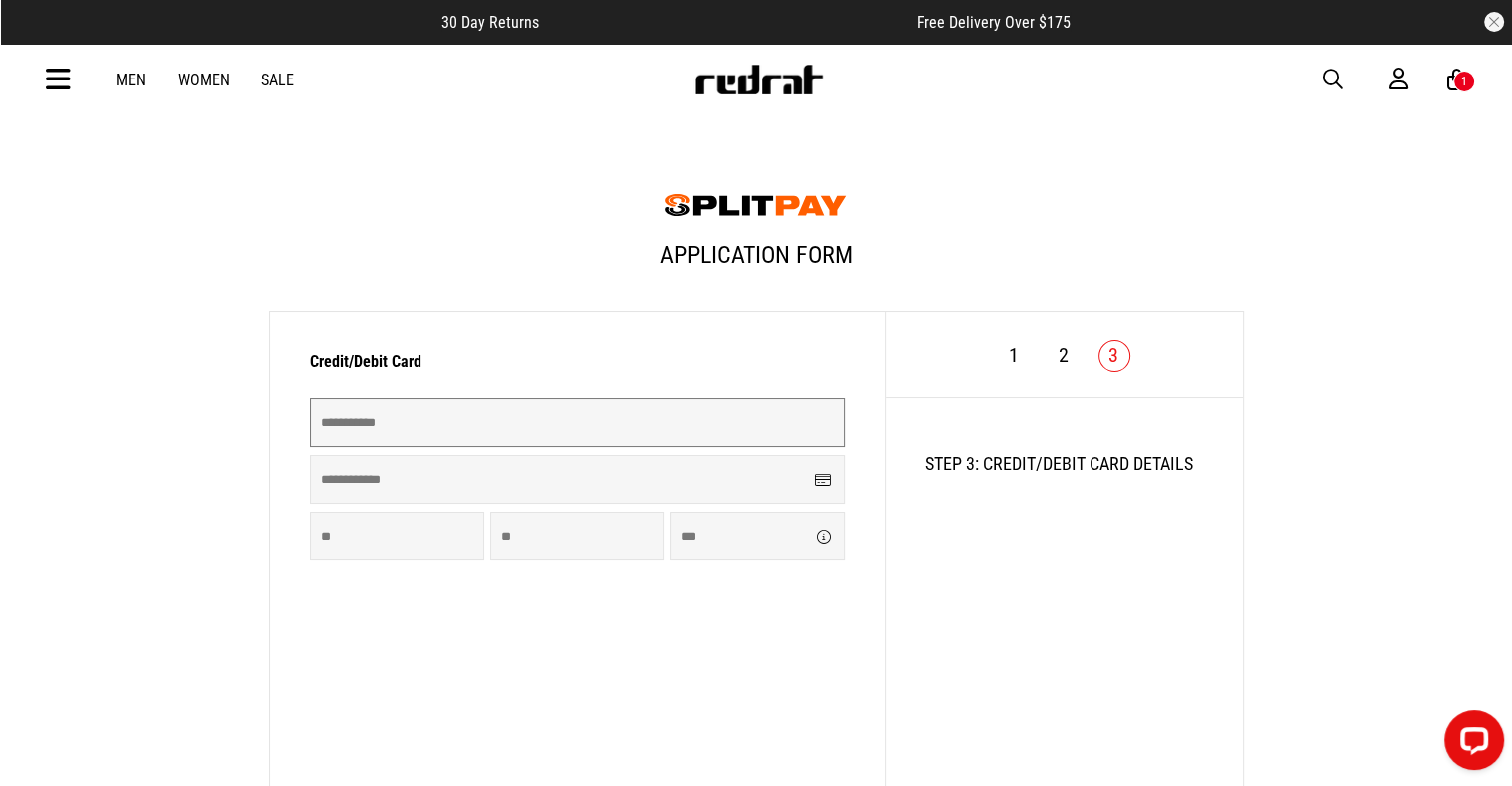 click at bounding box center [578, 422] 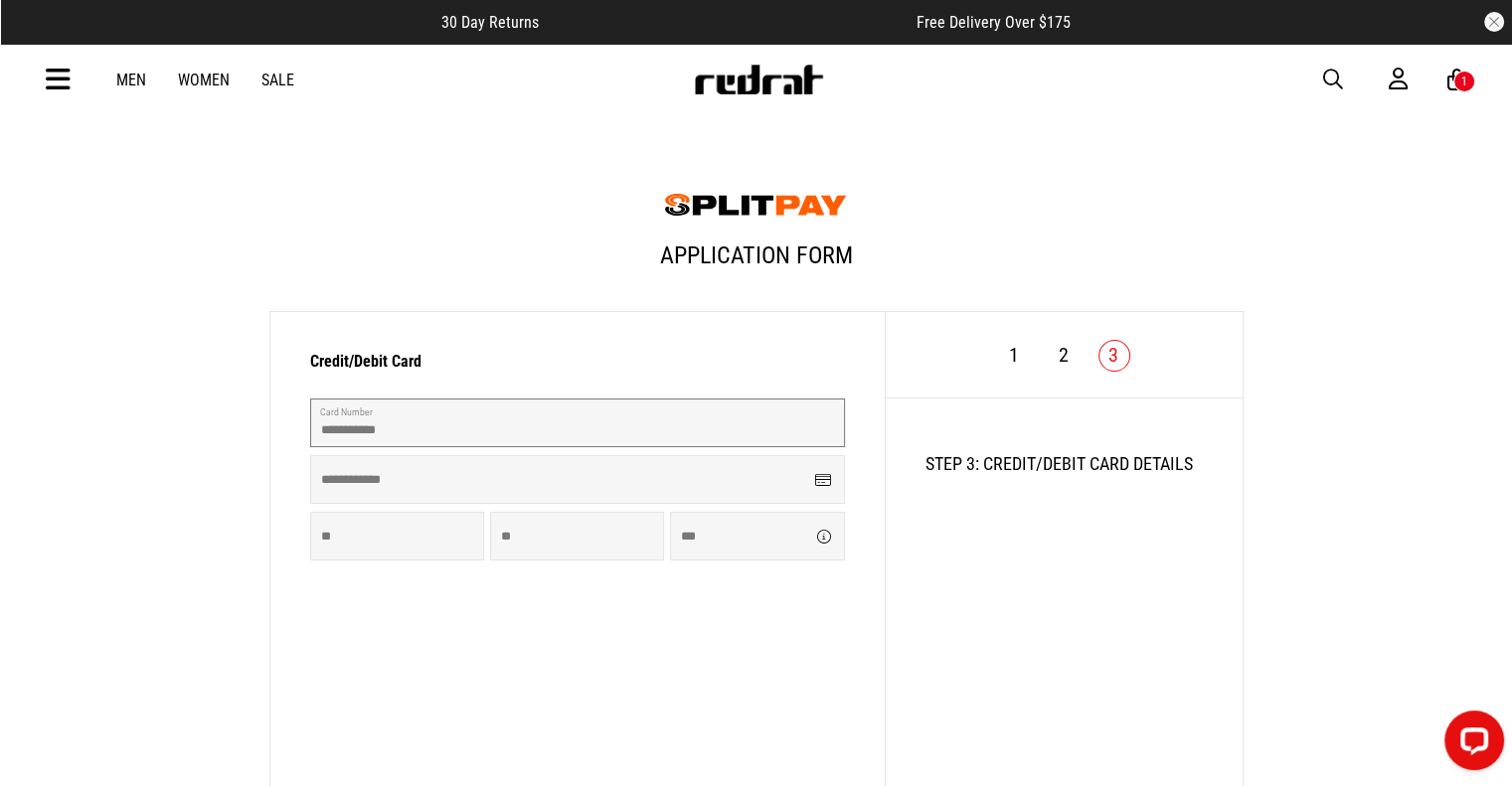 type on "**********" 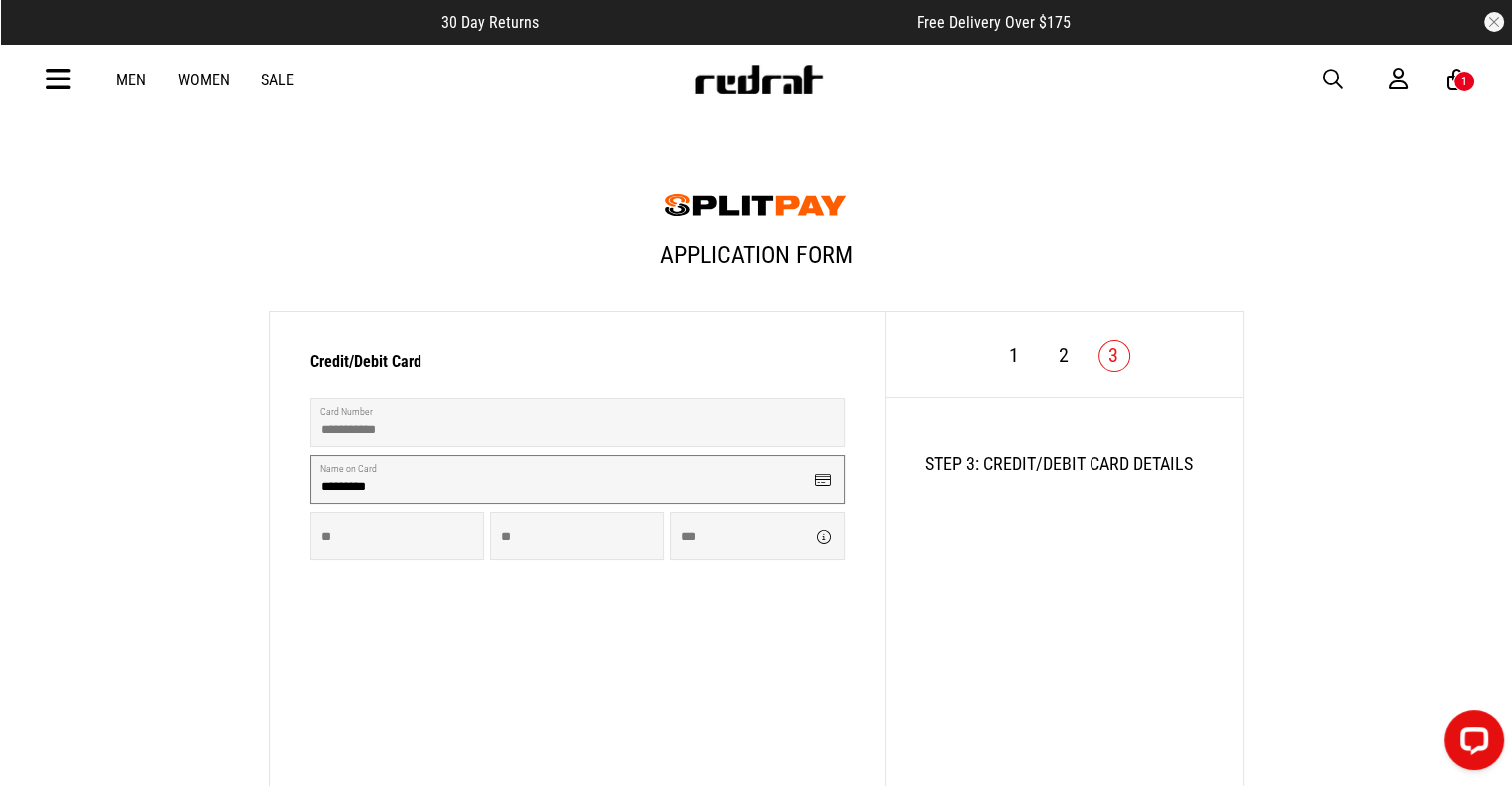 type on "*********" 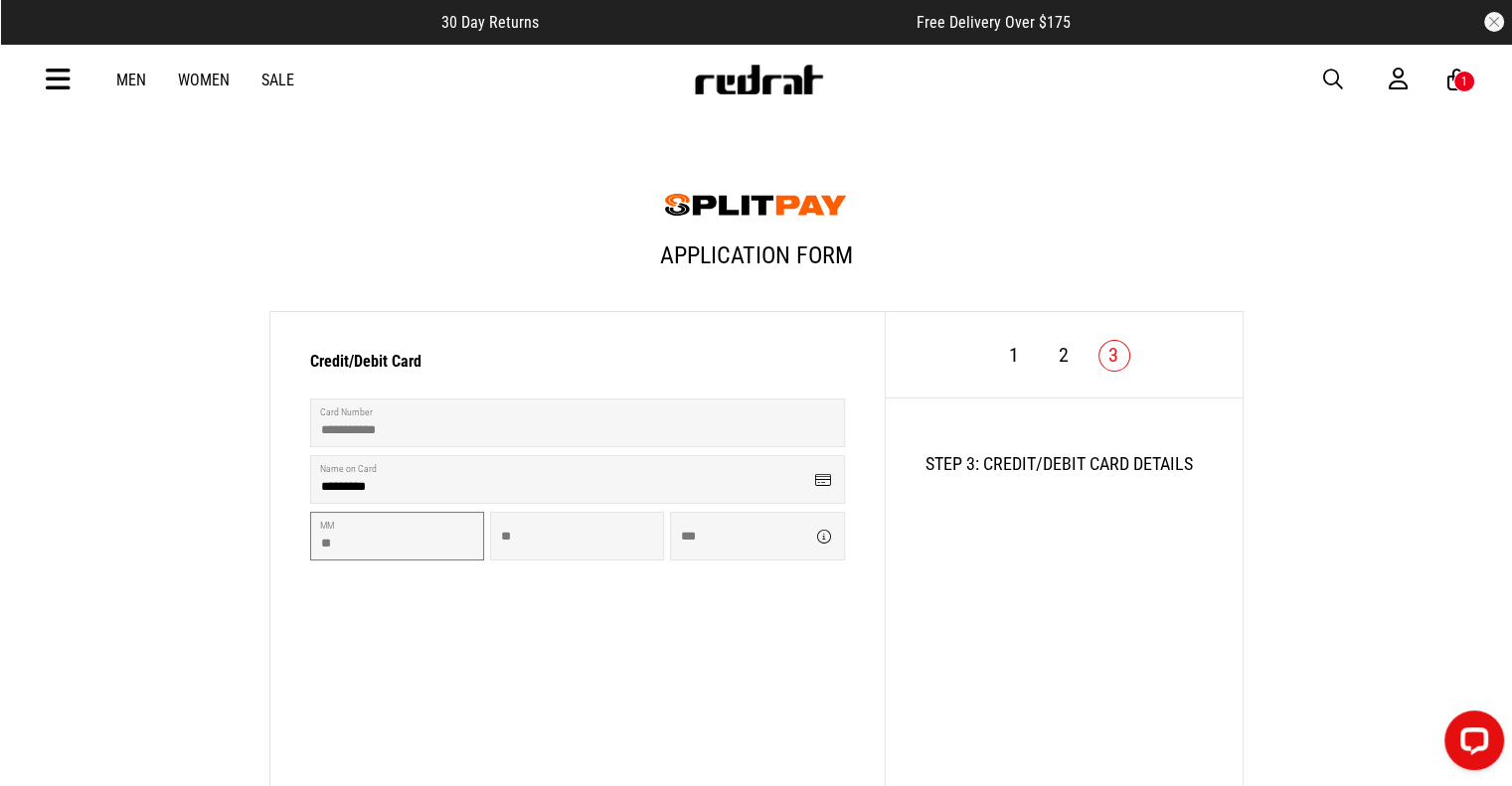 type on "**" 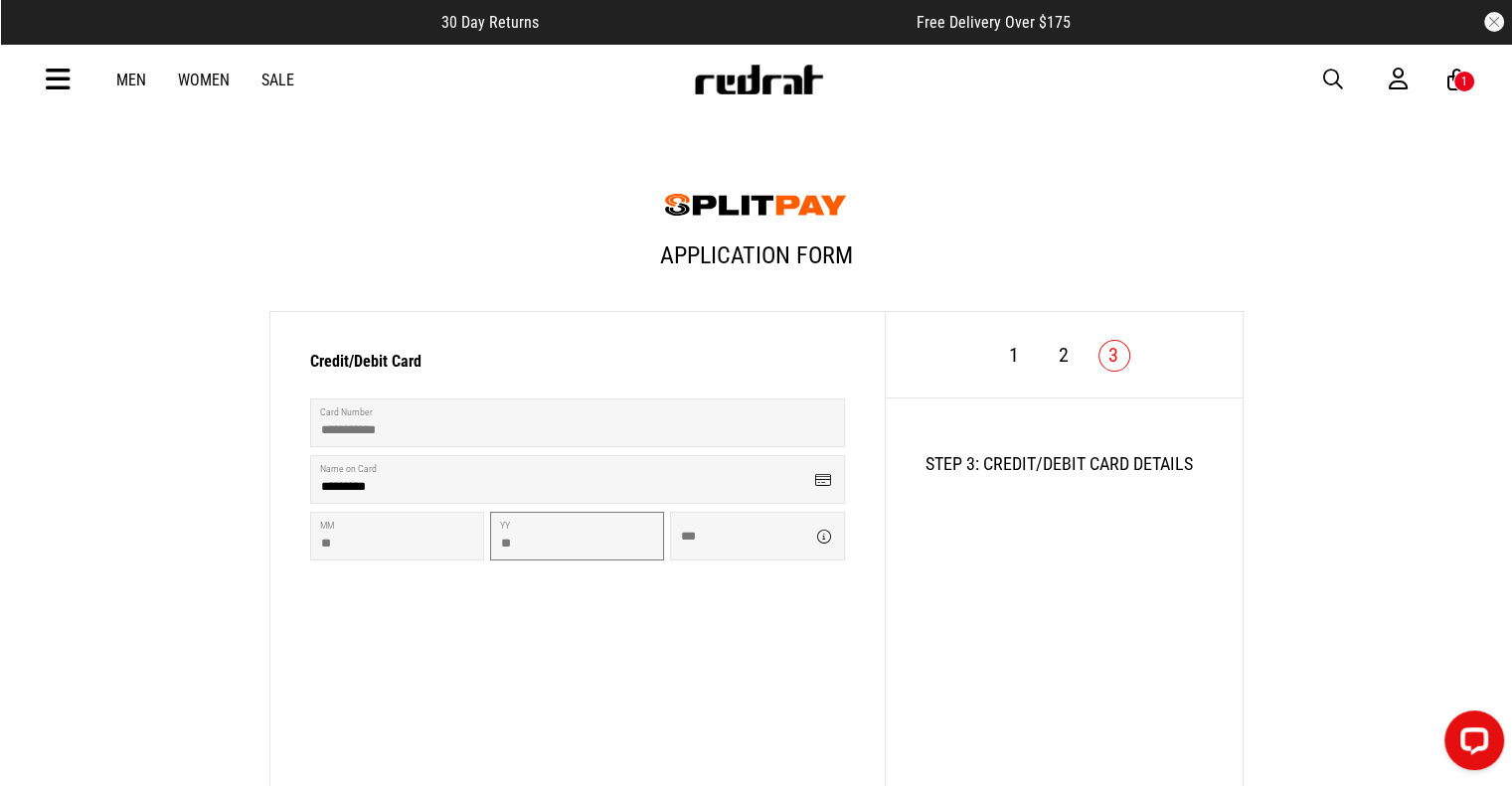 type on "**" 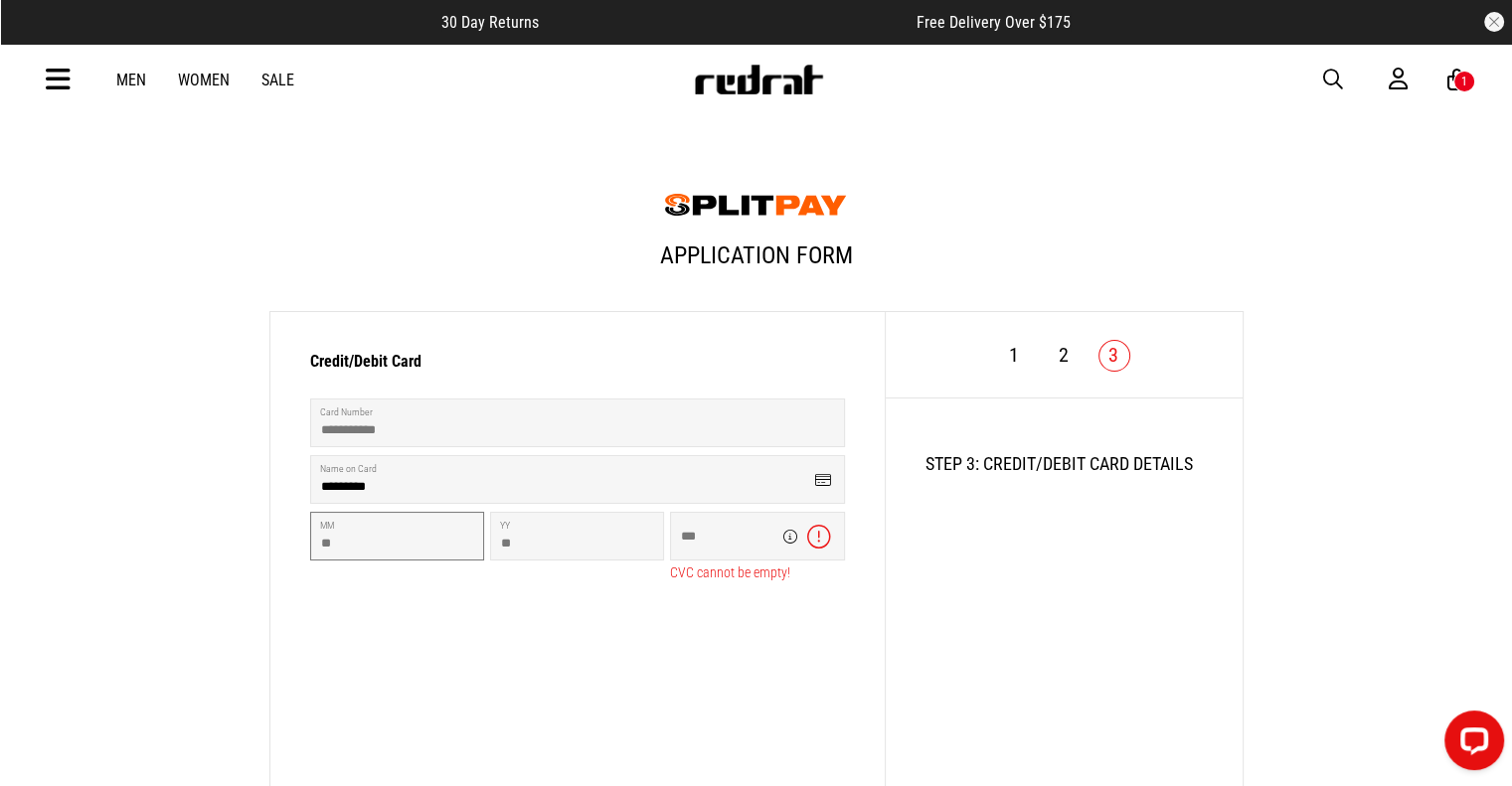 type on "**" 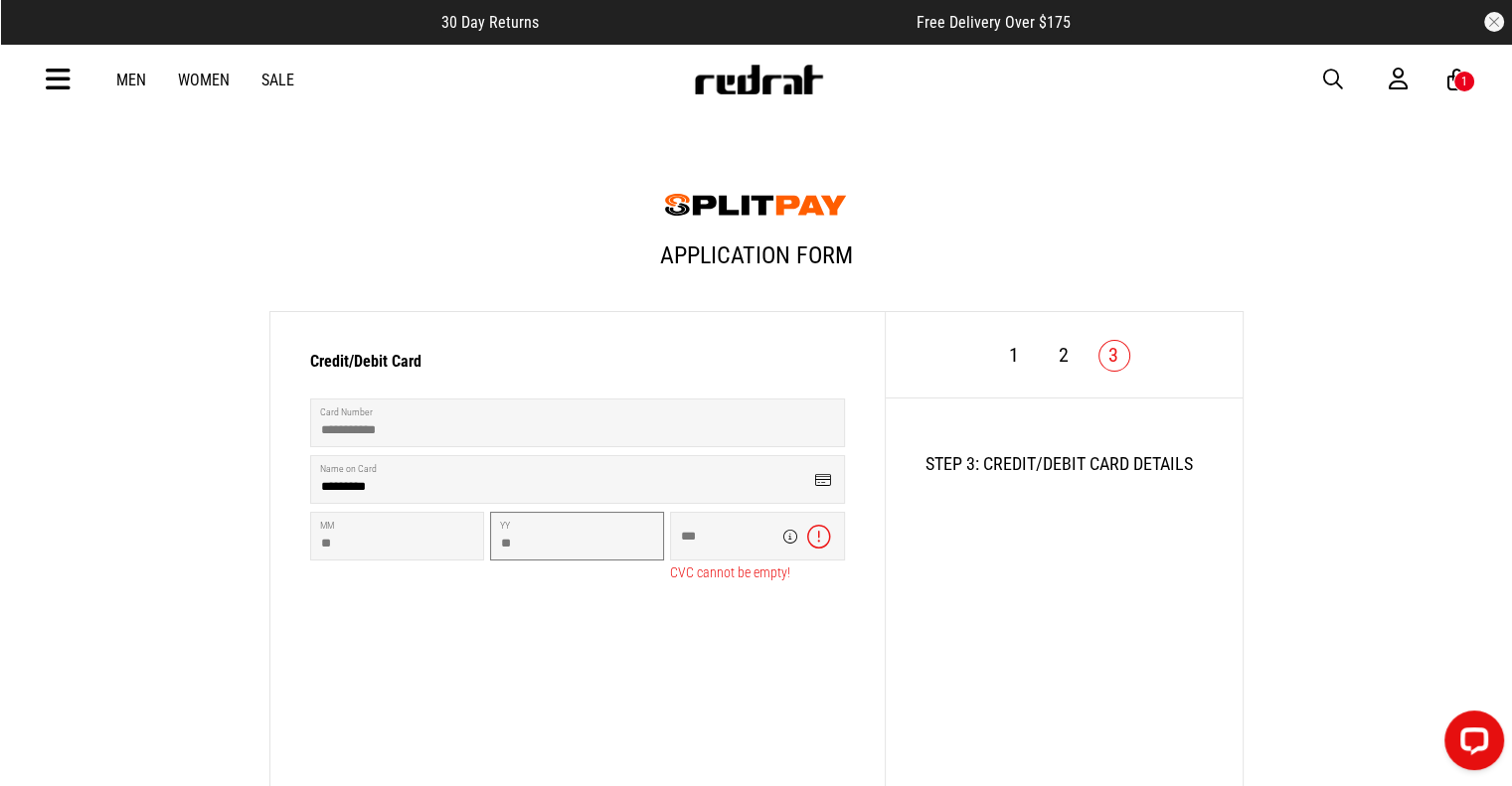 type on "**" 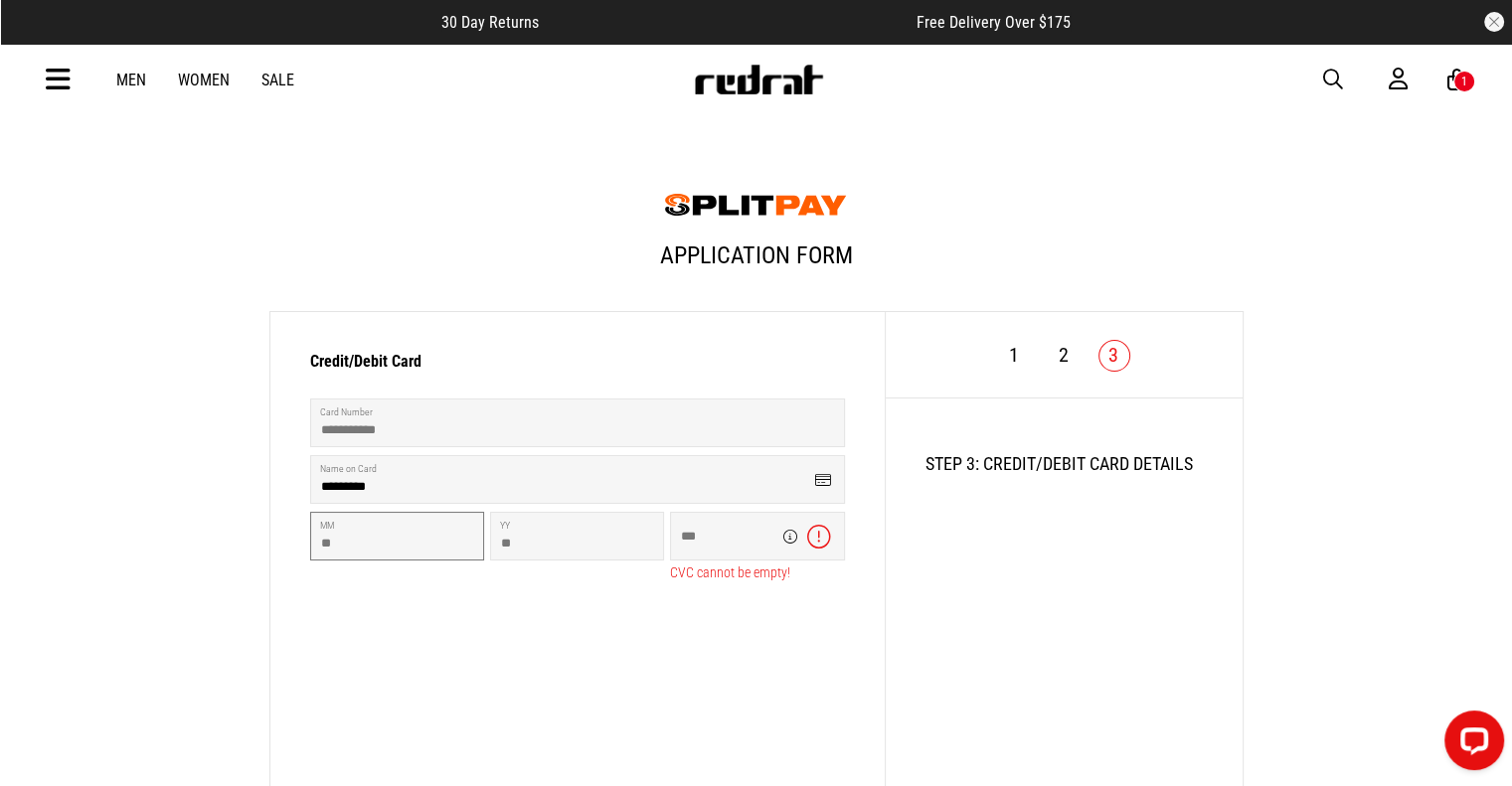 click on "**" at bounding box center (397, 536) 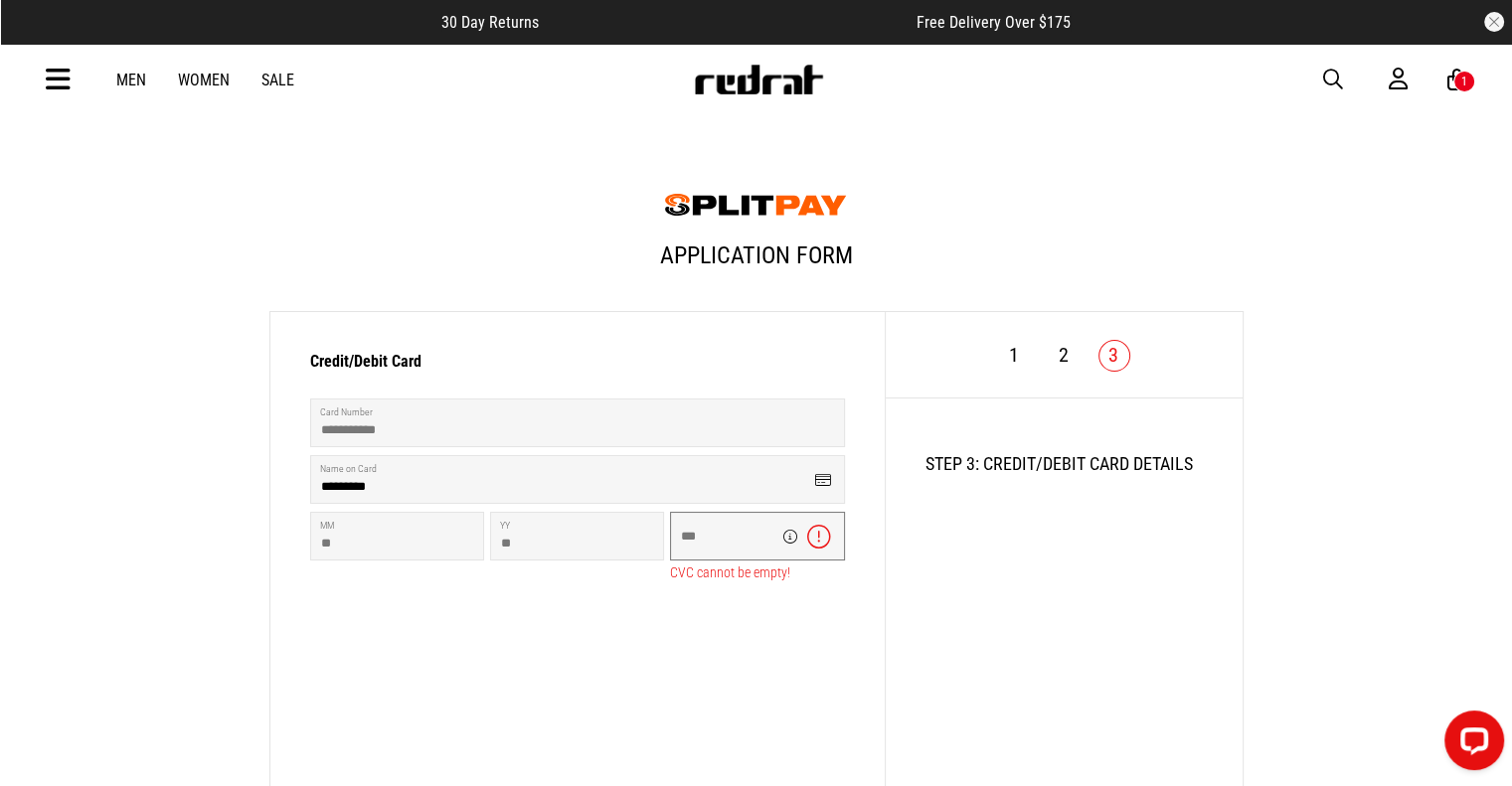 click at bounding box center (756, 536) 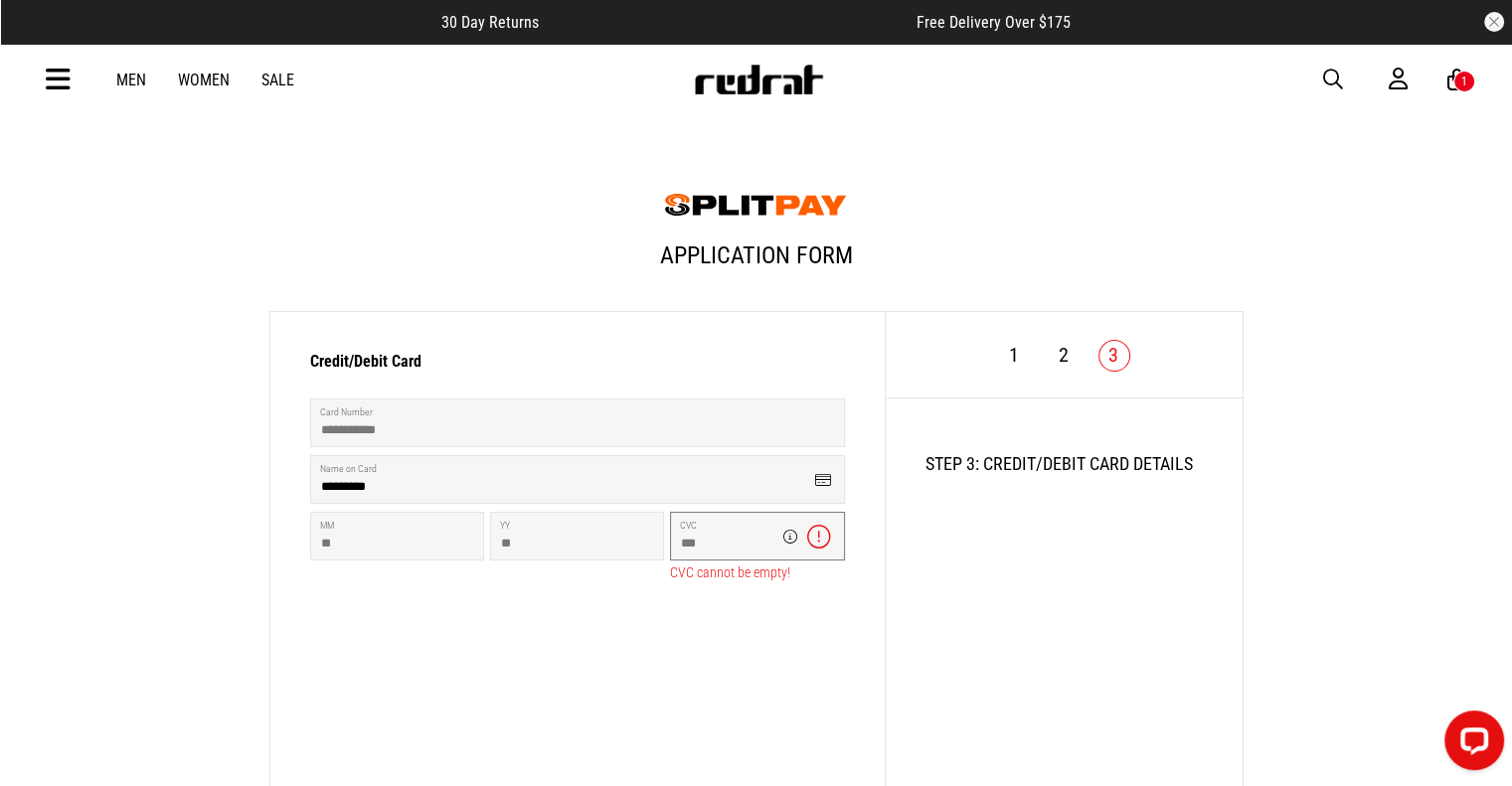 type on "***" 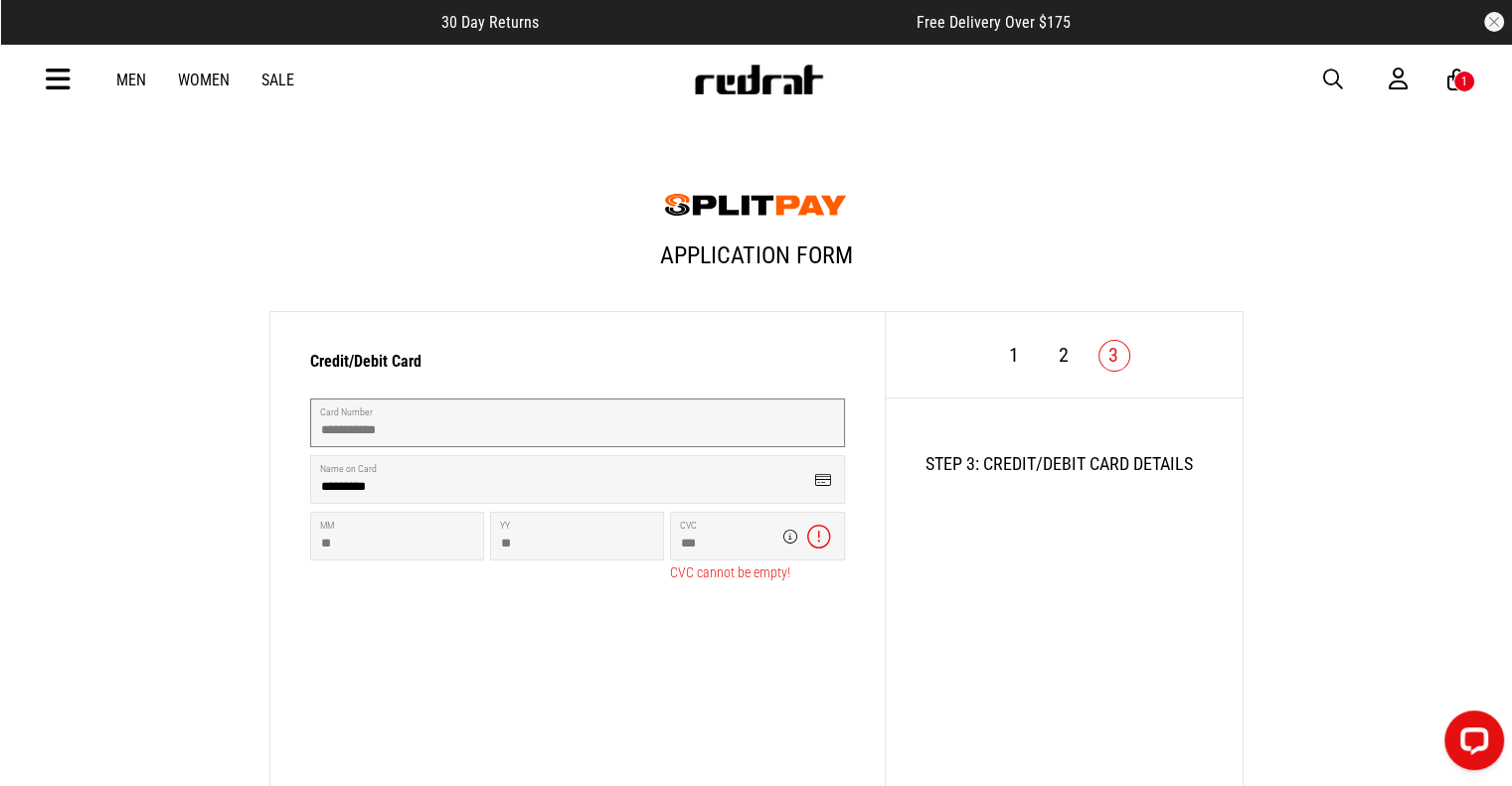 click on "**********" at bounding box center [578, 422] 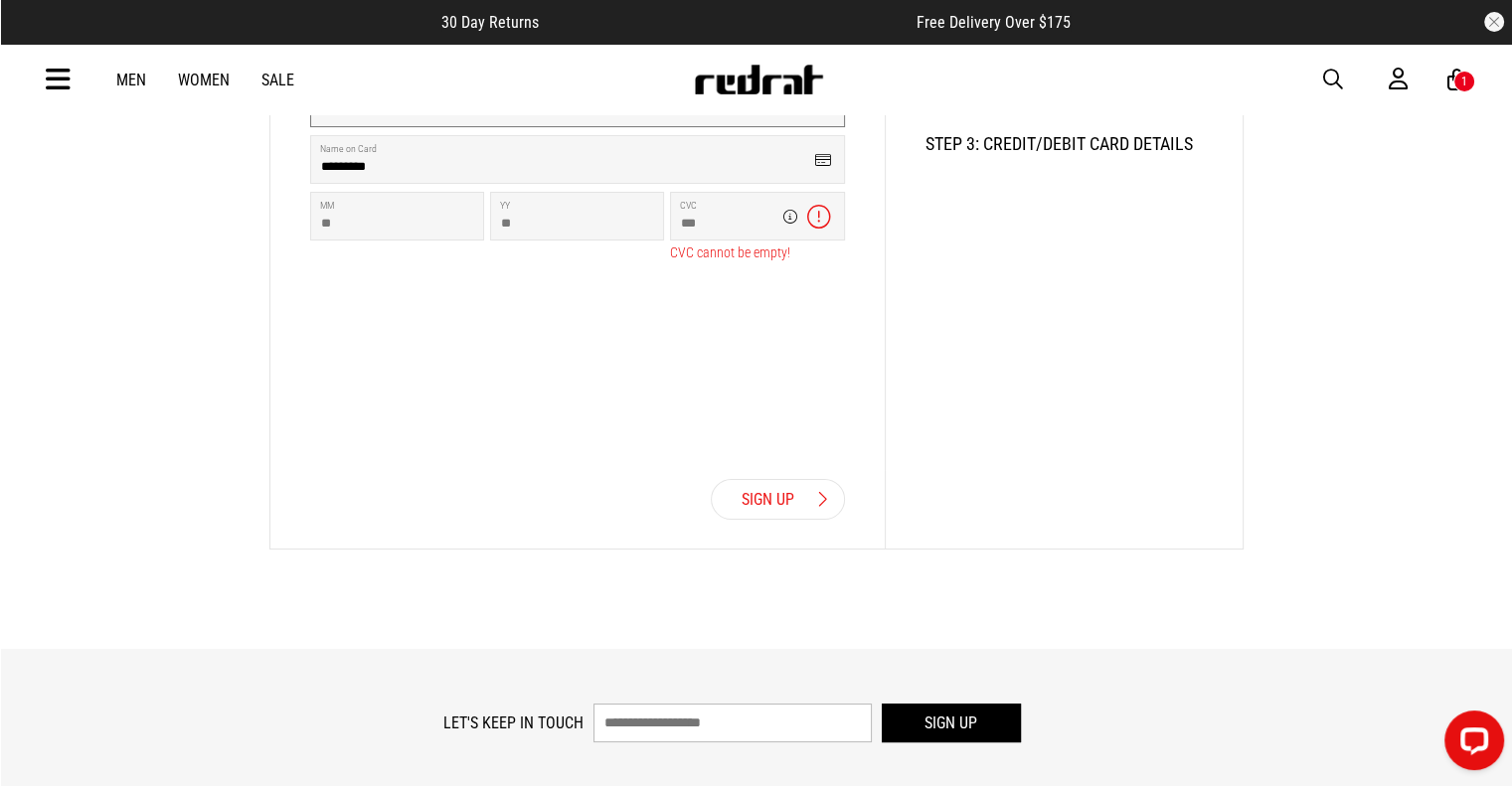 scroll, scrollTop: 199, scrollLeft: 0, axis: vertical 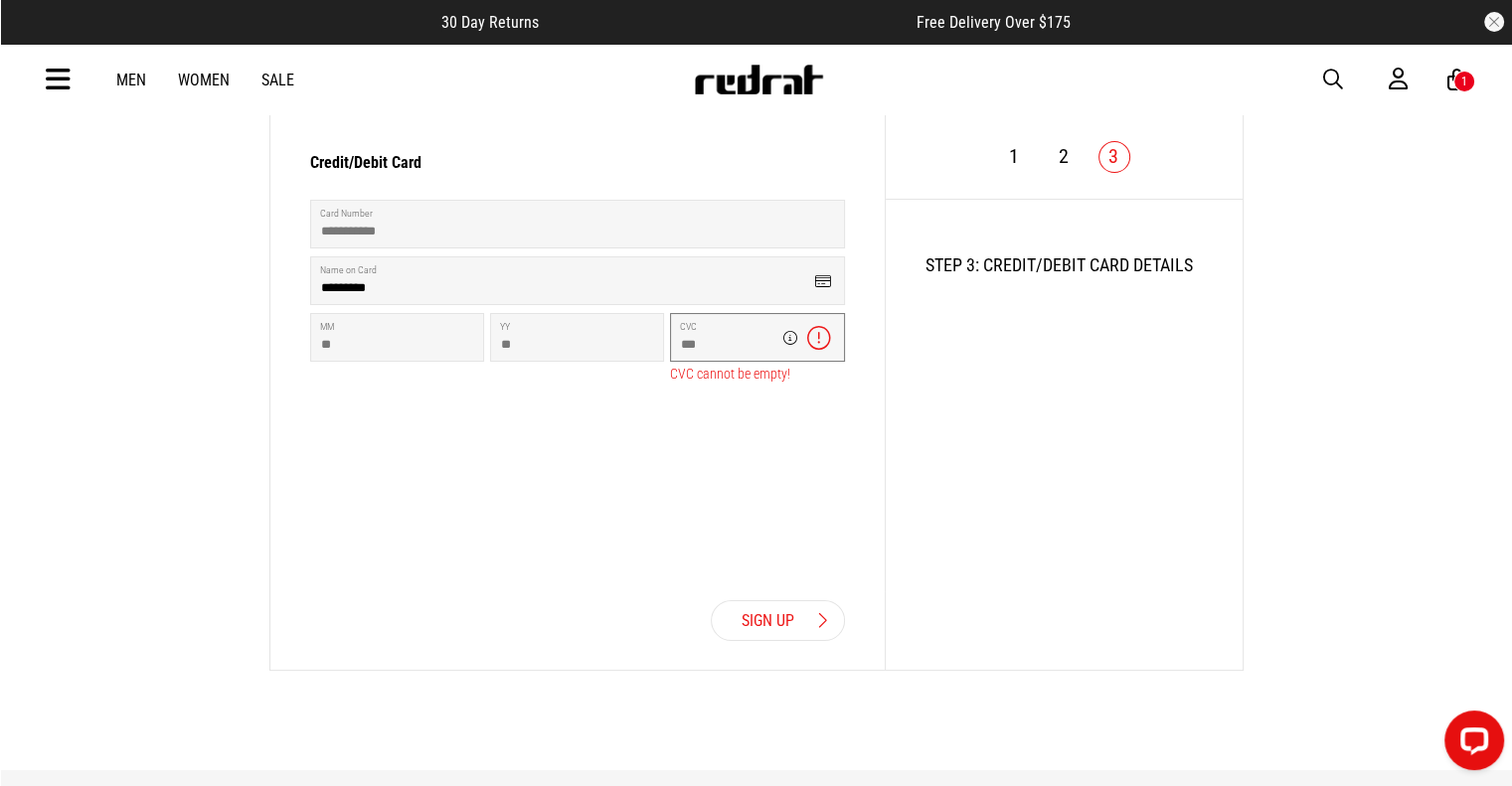 click on "***" at bounding box center (756, 337) 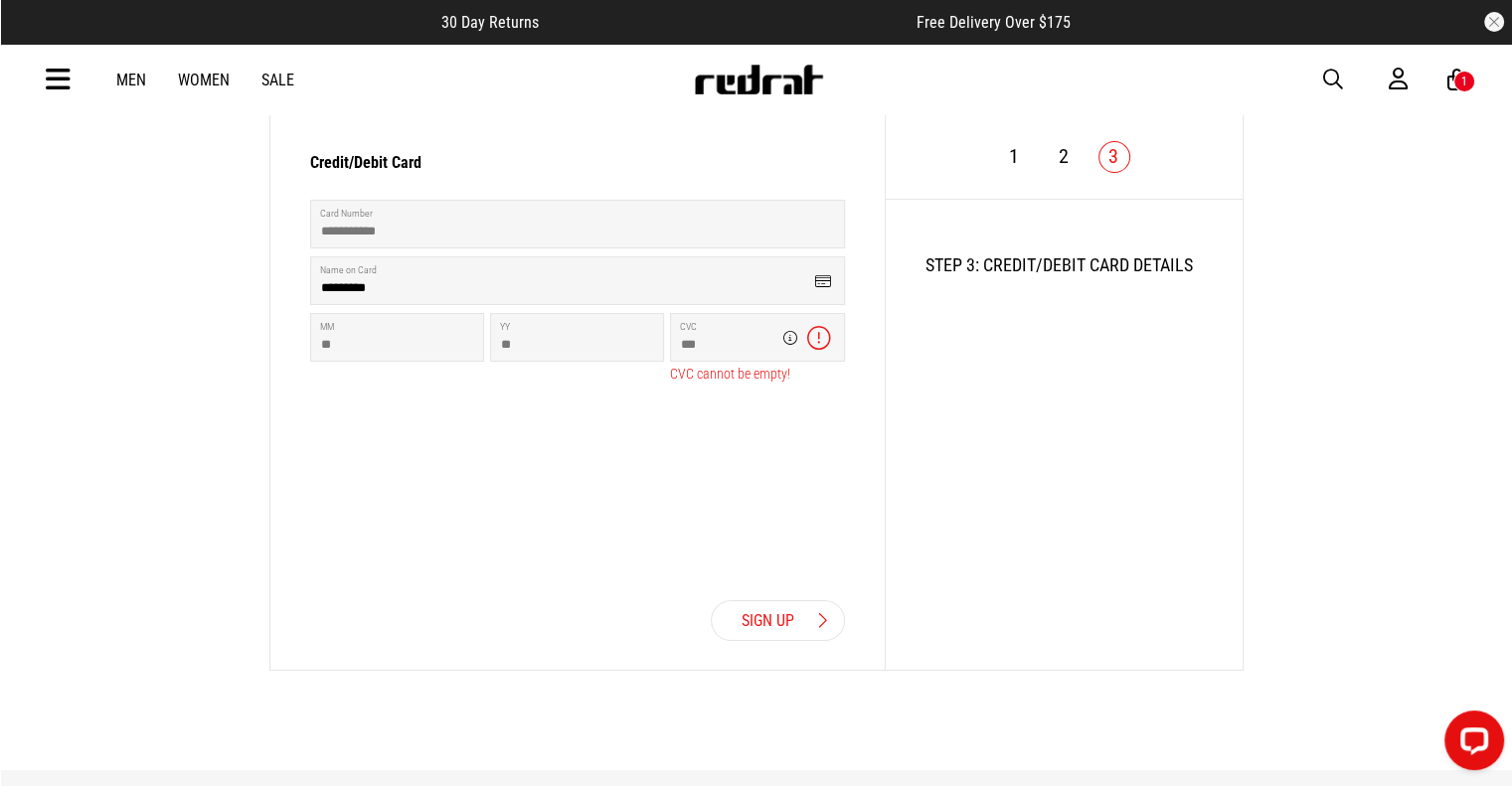 click on "Sign Up" at bounding box center (777, 620) 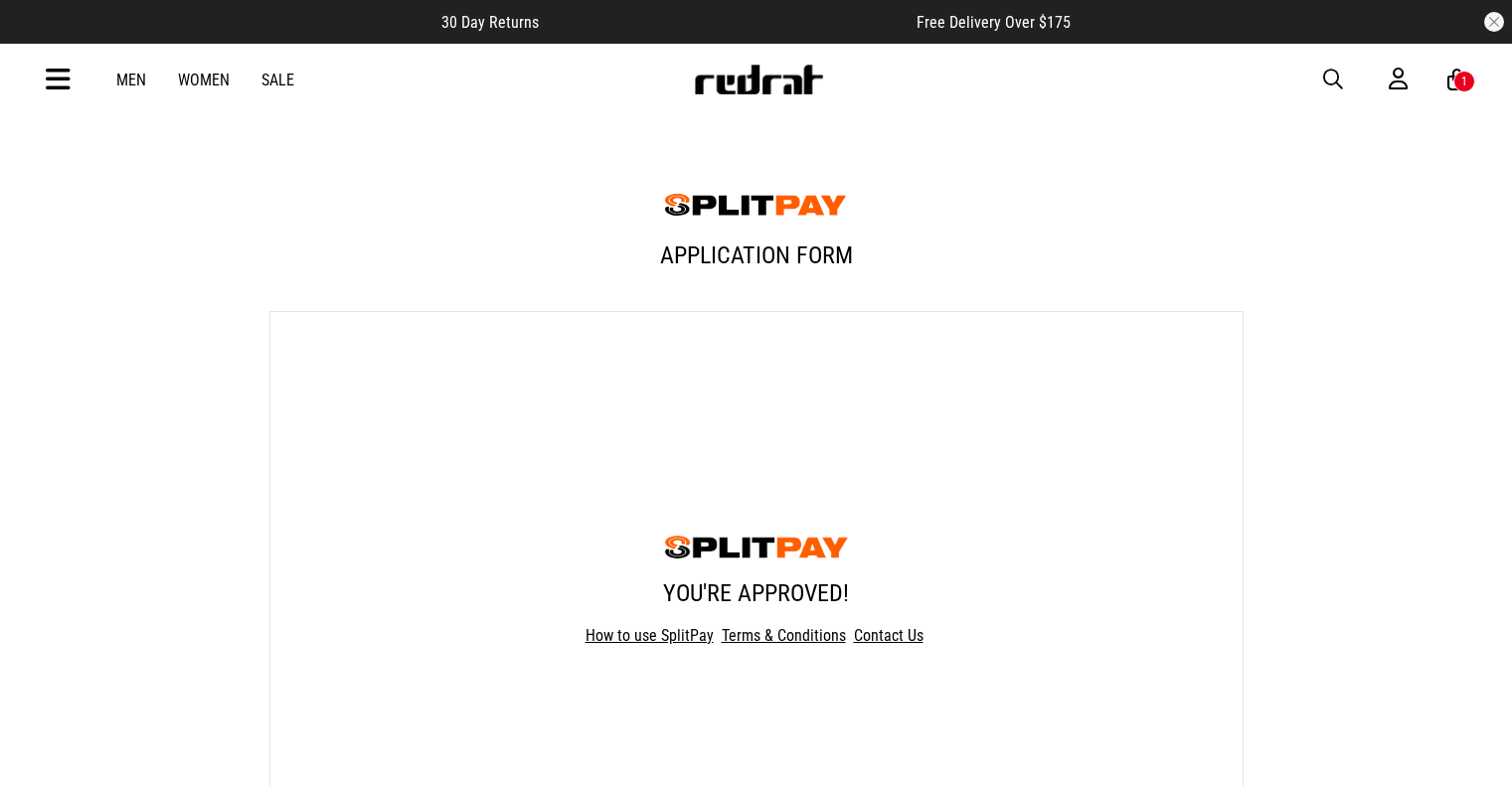 scroll, scrollTop: 0, scrollLeft: 0, axis: both 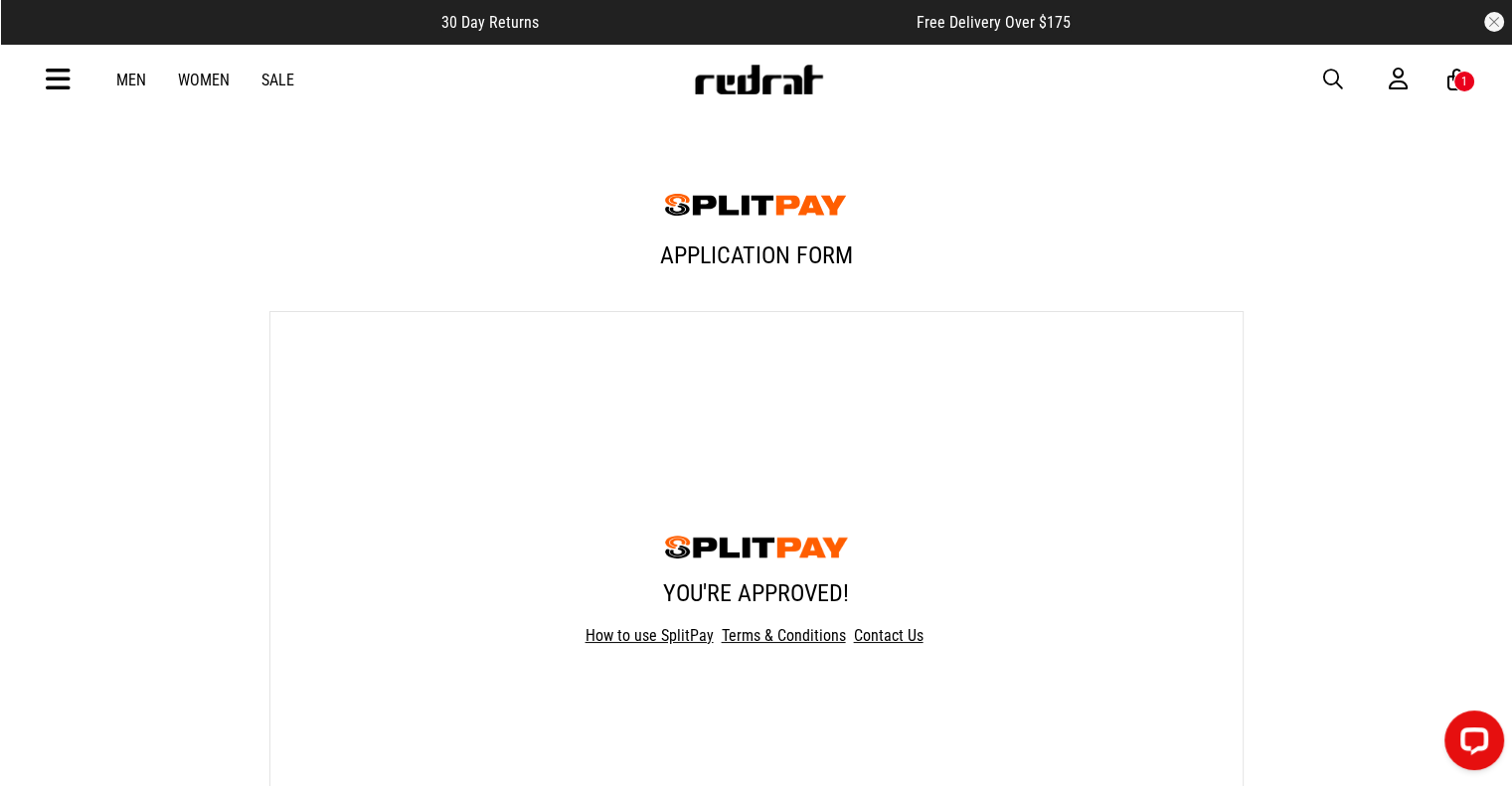 click on "Men   Women   Sale     Sign in     New       Back         Footwear       Back         Mens       Back         Womens       Back         Youth & Kids       Back         Jewellery       Back         Headwear       Back         Accessories       Back         Deals       Back         Sale   UP TO 60% OFF
Shop by Brand
adidas
Converse
New Era
See all brands     Gift Cards   Find a Store   Delivery   Returns & Exchanges   FAQ   Contact Us
Payment Options Only at Red Rat
Let's keep in touch
Back
1" at bounding box center (756, 79) 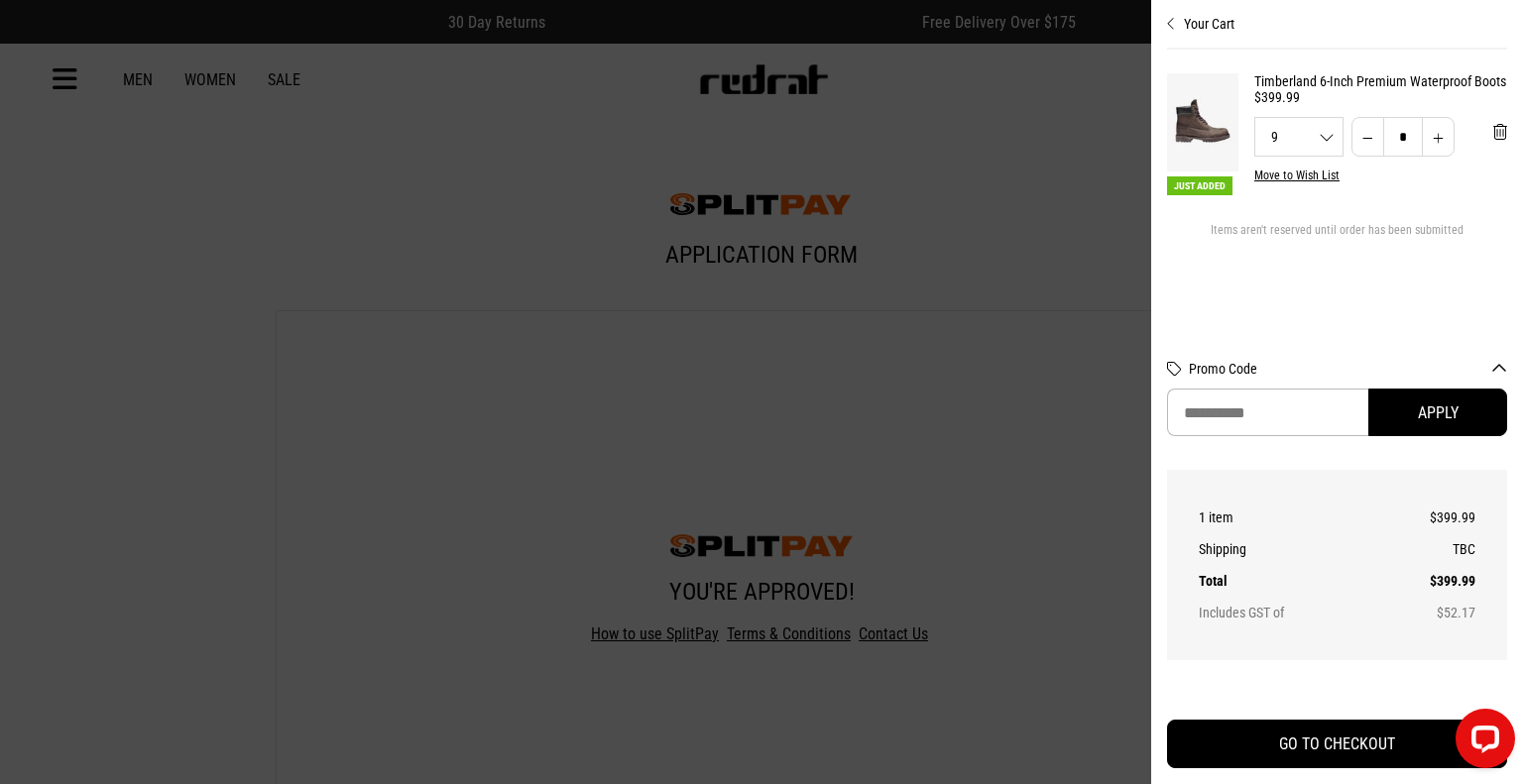 click at bounding box center [762, 392] 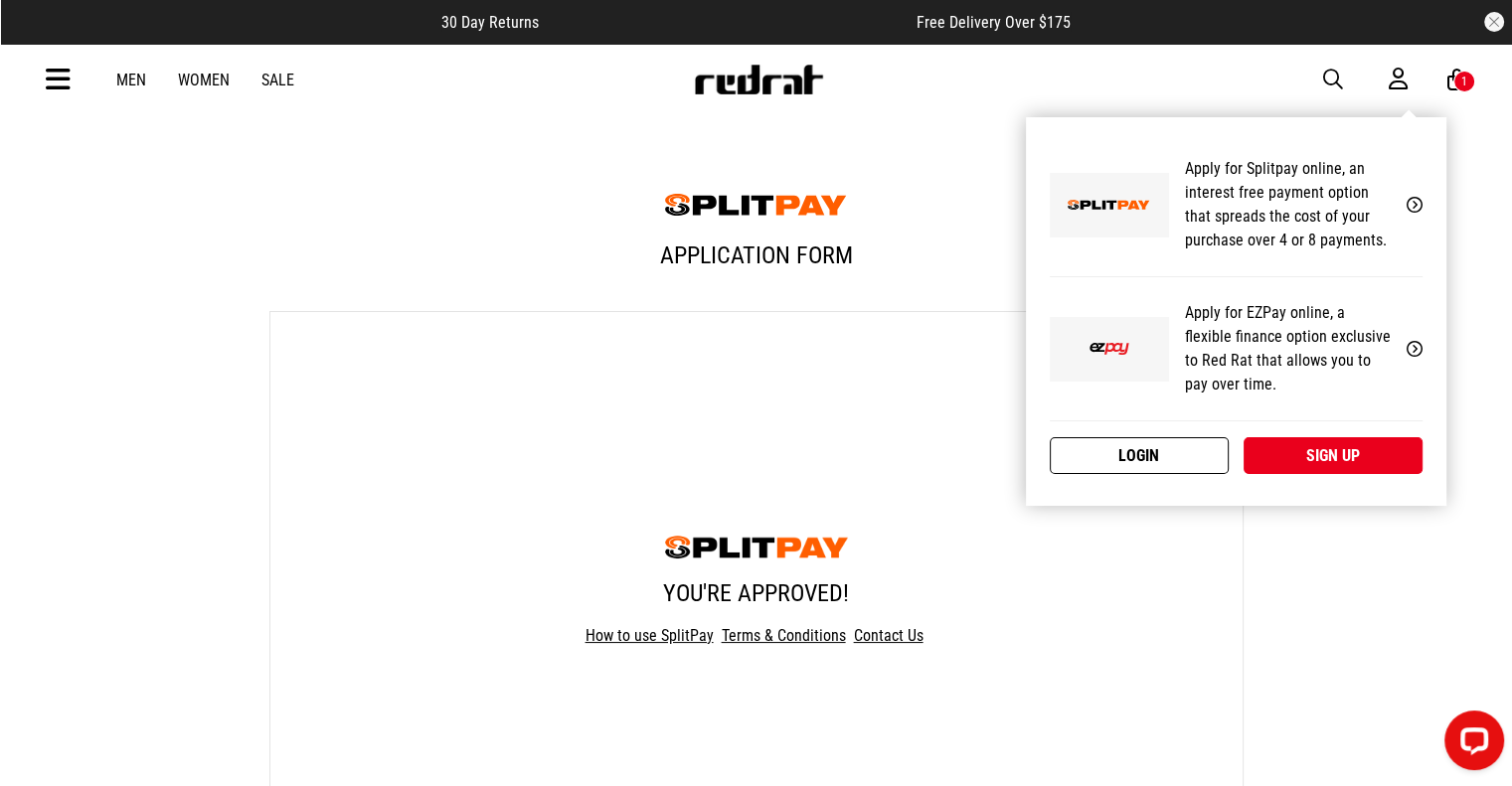 click on "Login" at bounding box center [1139, 455] 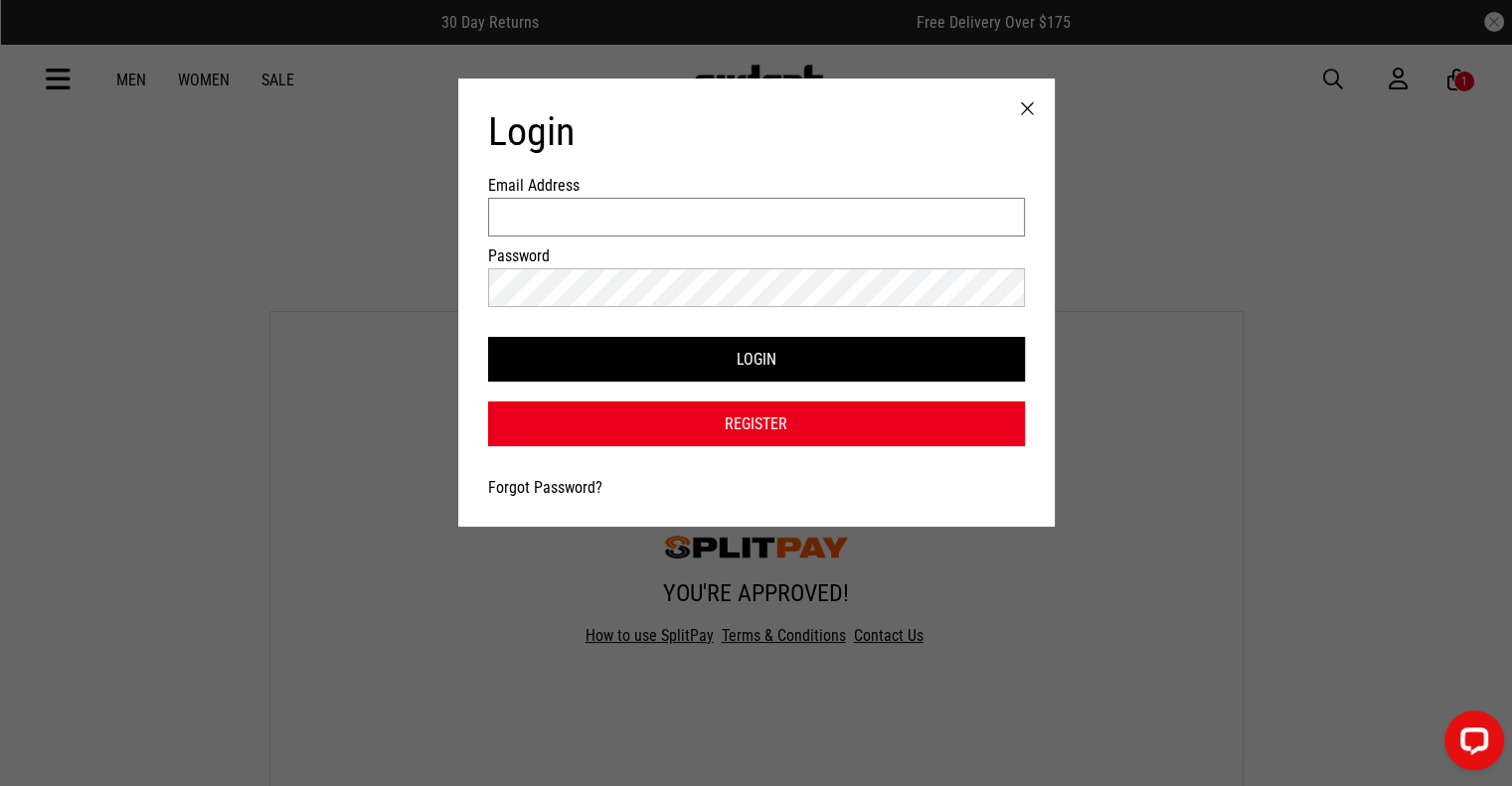 click on "Email Address" at bounding box center (756, 217) 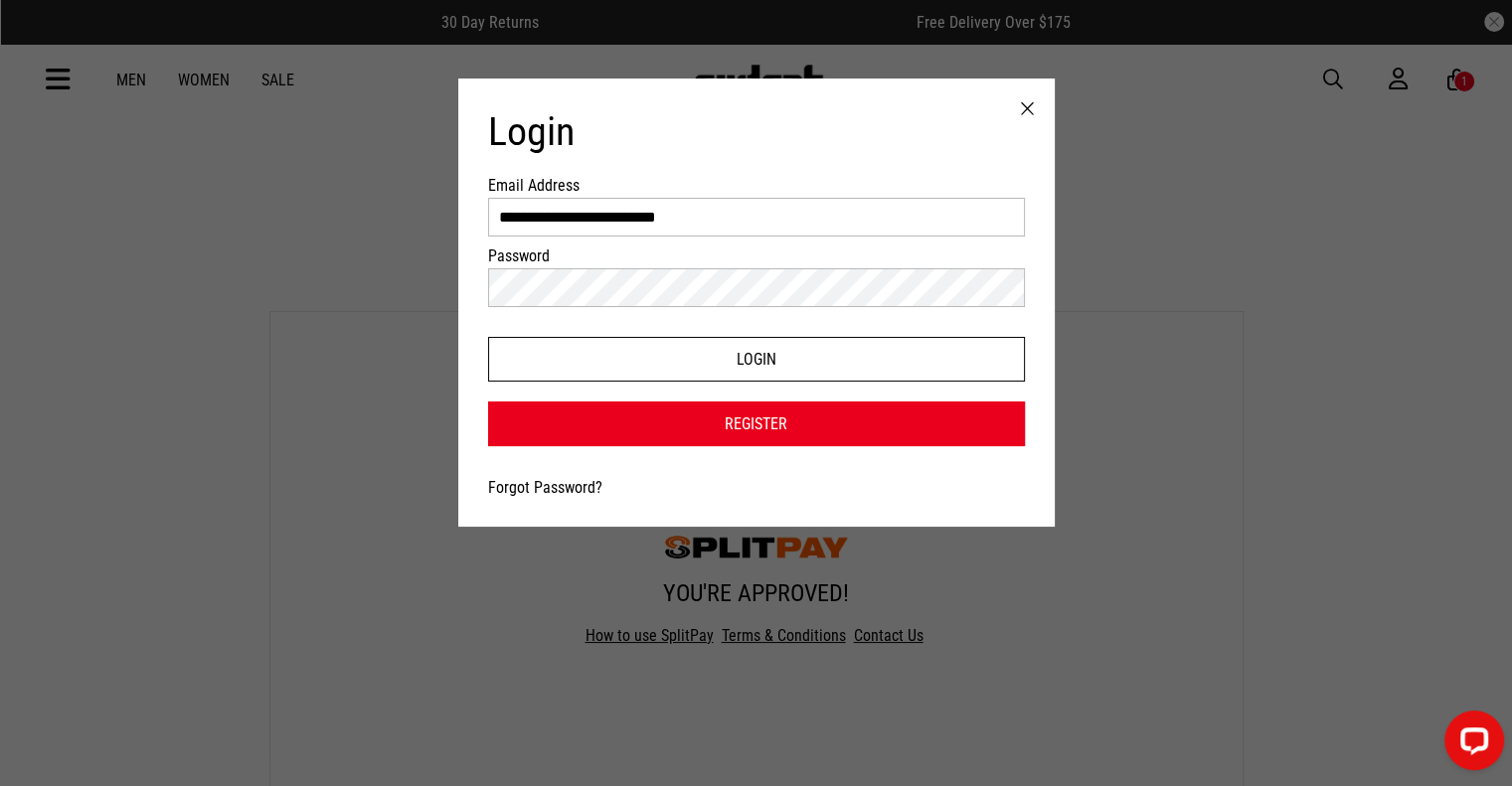 click on "Login" at bounding box center [756, 359] 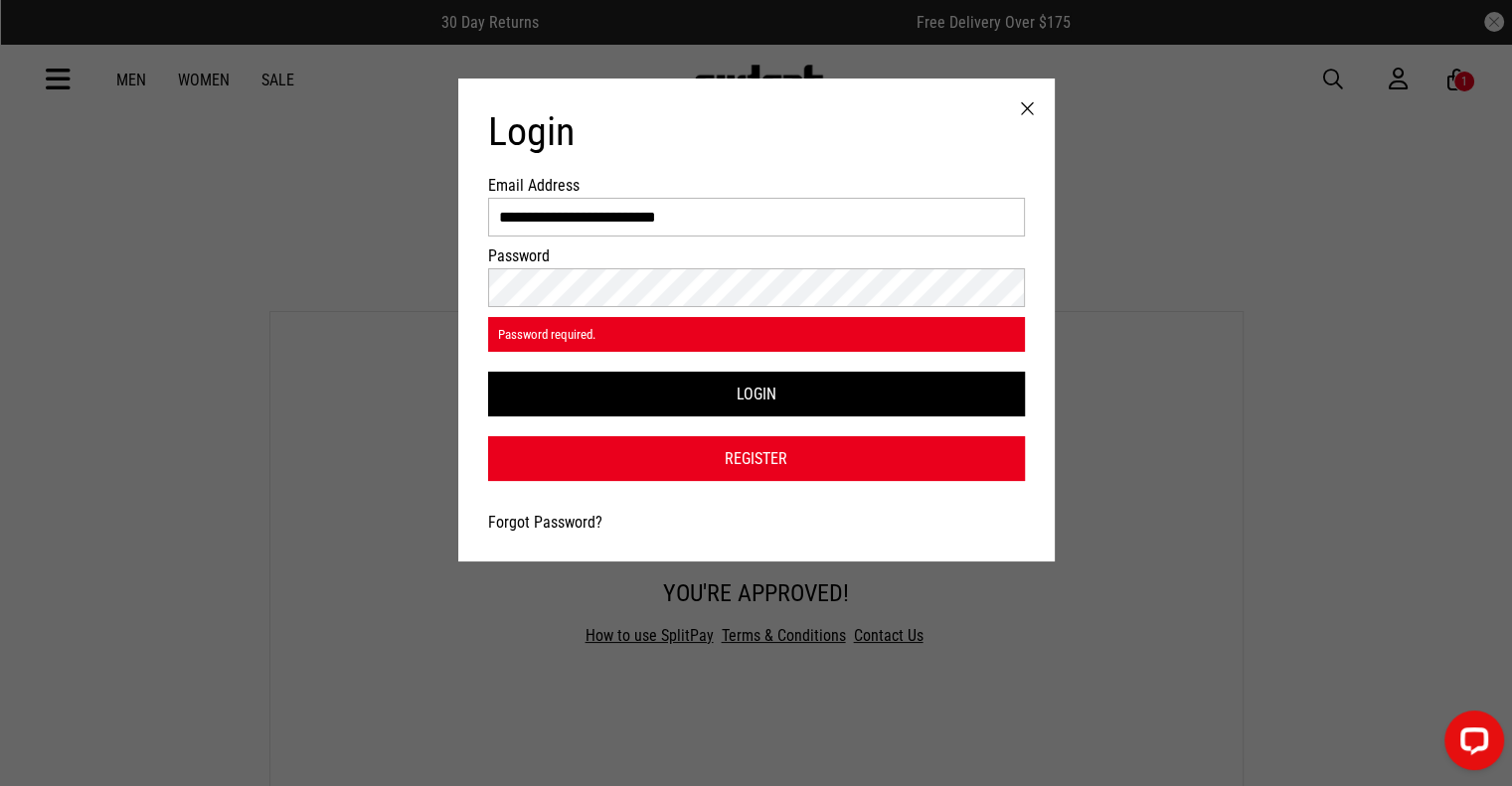 click on "Register" at bounding box center [756, 458] 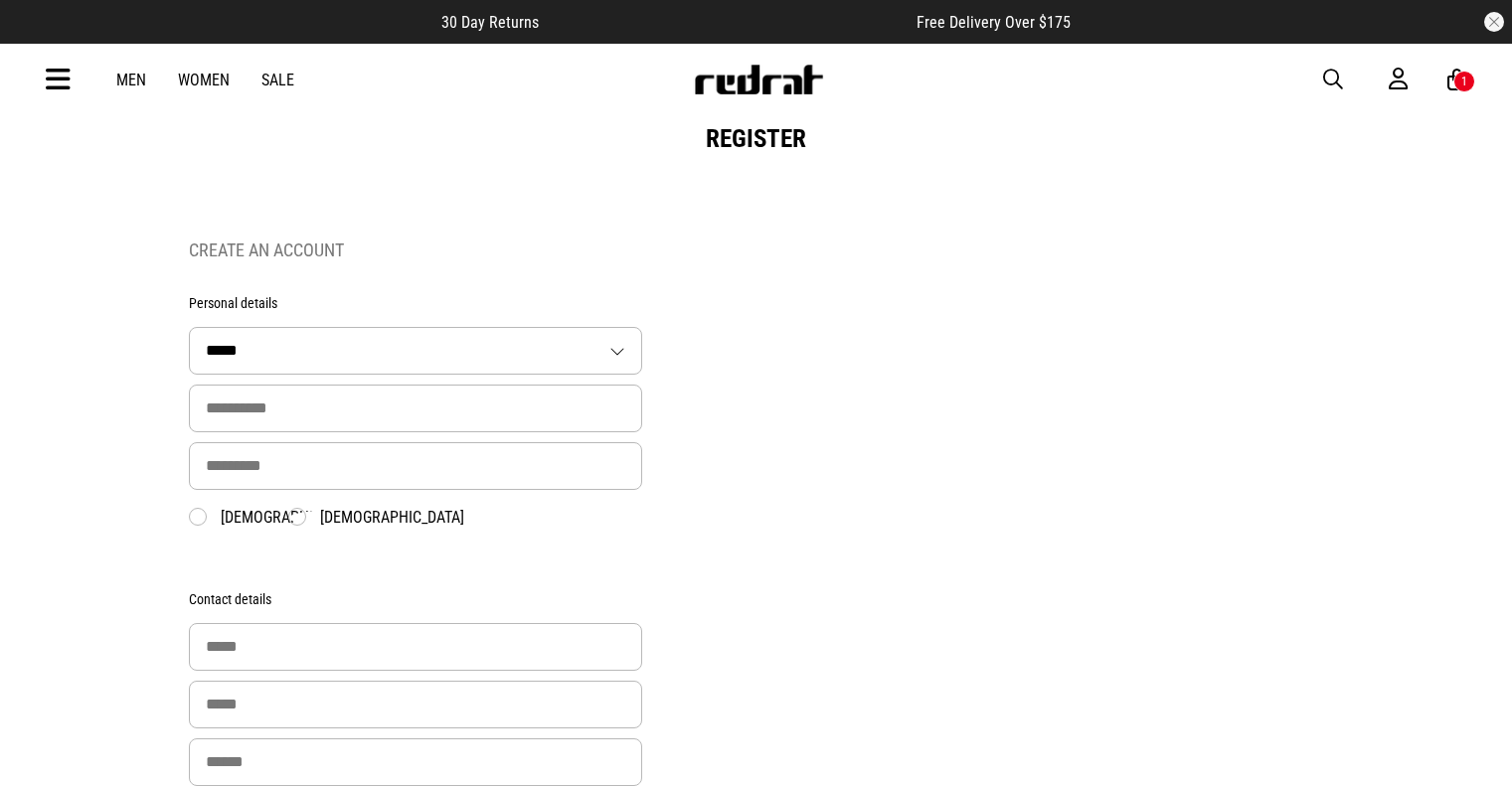 scroll, scrollTop: 596, scrollLeft: 0, axis: vertical 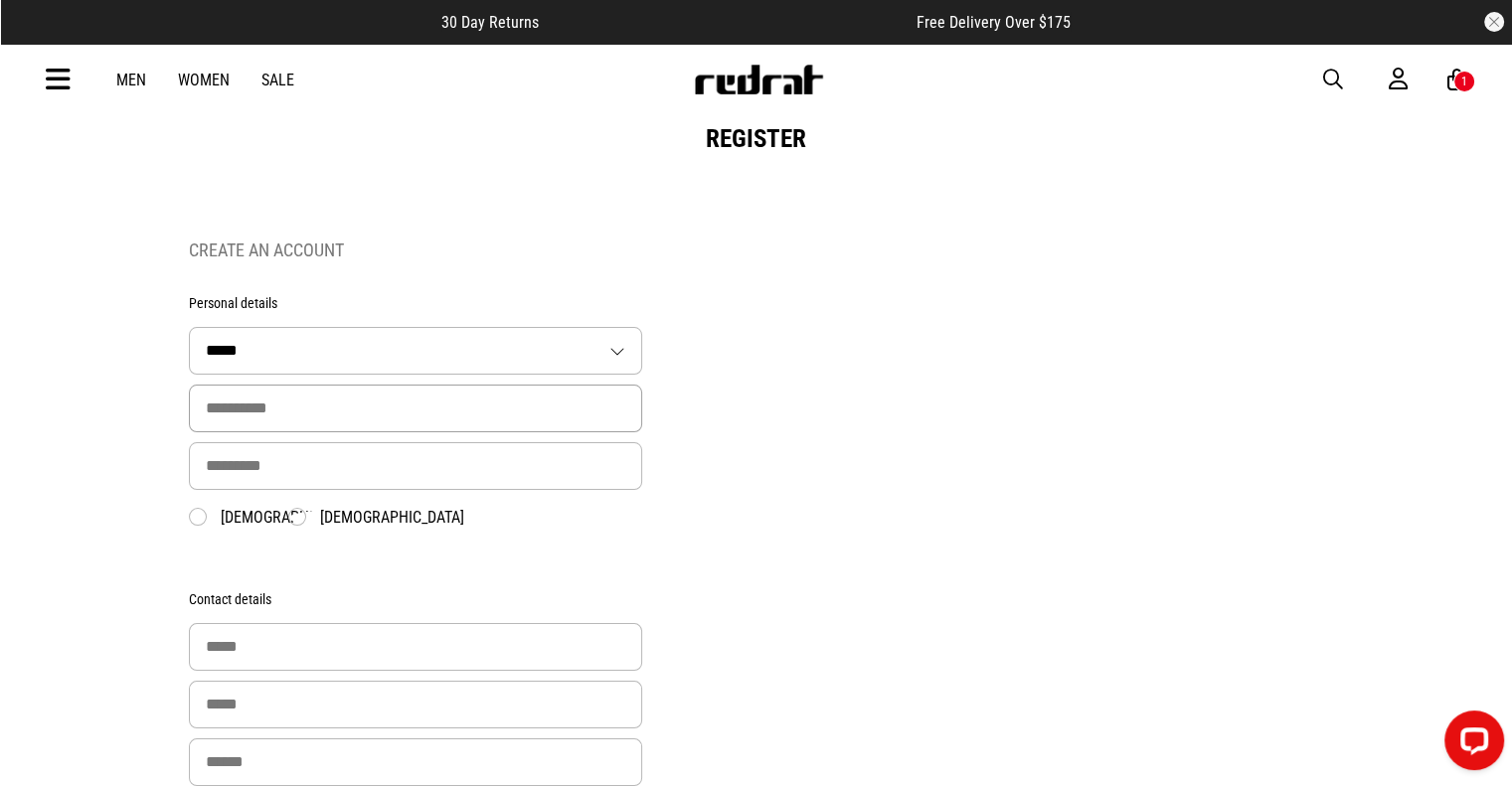 click at bounding box center (416, 408) 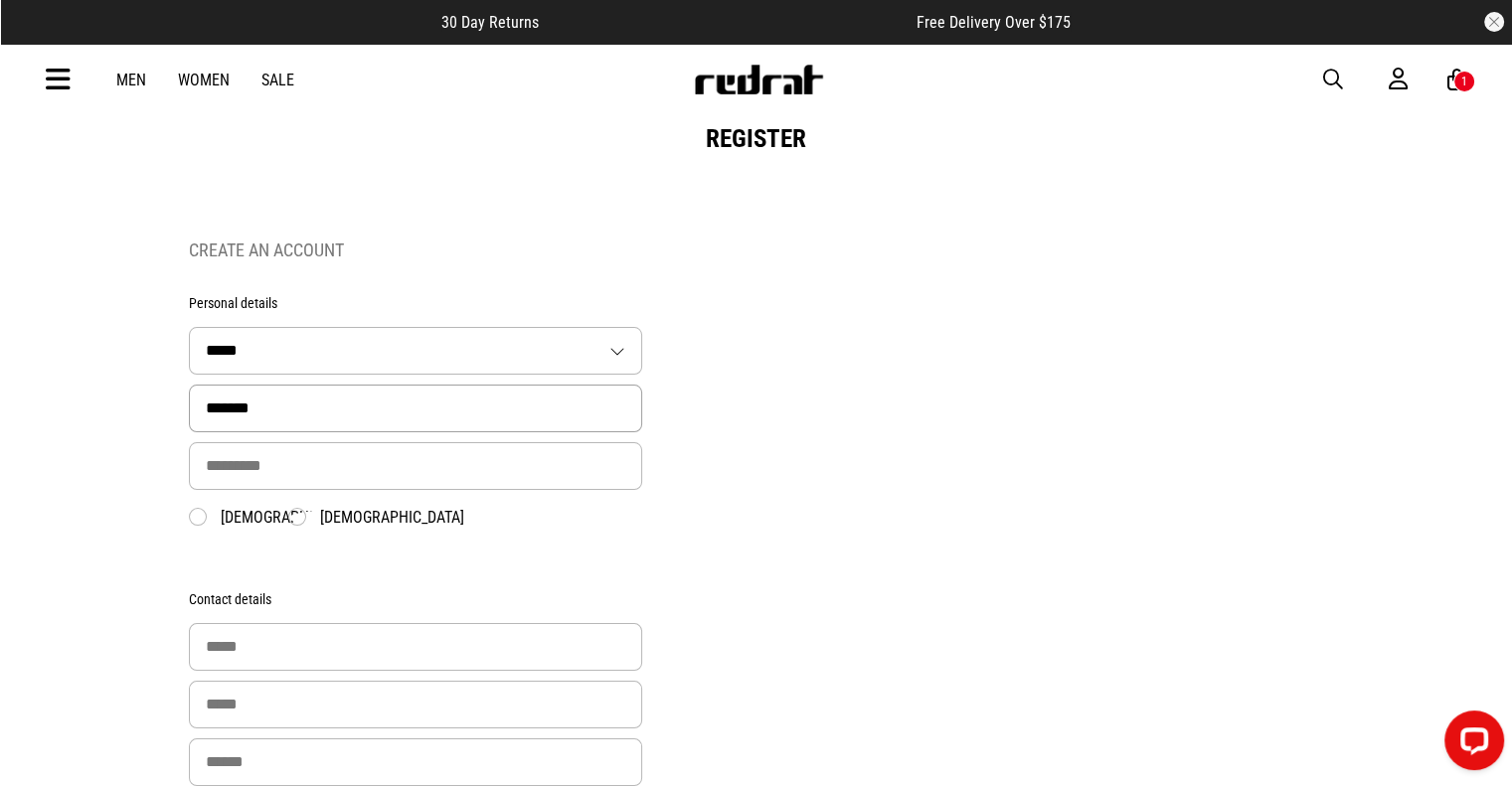 type on "*******" 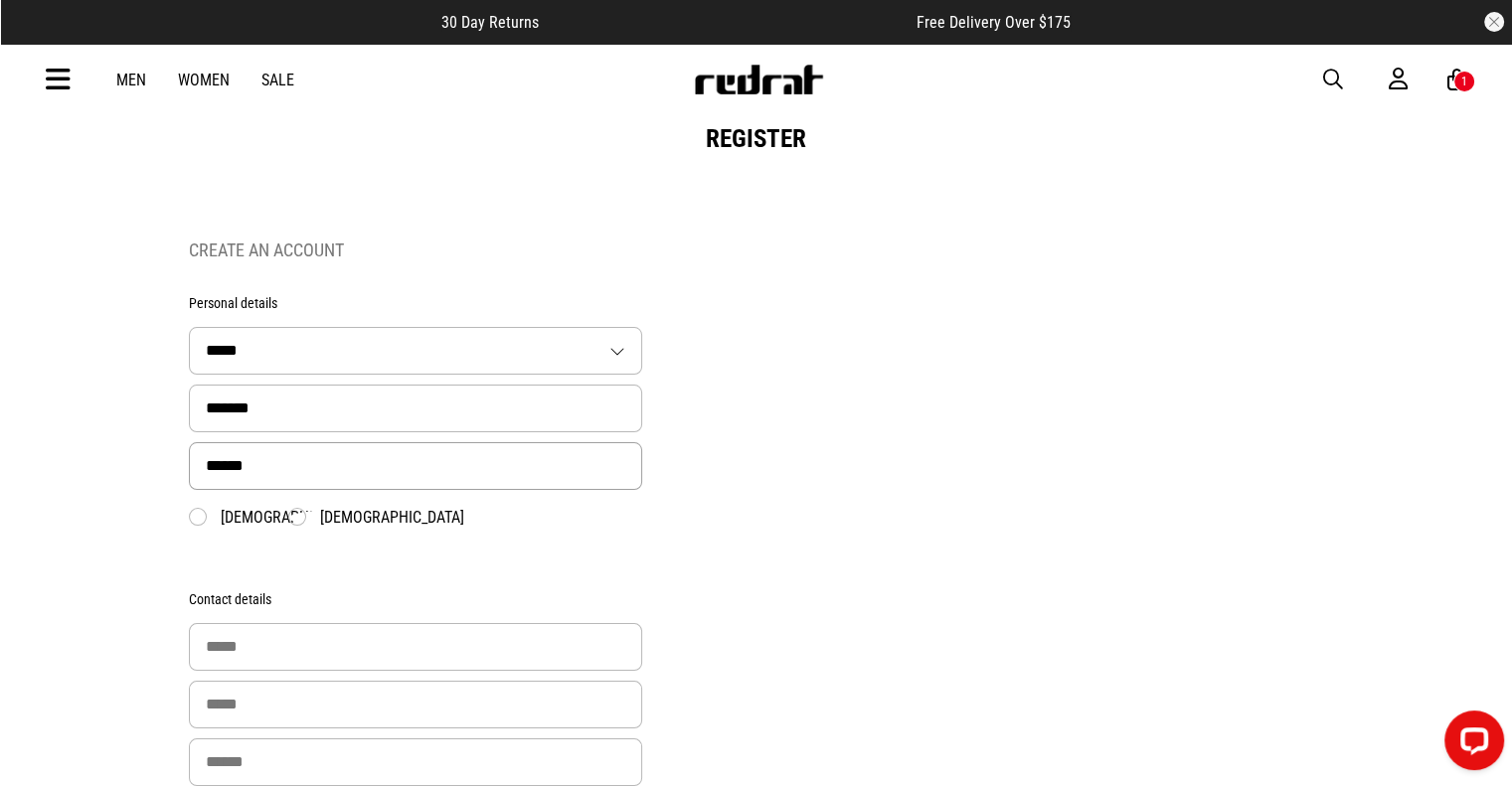 type on "******" 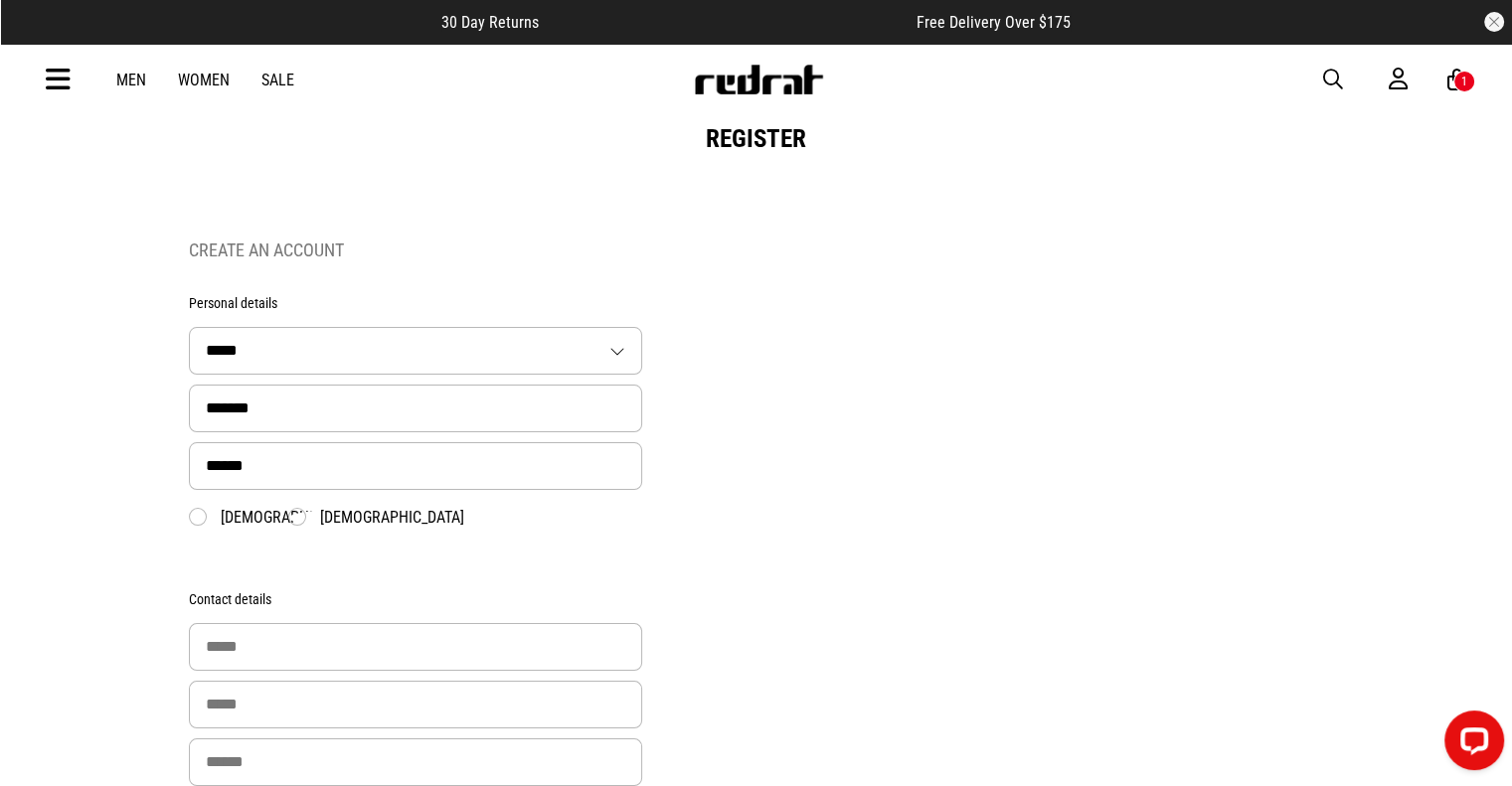 click on "Male" at bounding box center (276, 518) 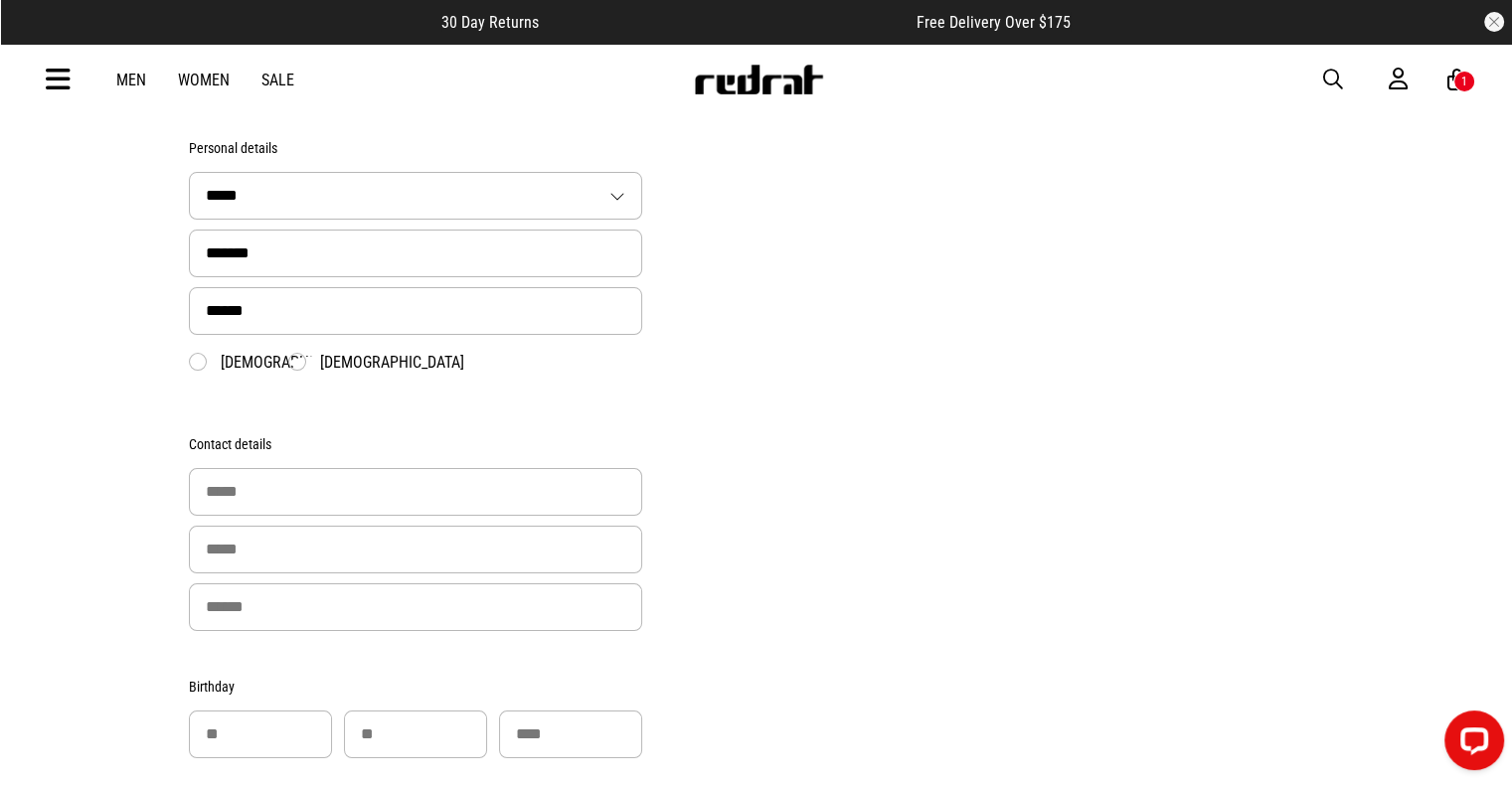 scroll, scrollTop: 397, scrollLeft: 0, axis: vertical 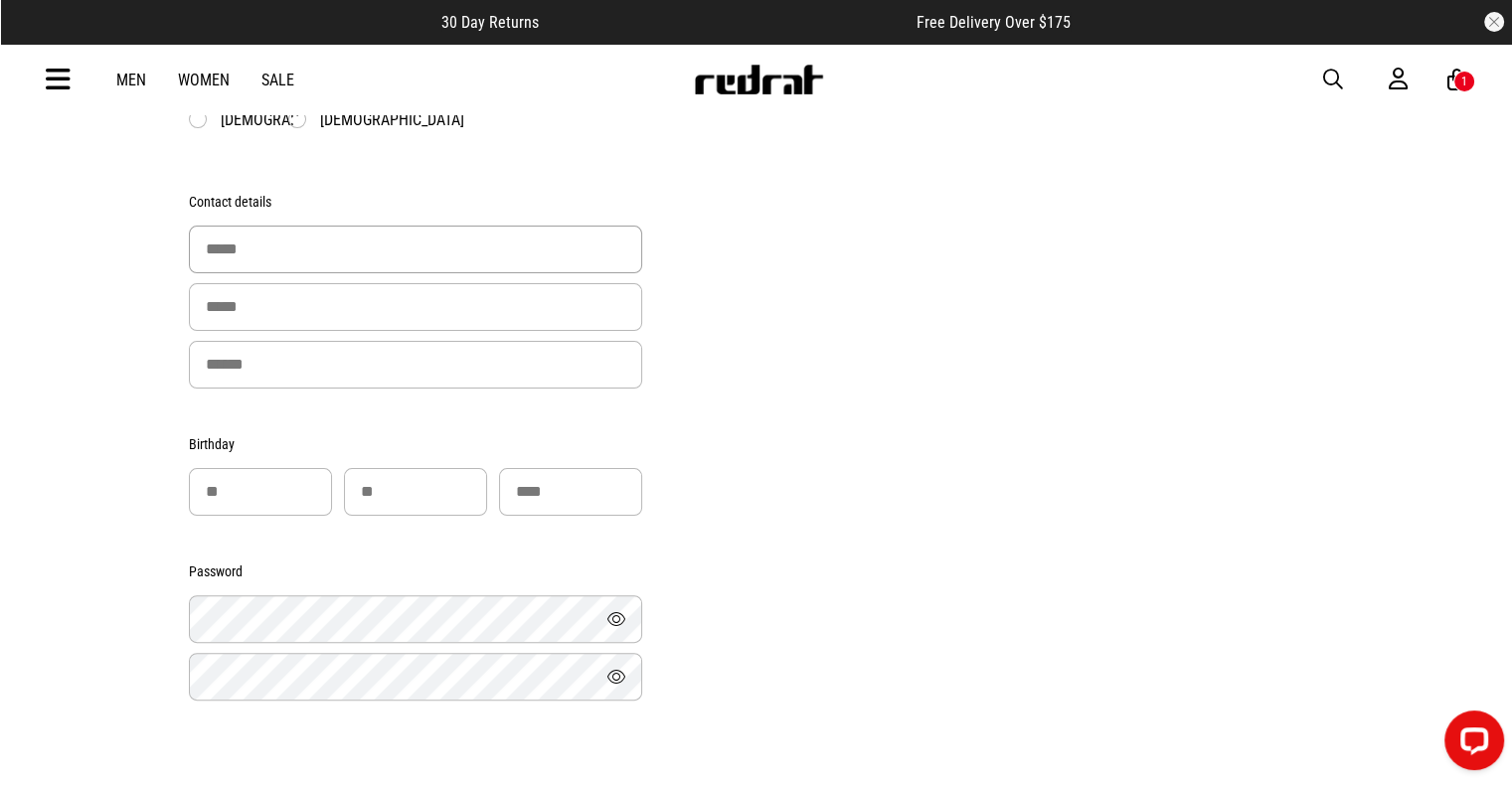 click at bounding box center [416, 249] 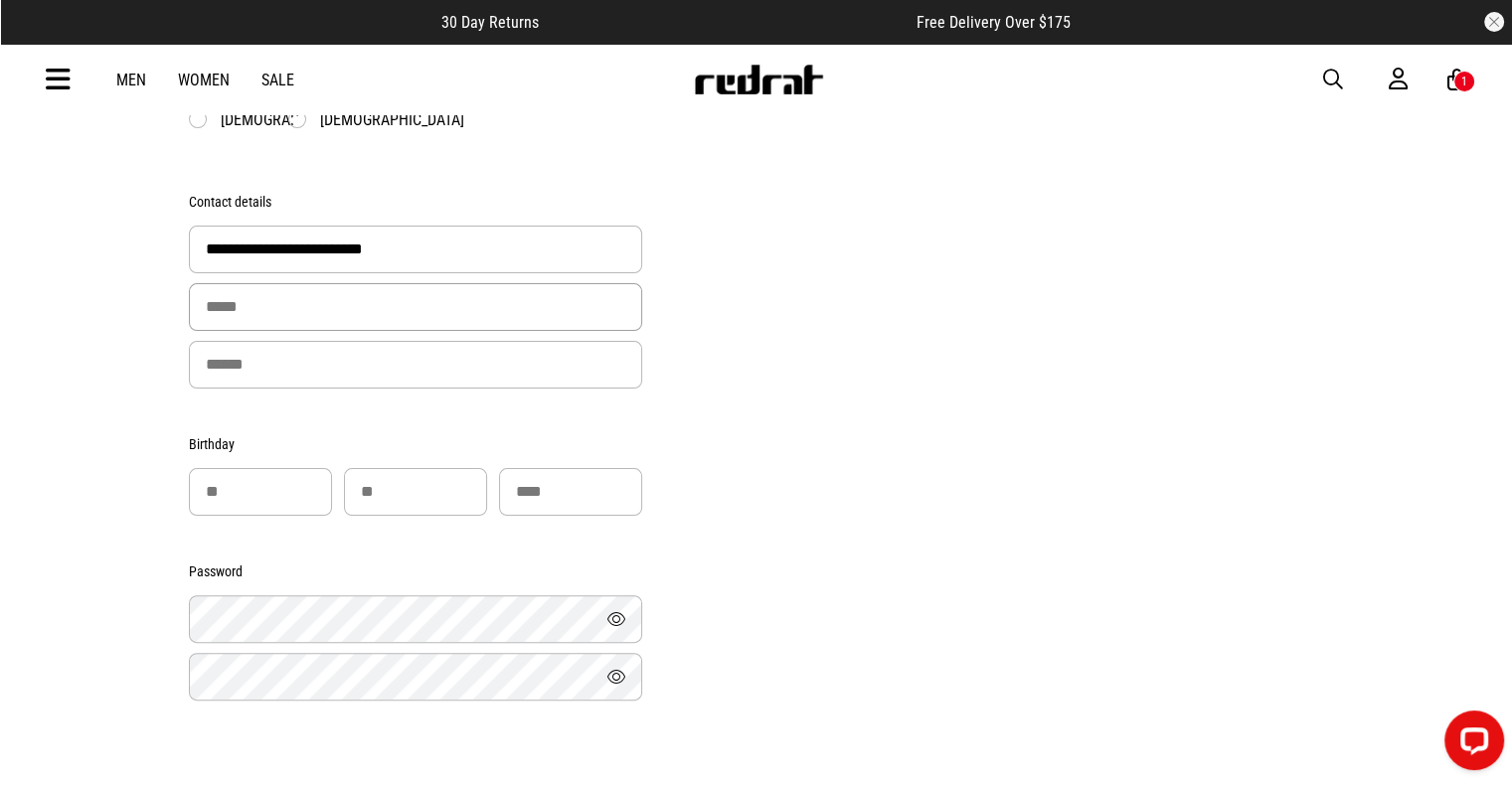 click at bounding box center (416, 307) 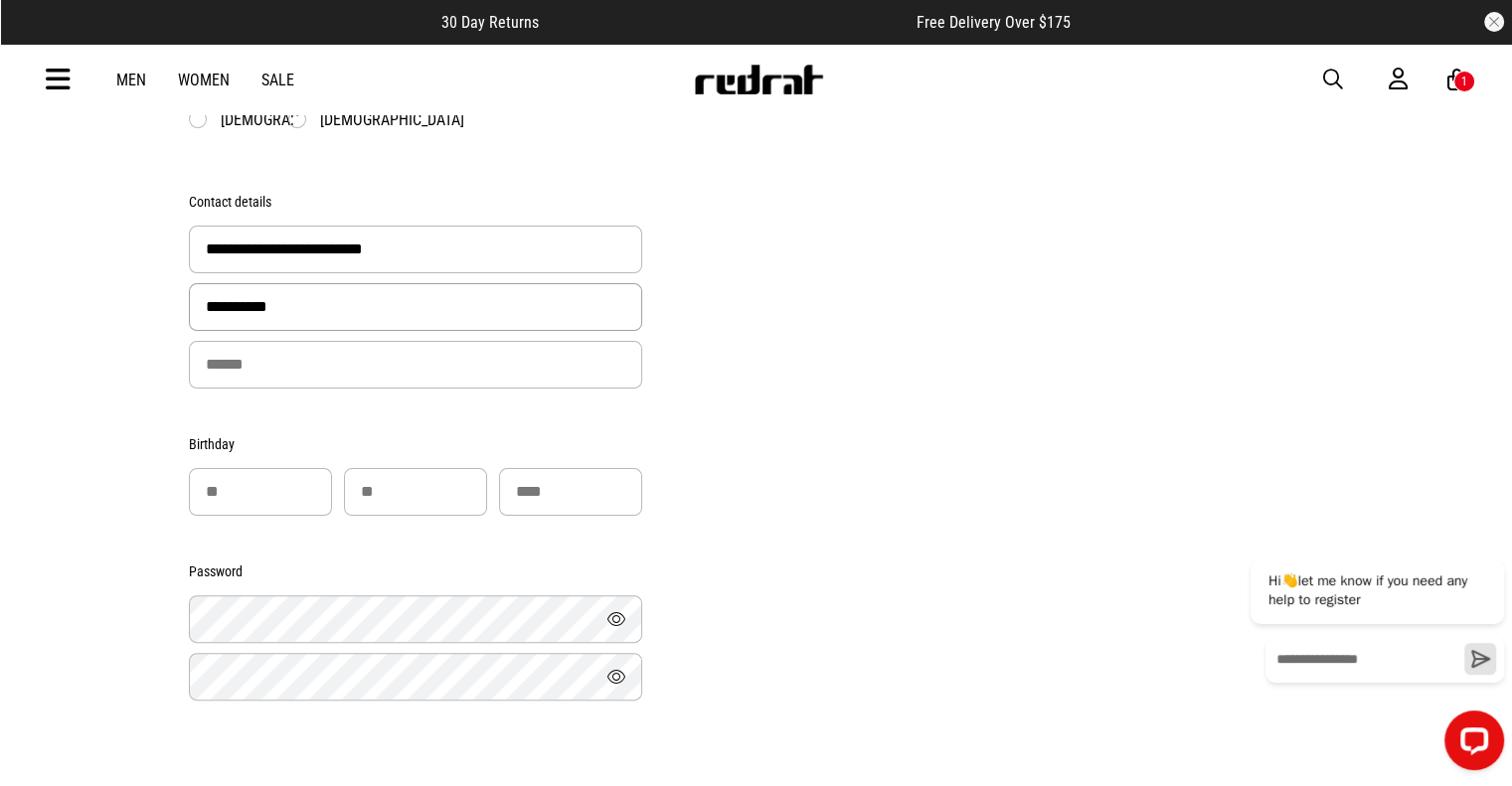 type on "**********" 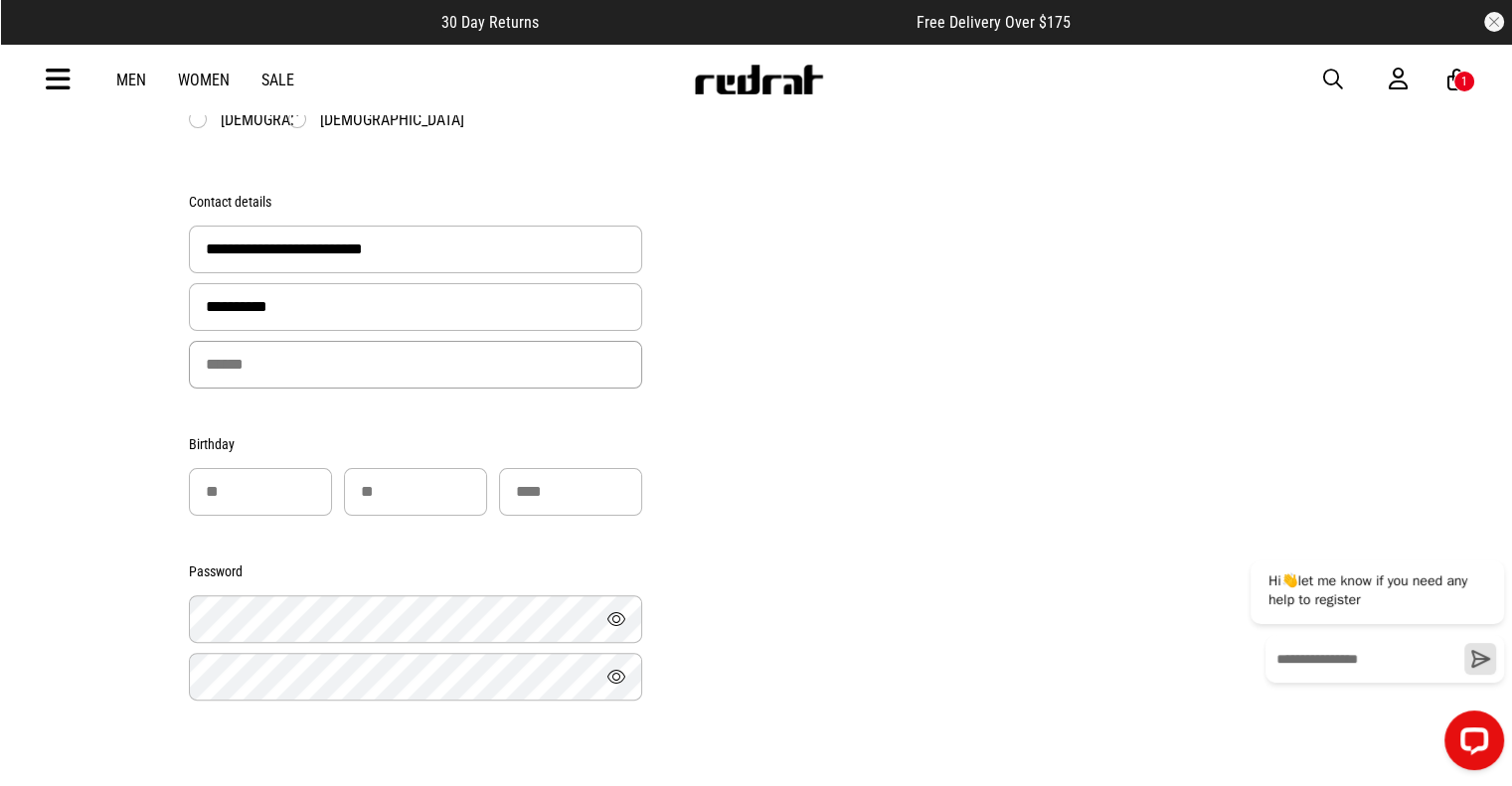 click at bounding box center [416, 365] 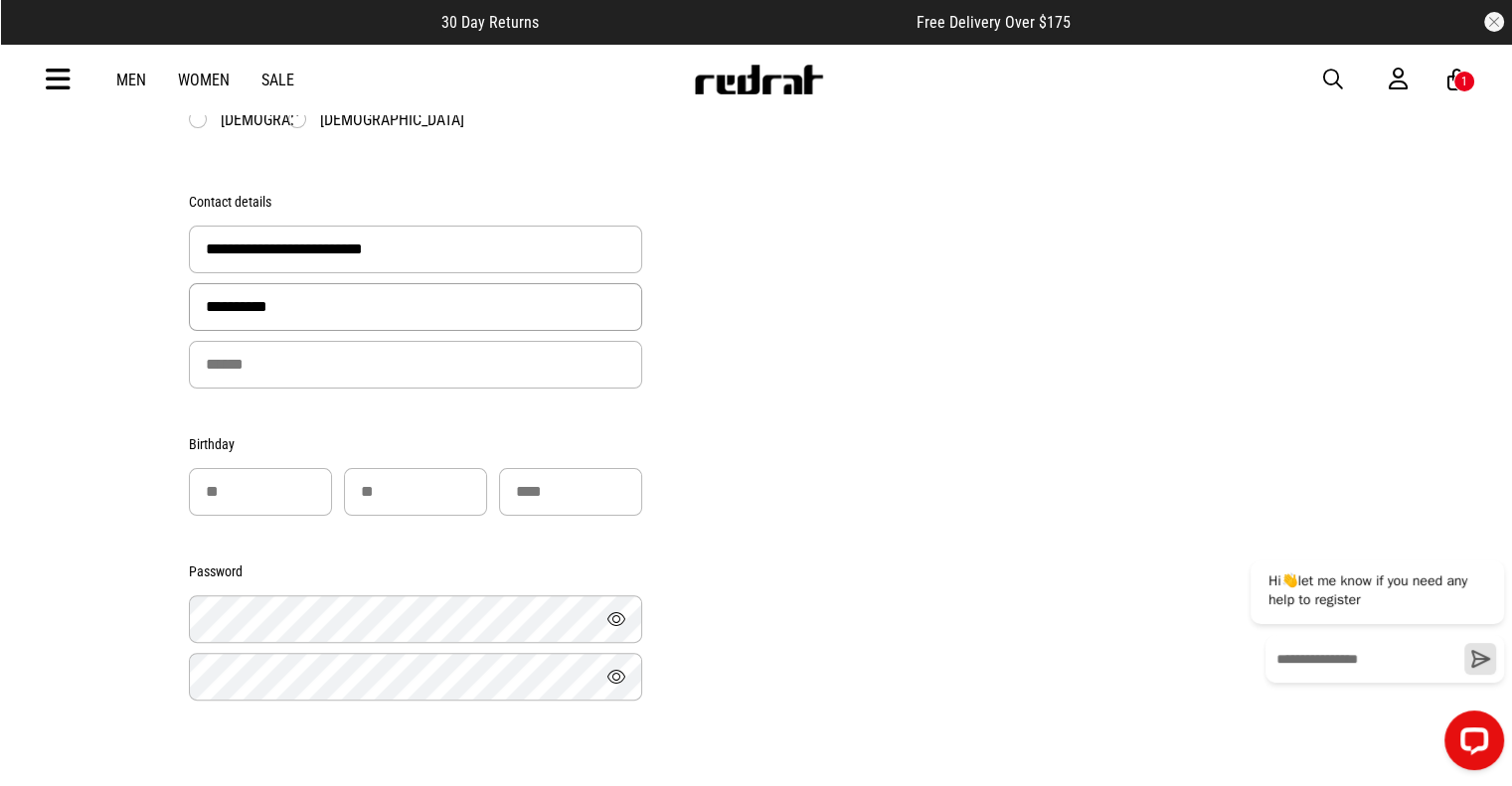 drag, startPoint x: 311, startPoint y: 322, endPoint x: 158, endPoint y: 337, distance: 153.73354 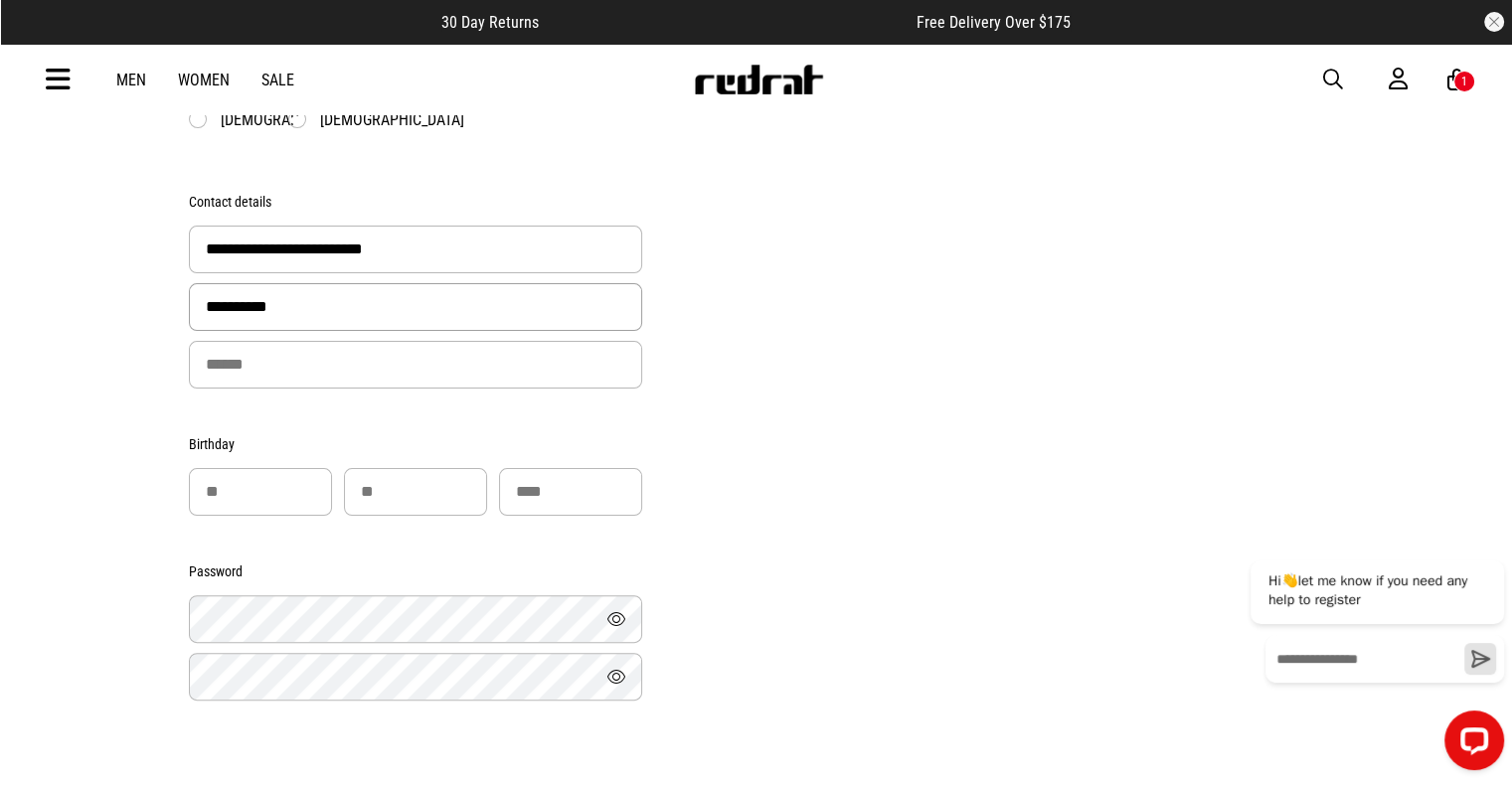 click on "**********" at bounding box center (756, 414) 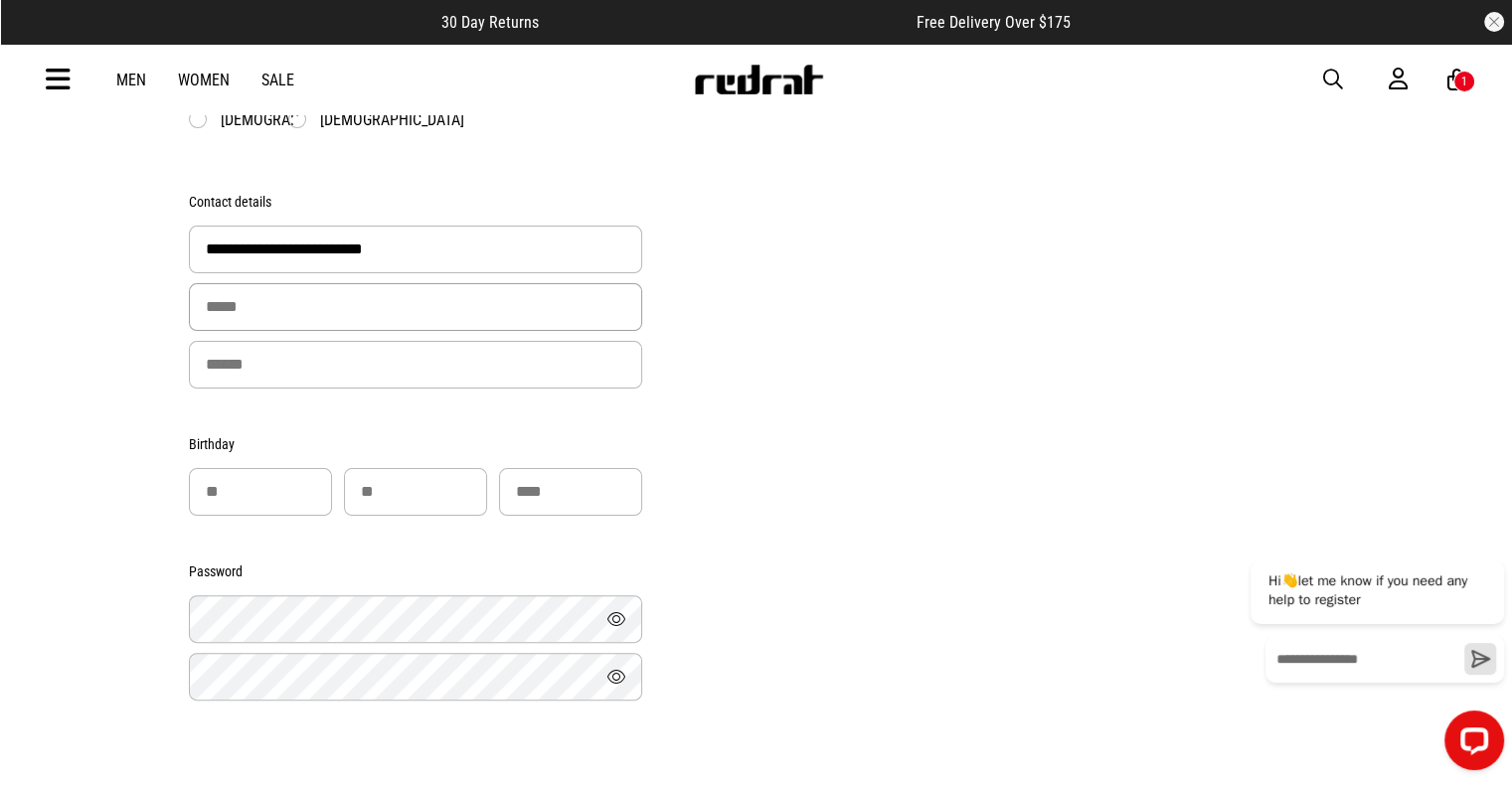 type 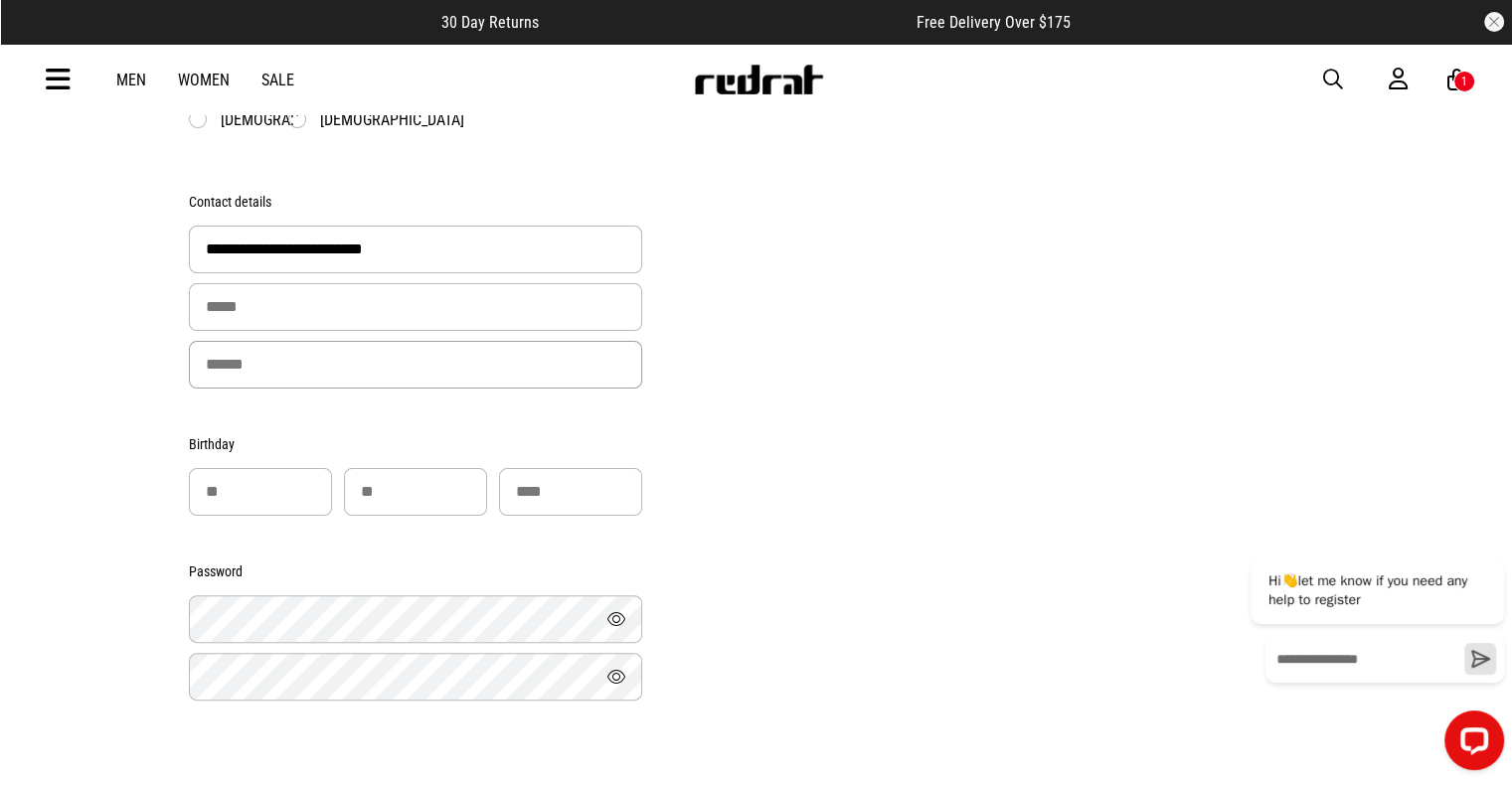 click at bounding box center [416, 365] 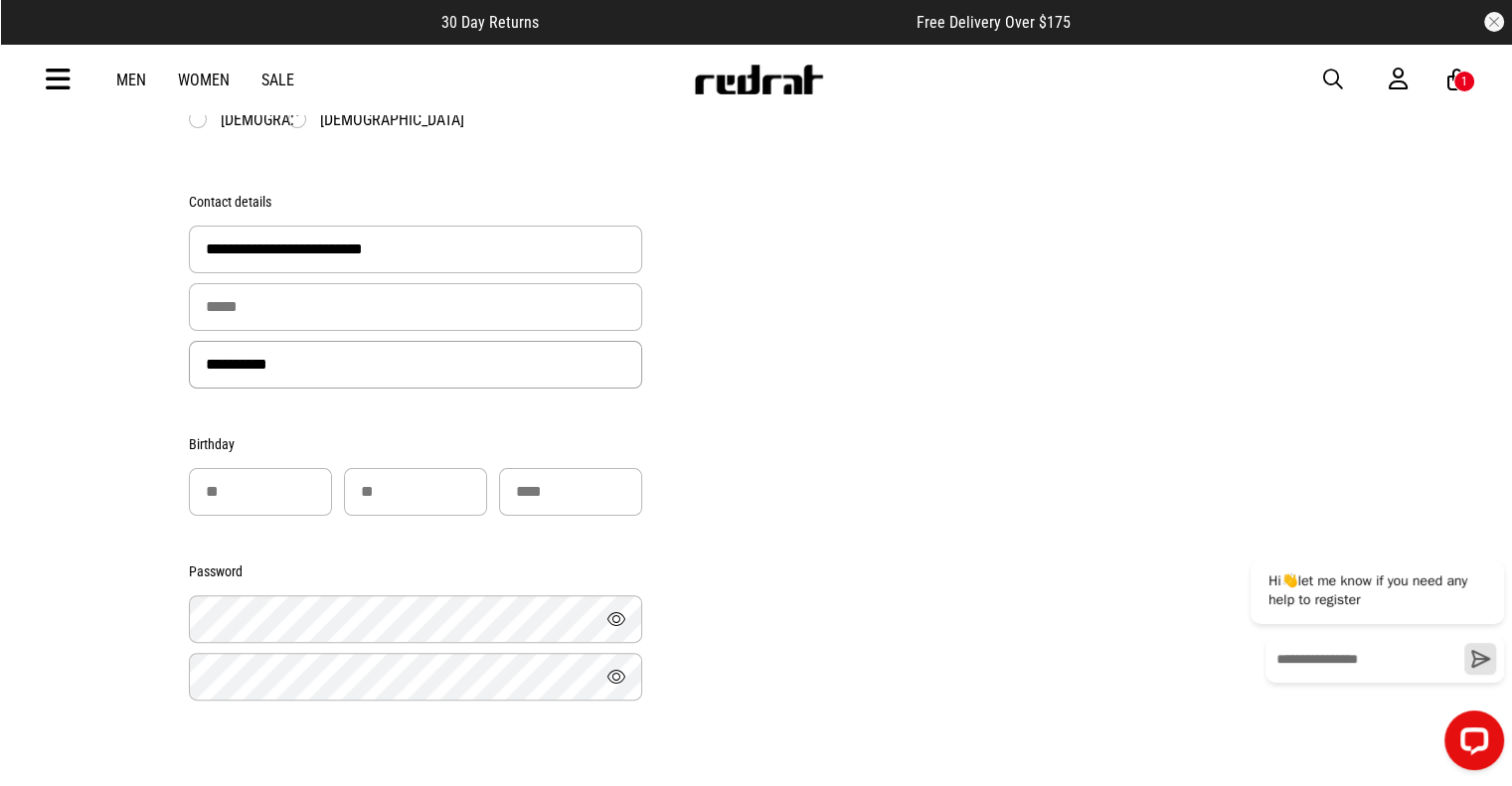 type on "**********" 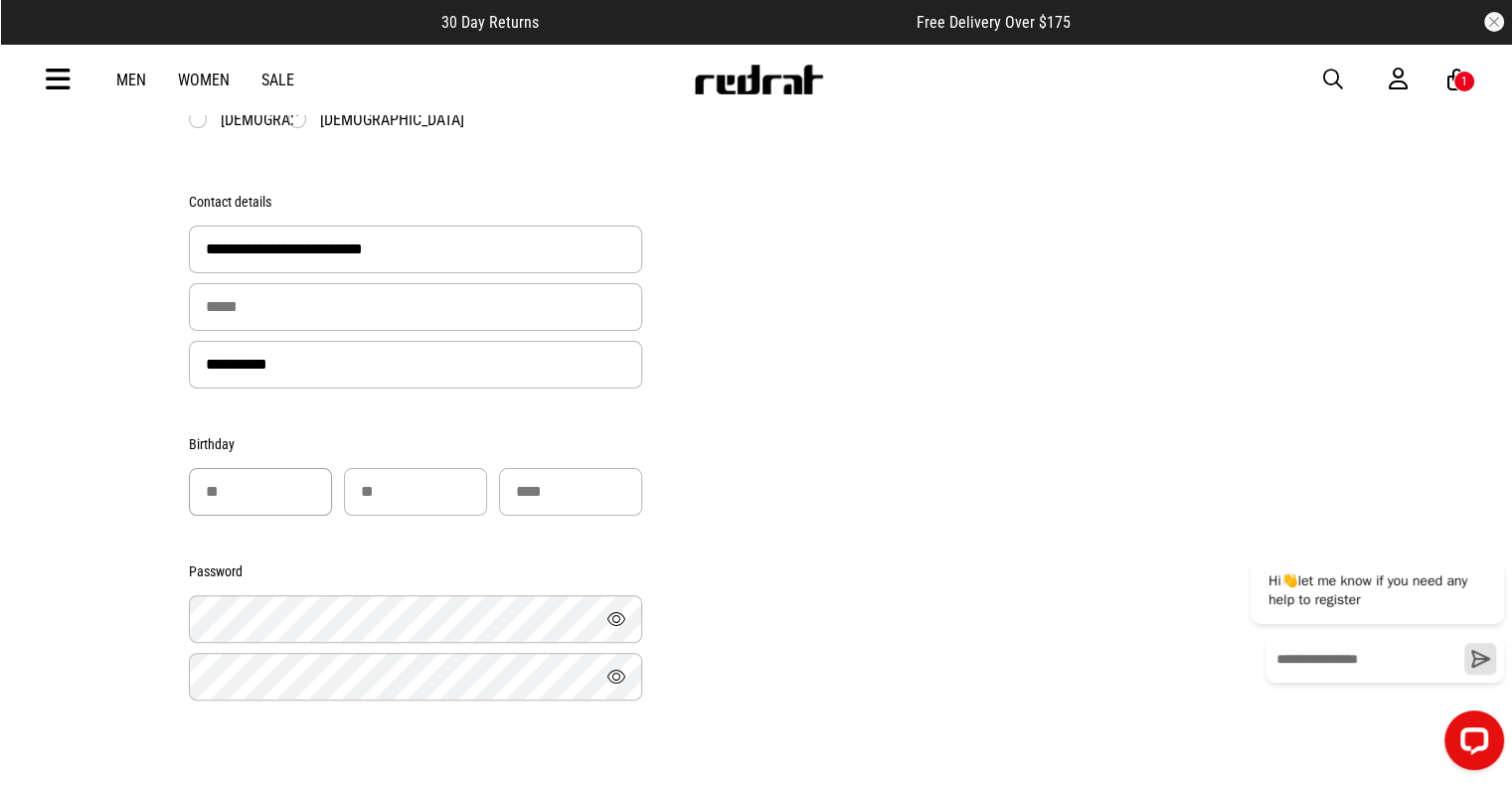 click at bounding box center (260, 492) 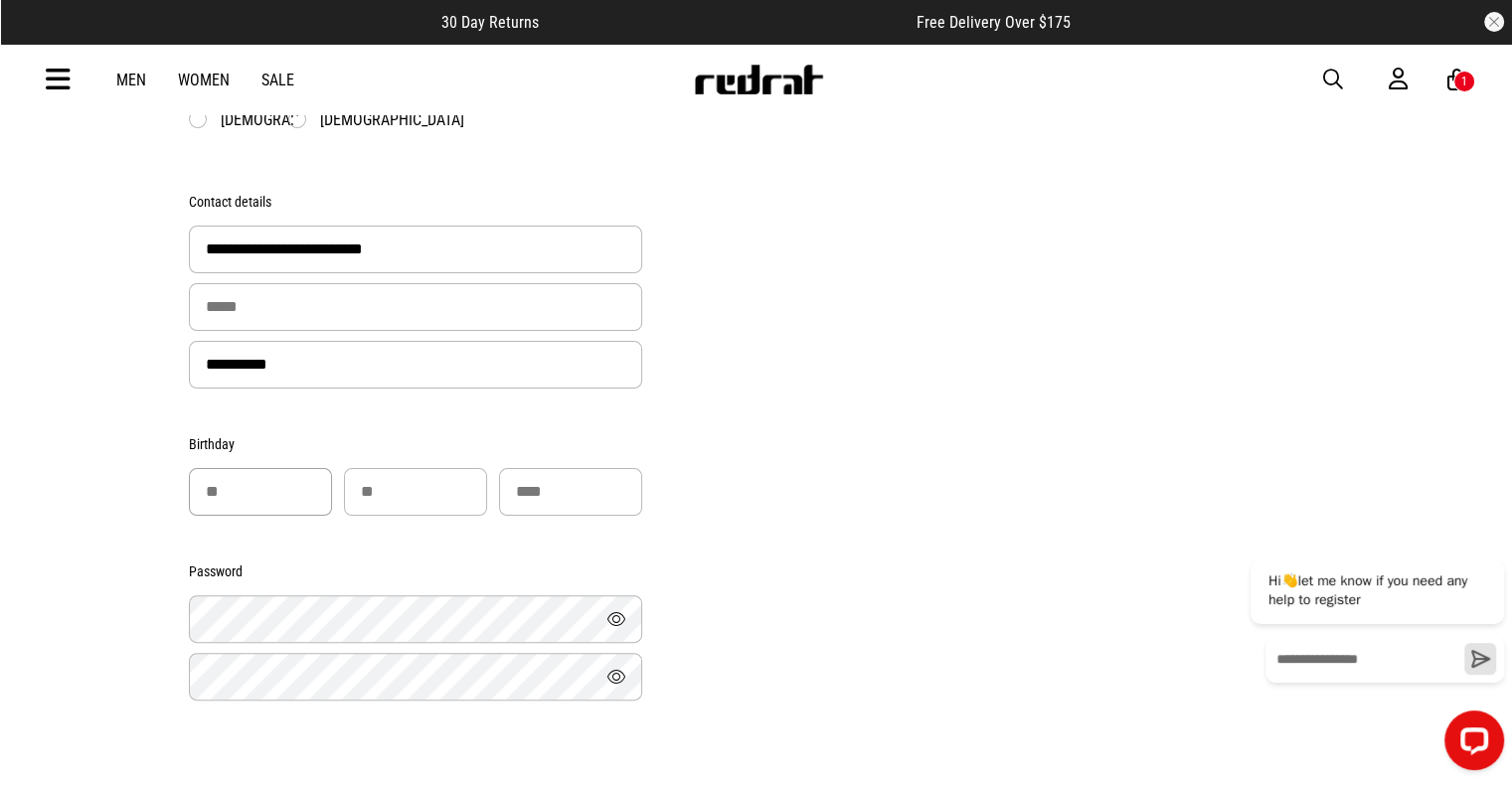 type on "**" 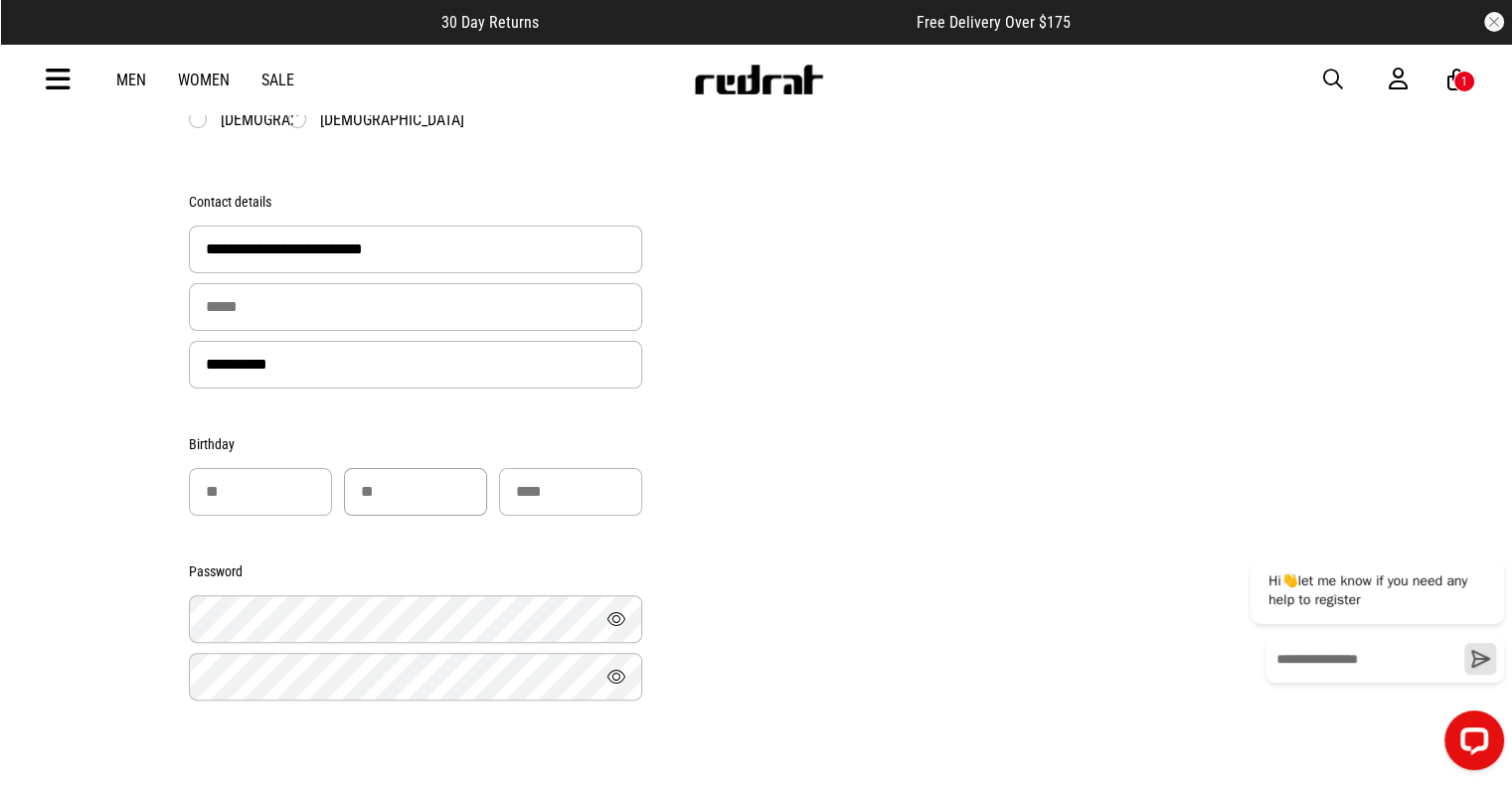 type on "**" 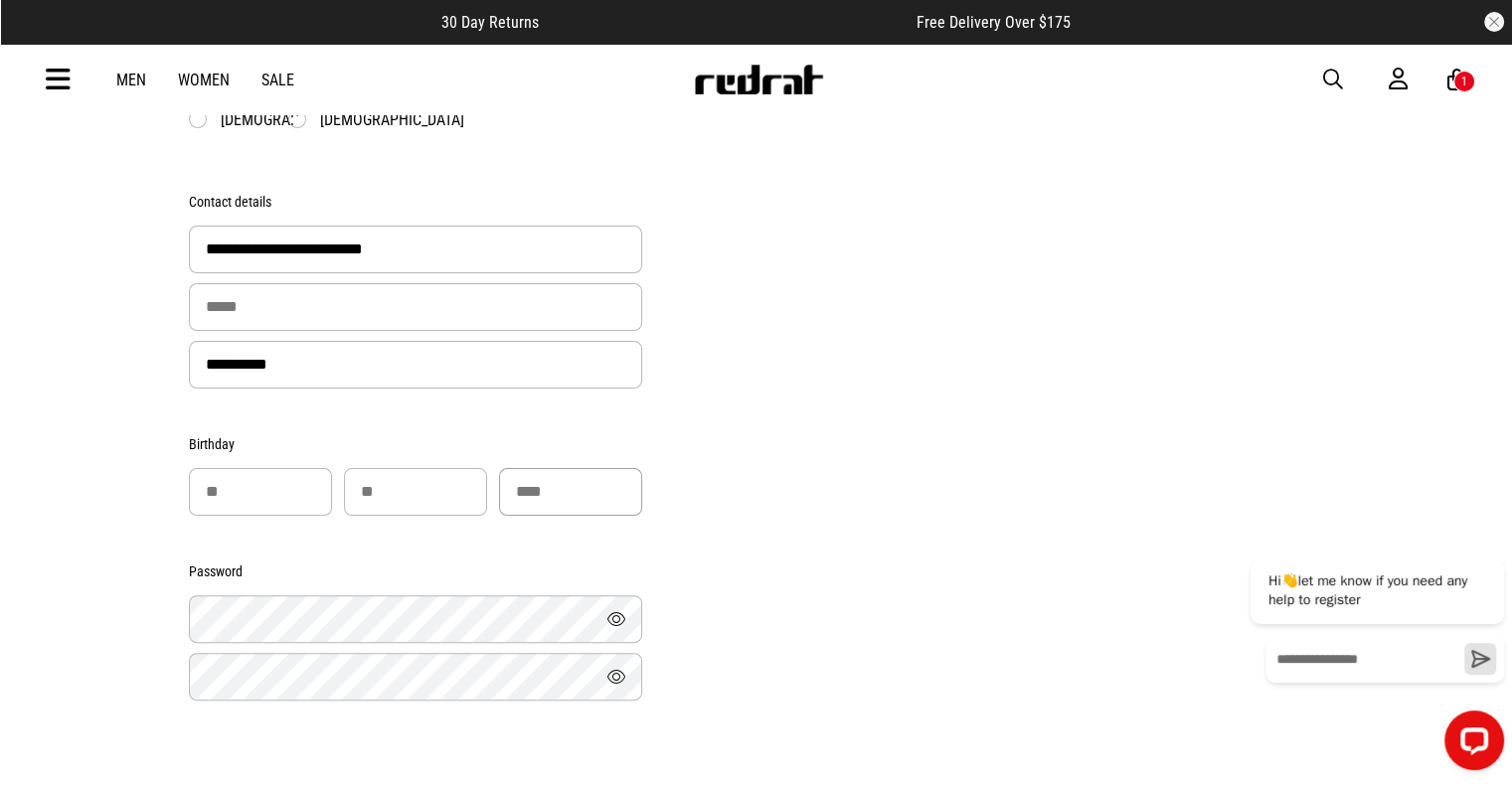 type on "****" 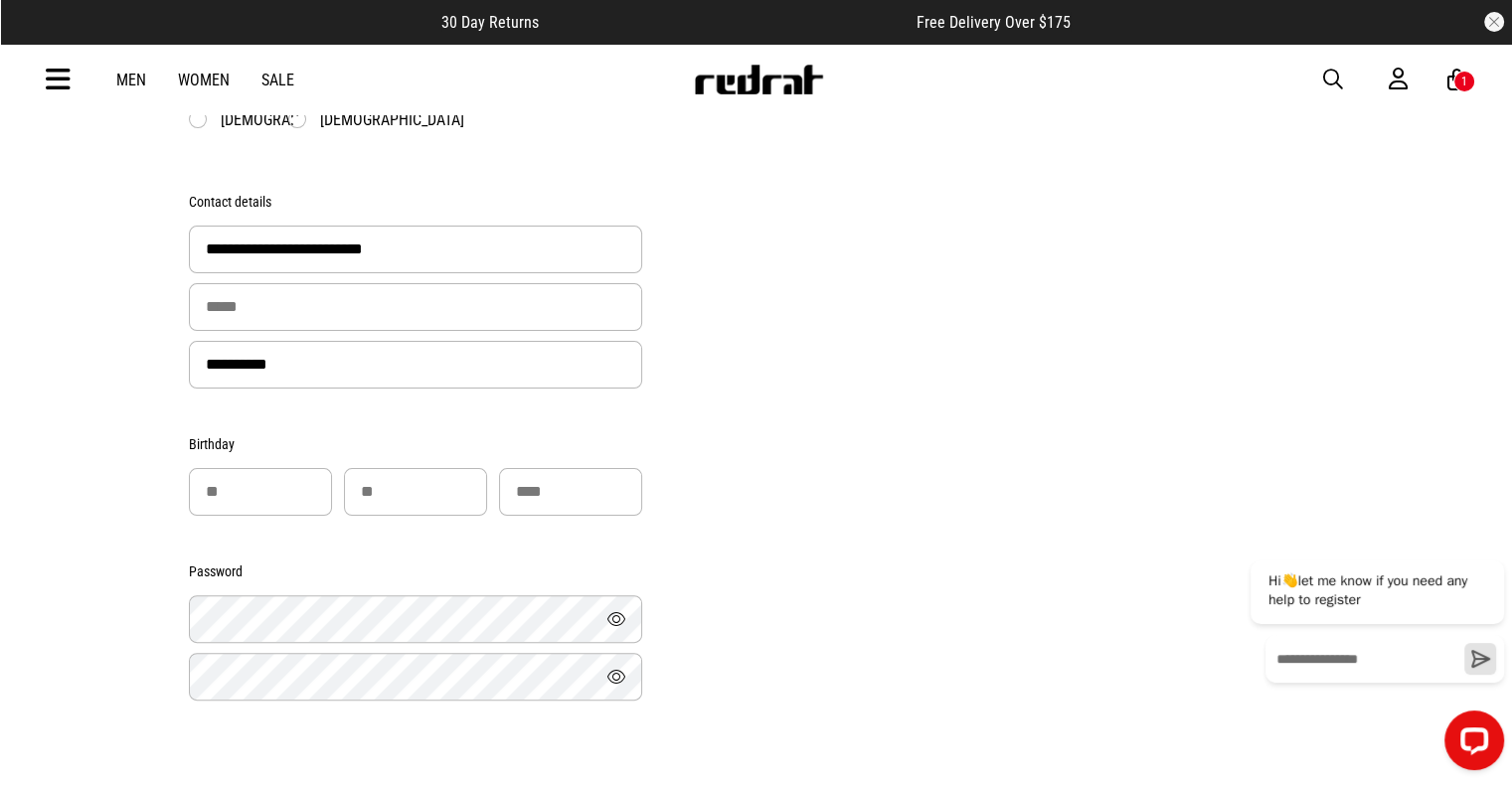 type 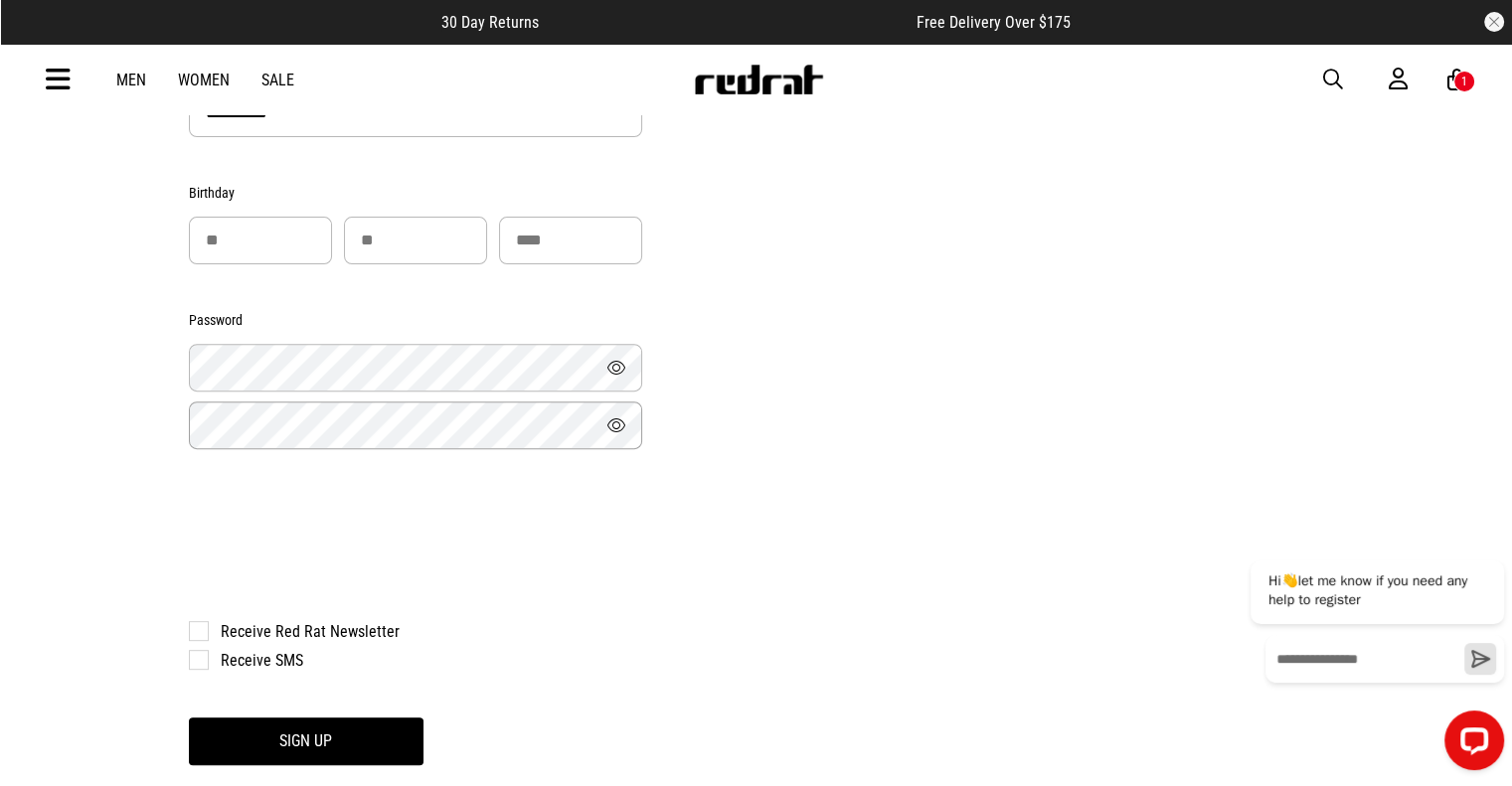 scroll, scrollTop: 795, scrollLeft: 0, axis: vertical 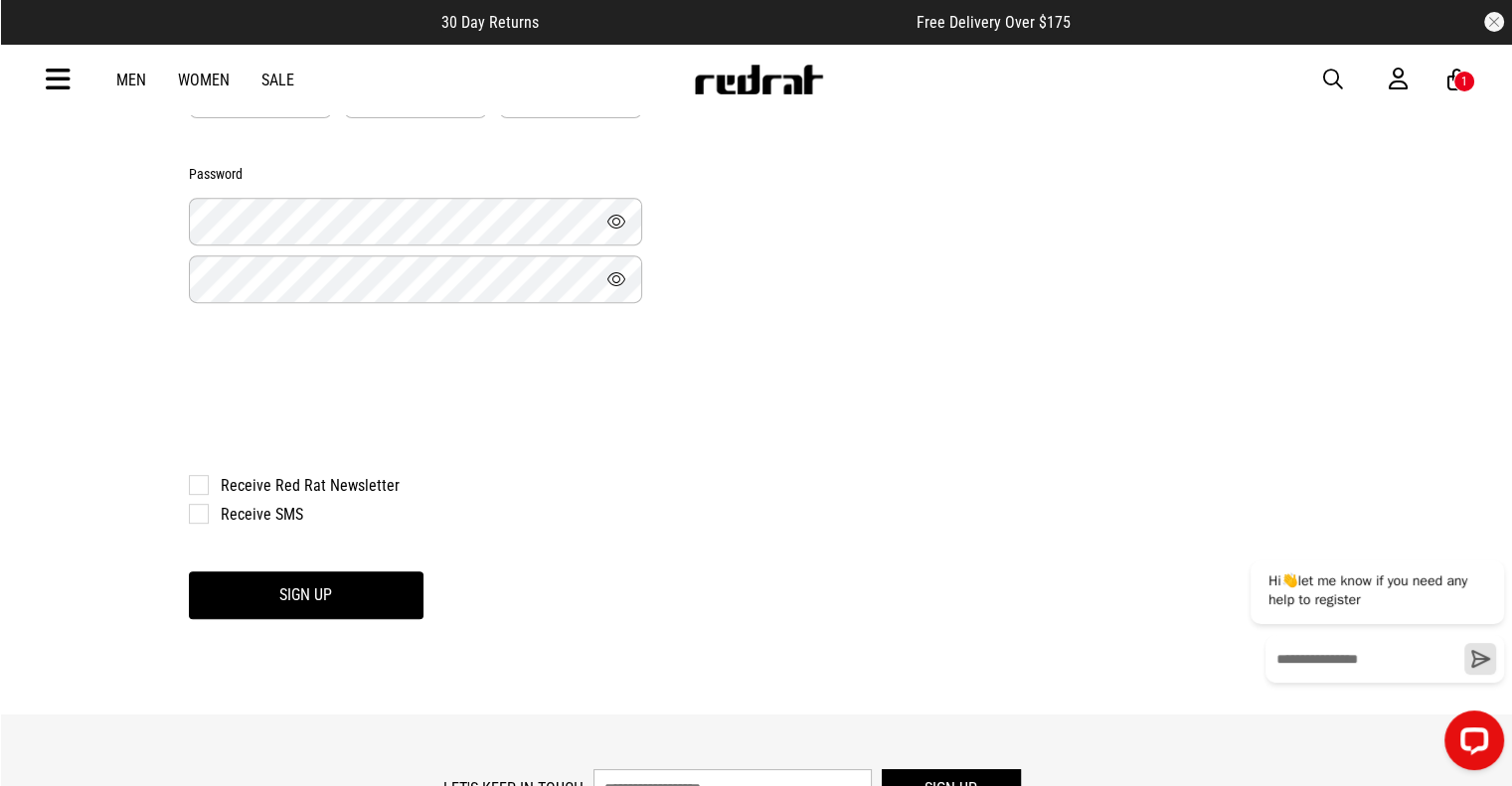 click on "Receive SMS" at bounding box center [406, 514] 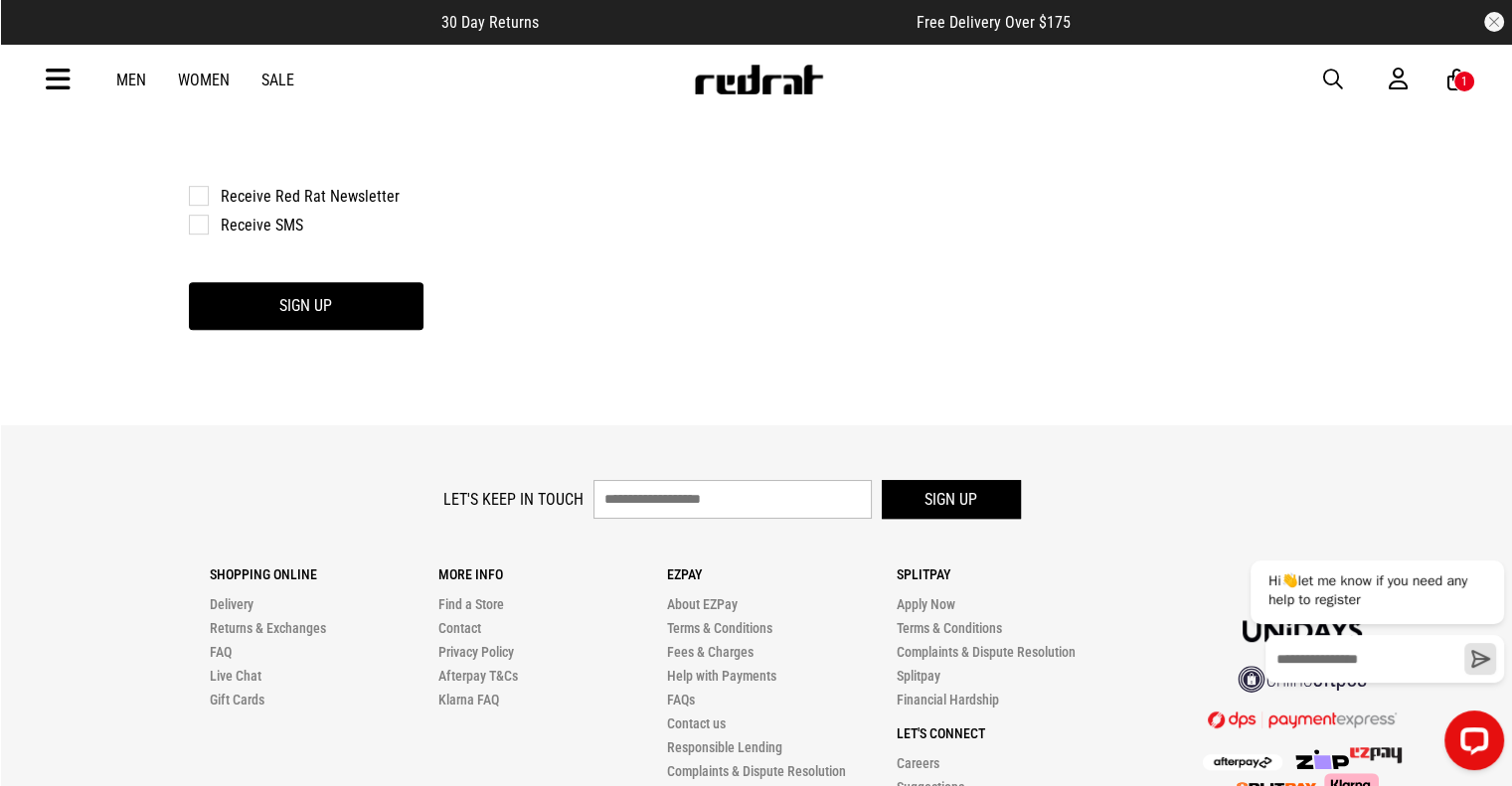 scroll, scrollTop: 1093, scrollLeft: 0, axis: vertical 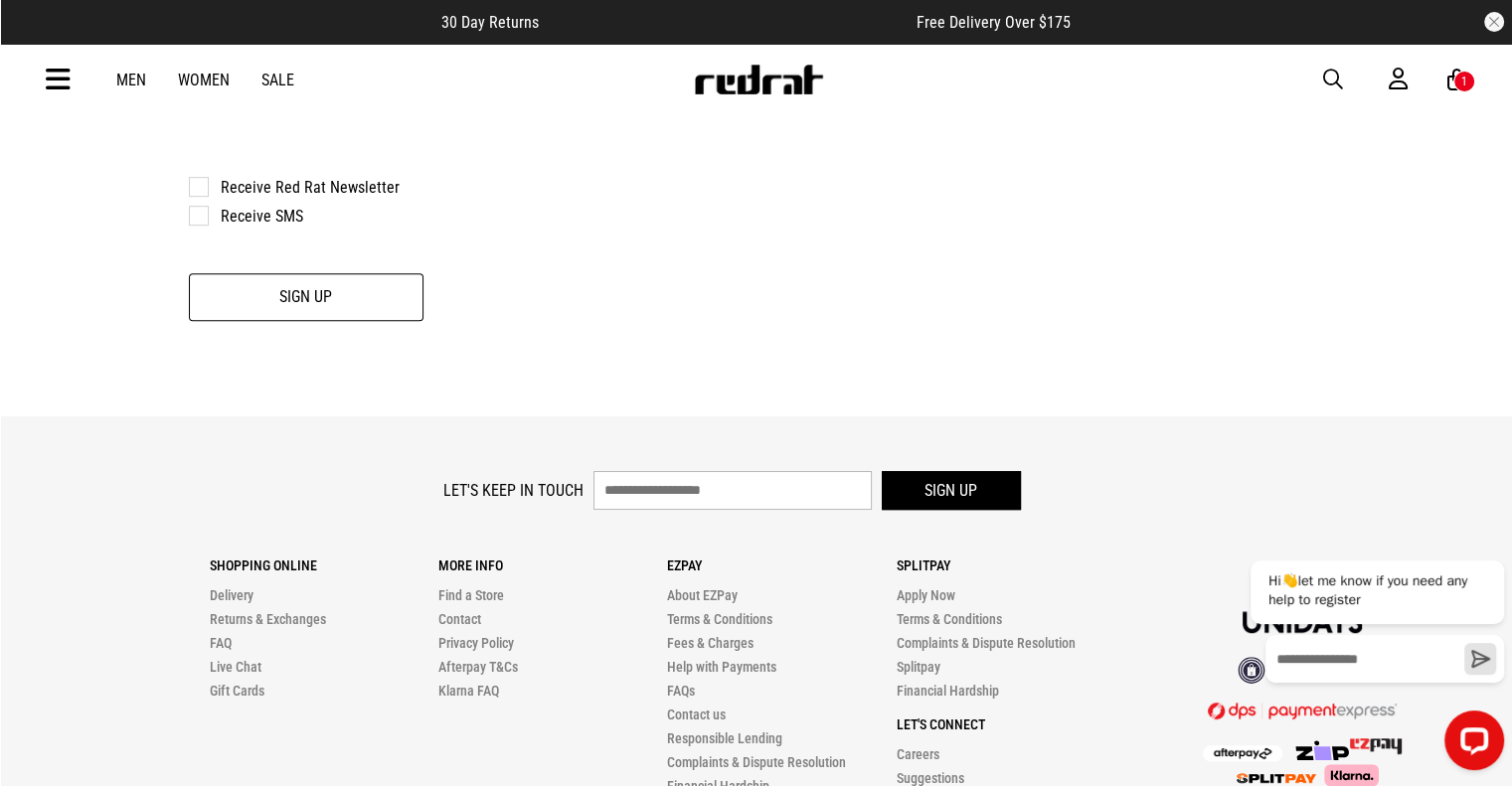 click on "Sign Up" at bounding box center (306, 297) 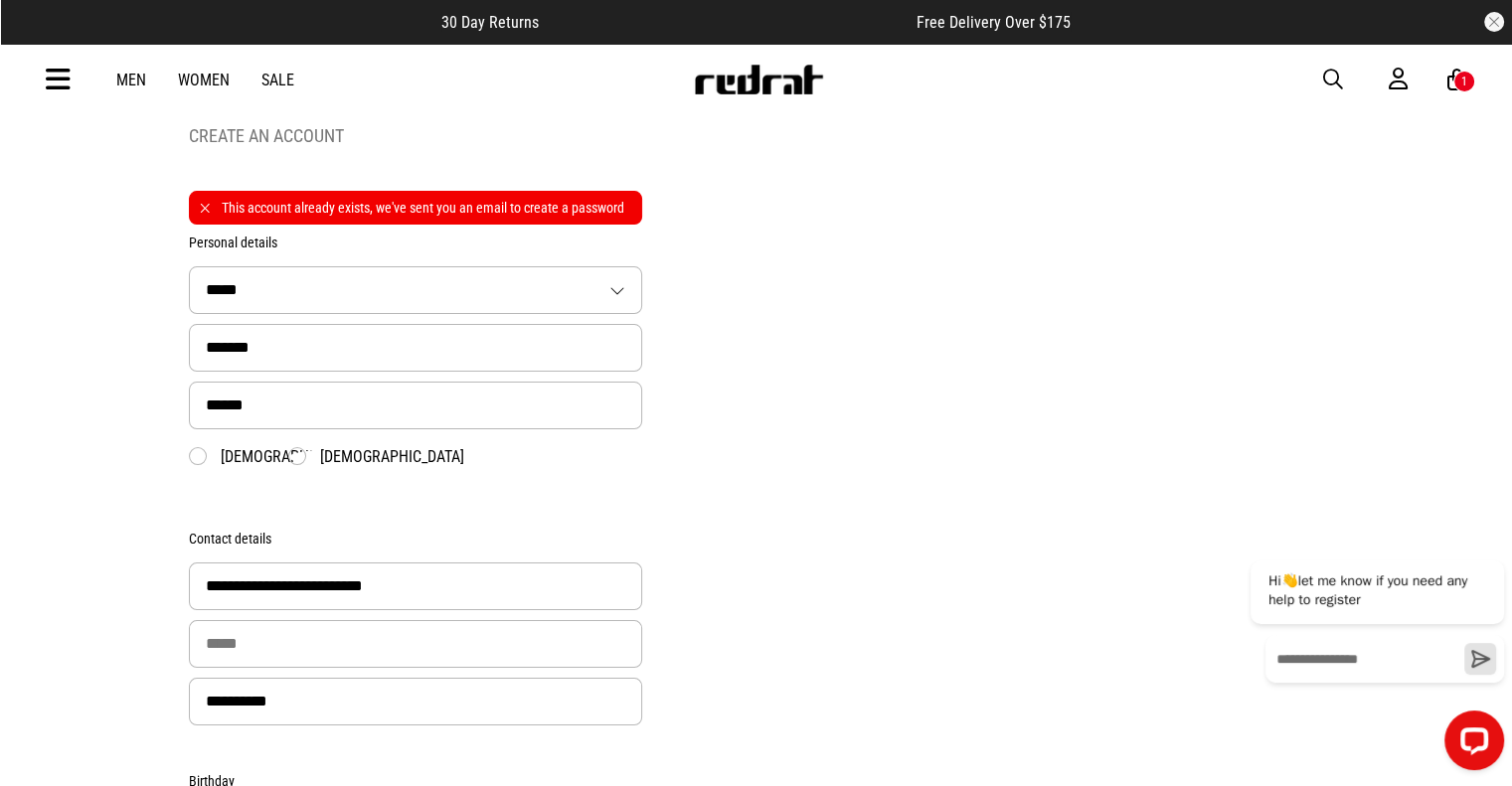 scroll, scrollTop: 858, scrollLeft: 0, axis: vertical 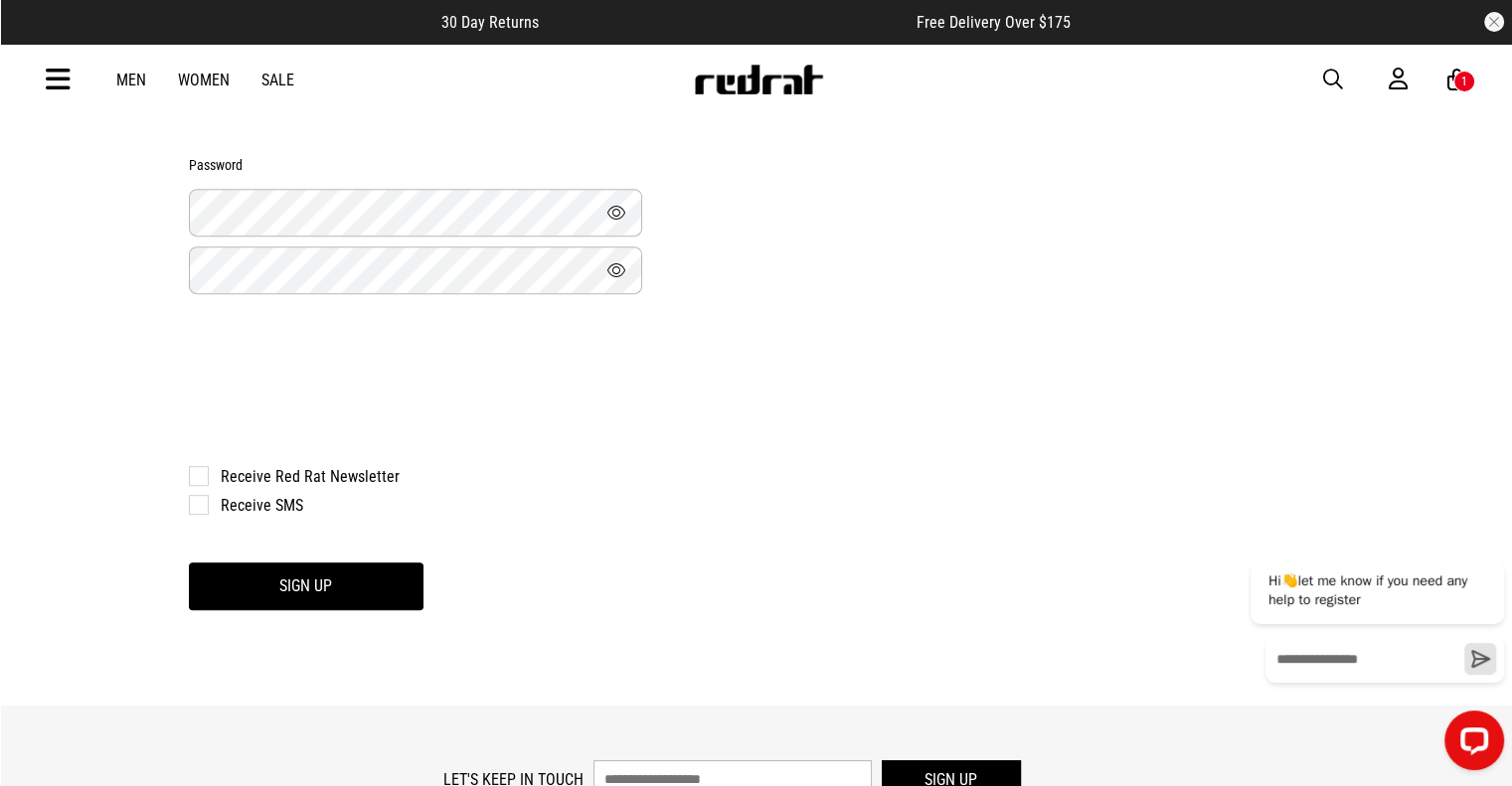click at bounding box center (616, 212) 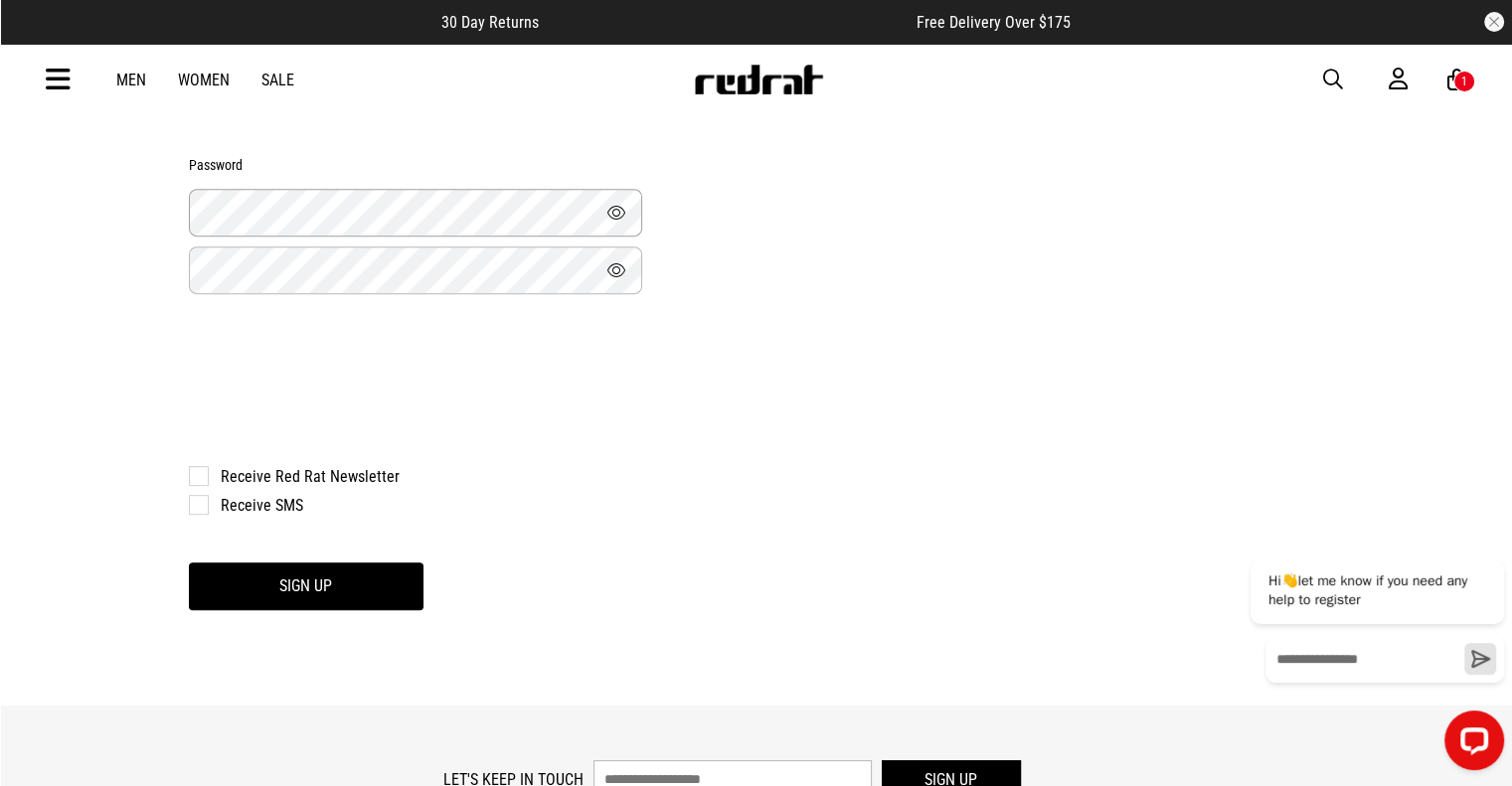 click on "**********" at bounding box center (756, -19) 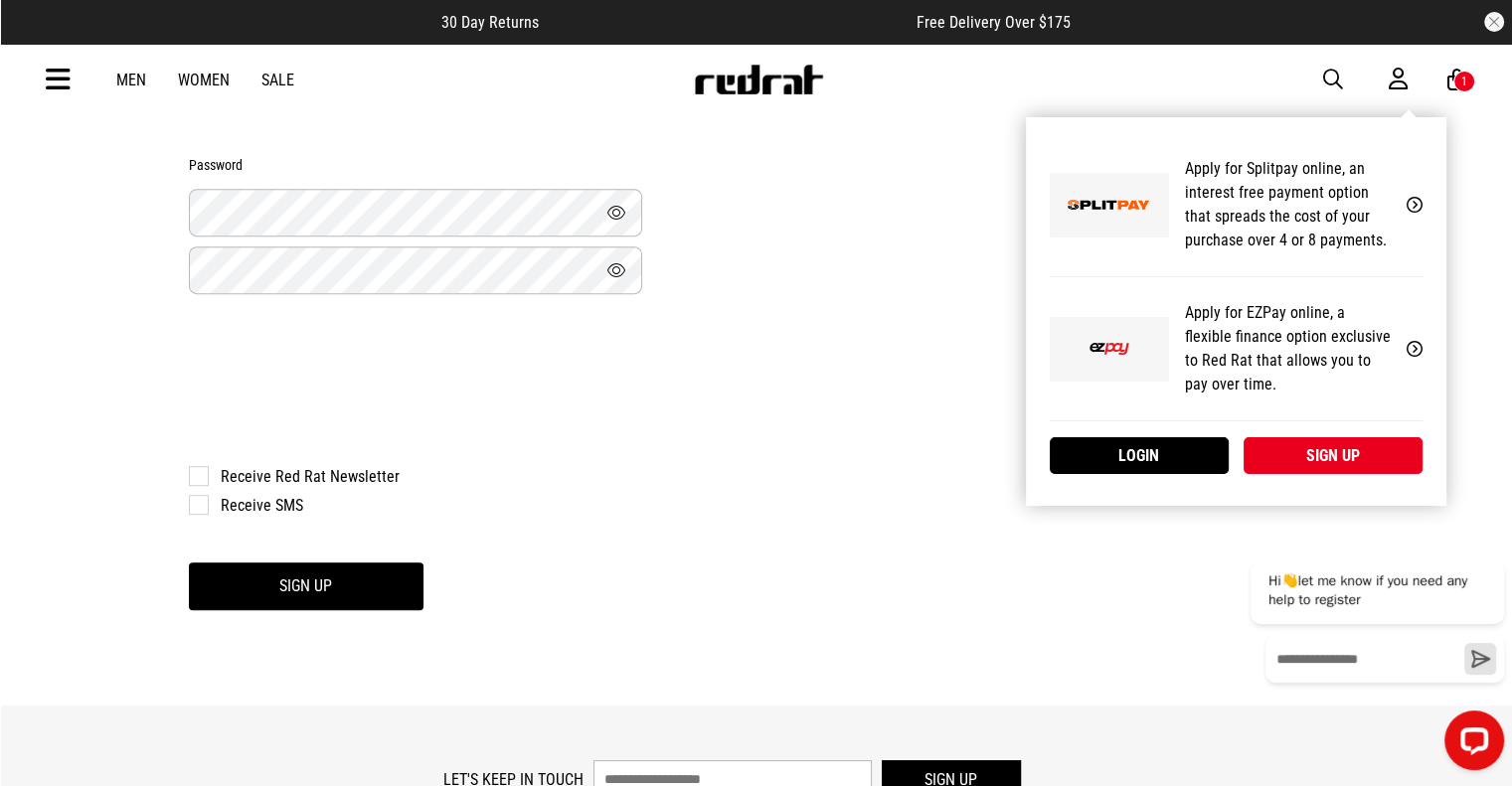 click on "My Account     Apply for Splitpay online, an interest free payment option that spreads the cost of your purchase over 4 or 8 payments.   Learn More     Apply for EZPay online, a flexible finance option exclusive to Red Rat that allows you to pay over time.   Learn More   Login   Sign up" at bounding box center [1236, 311] 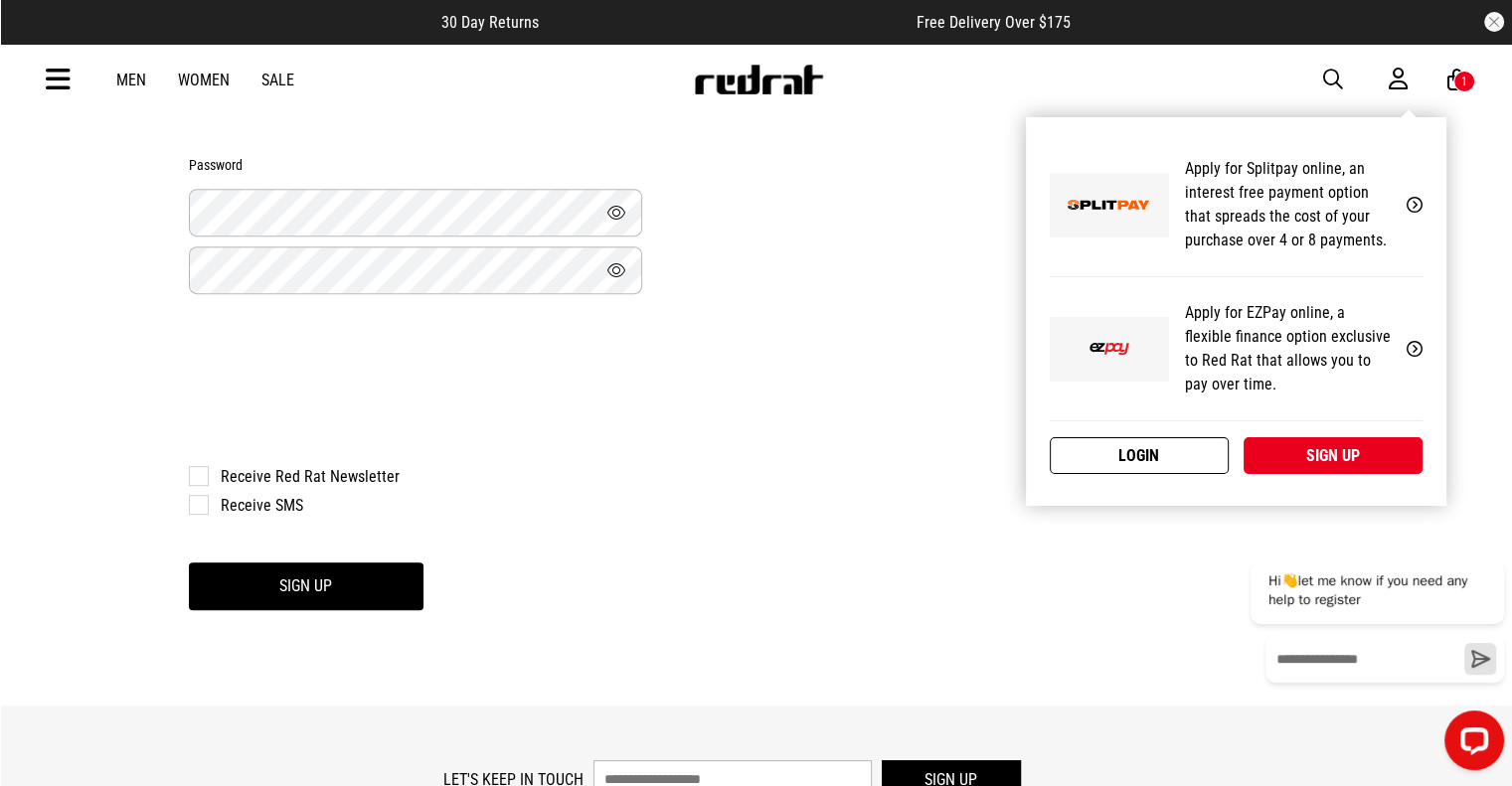 click on "Login" at bounding box center [1139, 455] 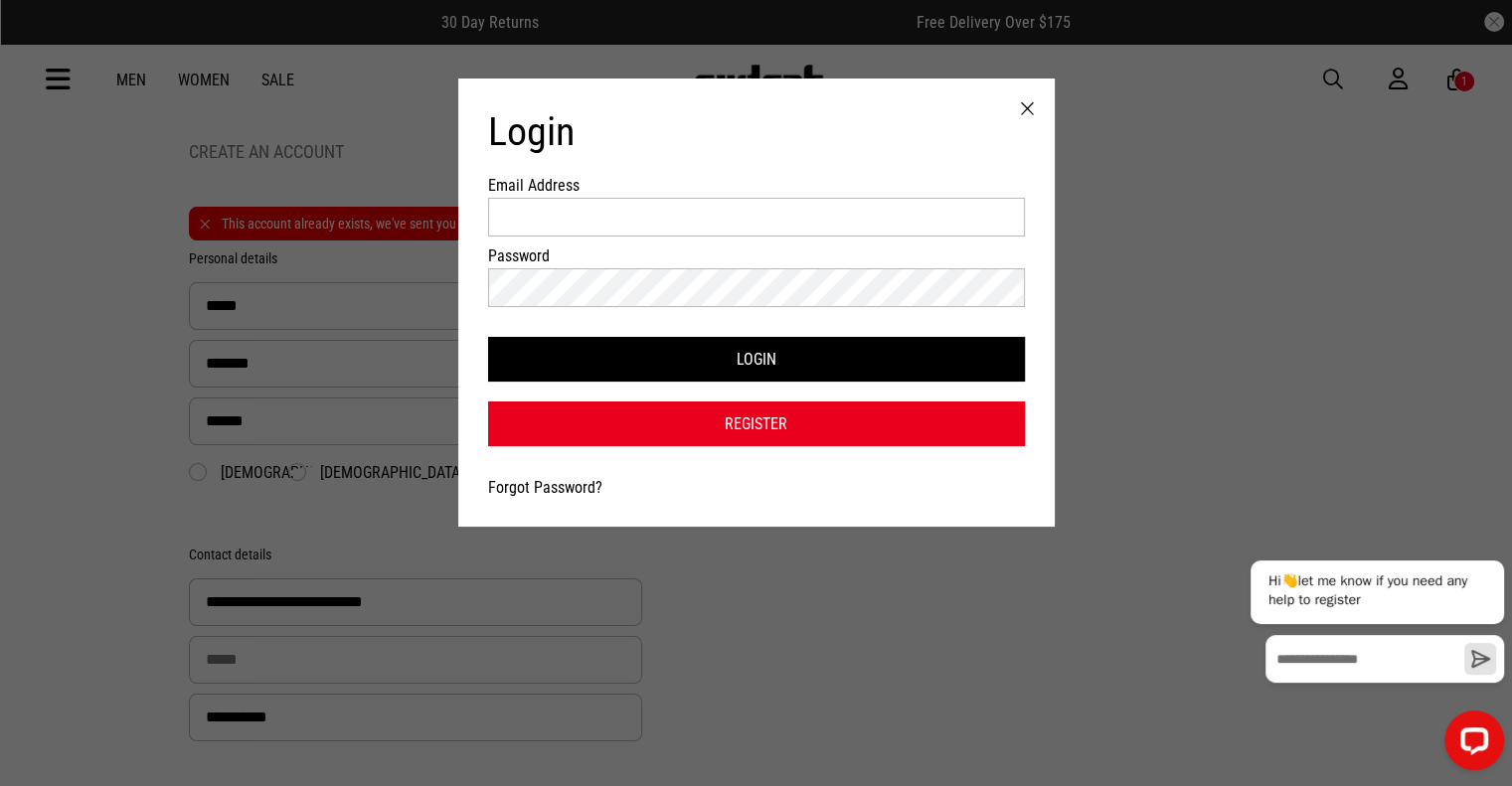 scroll, scrollTop: 0, scrollLeft: 0, axis: both 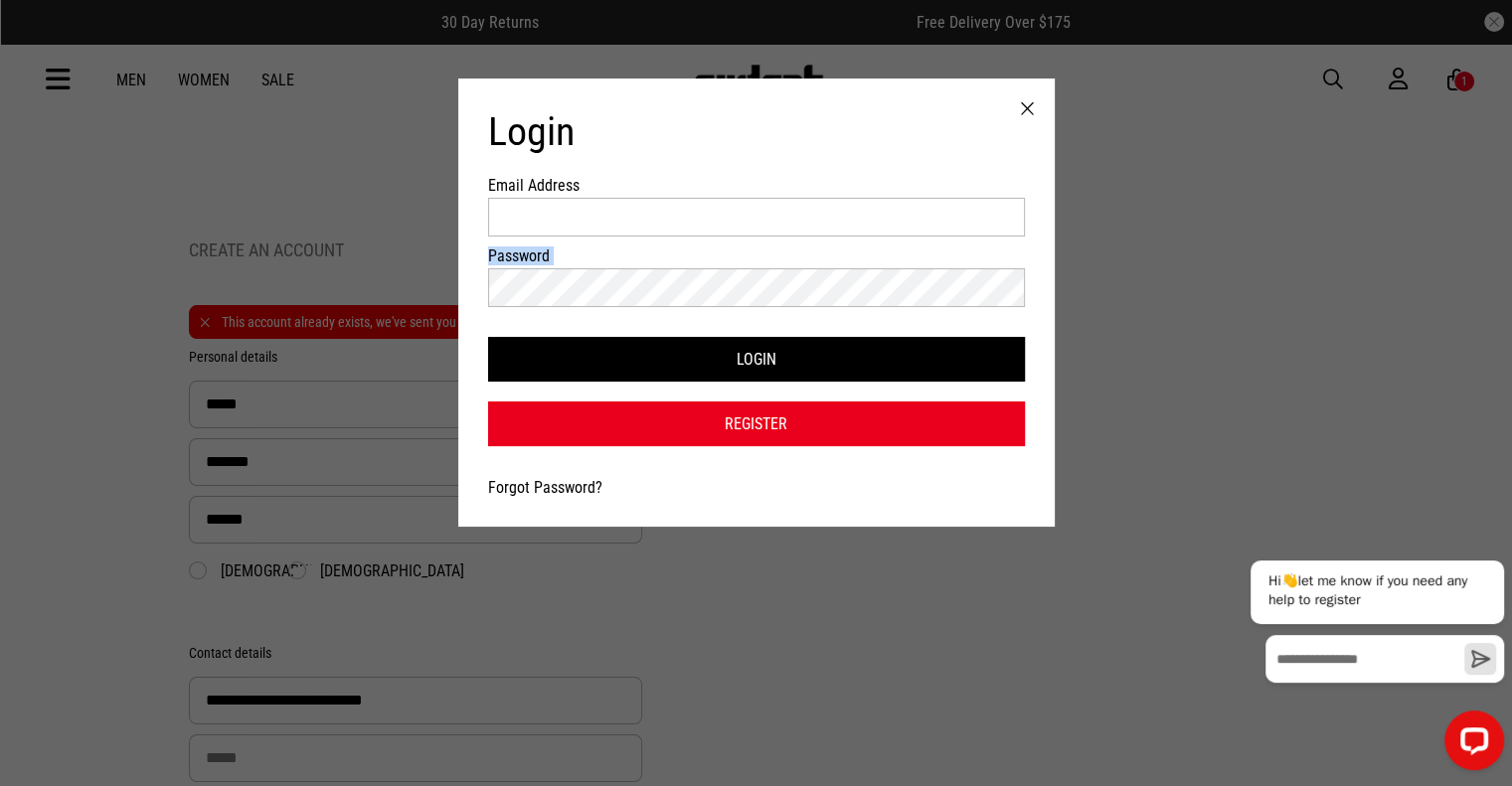 click on "Email Address
Password
Login
Register
Forgot Password?" at bounding box center [756, 311] 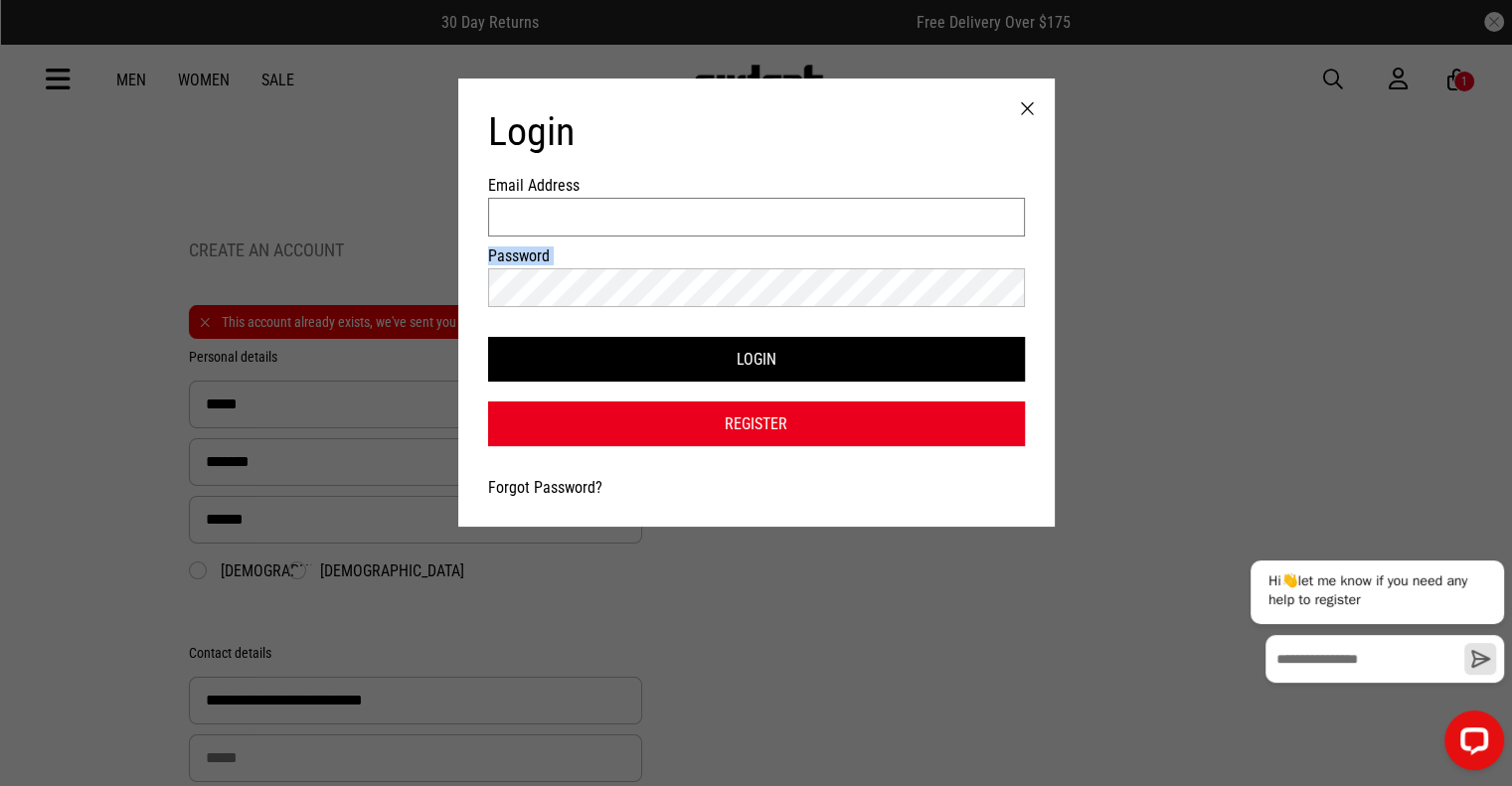 click on "Email Address" at bounding box center (756, 217) 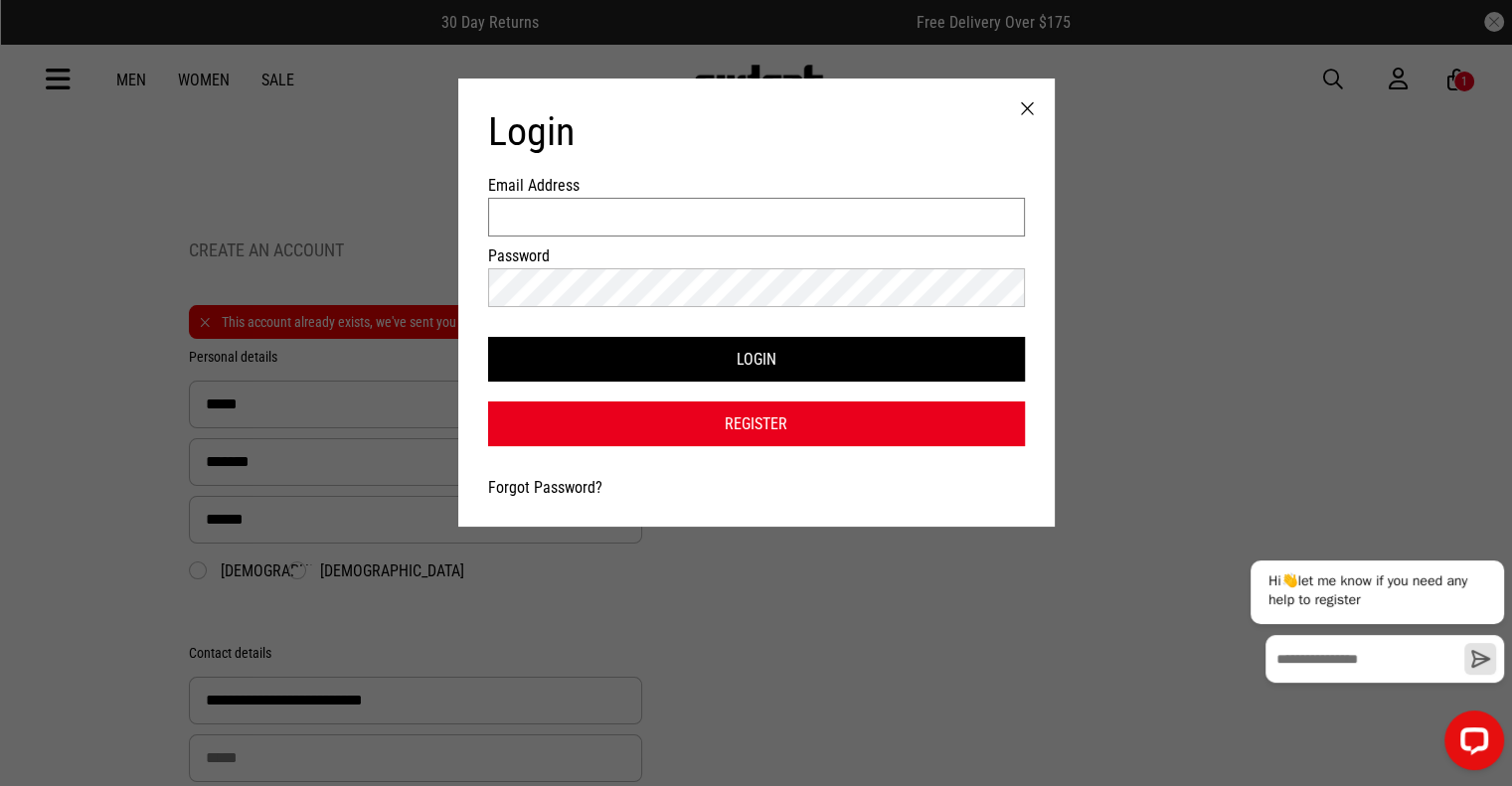 click on "Email Address" at bounding box center [756, 217] 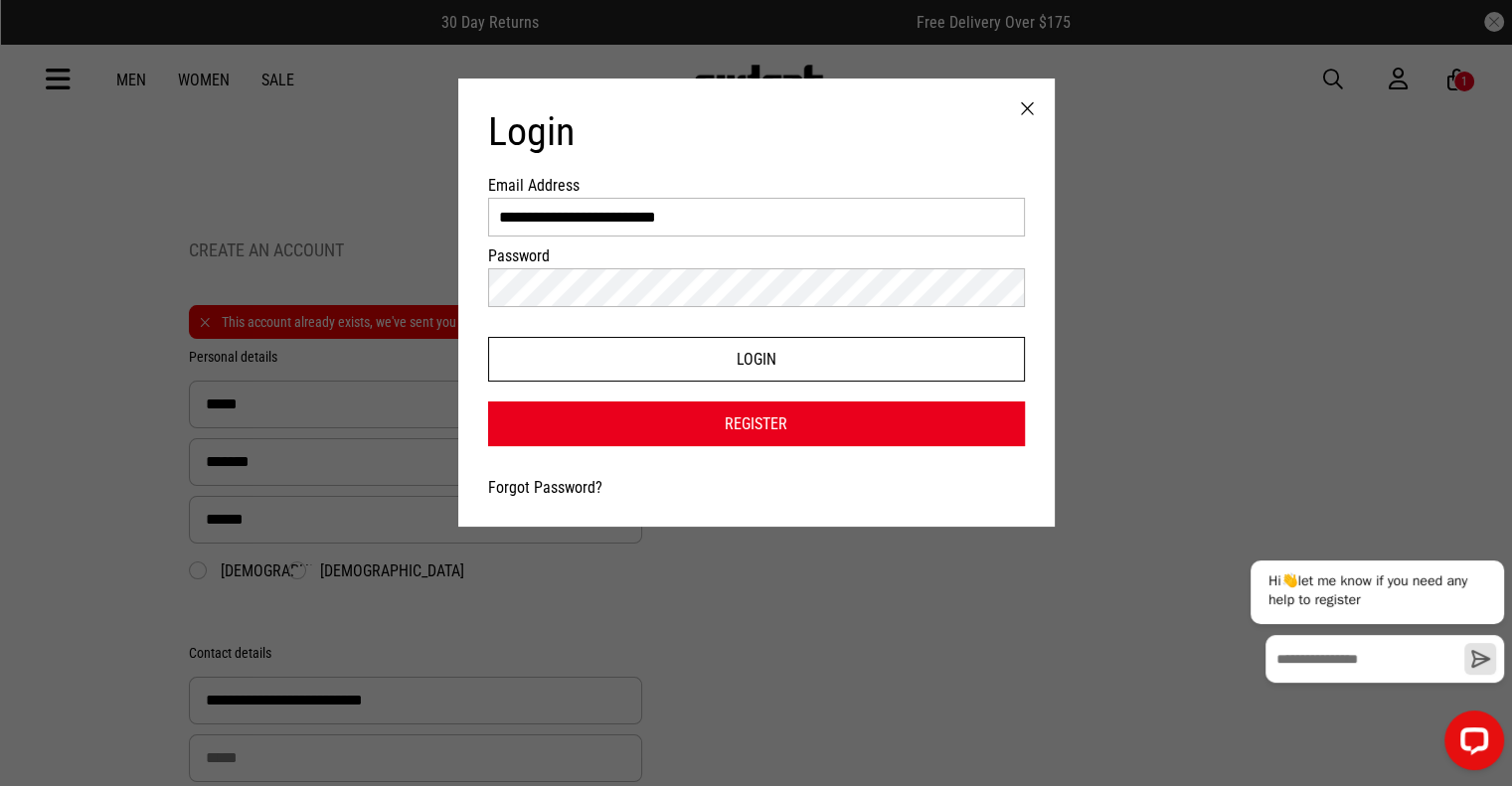 click on "Login" at bounding box center (756, 359) 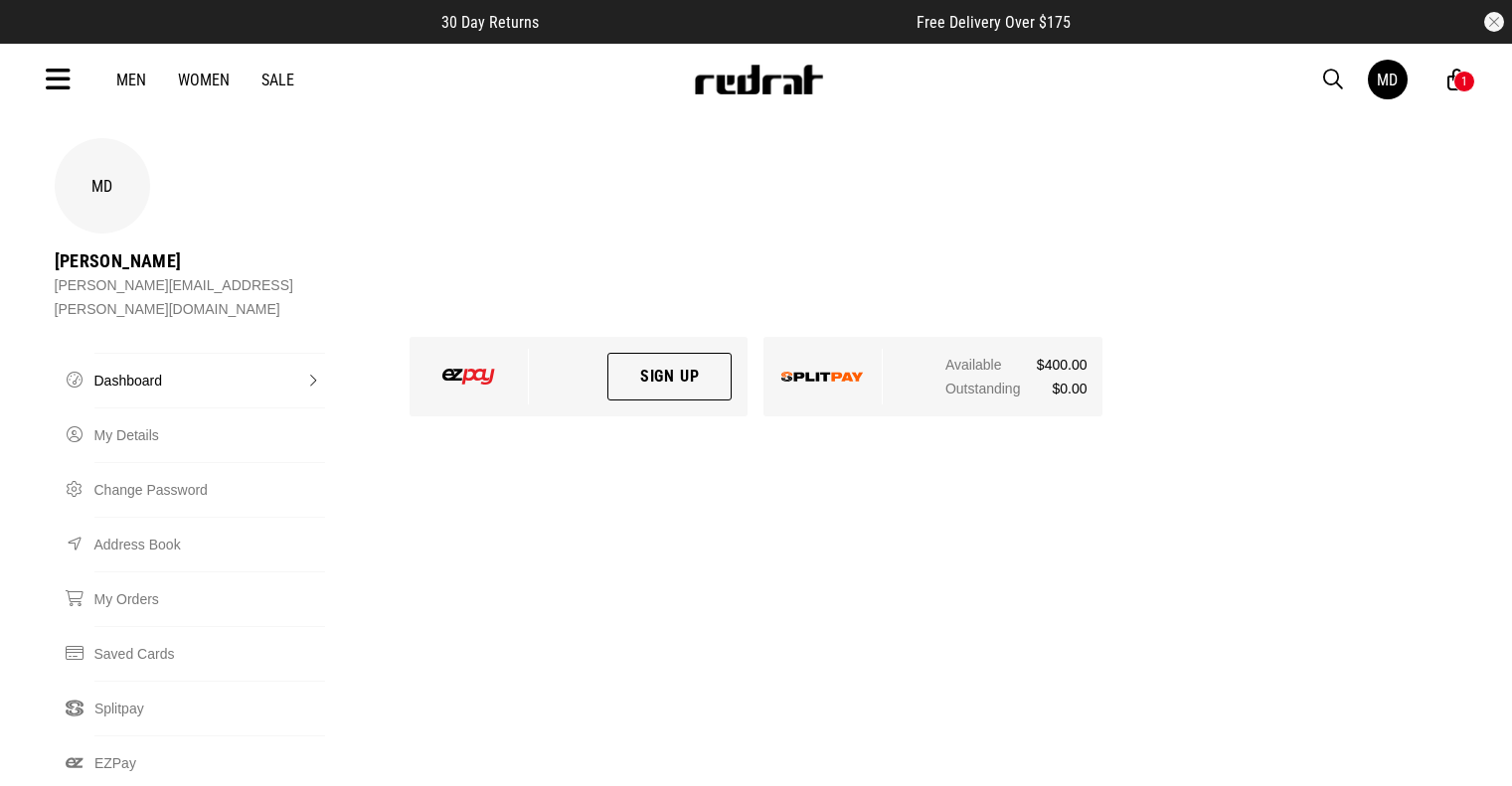 scroll, scrollTop: 0, scrollLeft: 0, axis: both 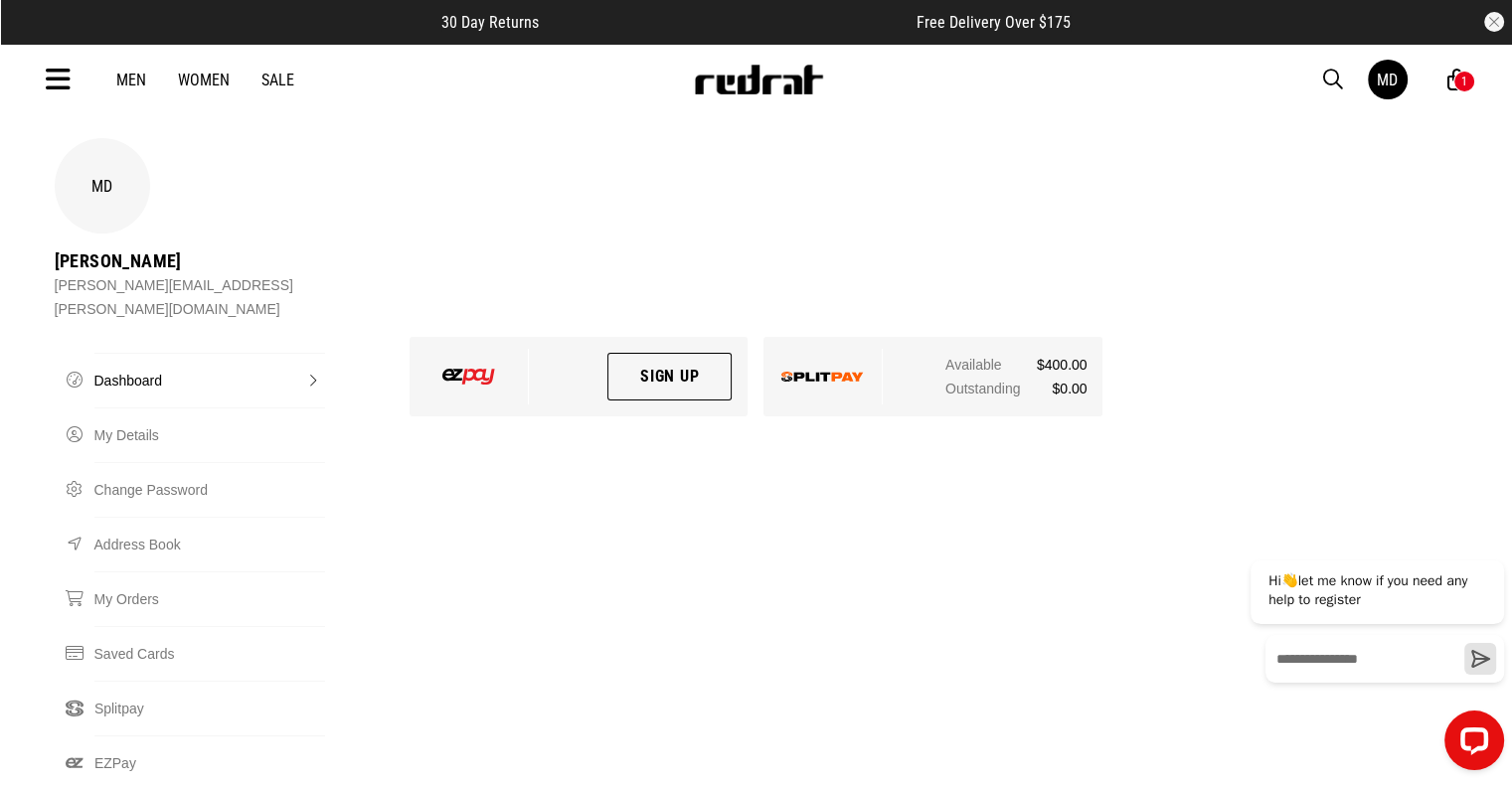 click on "1" at bounding box center (1464, 81) 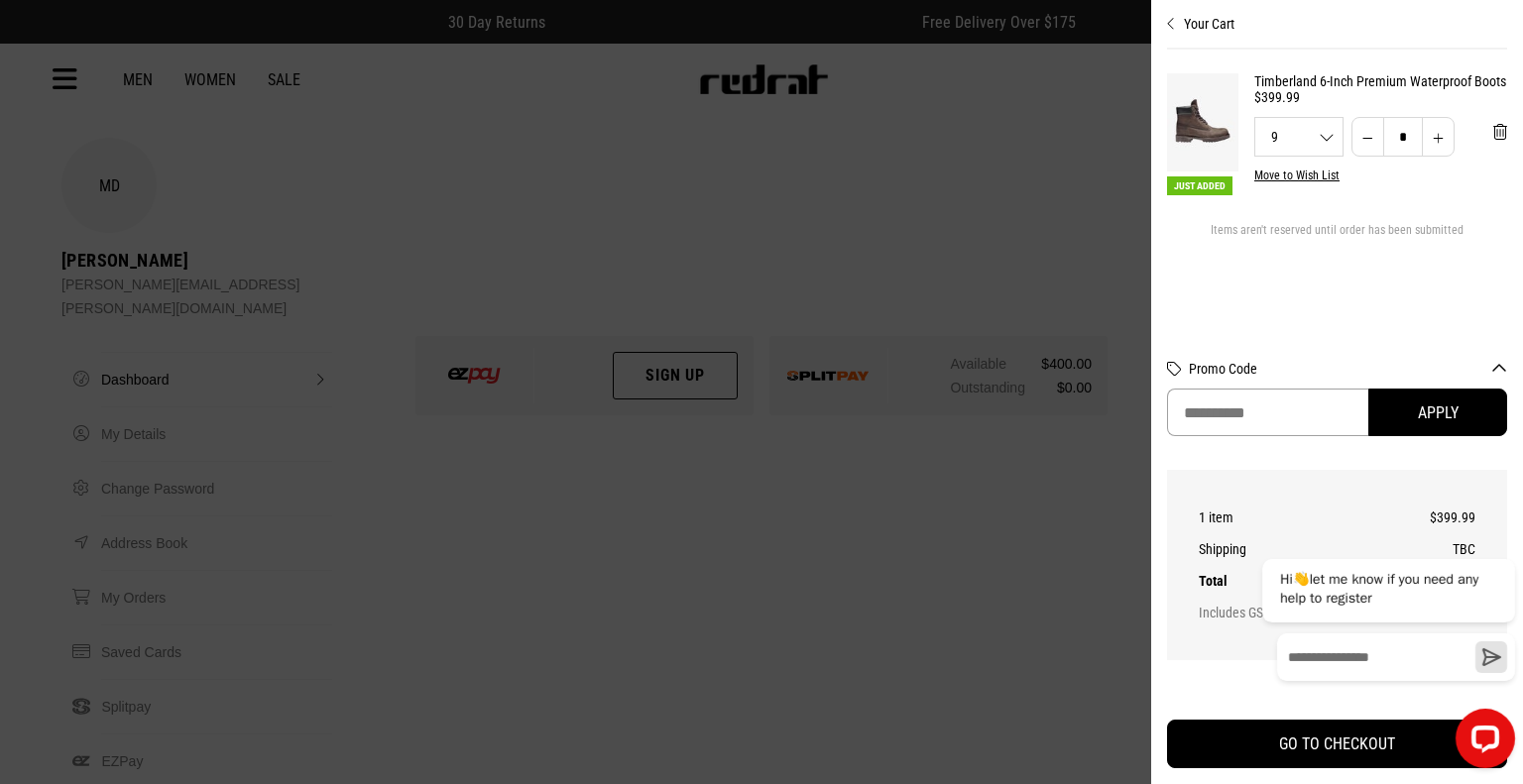 click at bounding box center [1267, 412] 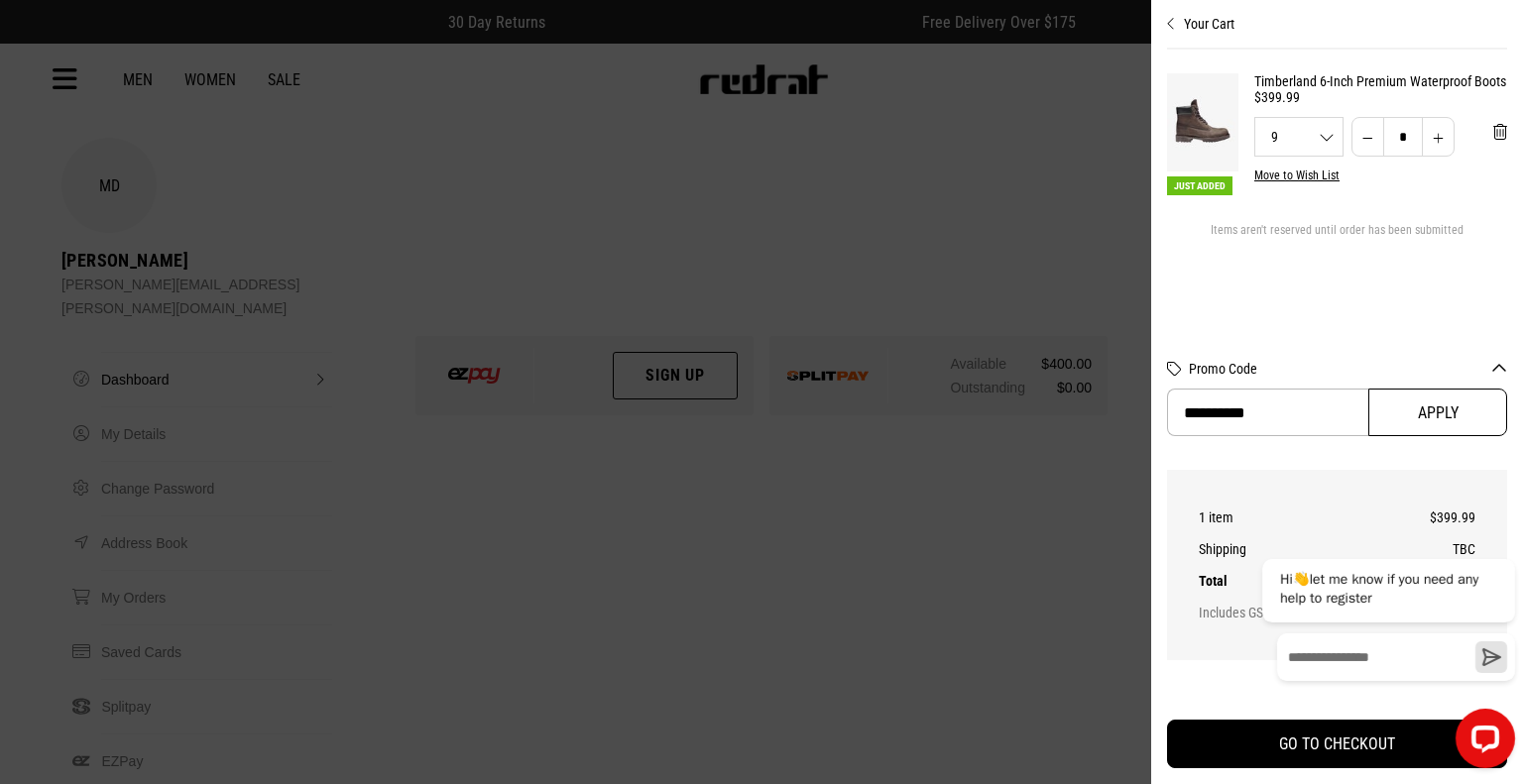 click on "Apply" at bounding box center (1438, 412) 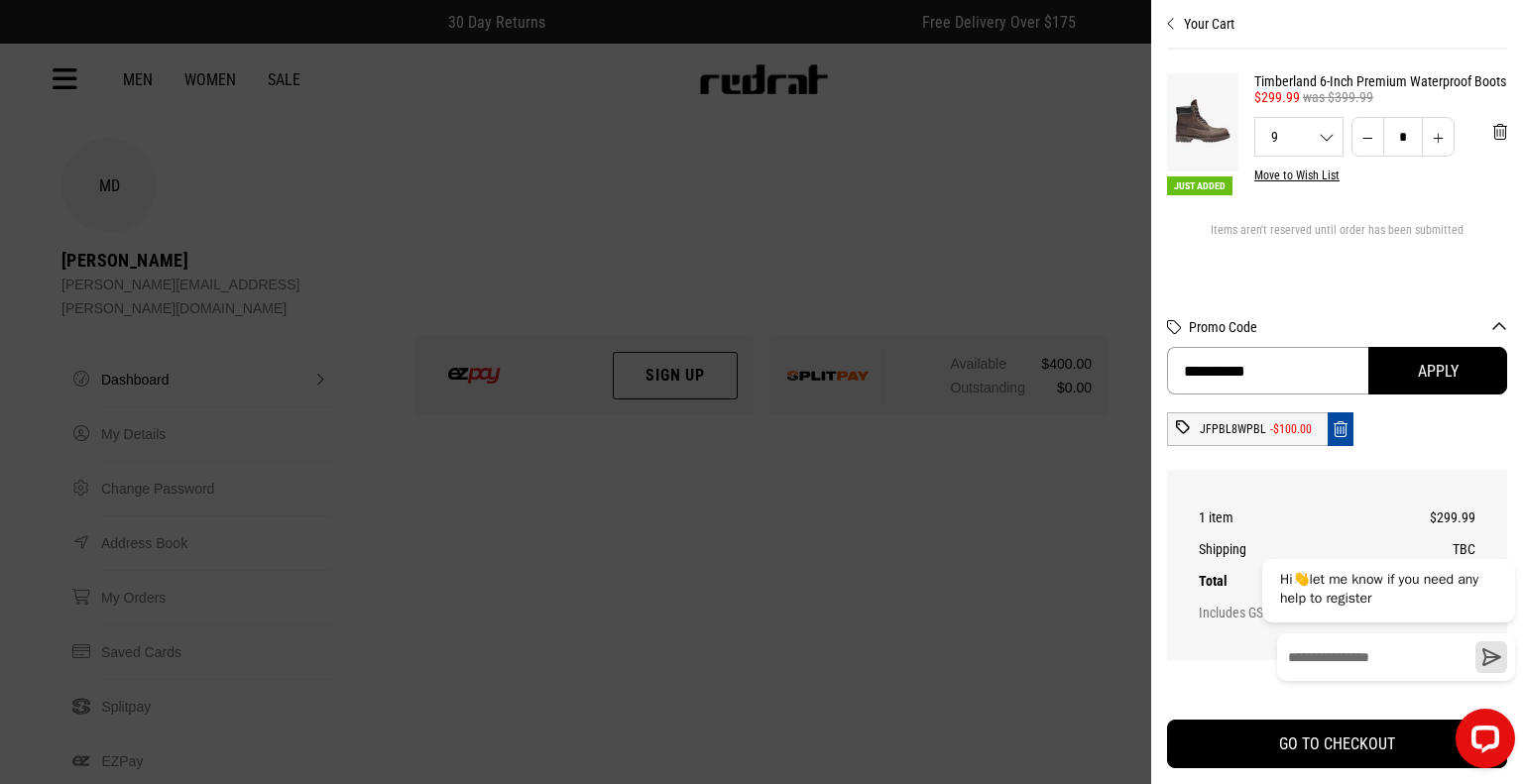 drag, startPoint x: 1281, startPoint y: 378, endPoint x: 933, endPoint y: 455, distance: 356.41689 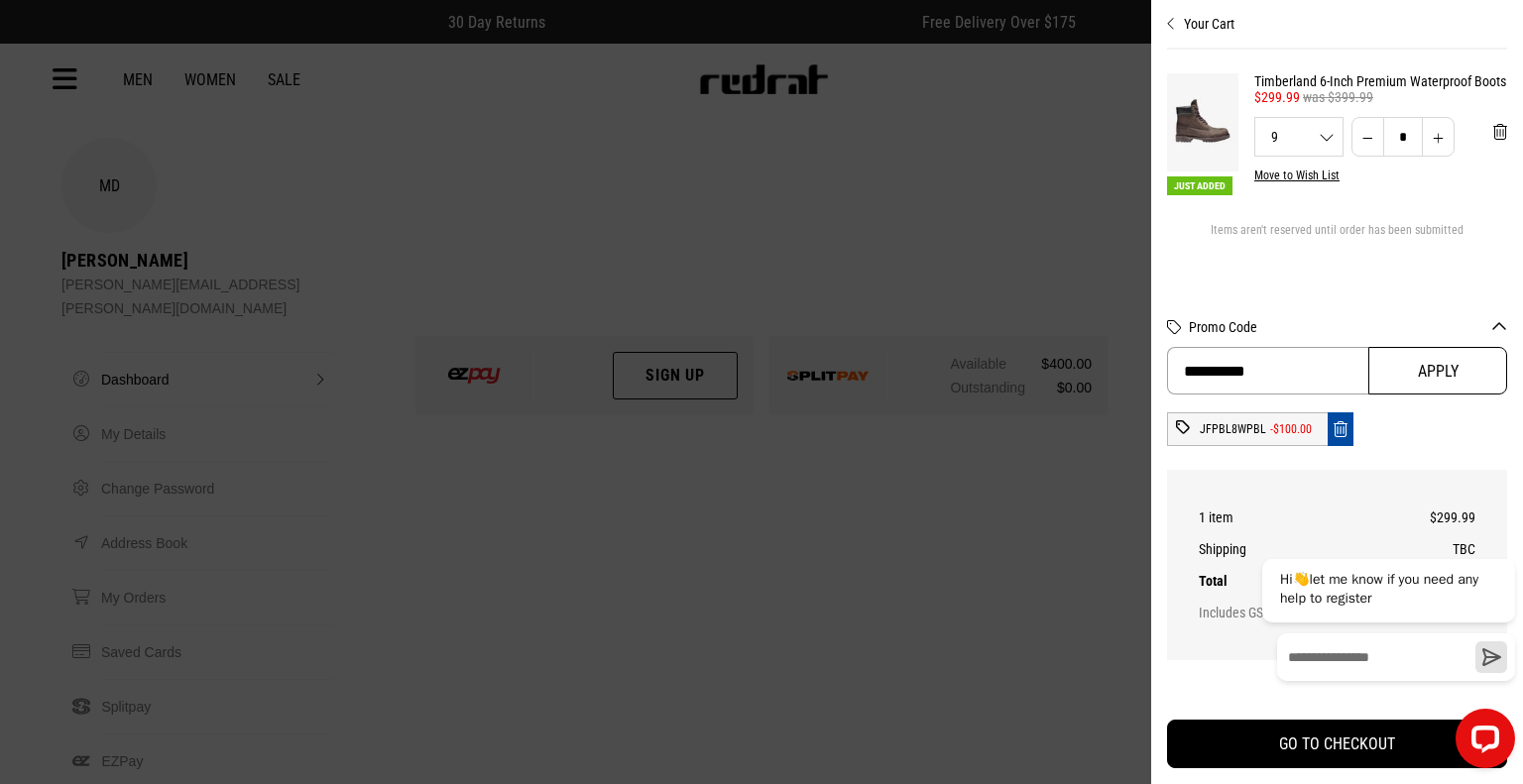 type on "**********" 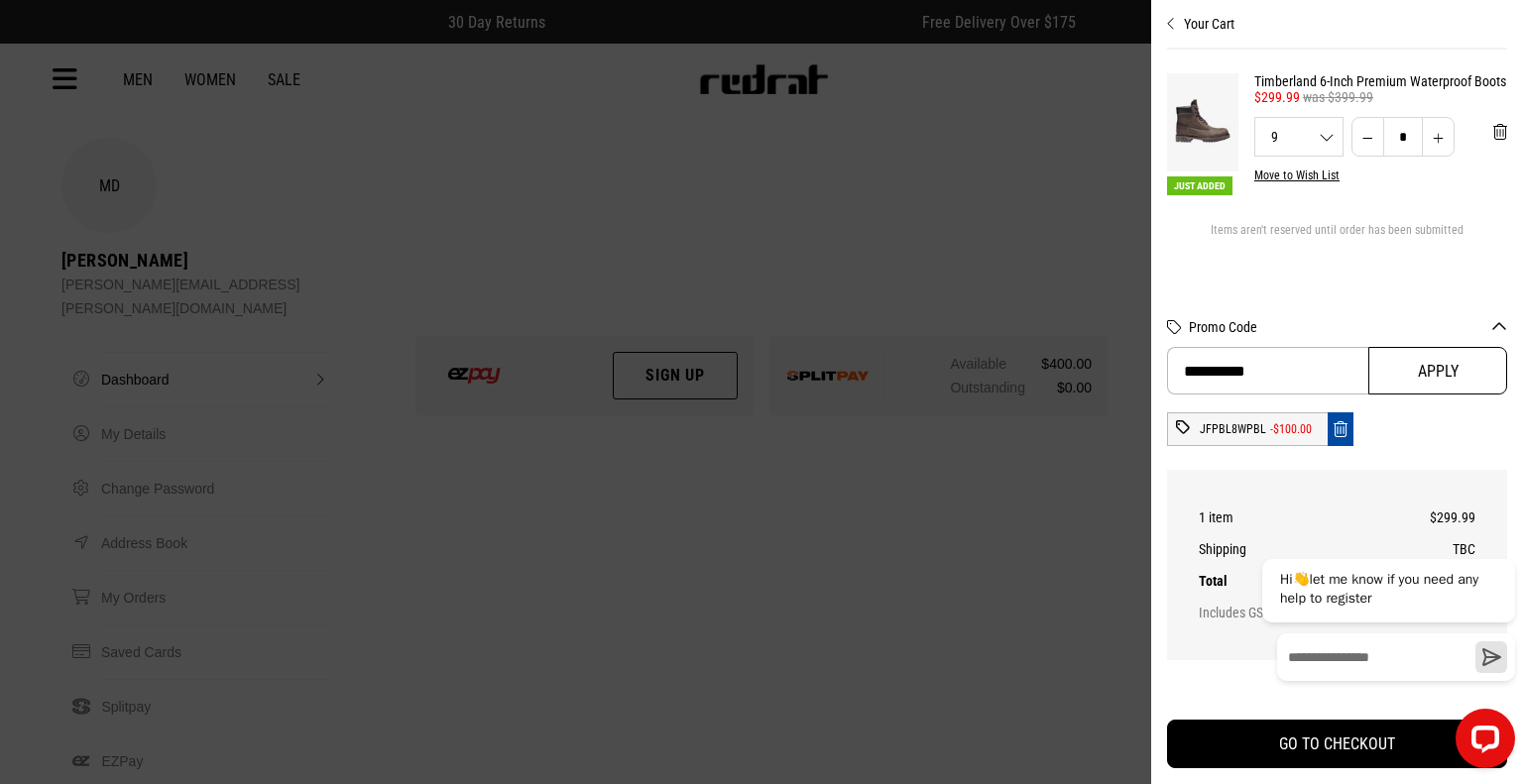 click on "Apply" at bounding box center (1438, 371) 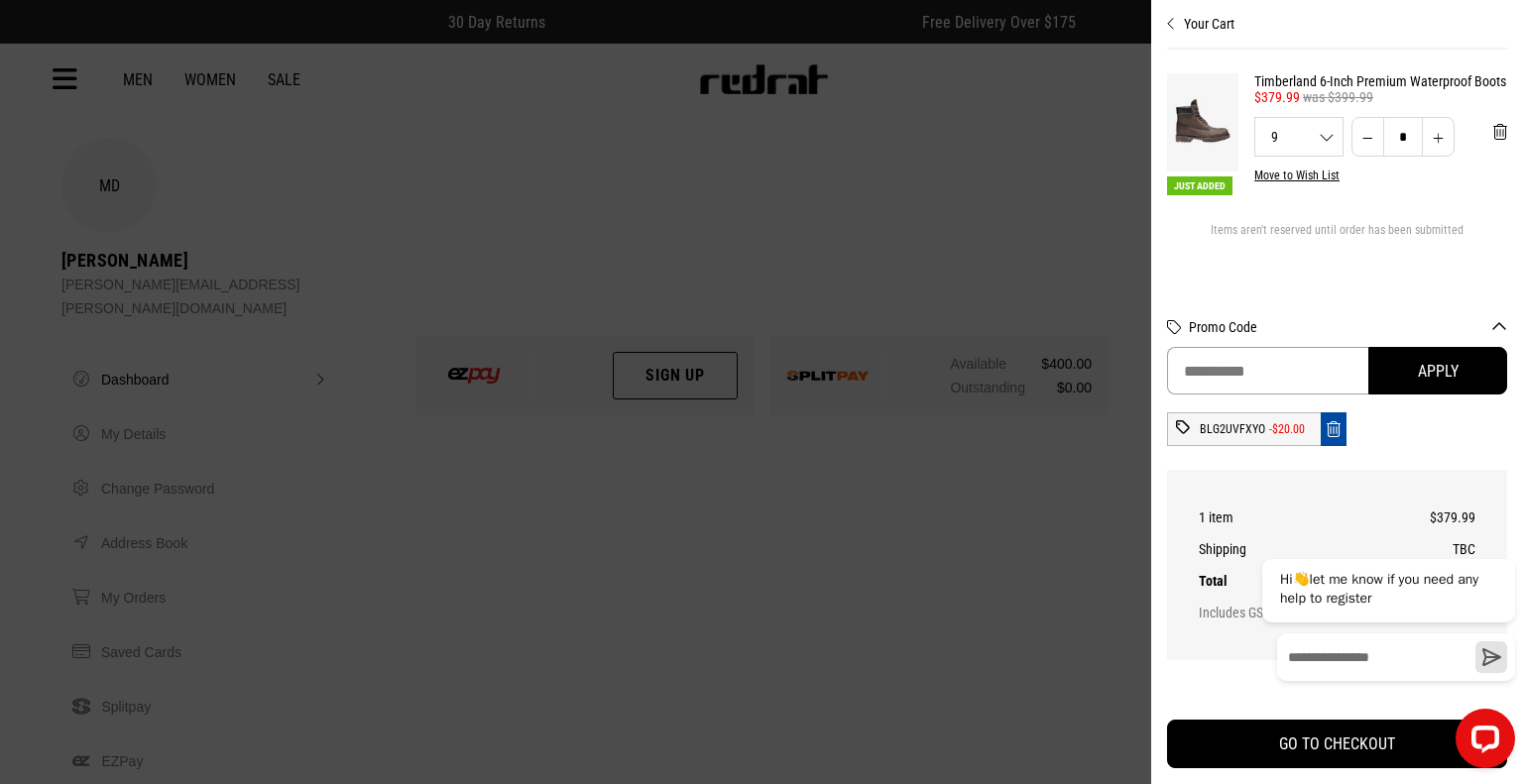 click at bounding box center (1267, 371) 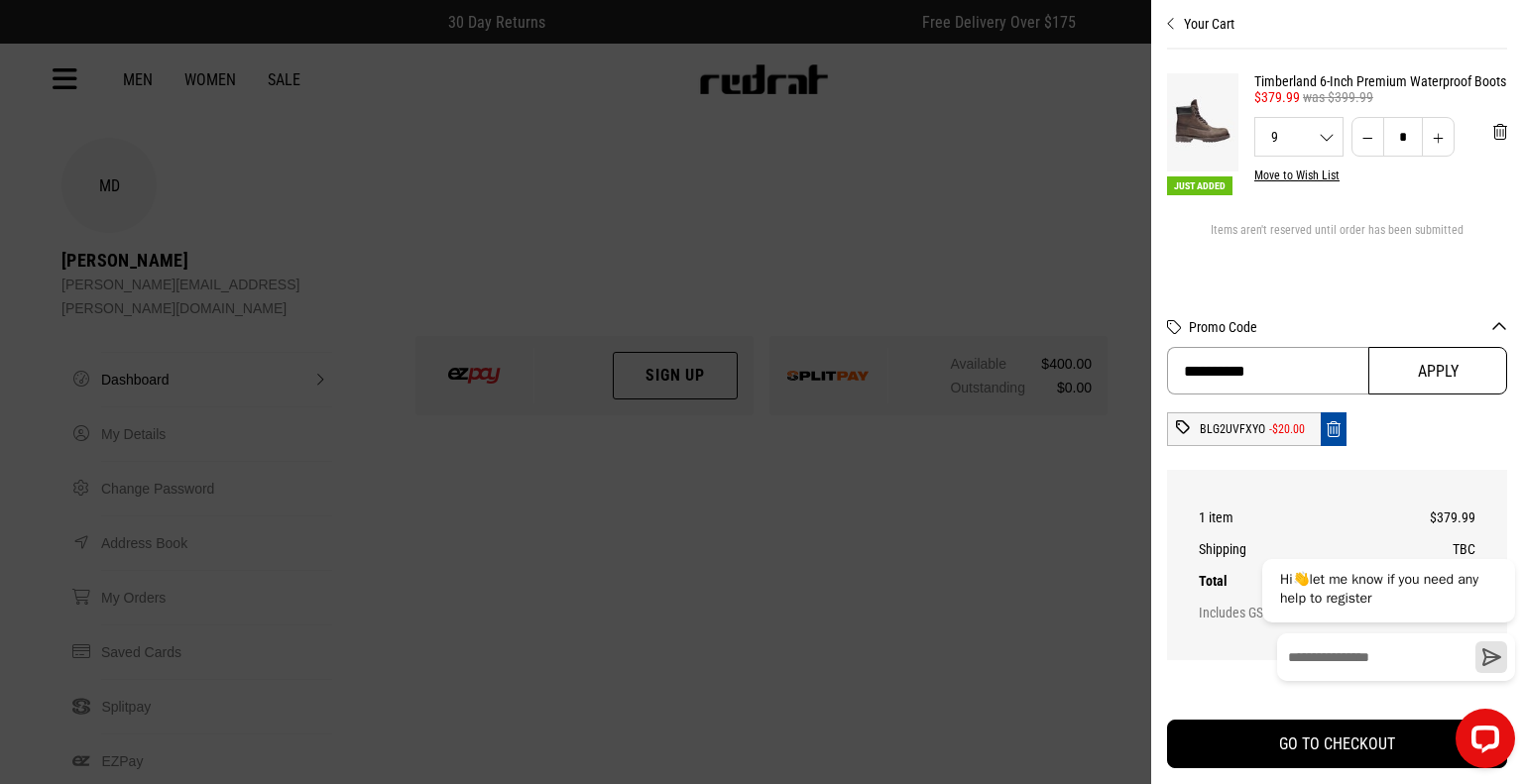 type on "**********" 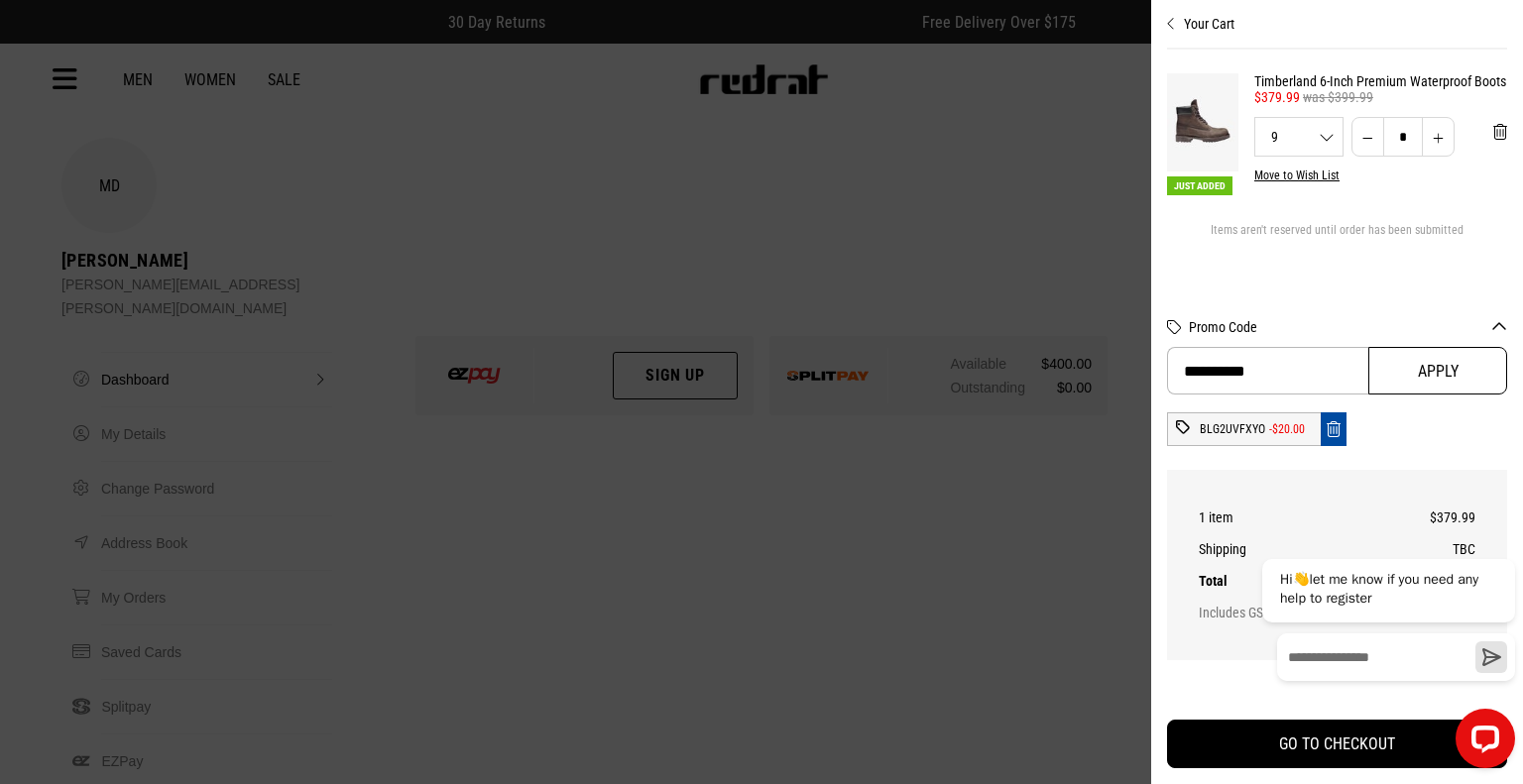 click on "Apply" at bounding box center [1438, 371] 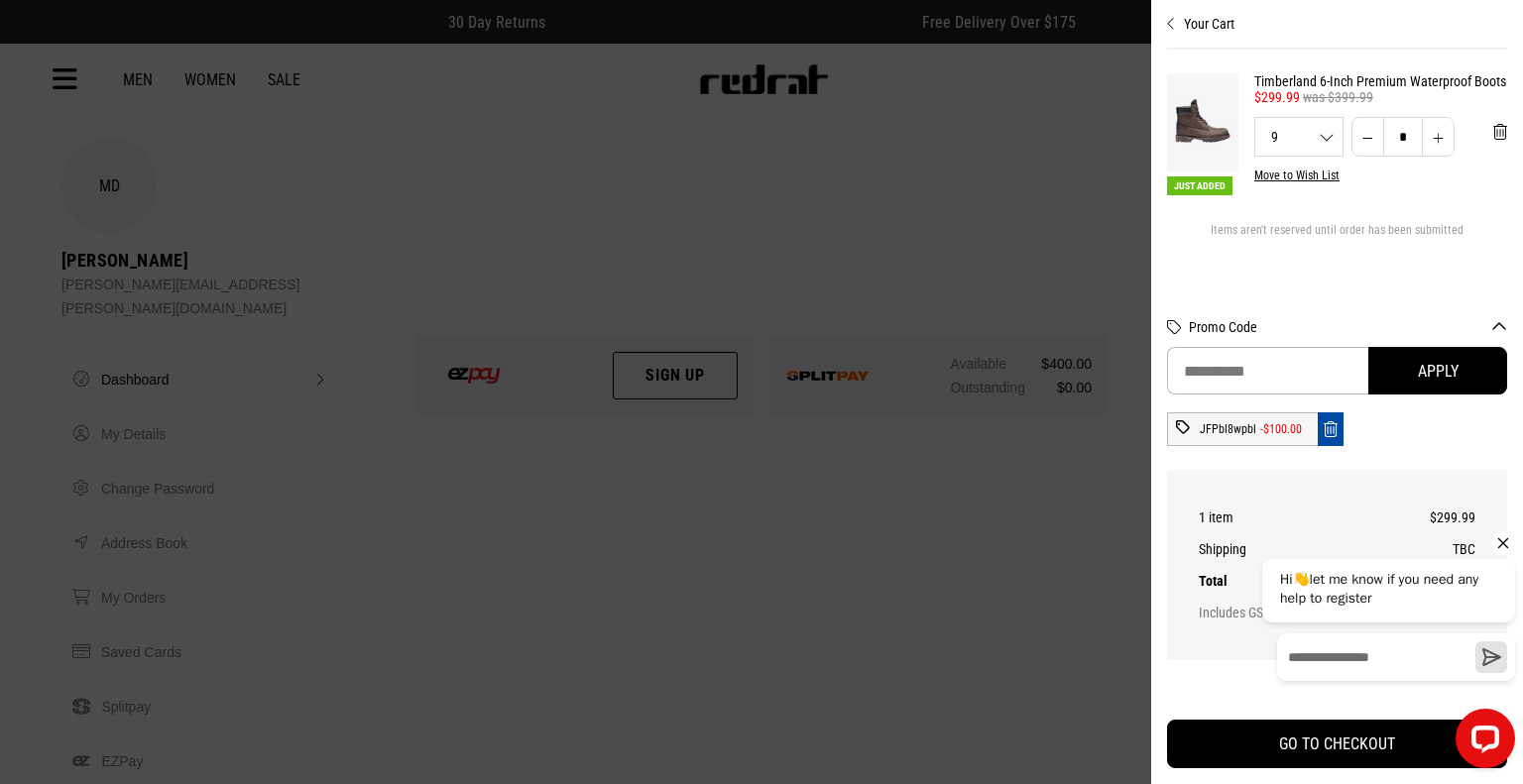 click 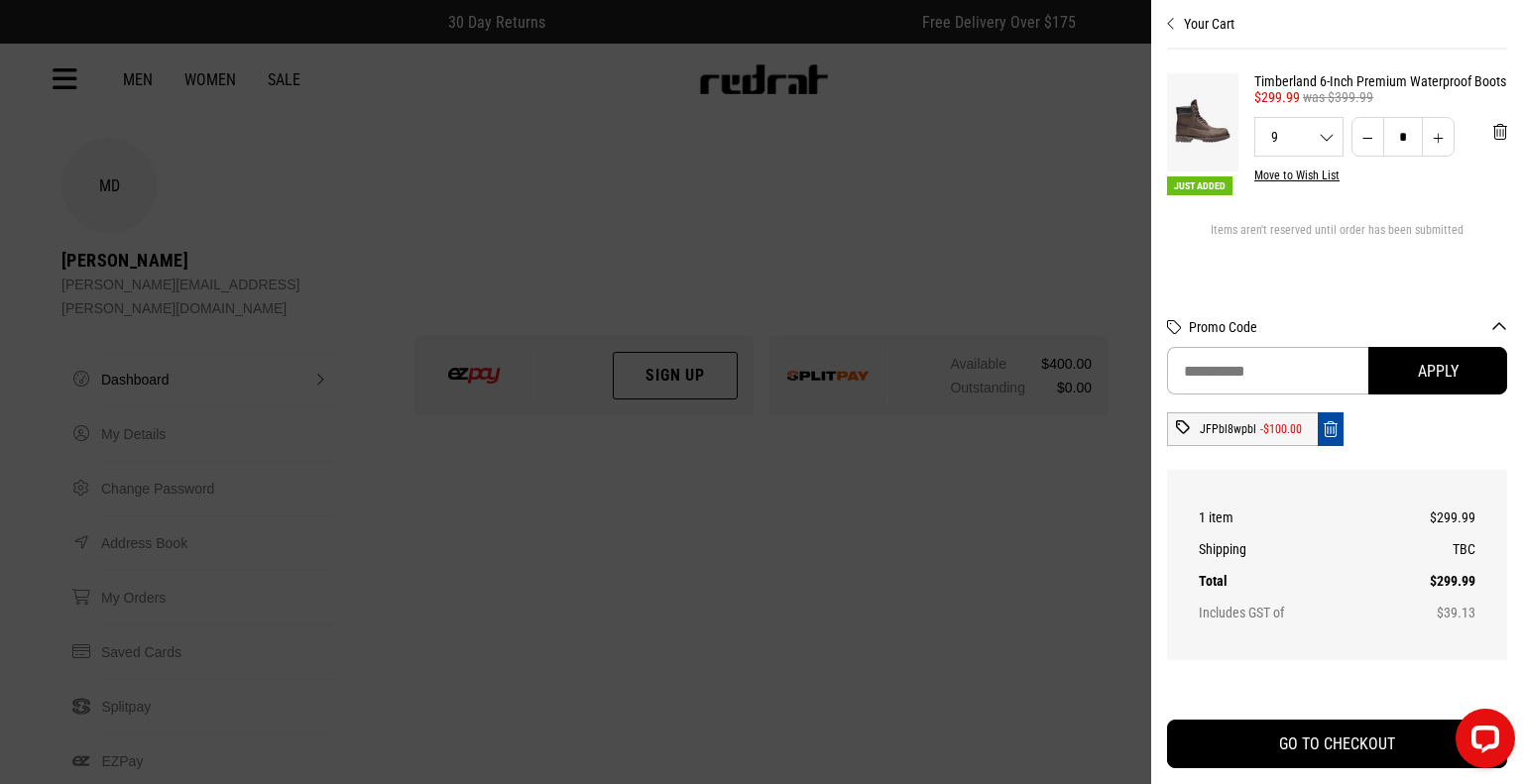 click at bounding box center (762, 392) 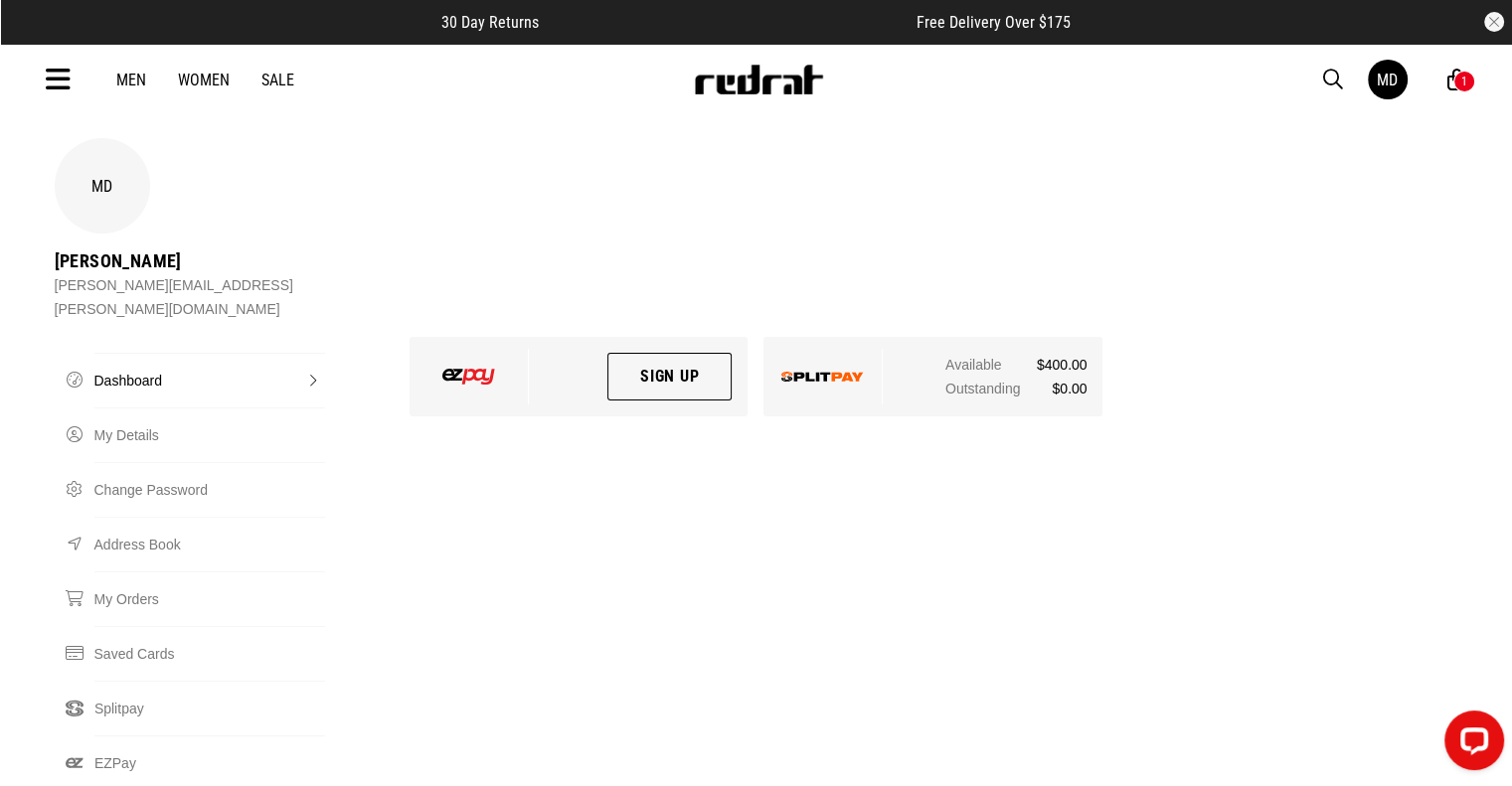 click on "Sale" at bounding box center [277, 79] 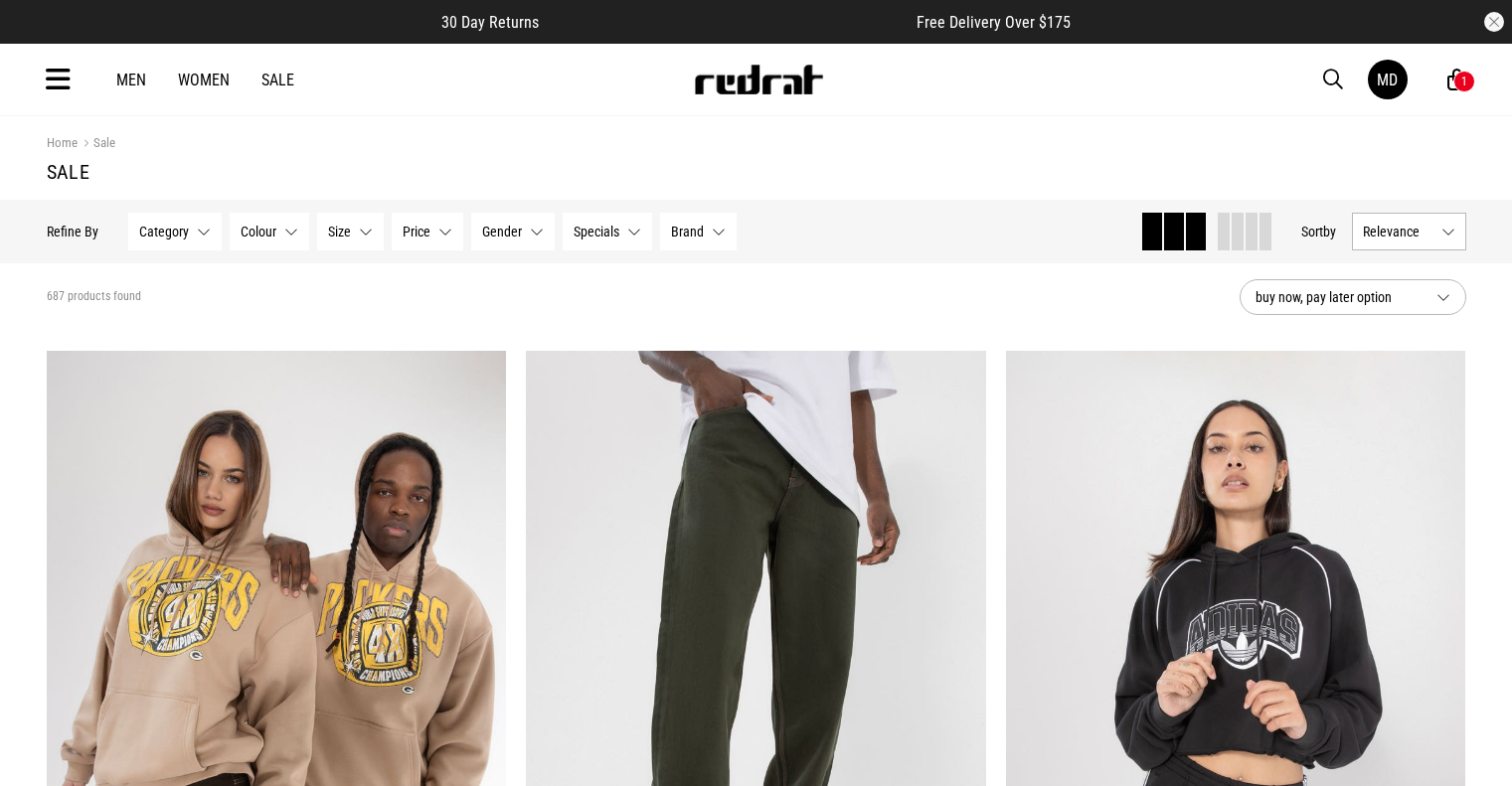 scroll, scrollTop: 0, scrollLeft: 0, axis: both 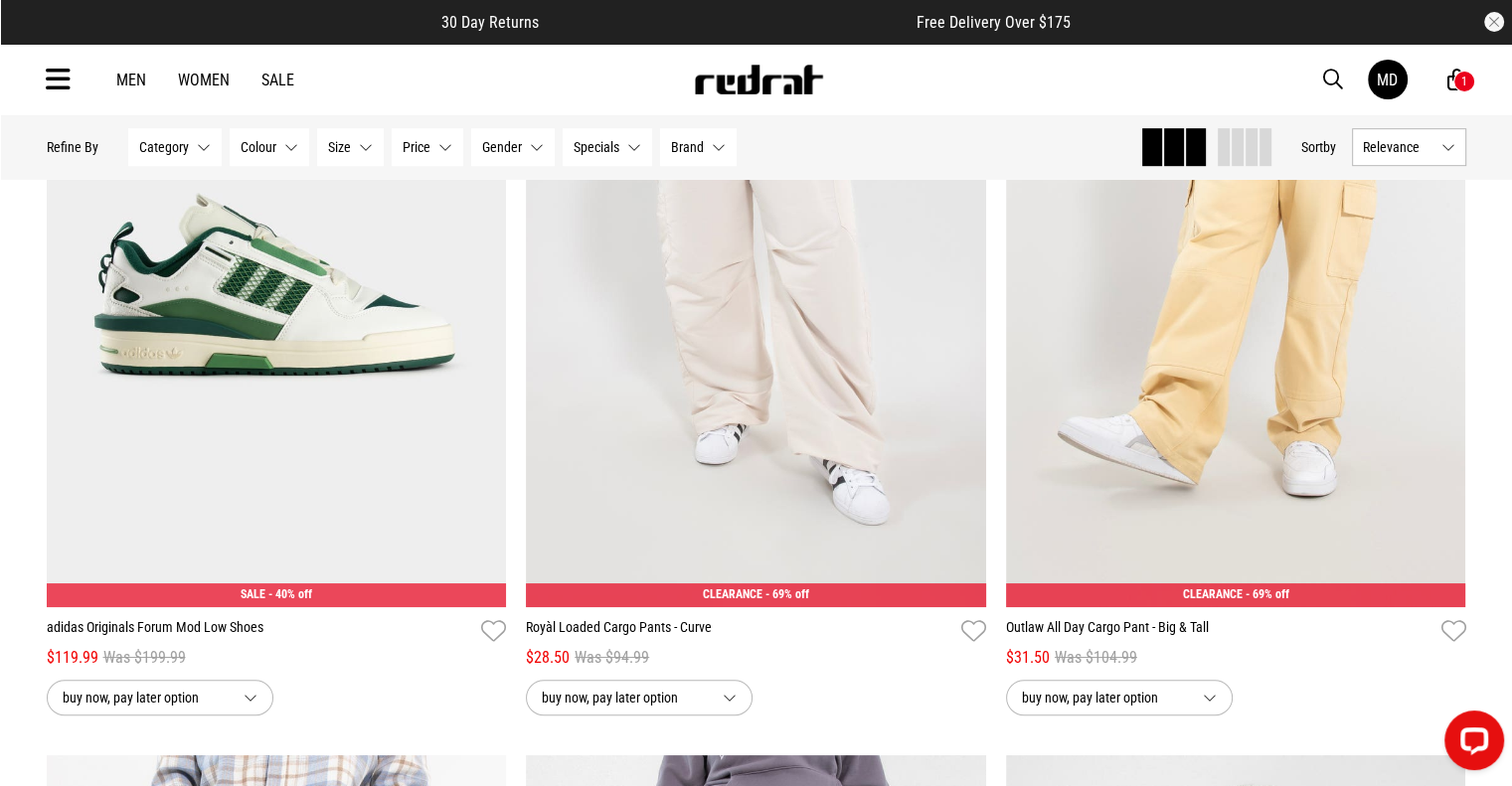 click on "Men   Women   Sale   MD
Hi, Matthew
New       Back         Footwear       Back         Mens       Back         Womens       Back         Youth & Kids       Back         Jewellery       Back         Headwear       Back         Accessories       Back         Deals       Back         Sale   UP TO 60% OFF
Shop by Brand
adidas
Converse
New Era
See all brands     Gift Cards   Find a Store   Delivery   Returns & Exchanges   FAQ   Contact Us
Payment Options Only at Red Rat
Let's keep in touch
Back
MD         1" at bounding box center (756, 79) 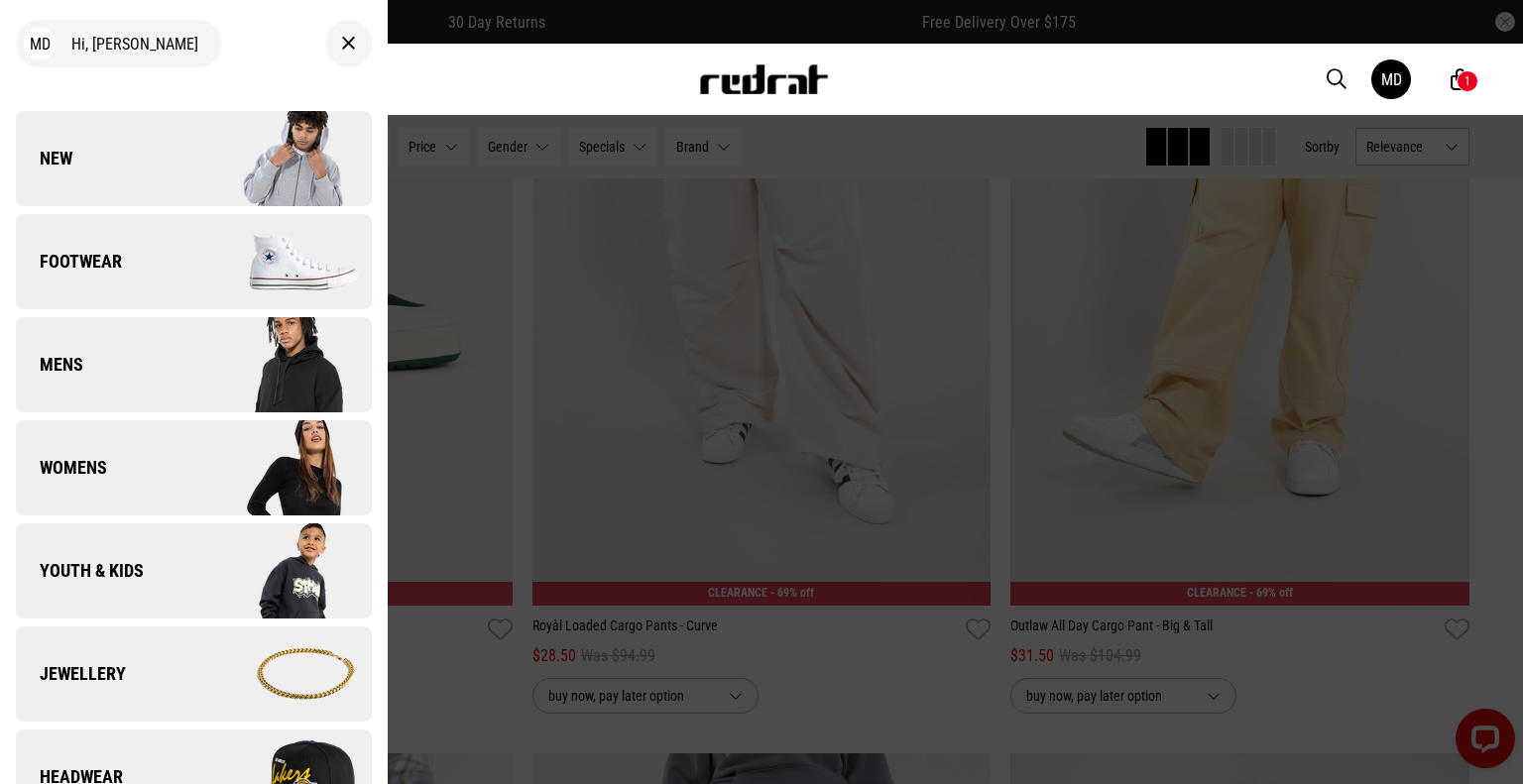 click on "Footwear" at bounding box center (193, 262) 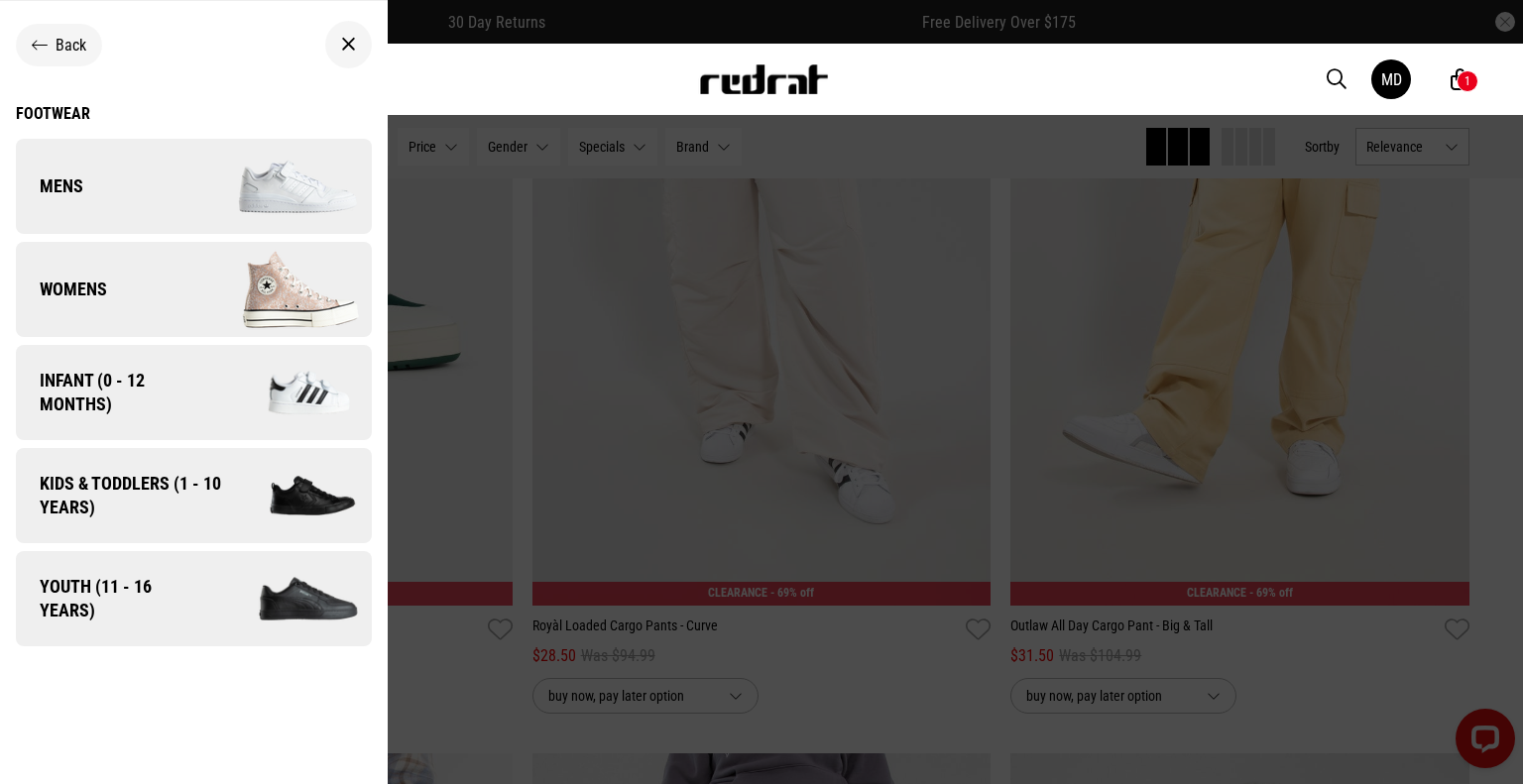 click on "Mens" at bounding box center [193, 186] 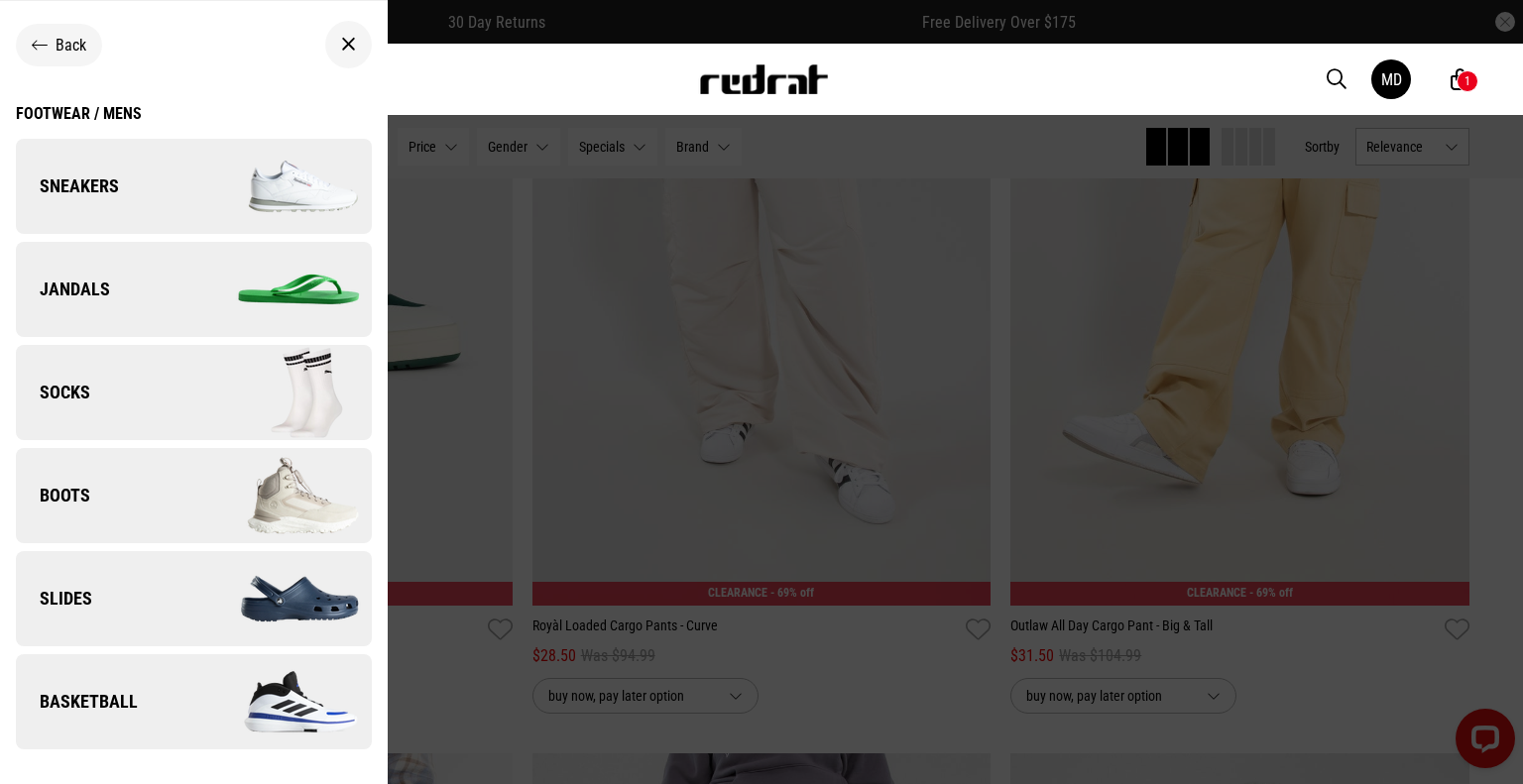 scroll, scrollTop: 16, scrollLeft: 0, axis: vertical 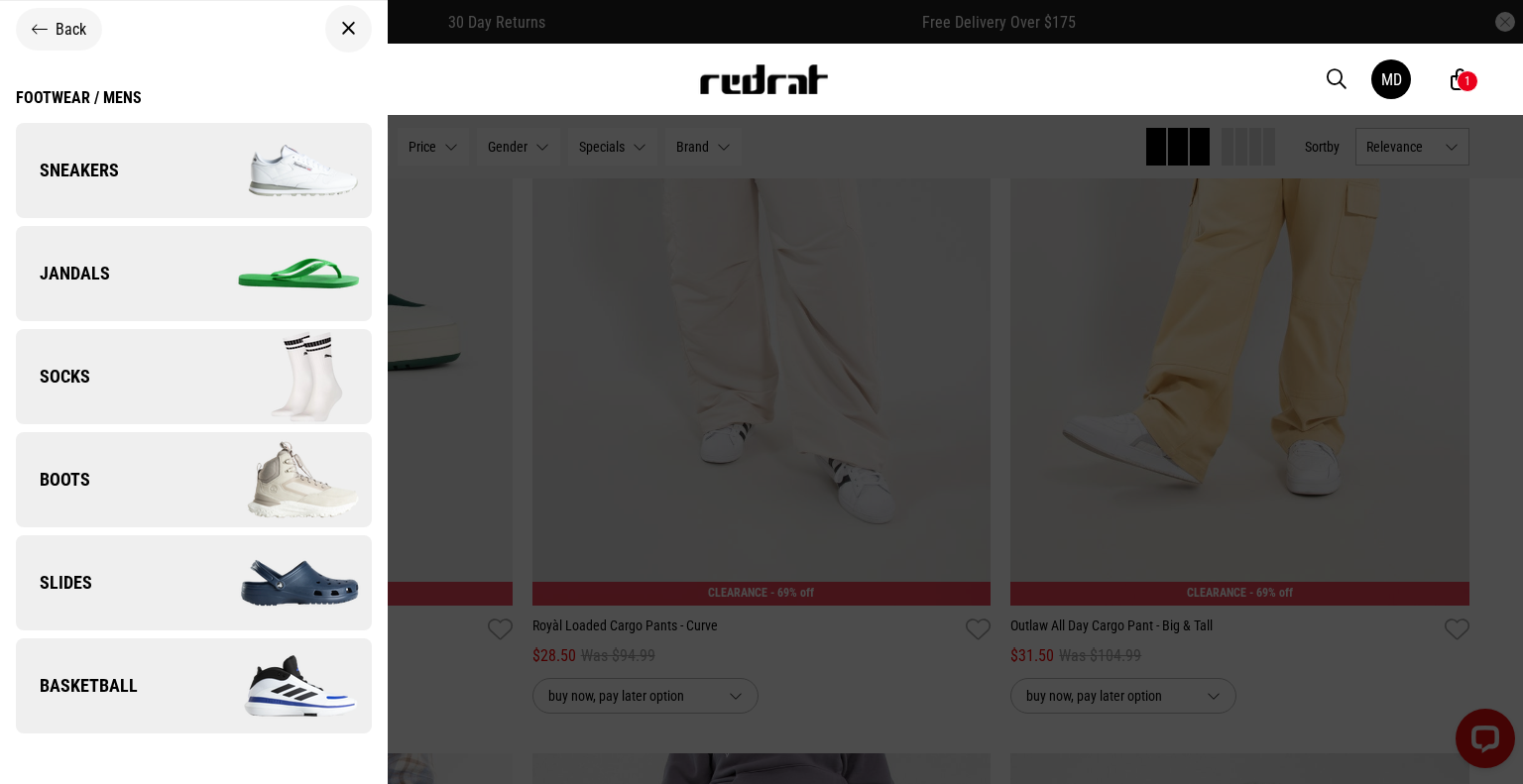 click at bounding box center (282, 170) 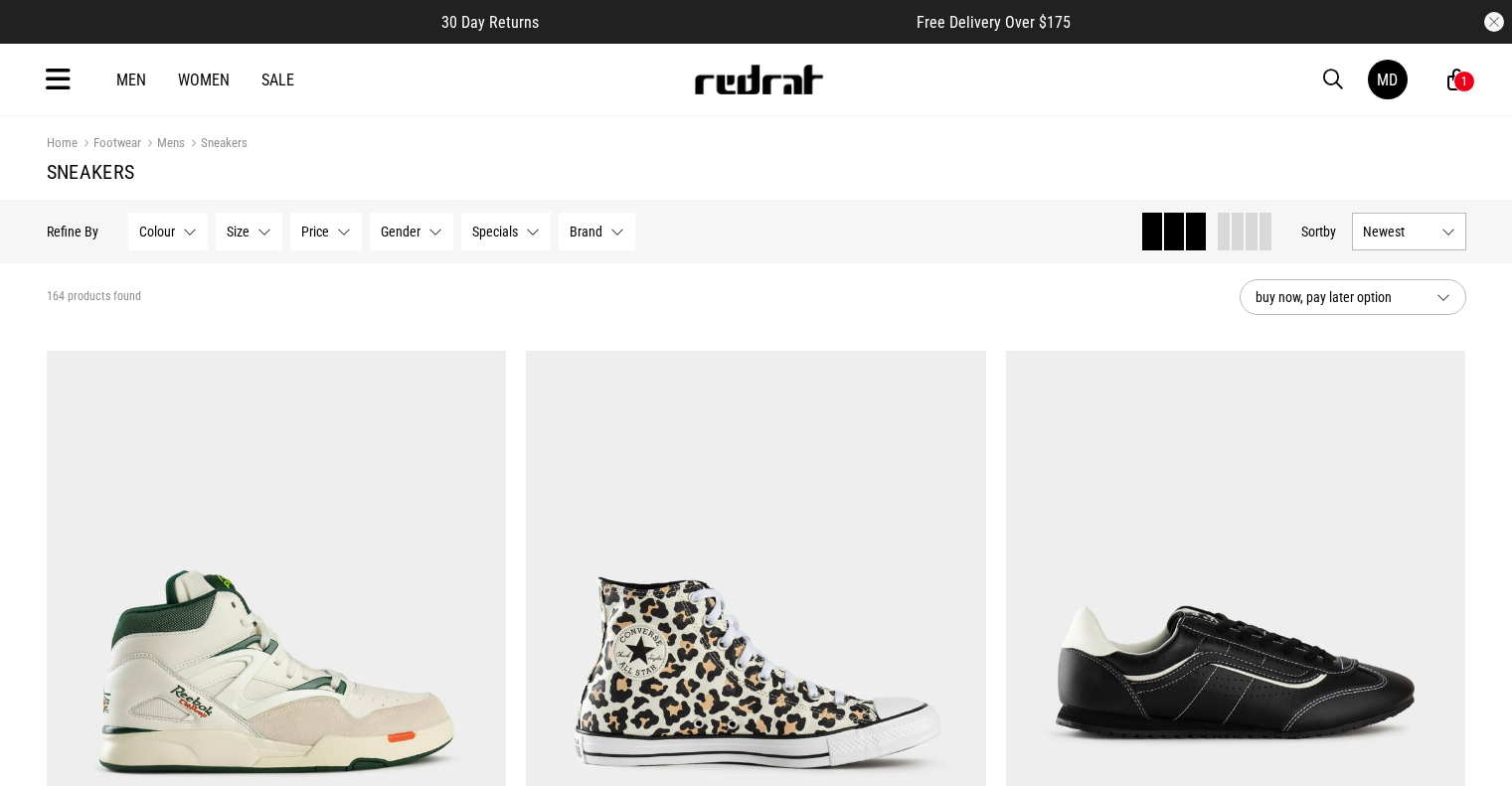 scroll, scrollTop: 0, scrollLeft: 0, axis: both 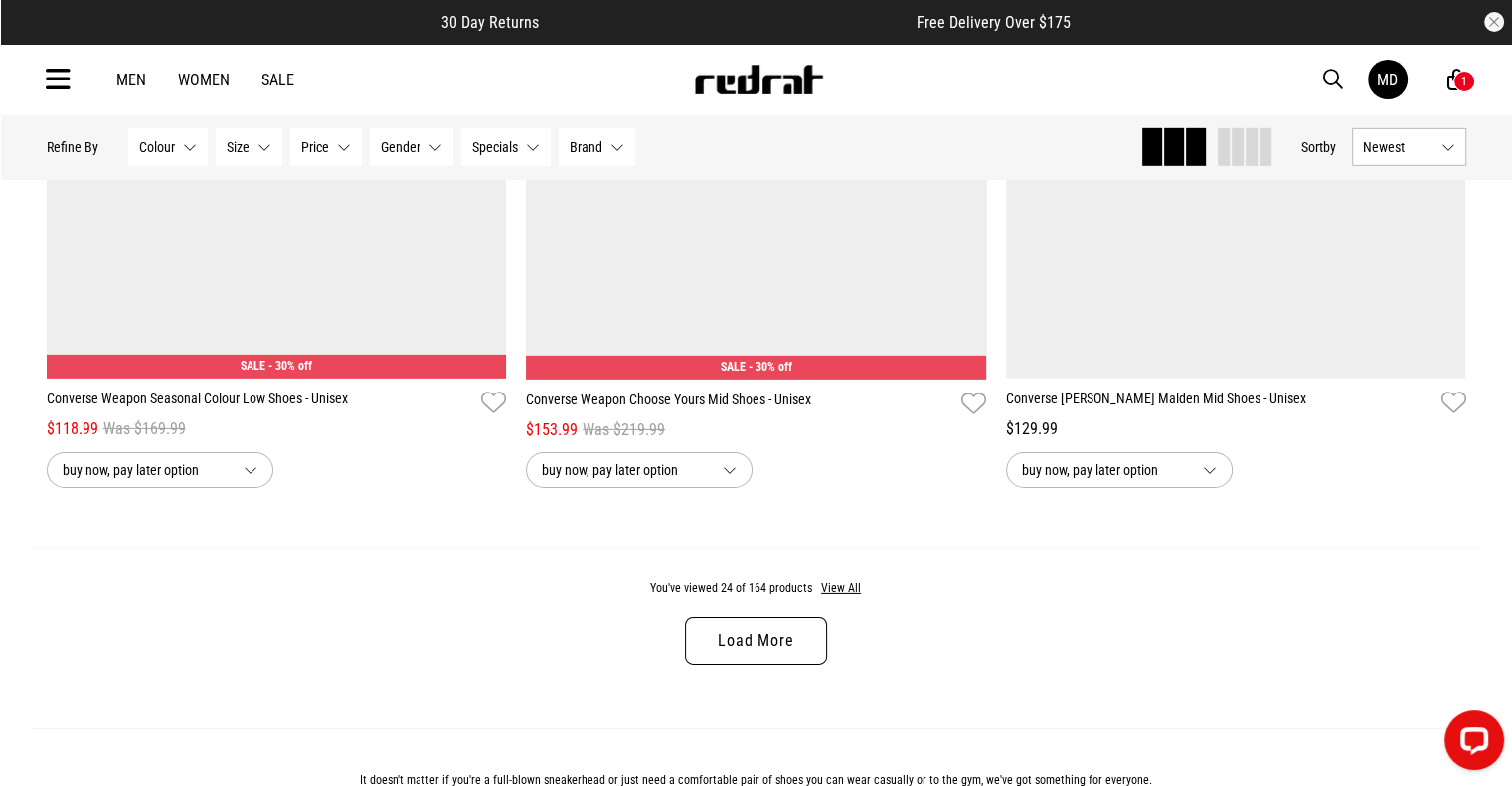 click on "Load More" at bounding box center (756, 641) 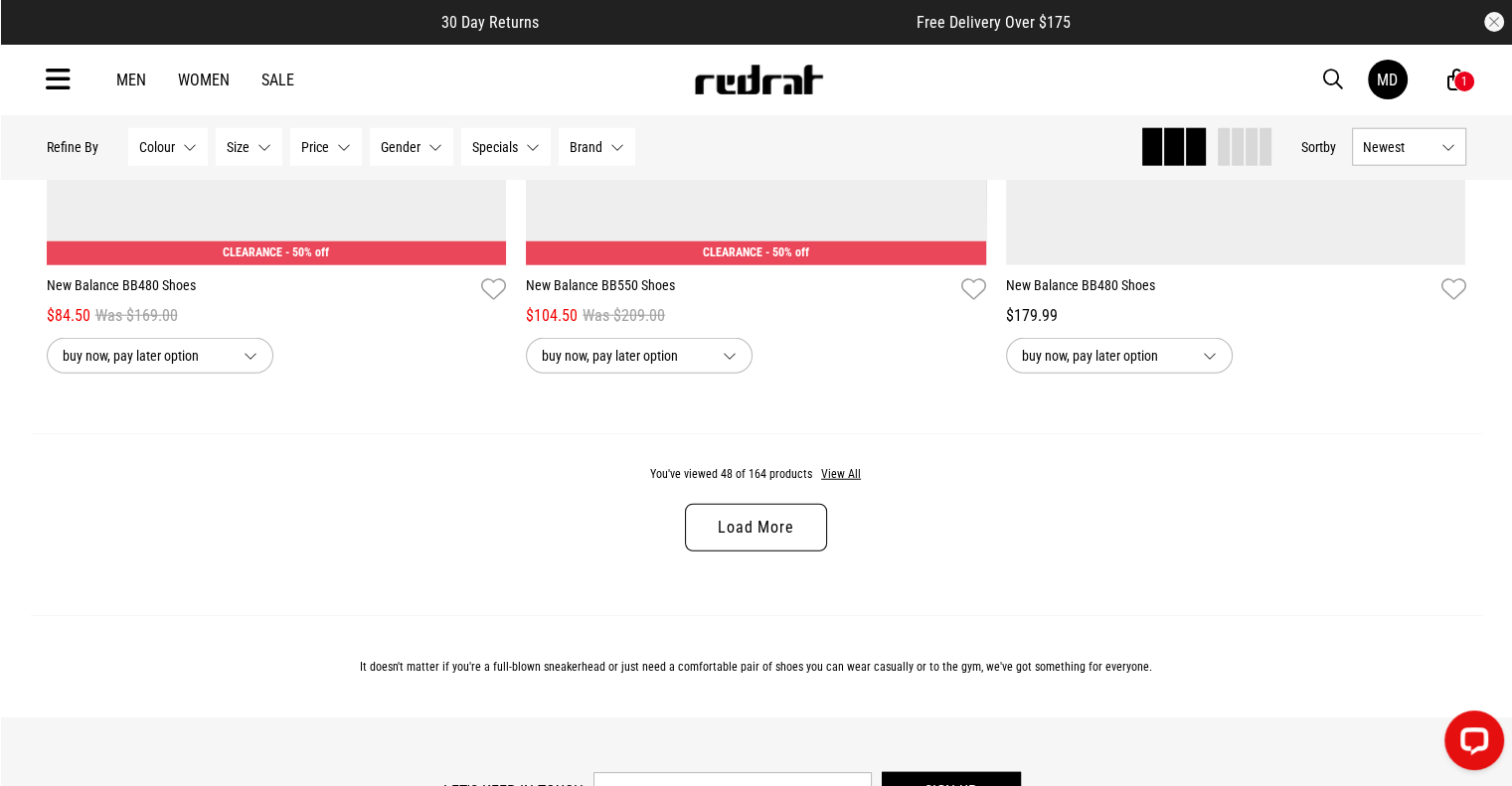 scroll, scrollTop: 12620, scrollLeft: 0, axis: vertical 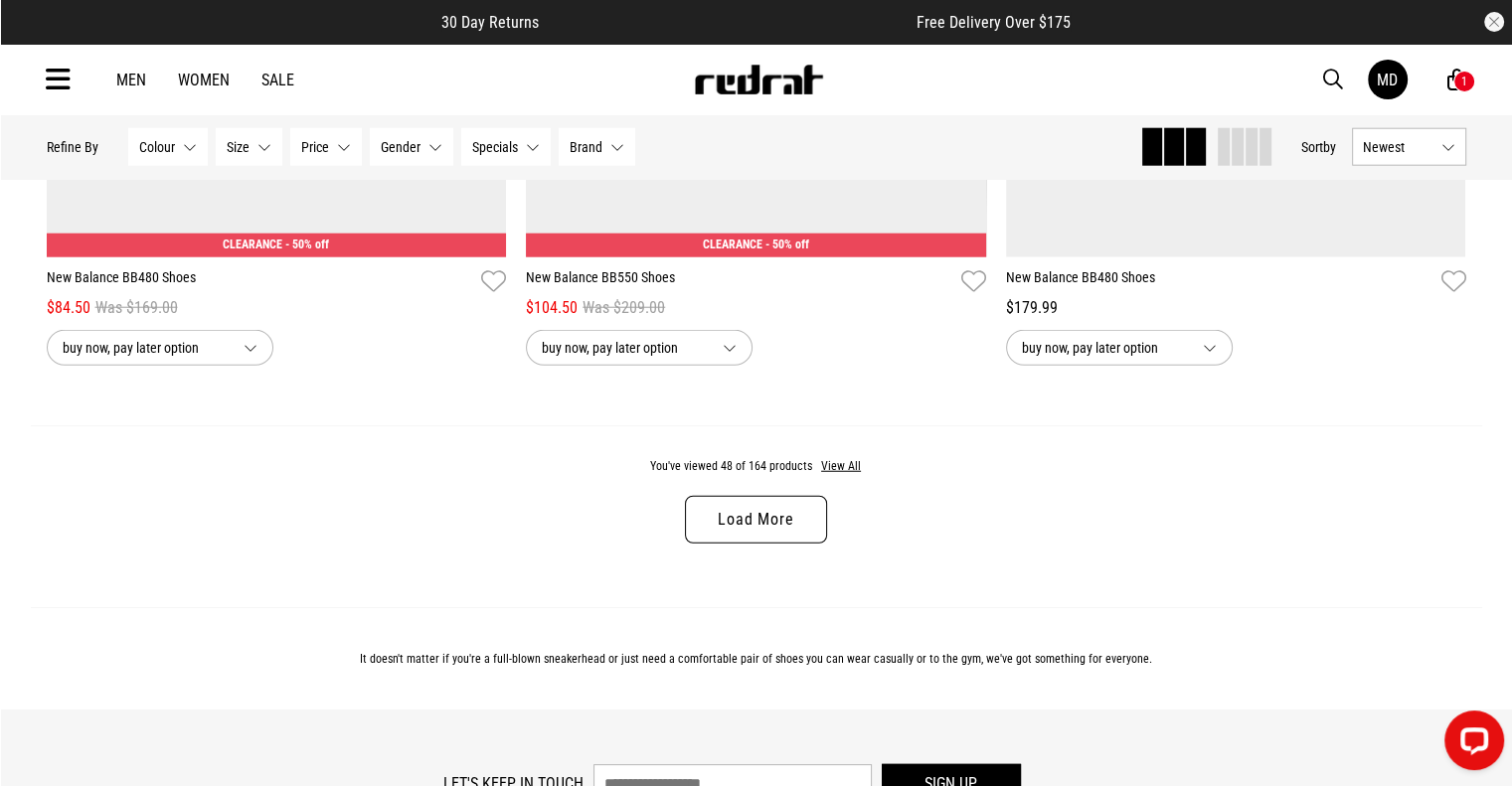 click on "Load More" at bounding box center (756, 520) 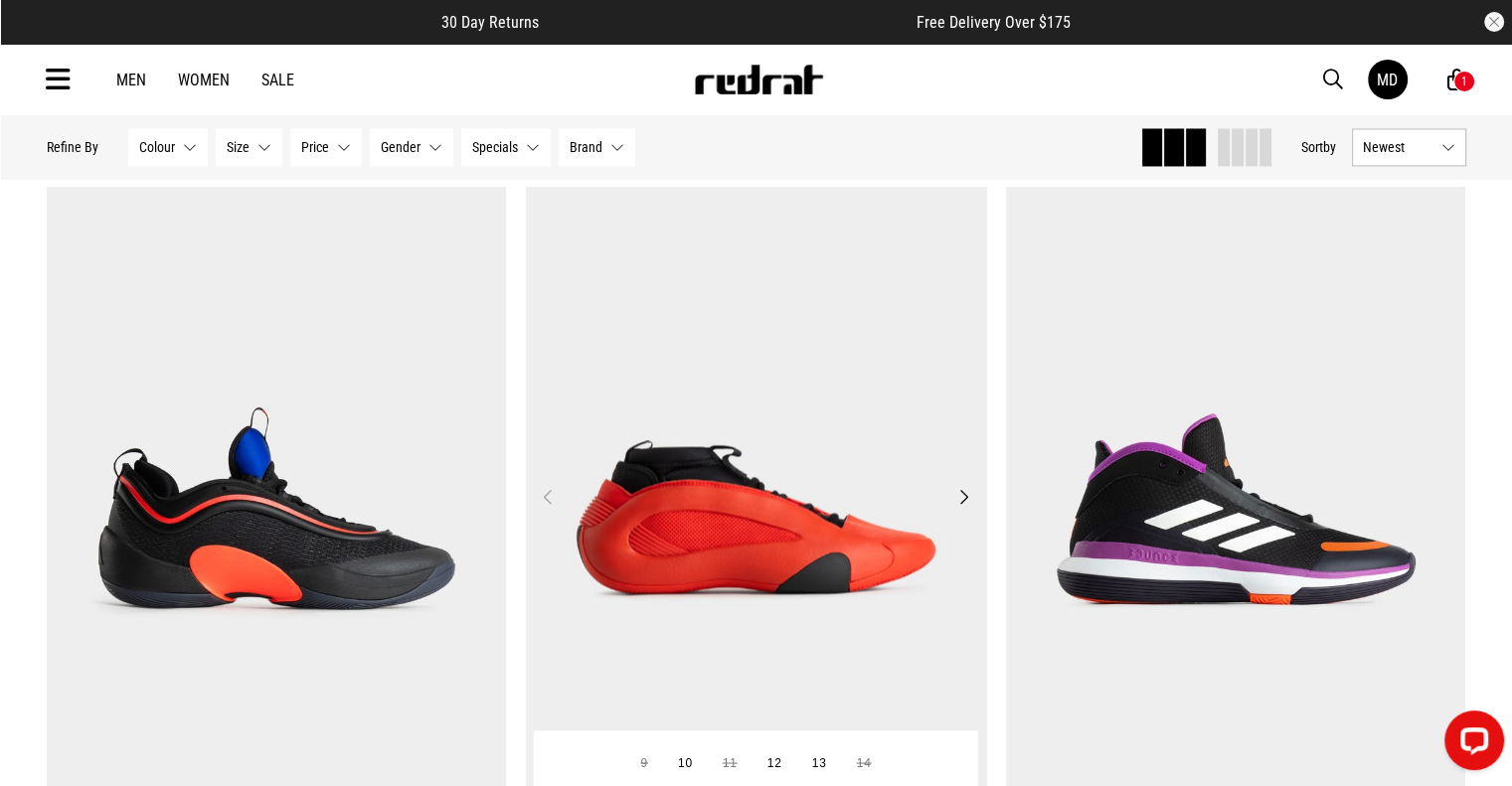 scroll, scrollTop: 18880, scrollLeft: 0, axis: vertical 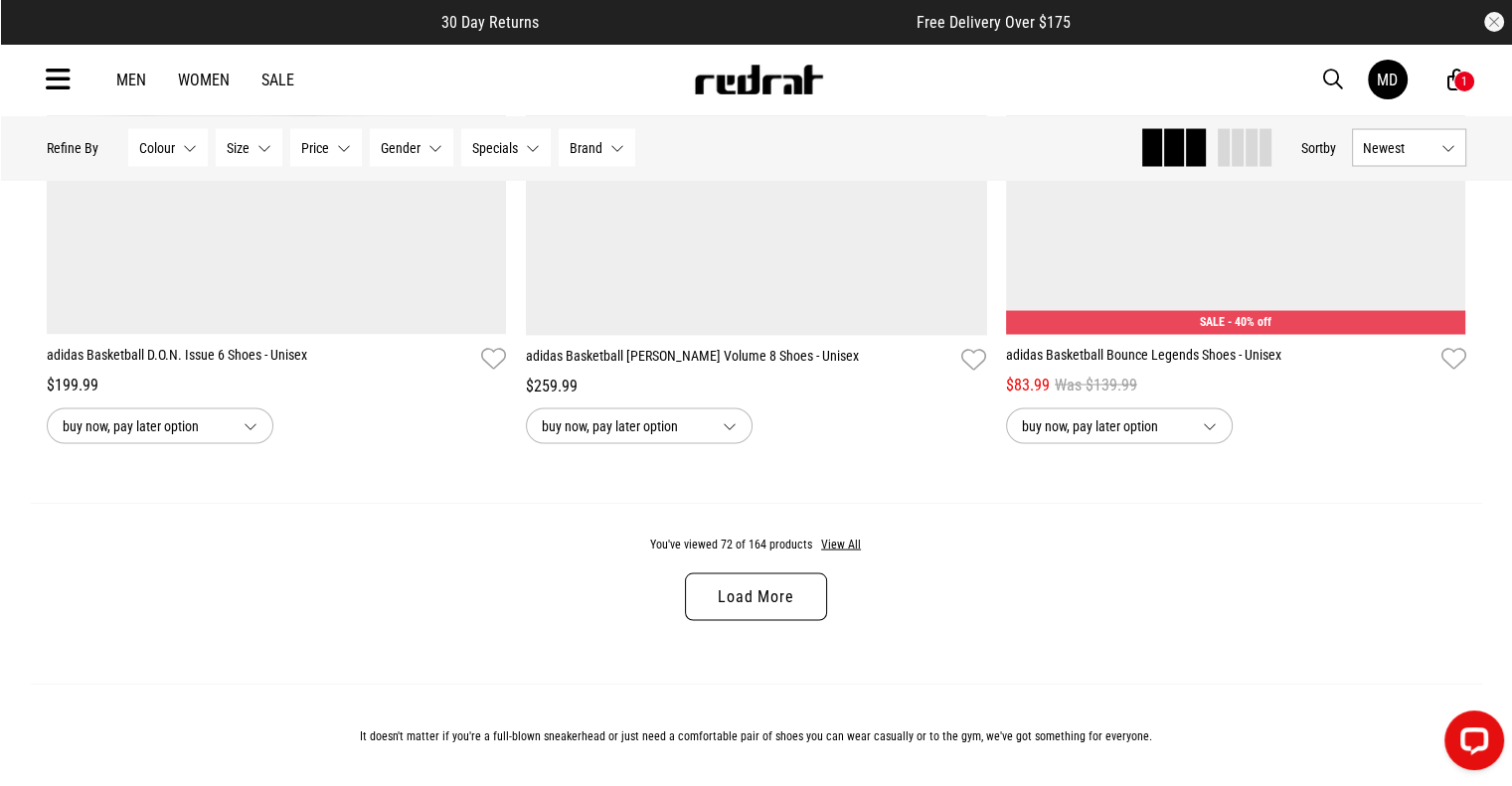 click on "Load More" at bounding box center (756, 596) 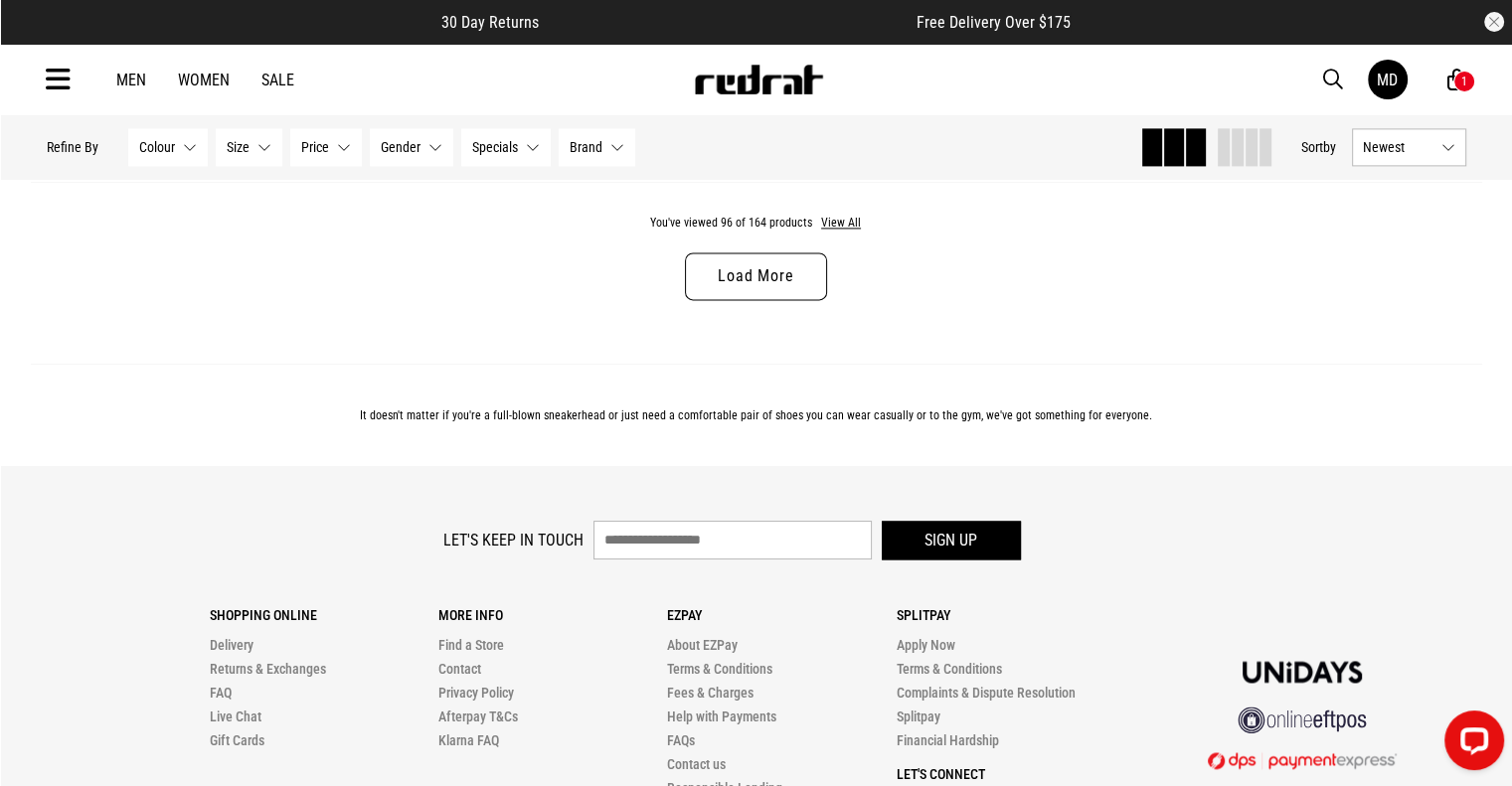 scroll, scrollTop: 25339, scrollLeft: 0, axis: vertical 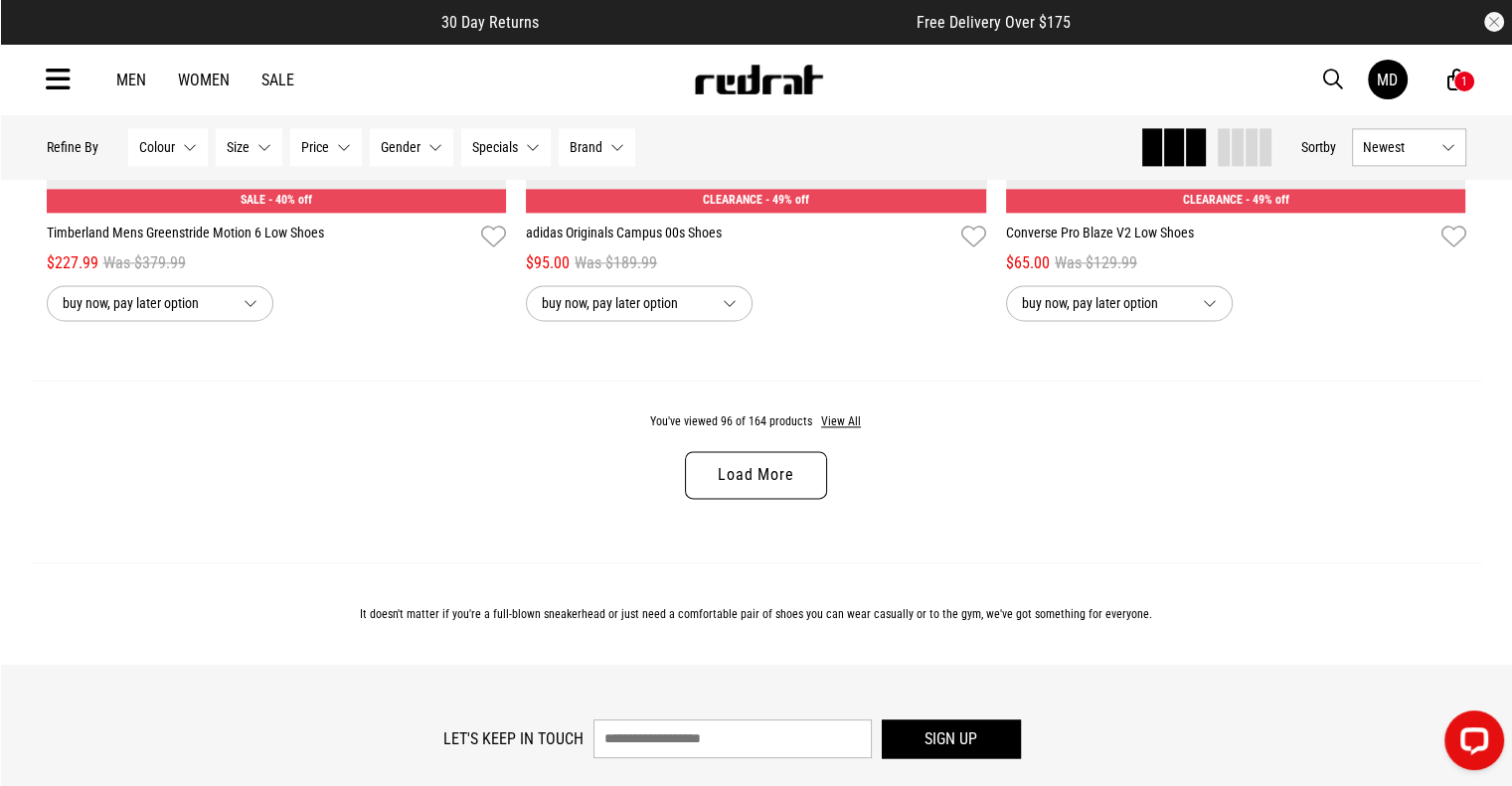 click on "Load More" at bounding box center (756, 475) 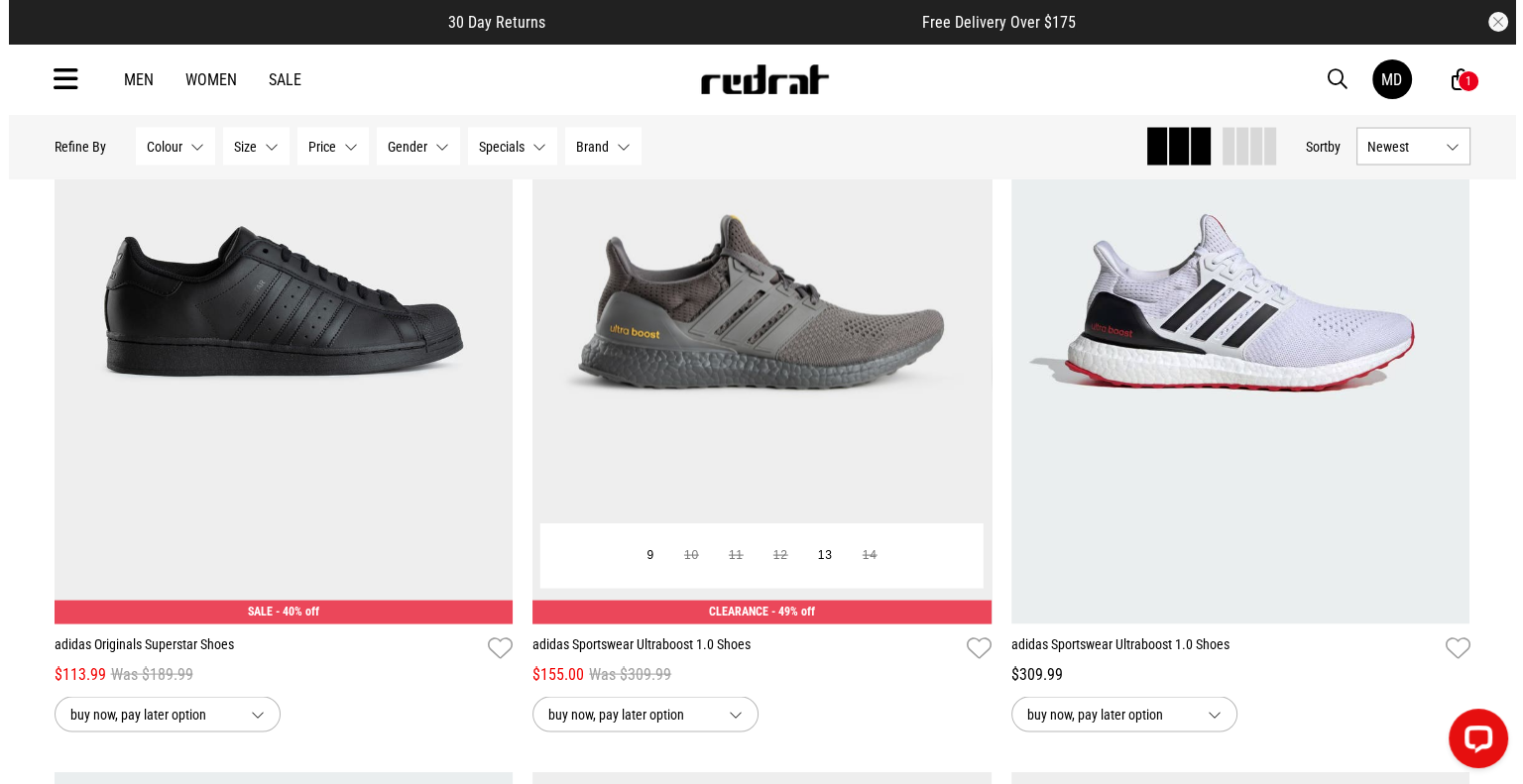 scroll, scrollTop: 26464, scrollLeft: 0, axis: vertical 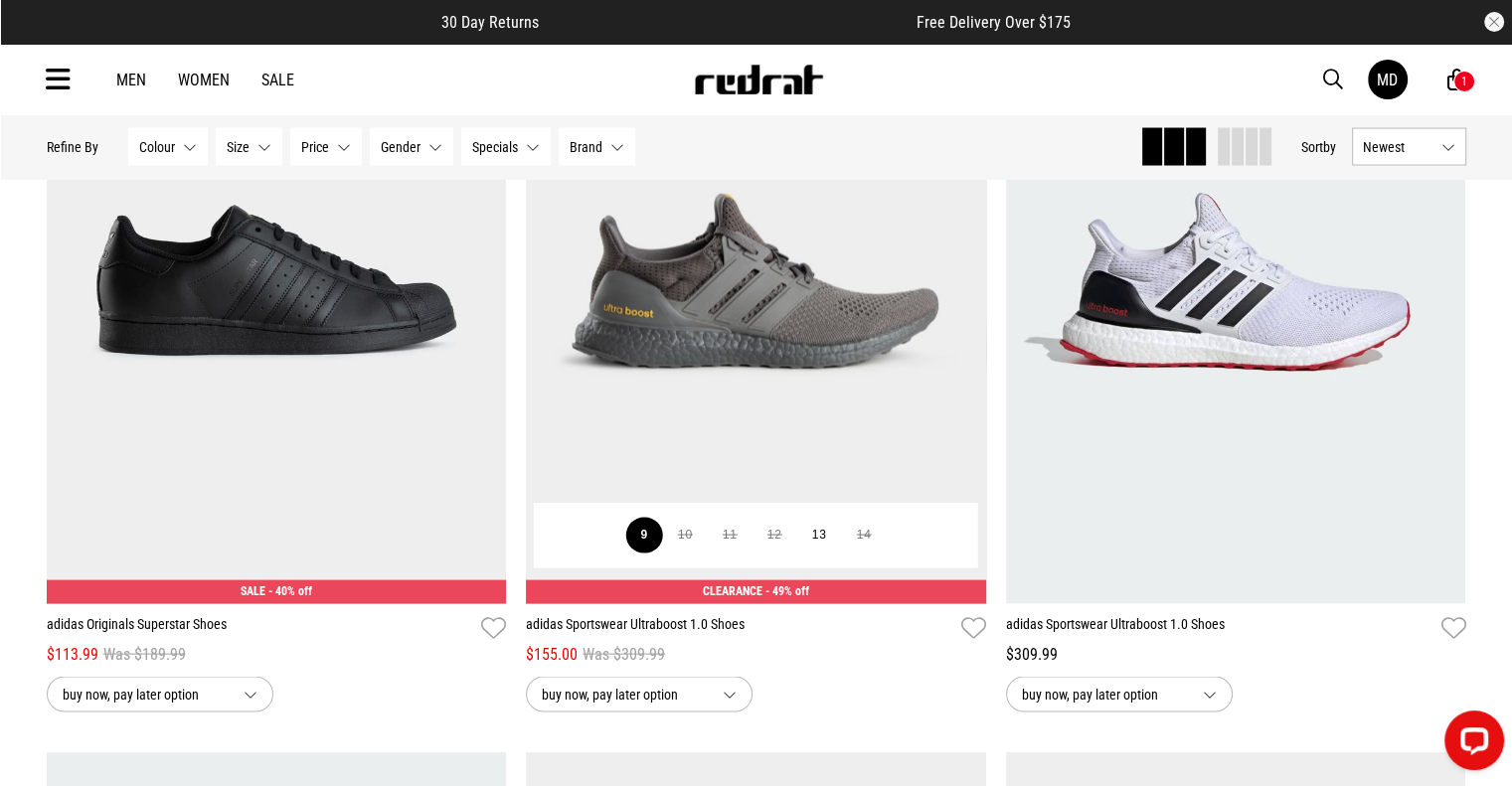 click on "9" at bounding box center [643, 536] 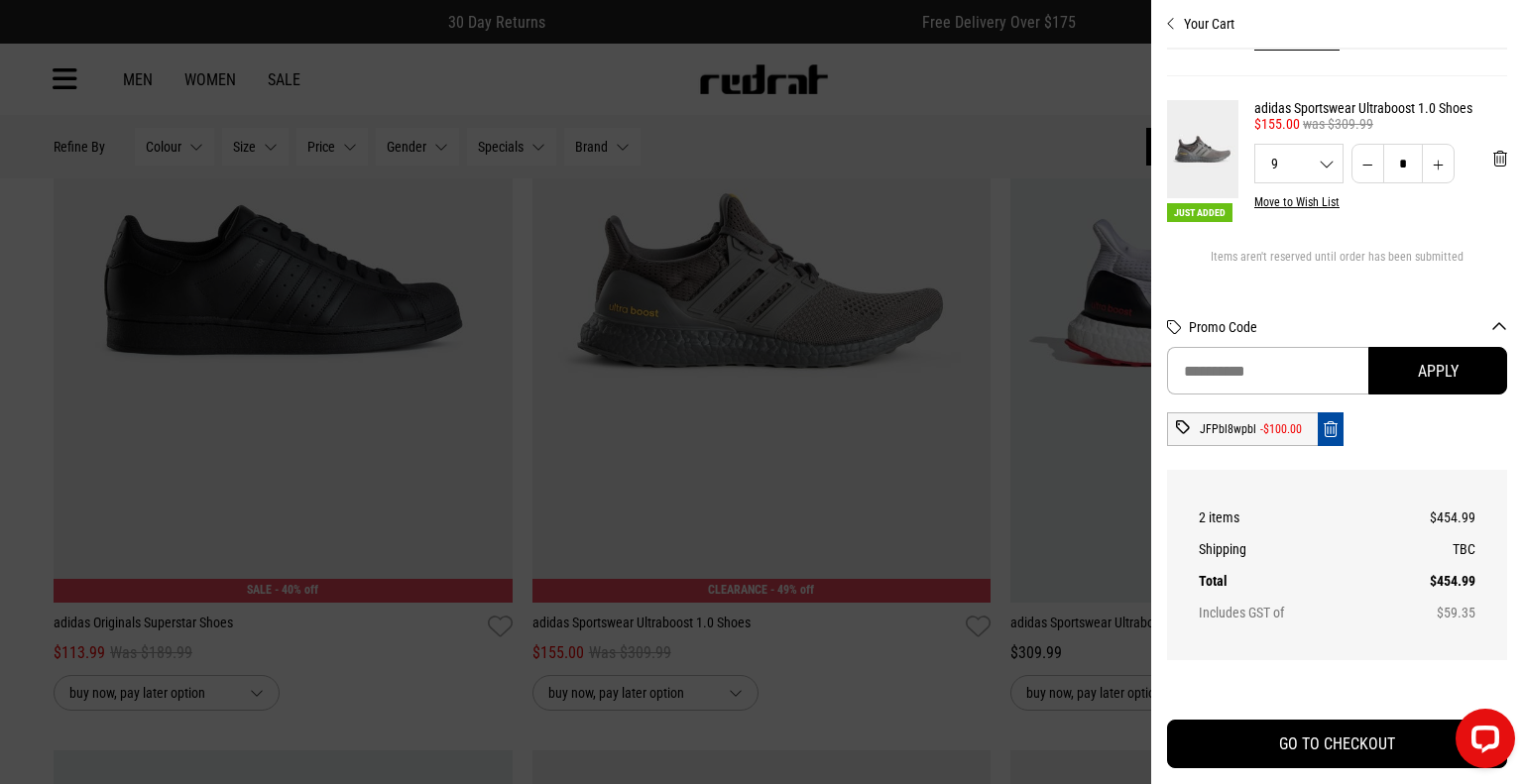 scroll, scrollTop: 166, scrollLeft: 0, axis: vertical 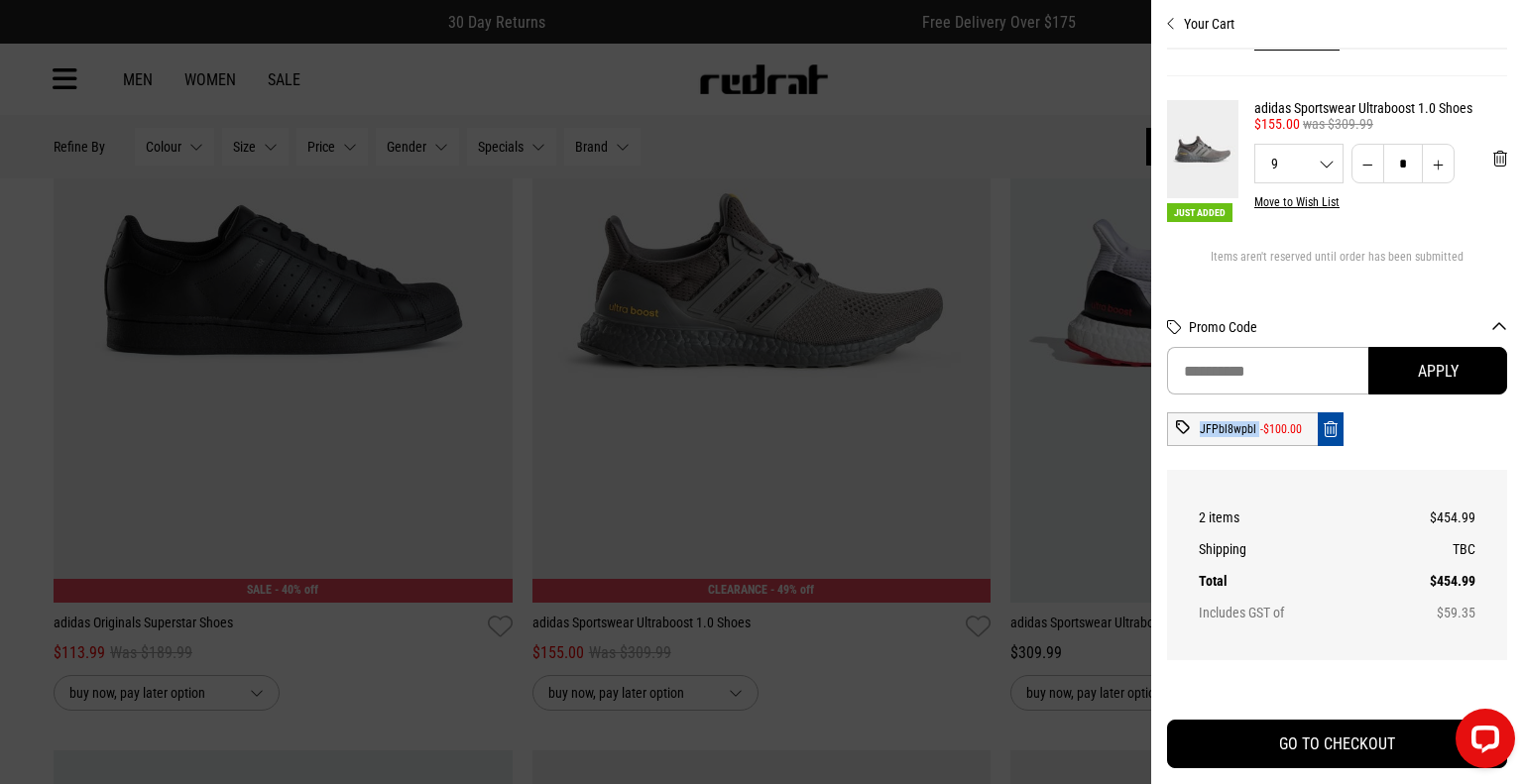 drag, startPoint x: 1247, startPoint y: 431, endPoint x: 1199, endPoint y: 423, distance: 48.6621 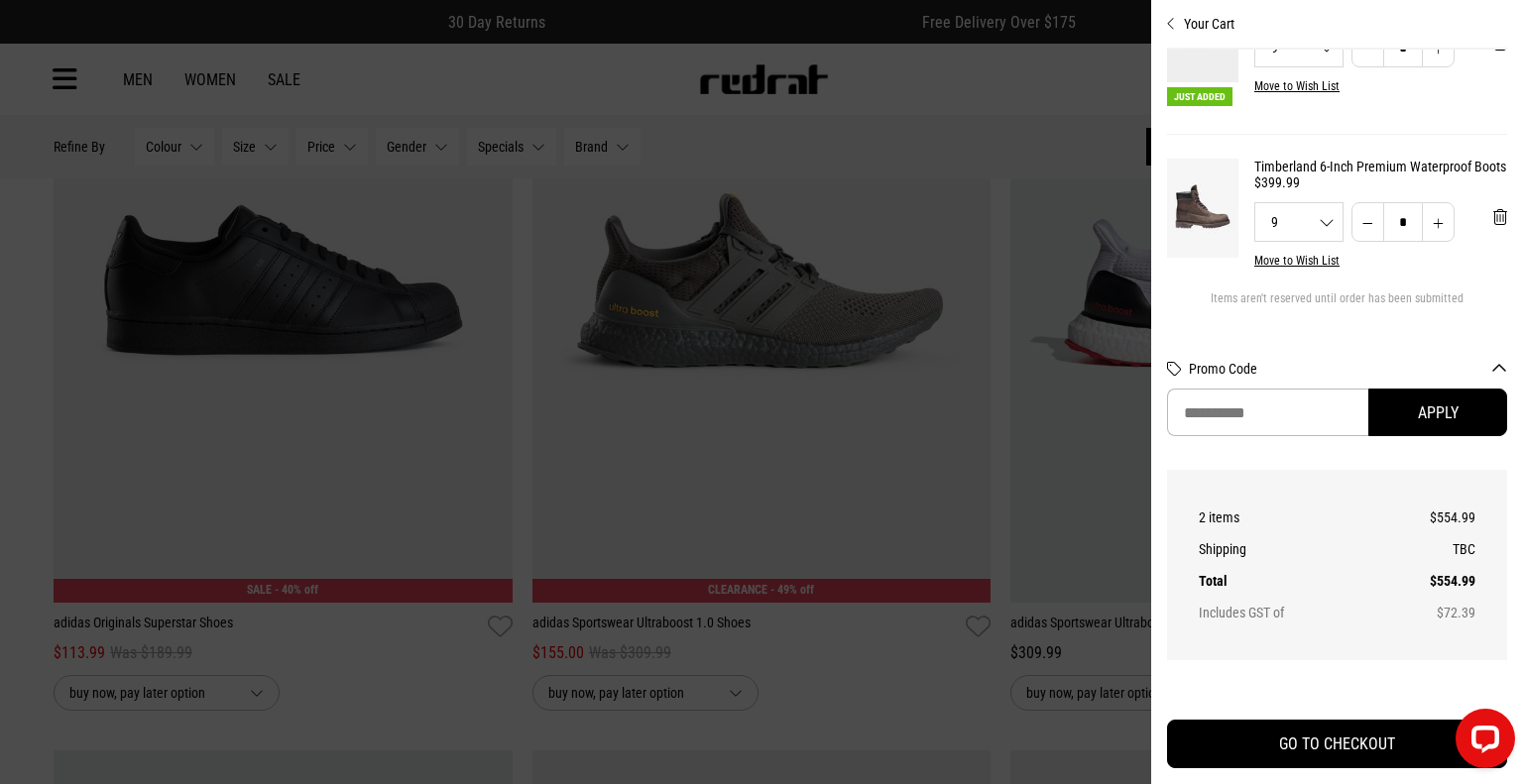 scroll, scrollTop: 124, scrollLeft: 0, axis: vertical 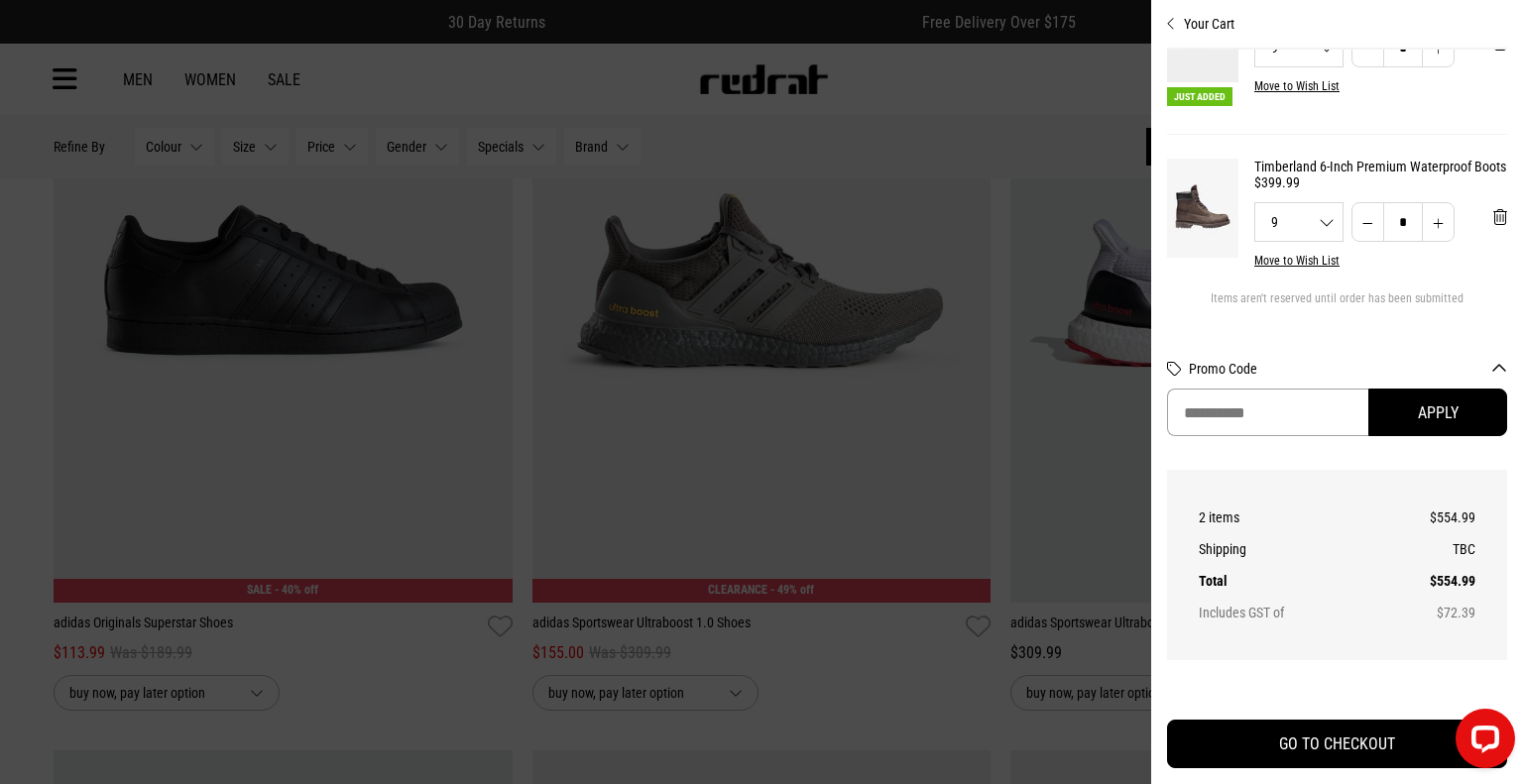 paste on "**********" 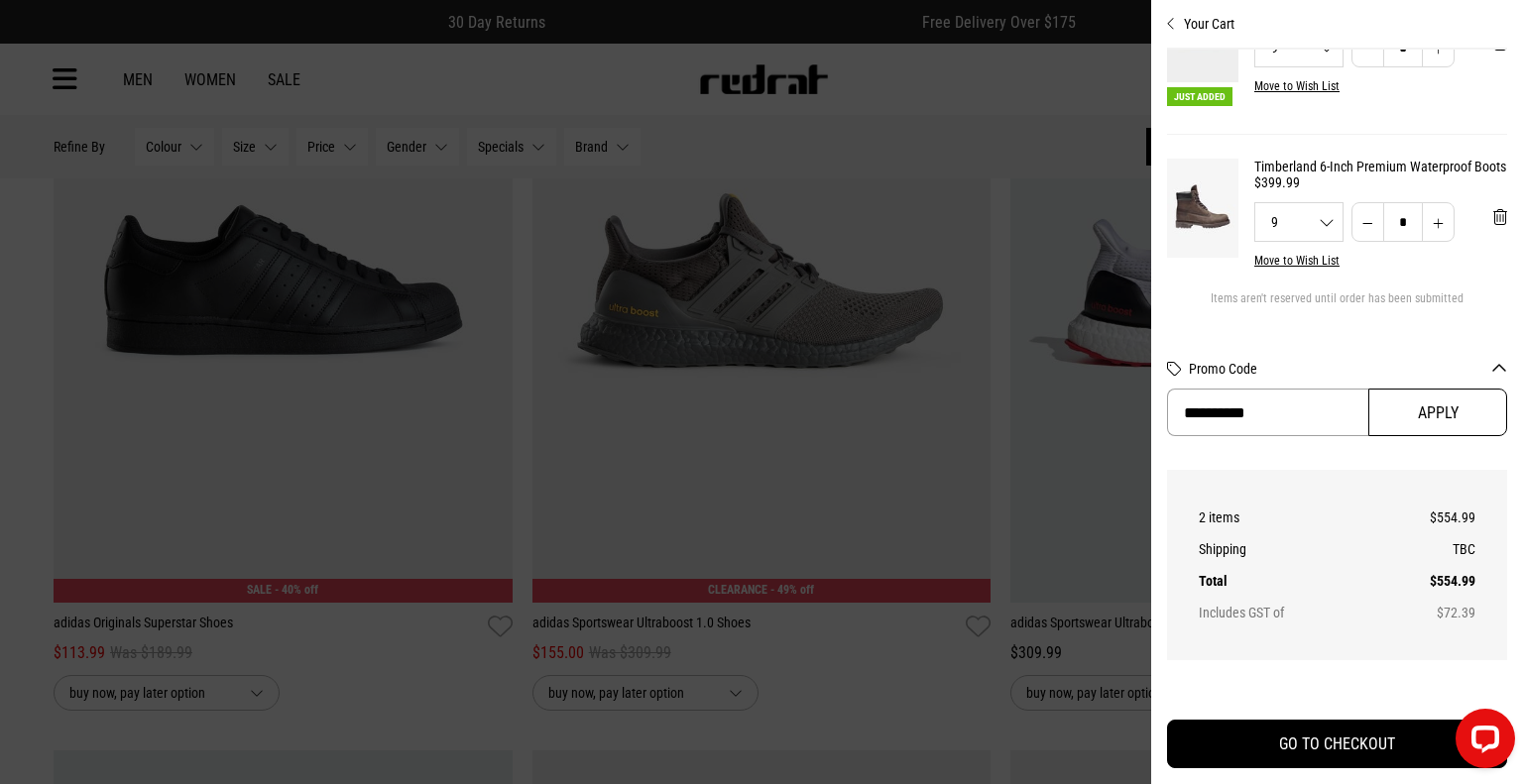 type on "**********" 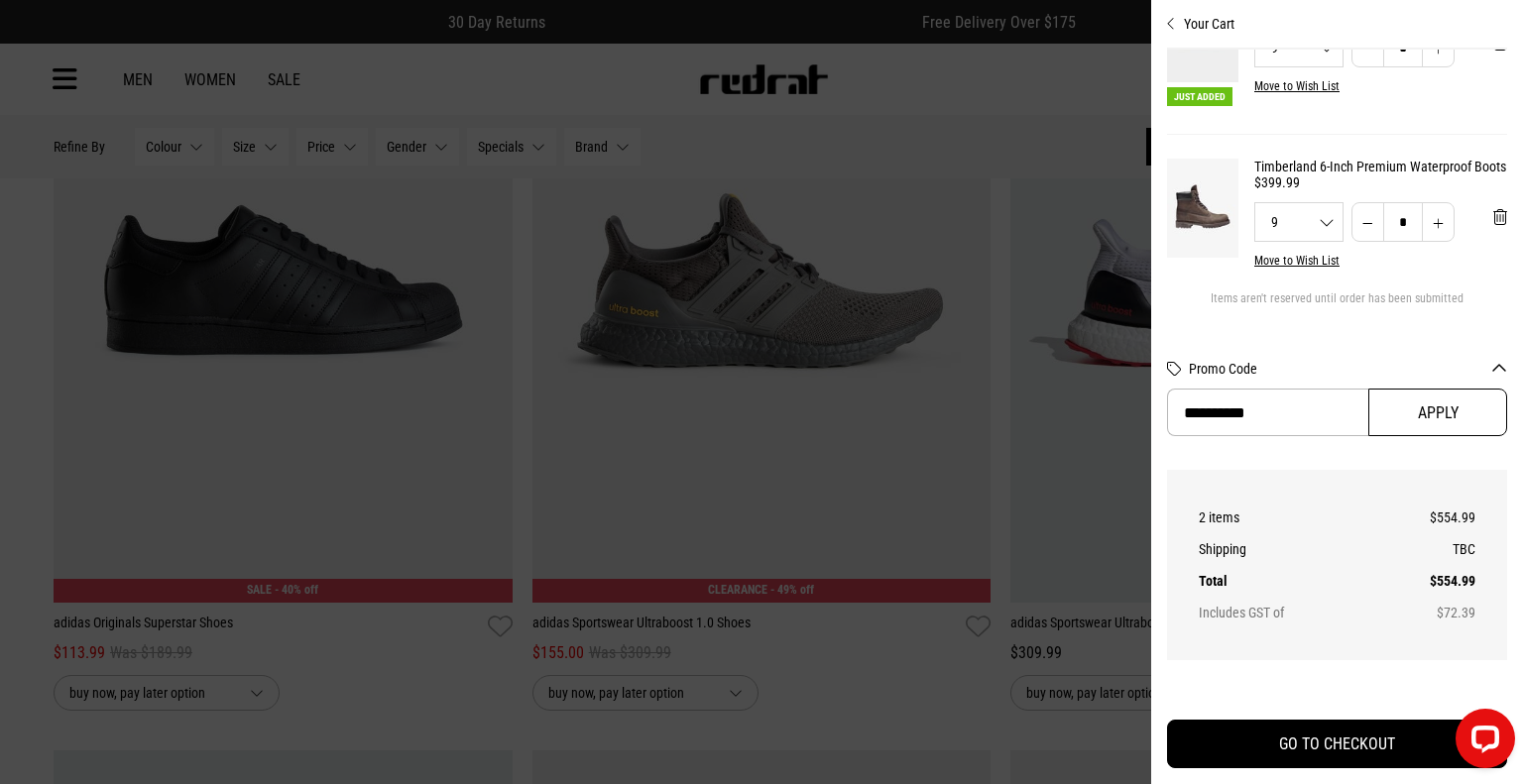 click on "Apply" at bounding box center [1438, 412] 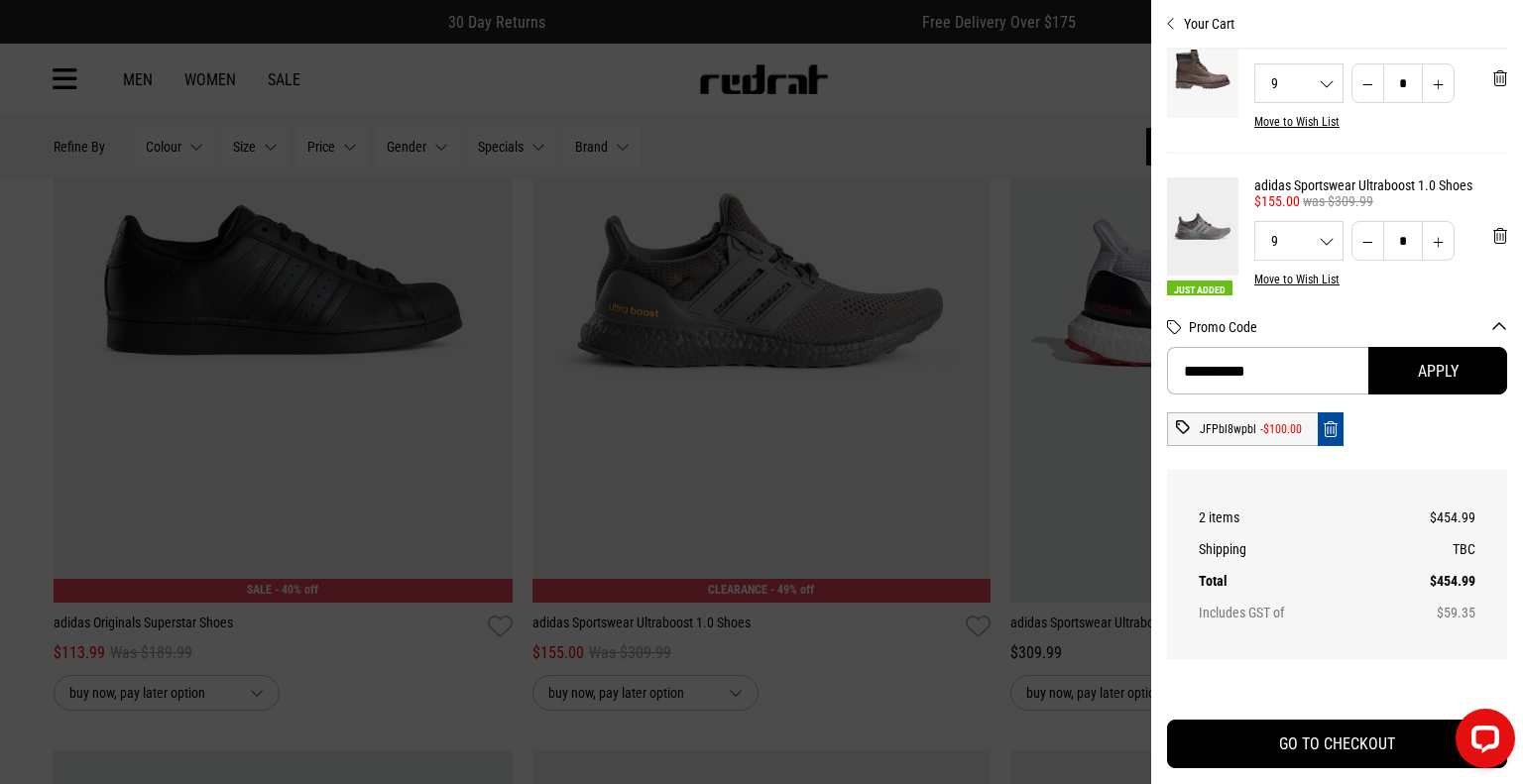 scroll, scrollTop: 99, scrollLeft: 0, axis: vertical 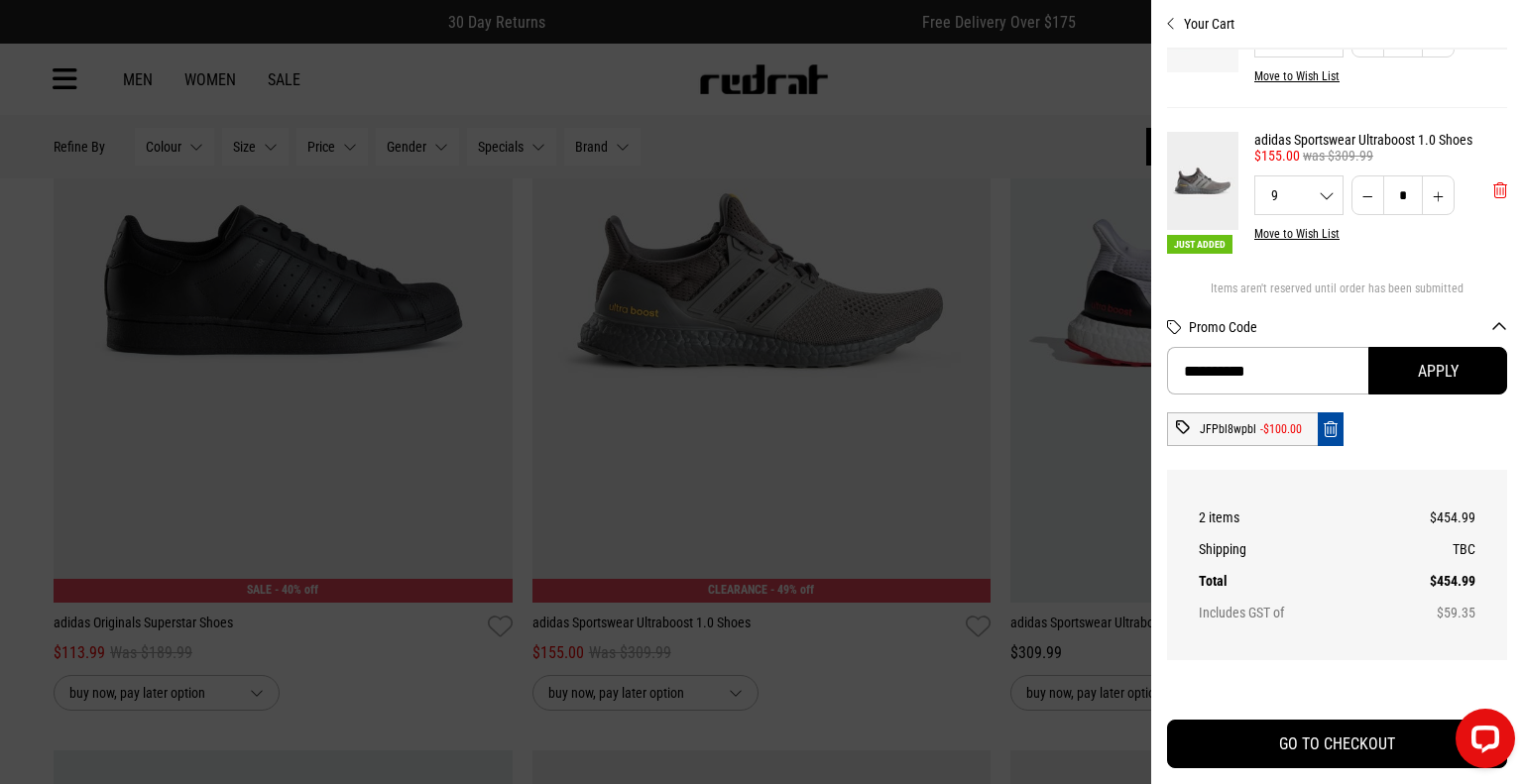 click at bounding box center [1500, 190] 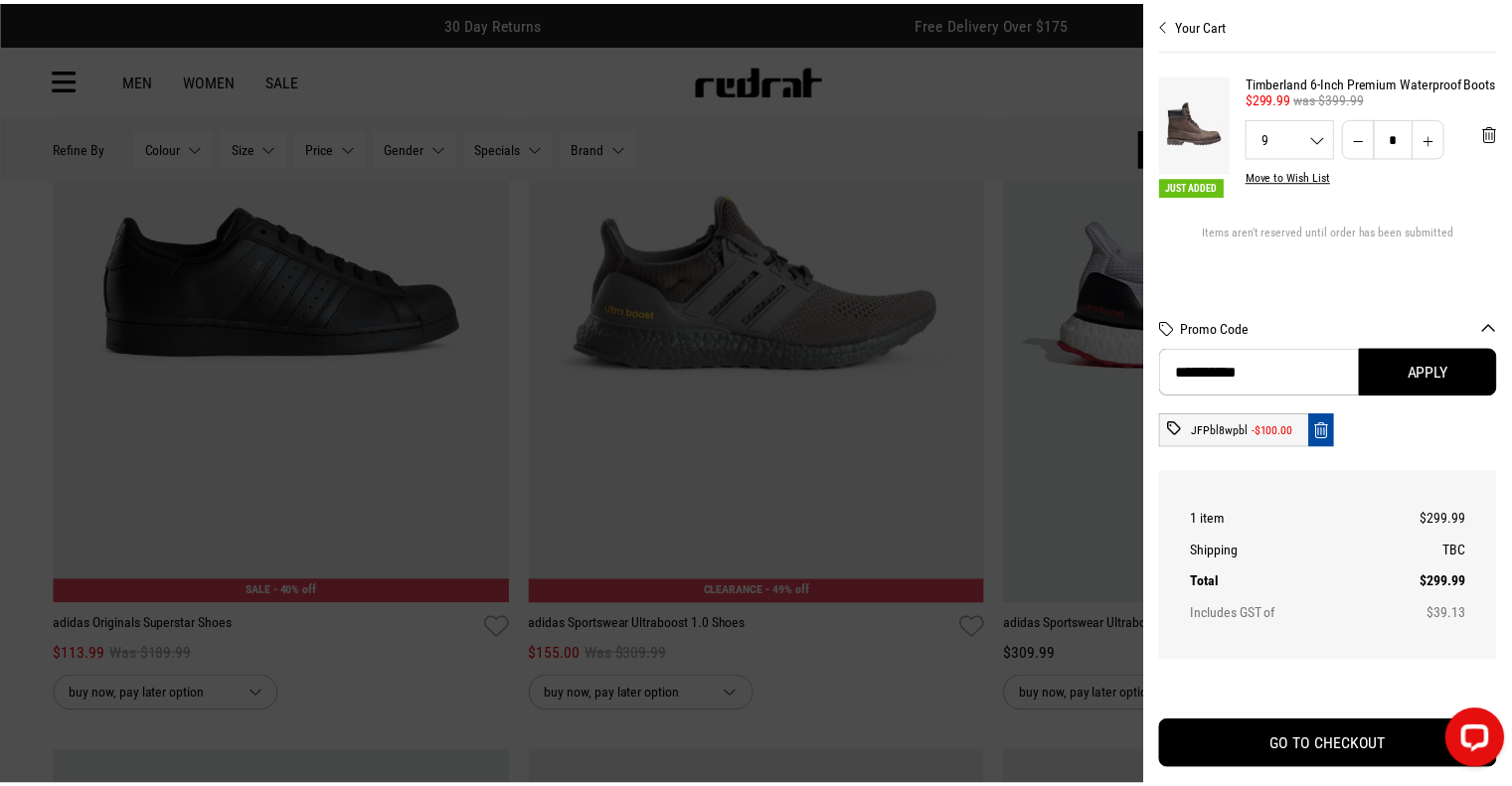 scroll, scrollTop: 0, scrollLeft: 0, axis: both 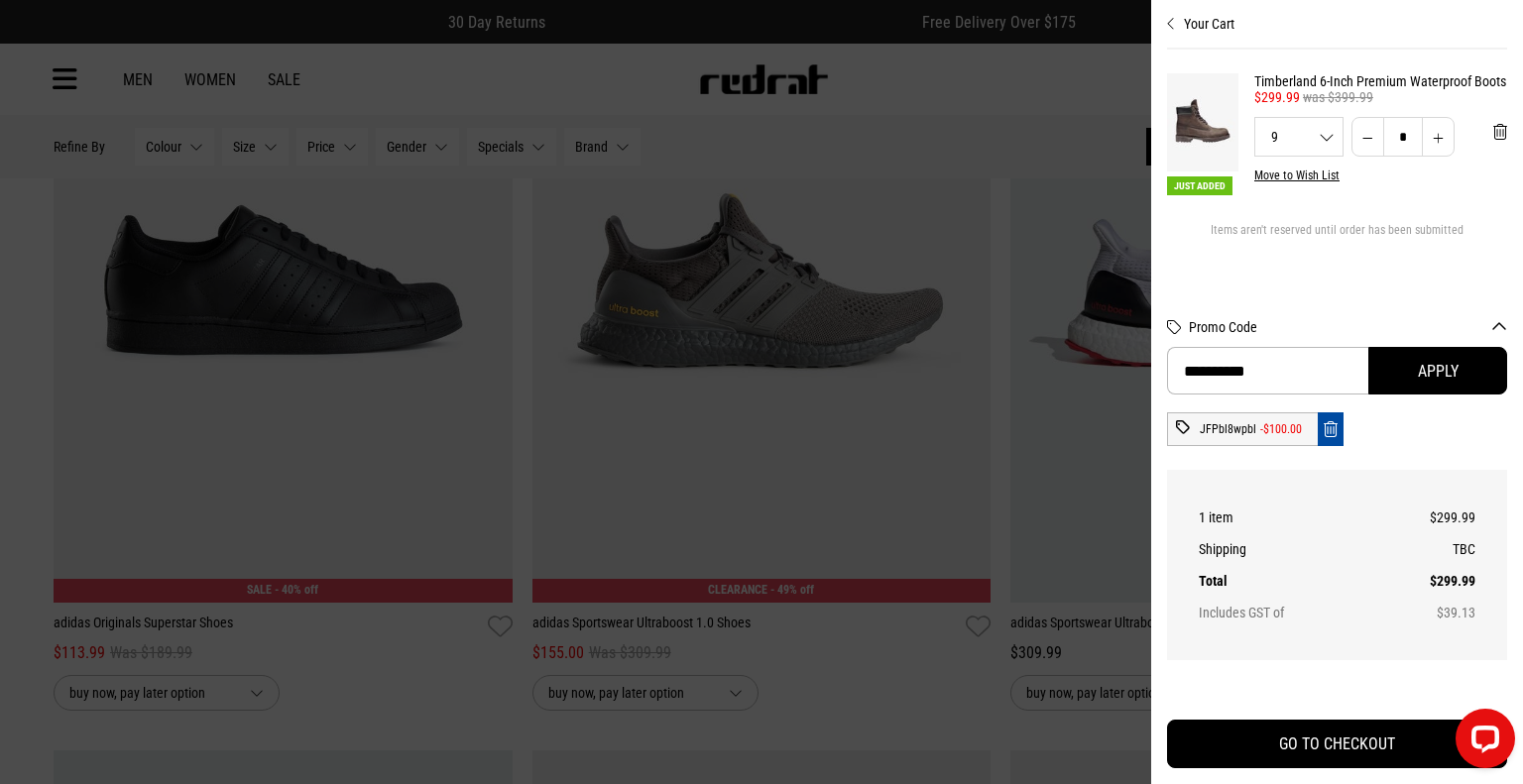 click at bounding box center (762, 392) 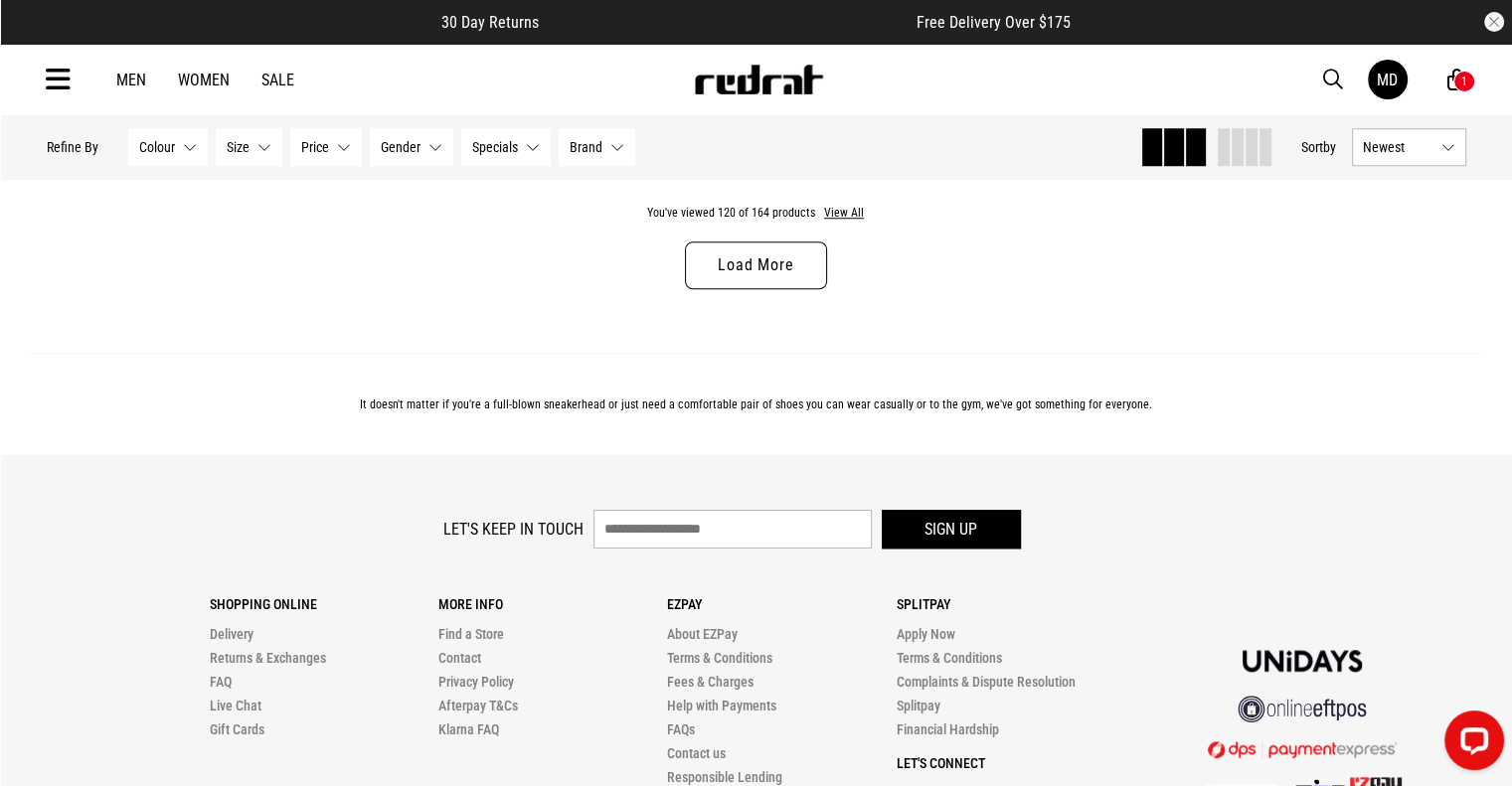 scroll, scrollTop: 31698, scrollLeft: 0, axis: vertical 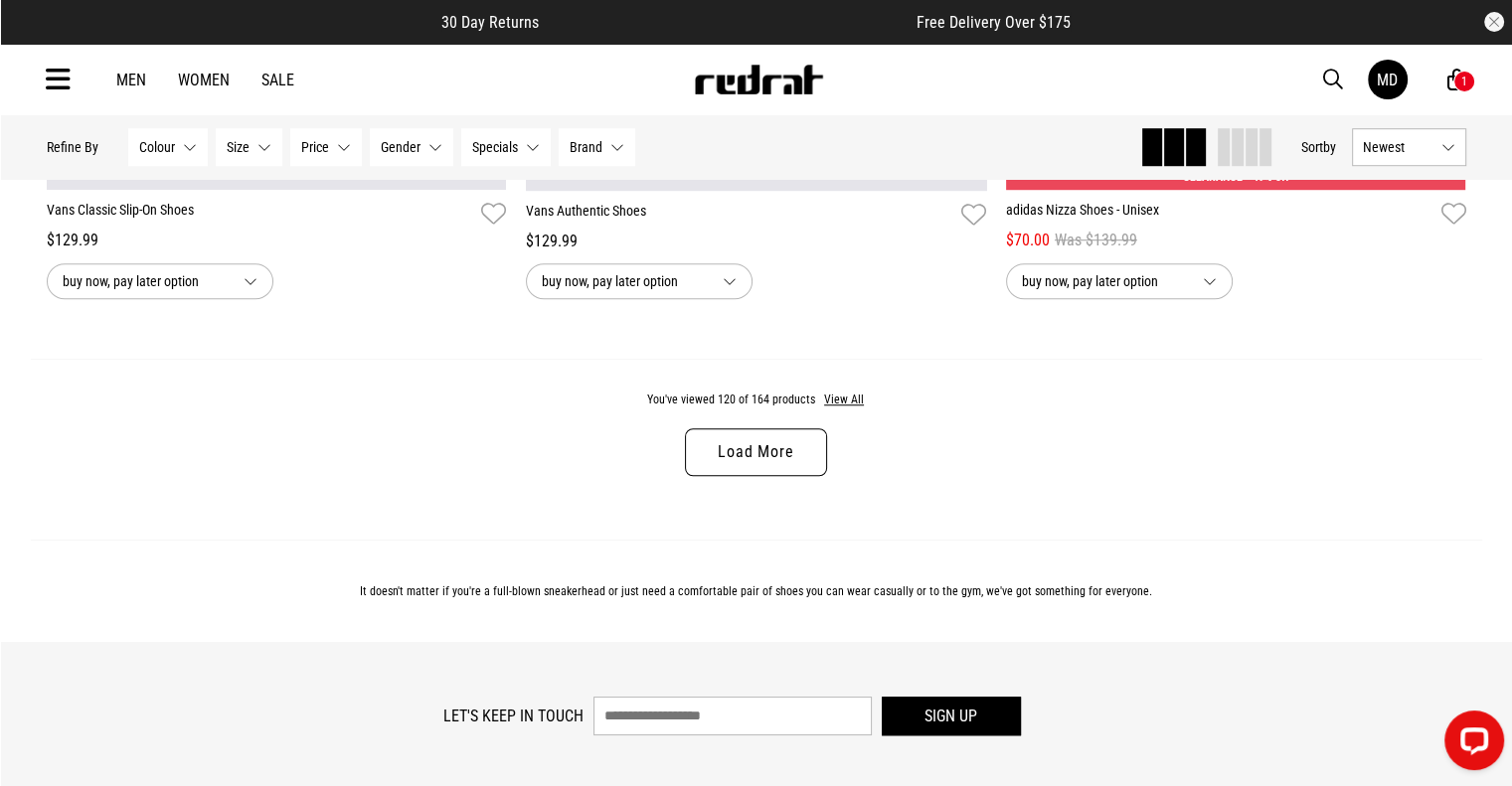 click on "Load More" at bounding box center (756, 452) 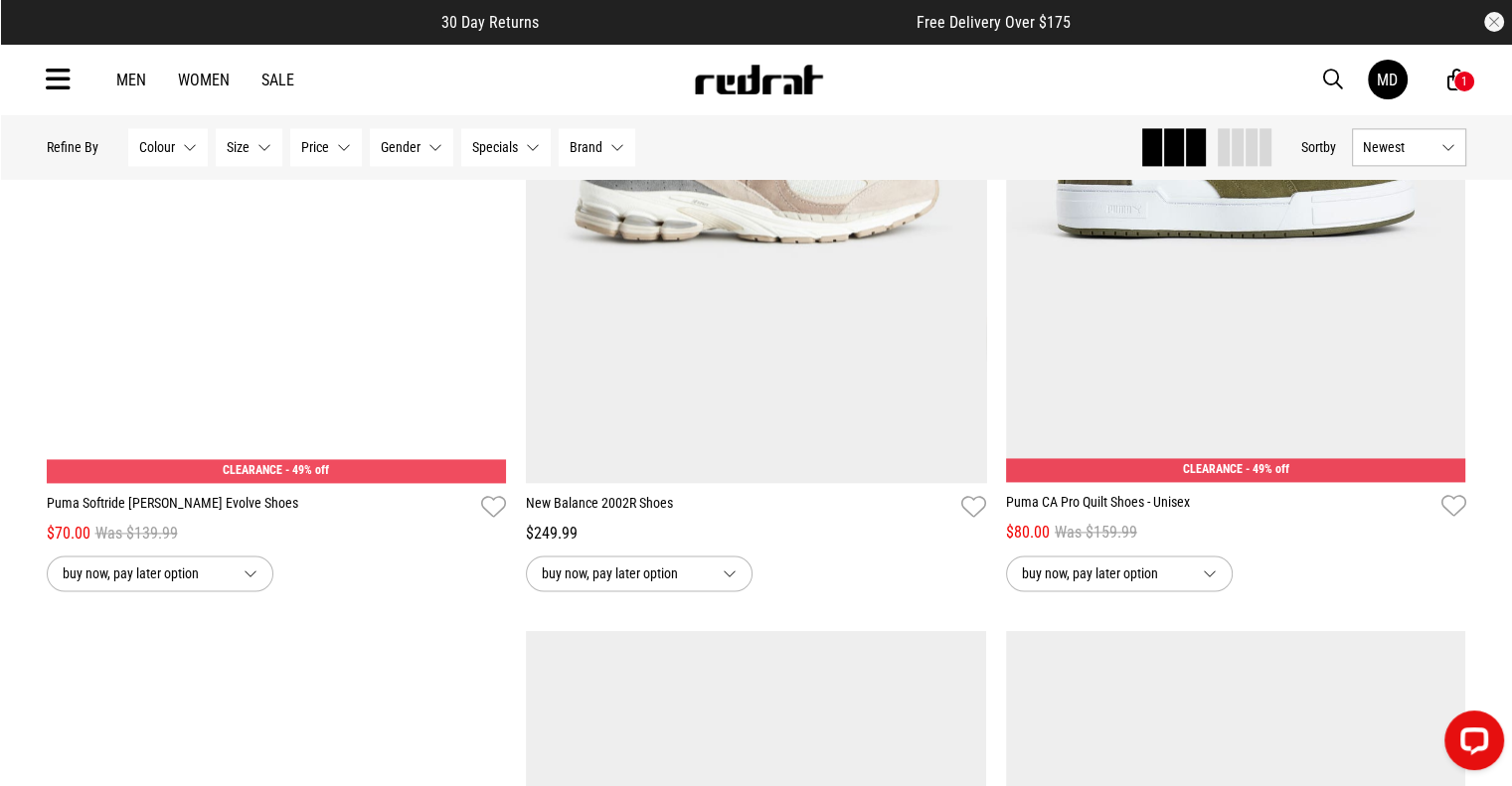 scroll, scrollTop: 33473, scrollLeft: 0, axis: vertical 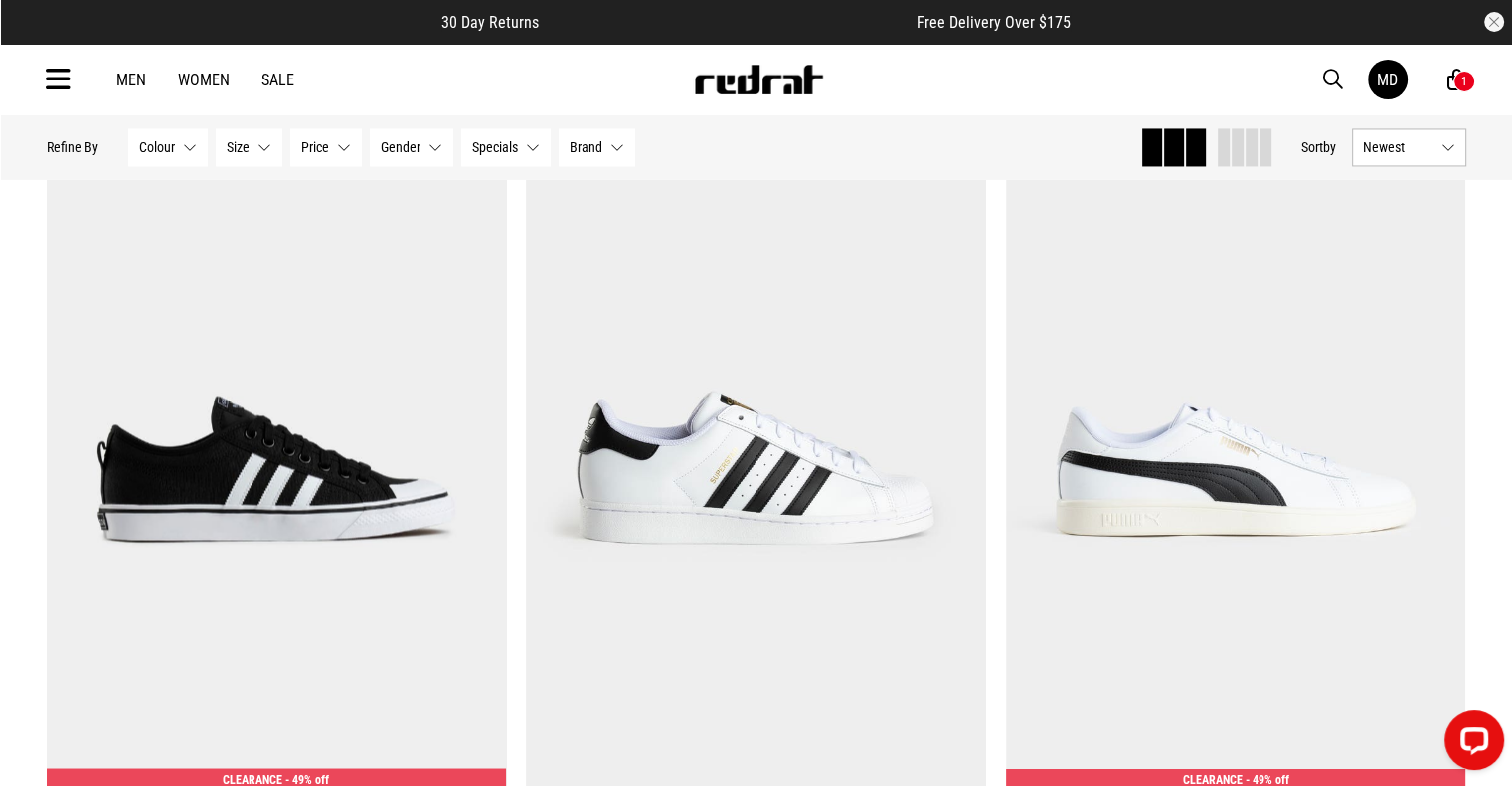 click on "Women" at bounding box center (204, 79) 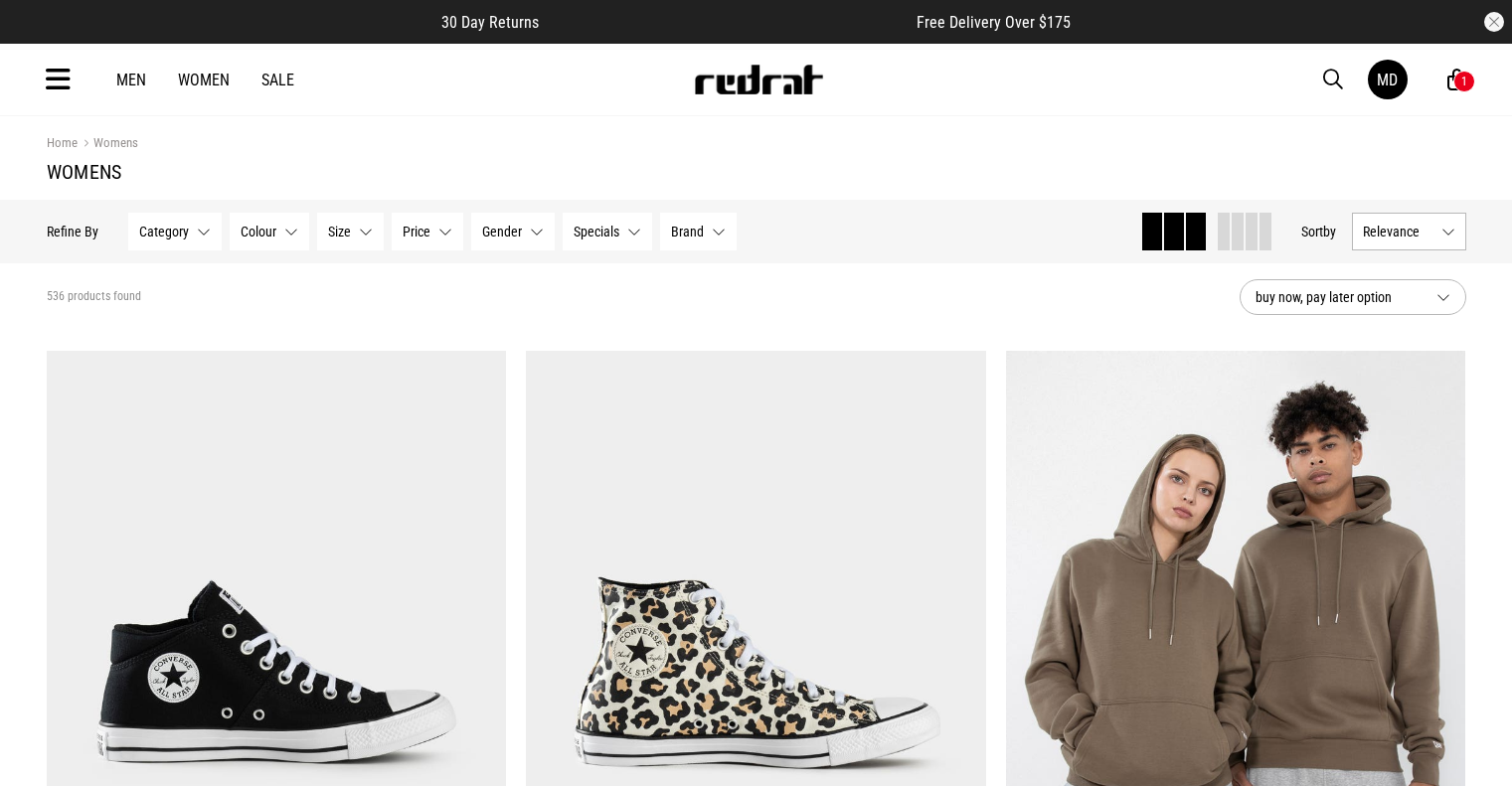 scroll, scrollTop: 0, scrollLeft: 0, axis: both 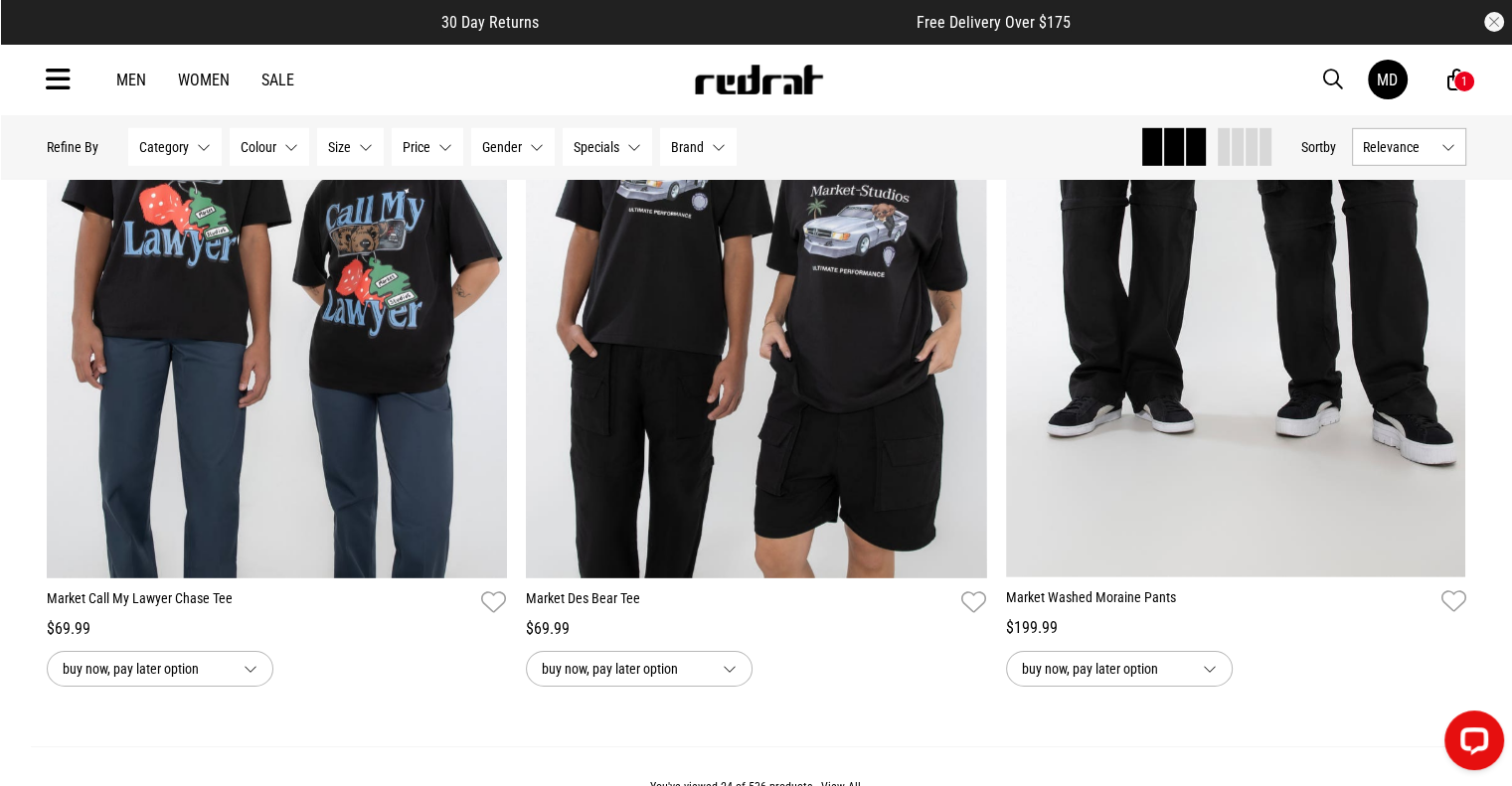 click on "Men   Women   Sale   MD
Hi, [PERSON_NAME]
New       Back         Footwear       Back         Mens       Back         Womens       Back         Youth & Kids       Back         Jewellery       Back         Headwear       Back         Accessories       Back         Deals       Back         Sale   UP TO 60% OFF
Shop by Brand
adidas
Converse
New Era
See all brands     Gift Cards   Find a Store   Delivery   Returns & Exchanges   FAQ   Contact Us
Payment Options Only at Red Rat
Let's keep in touch
Back
MD         1" at bounding box center (756, 79) 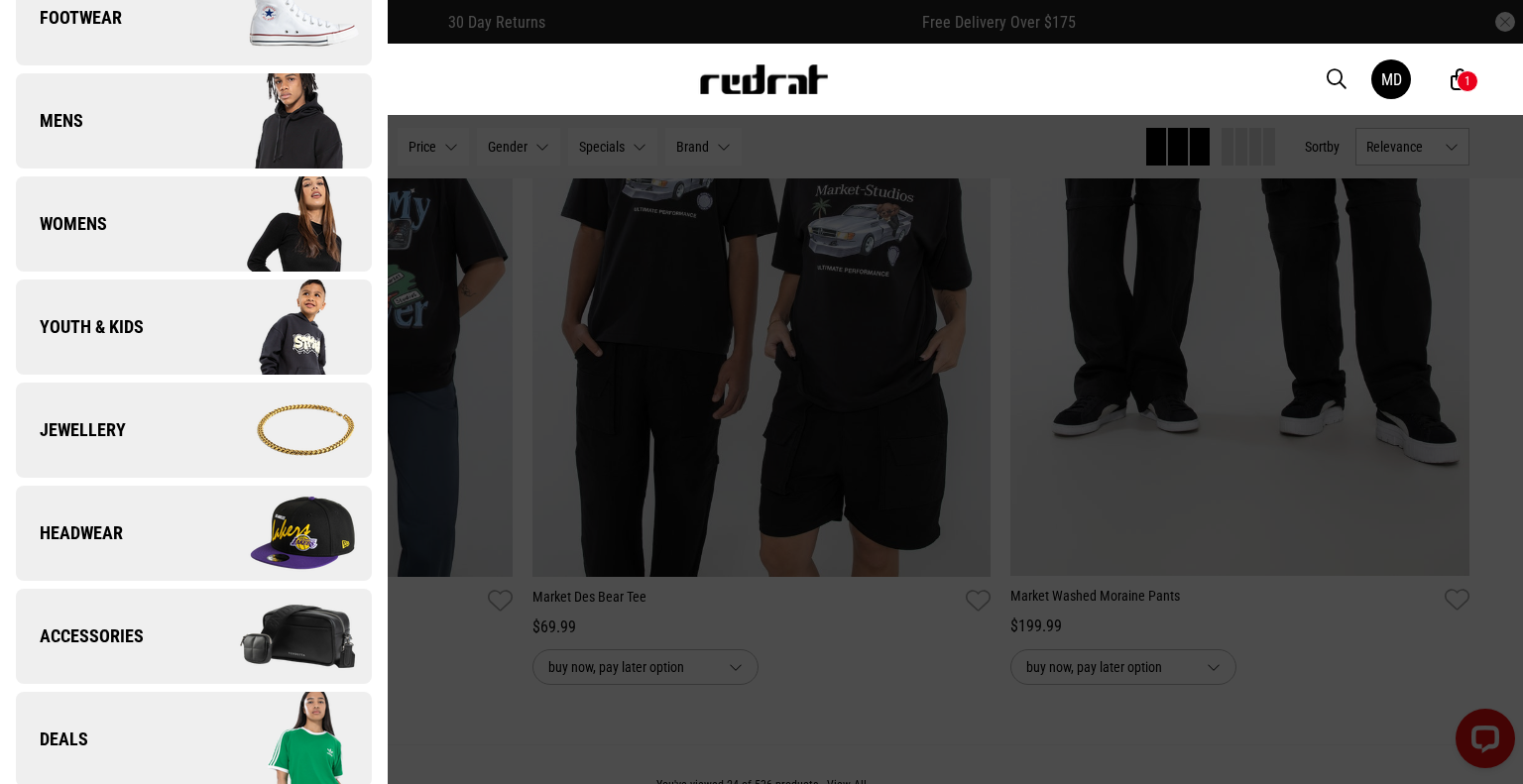 scroll, scrollTop: 99, scrollLeft: 0, axis: vertical 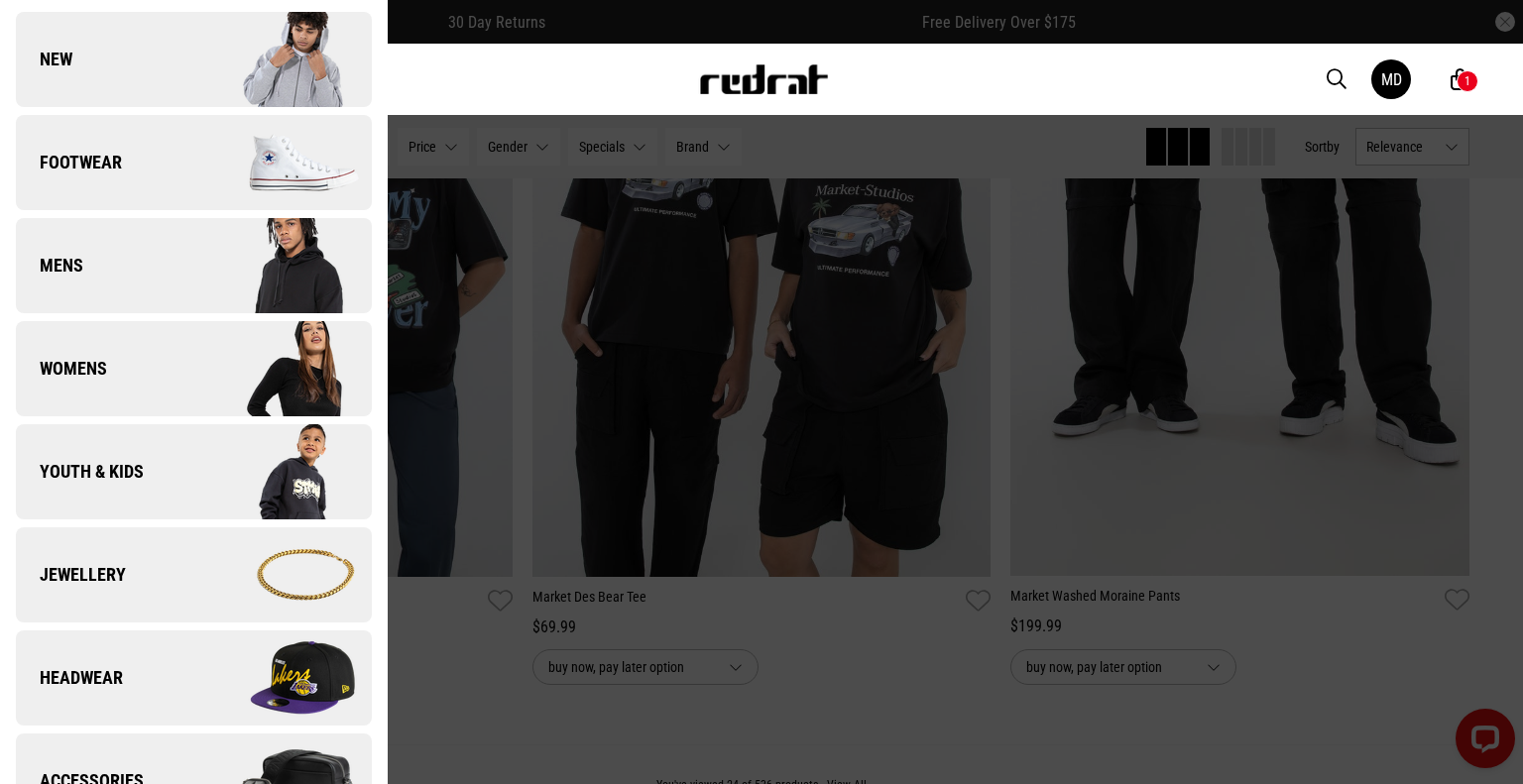 click on "Footwear" at bounding box center (68, 163) 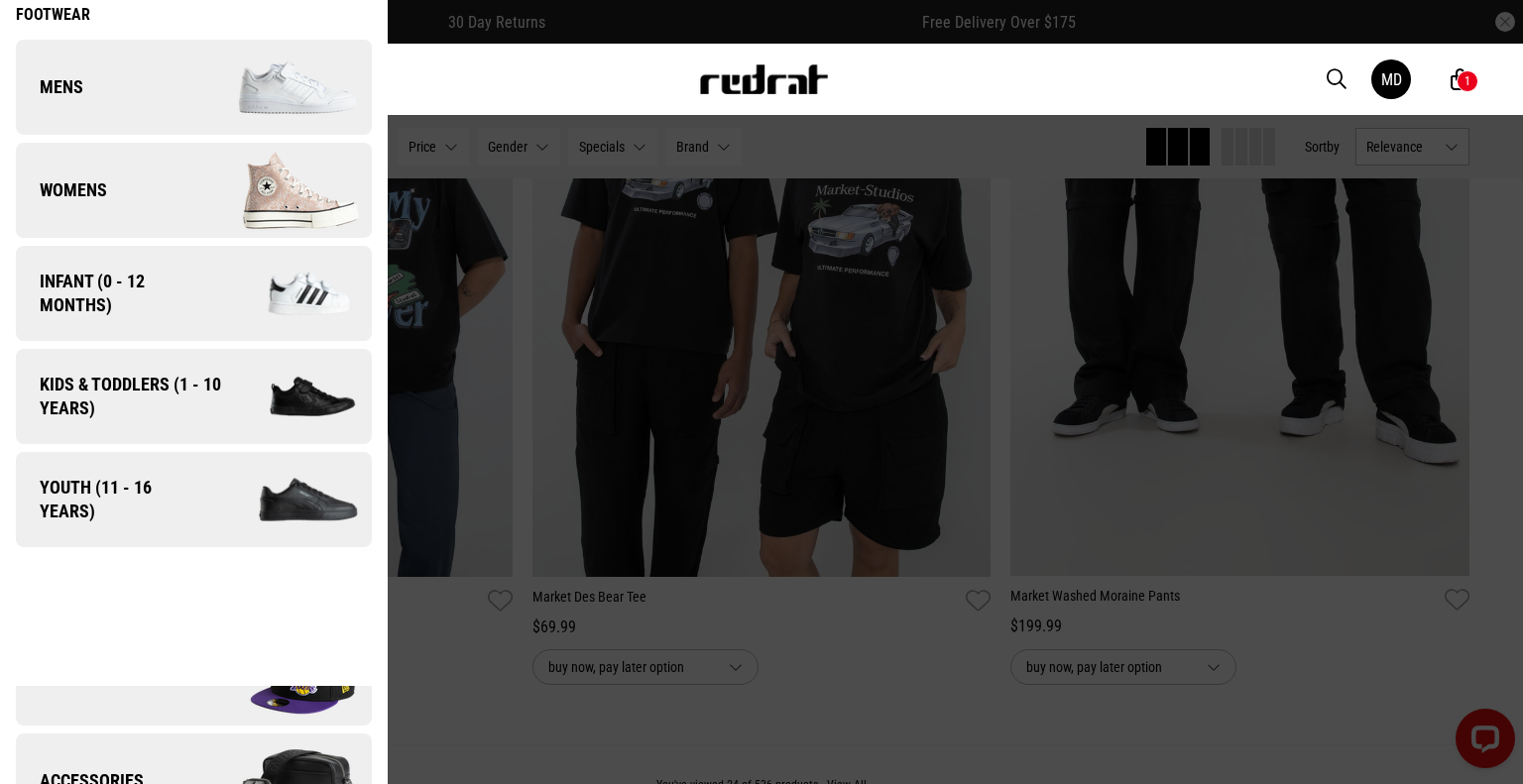 scroll, scrollTop: 0, scrollLeft: 0, axis: both 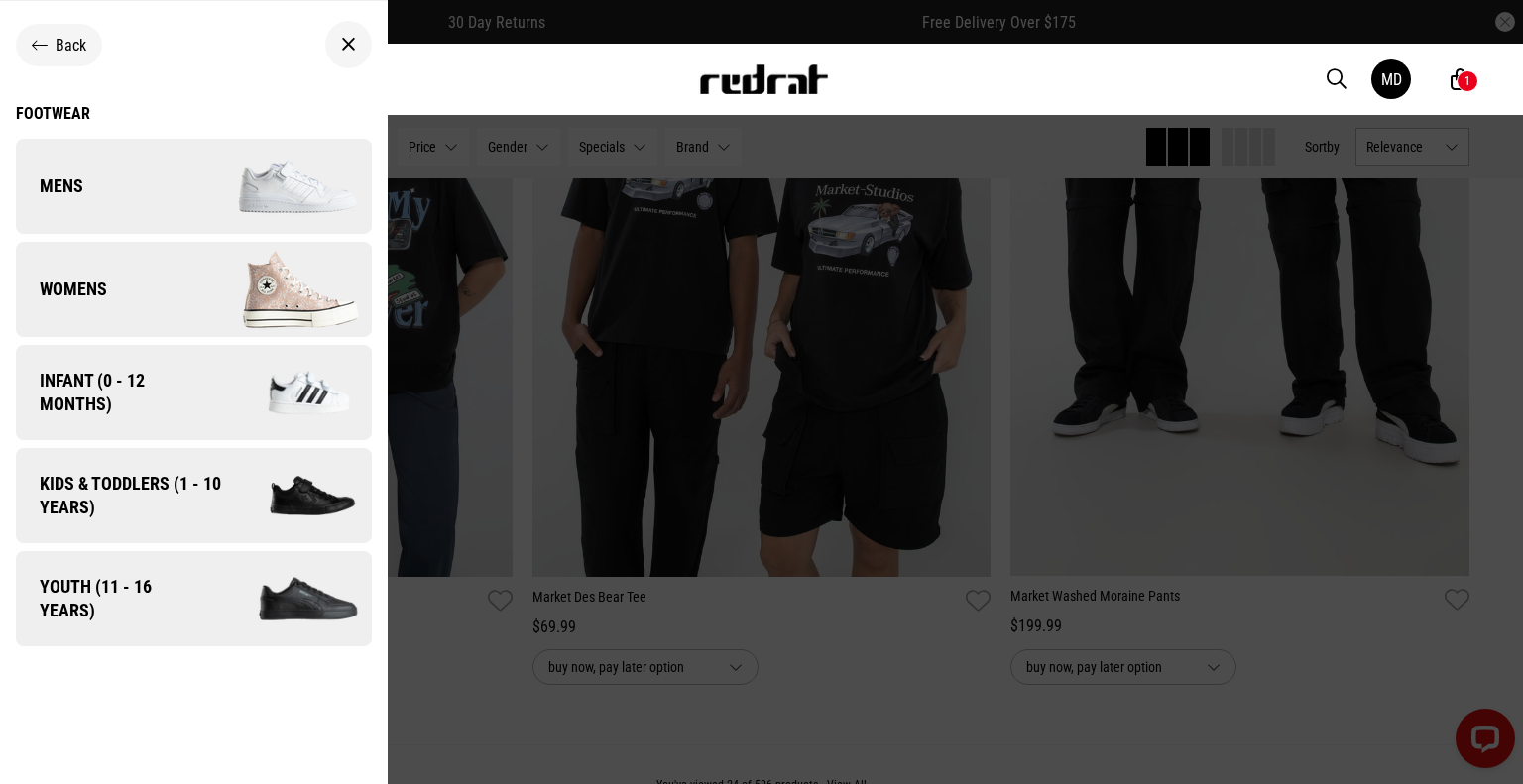 click on "Womens" at bounding box center (193, 289) 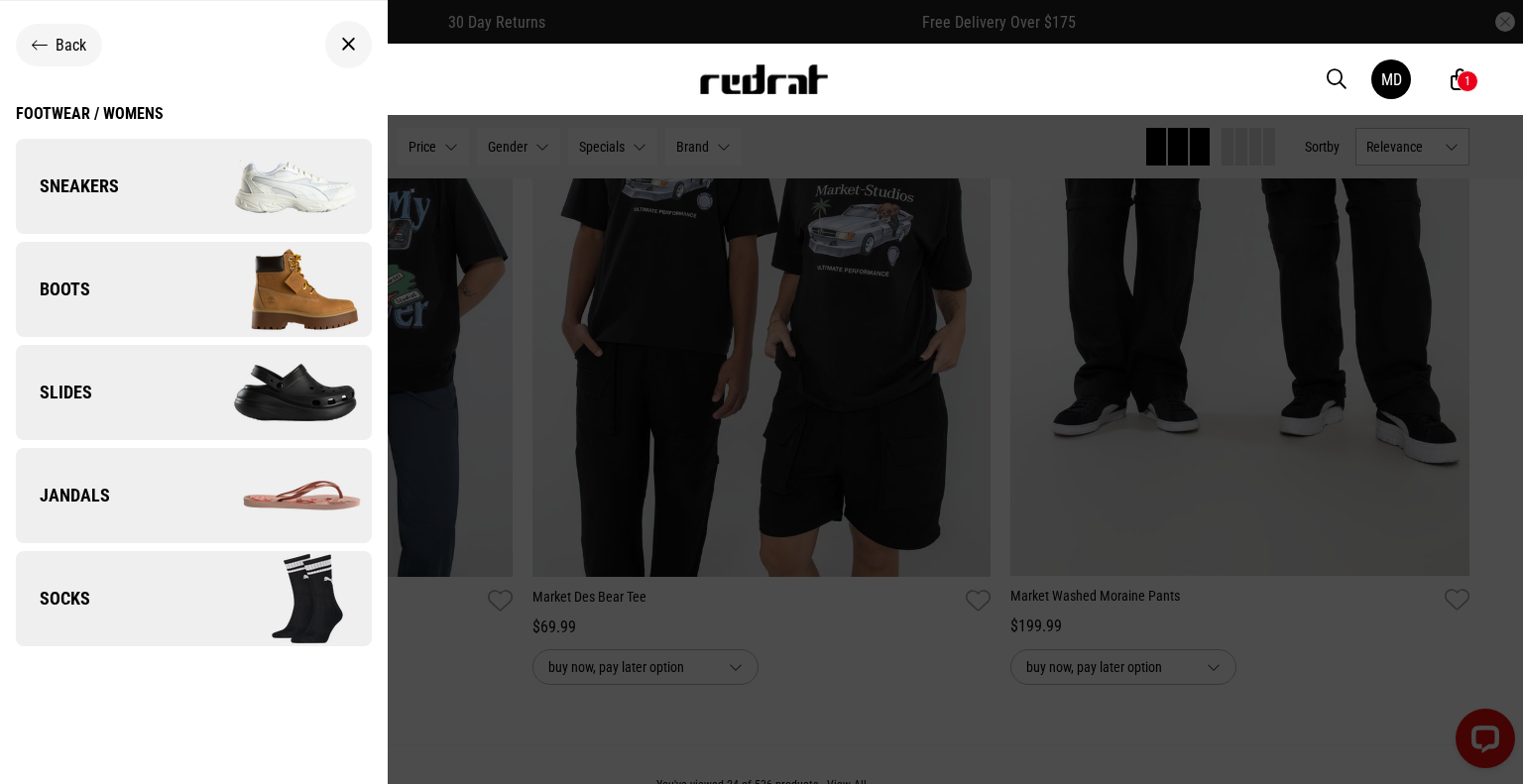 click at bounding box center [282, 186] 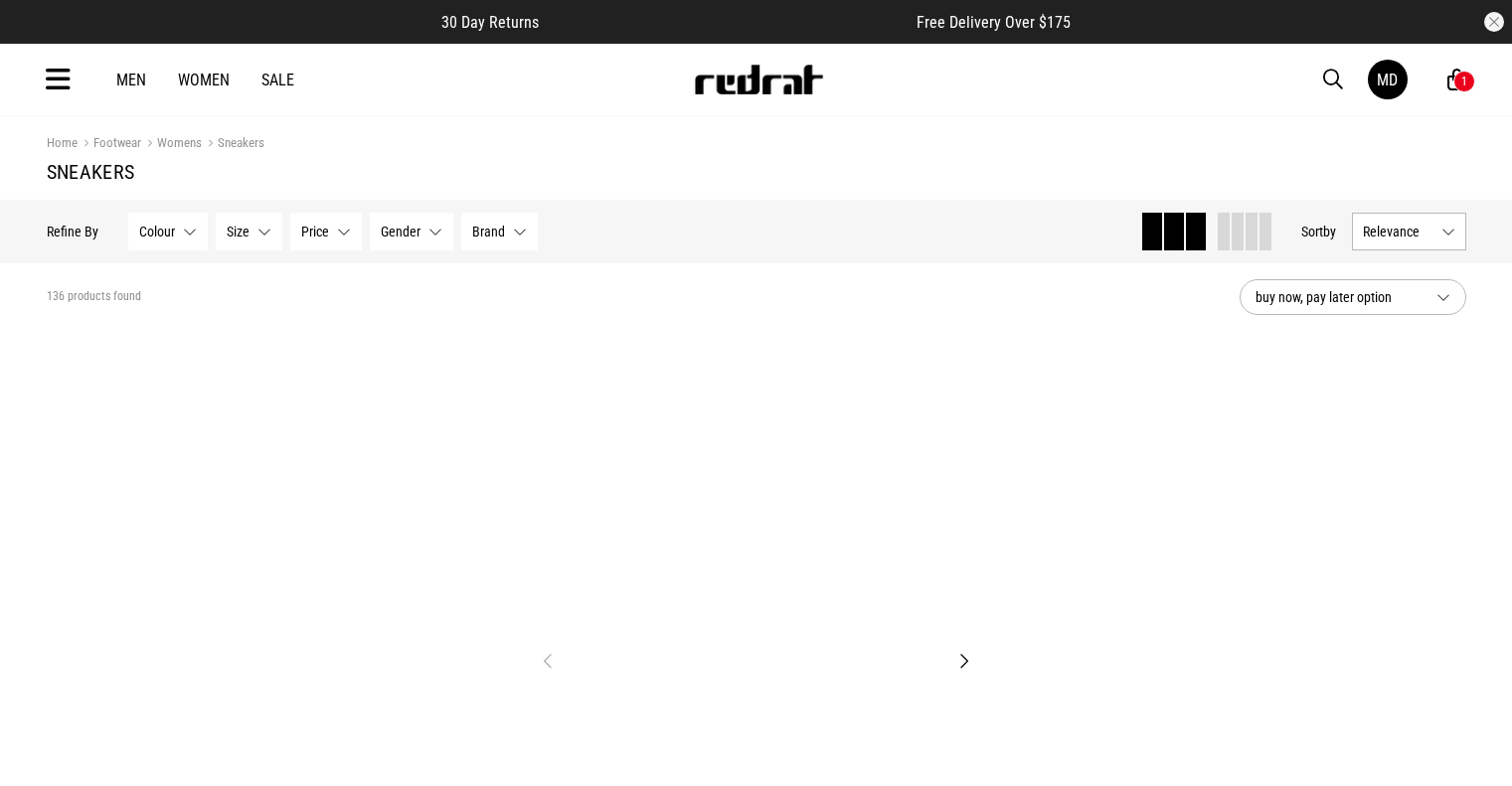 scroll, scrollTop: 0, scrollLeft: 0, axis: both 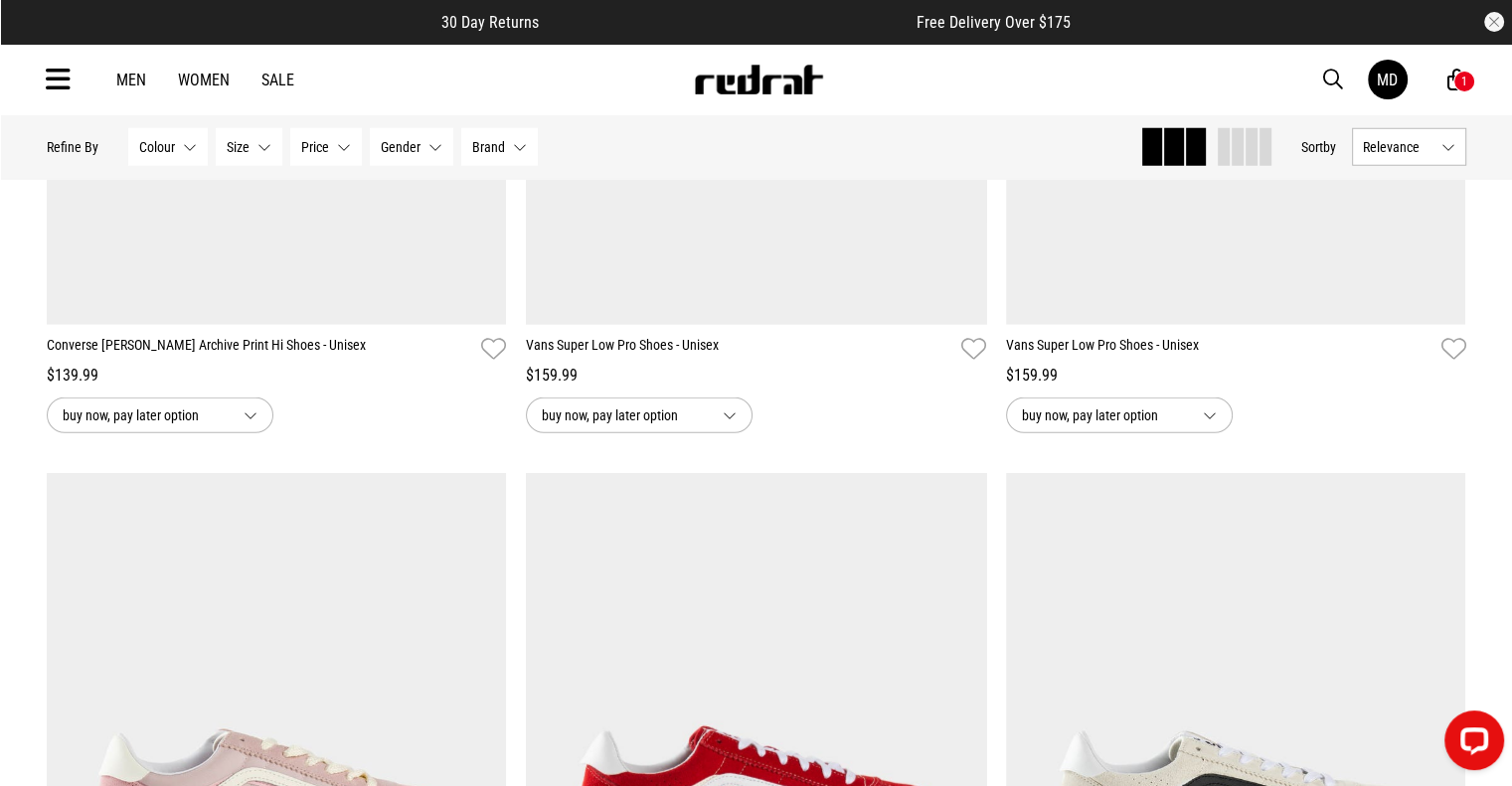 click on "1" at bounding box center [1464, 81] 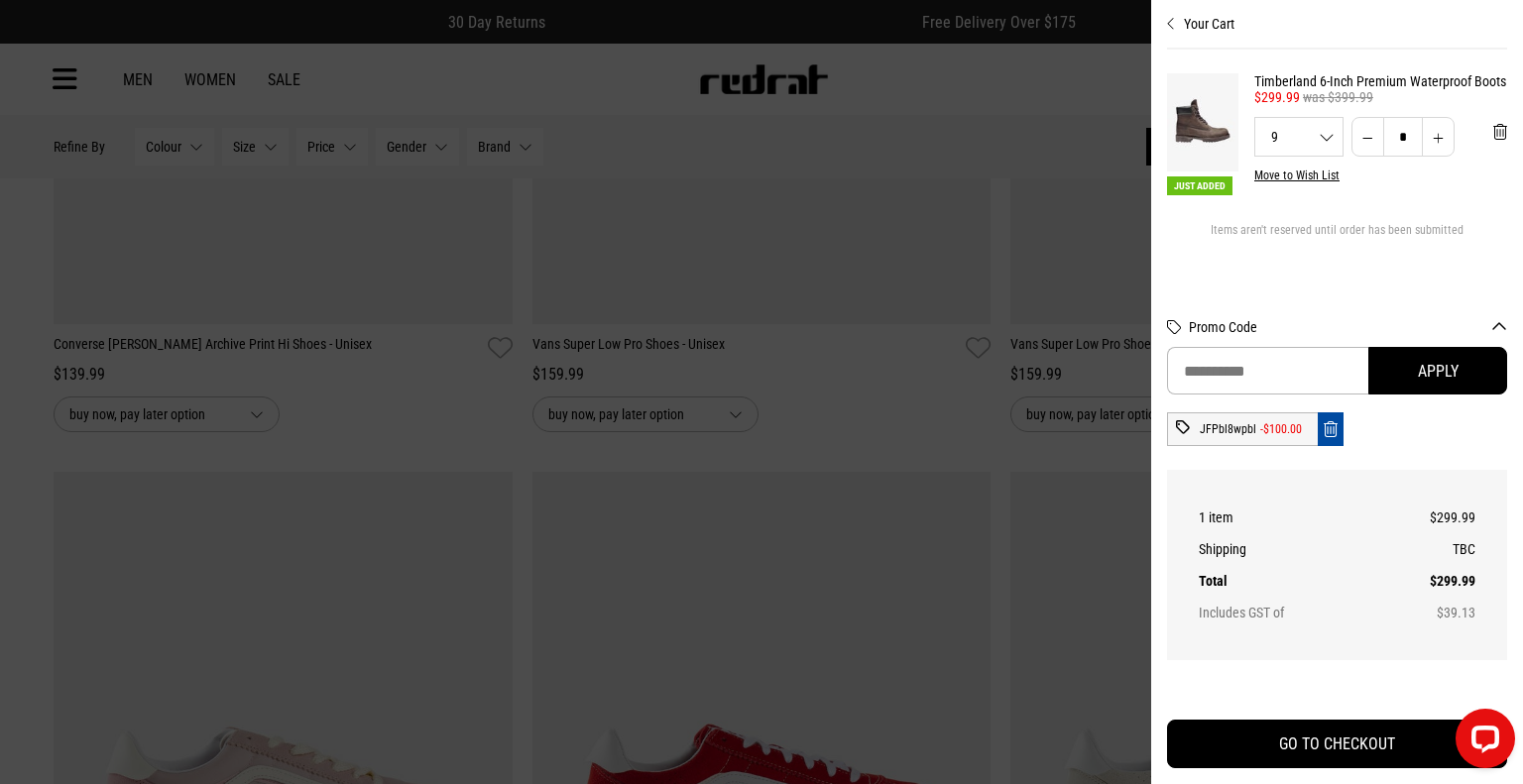 drag, startPoint x: 106, startPoint y: 101, endPoint x: 119, endPoint y: 97, distance: 13.601471 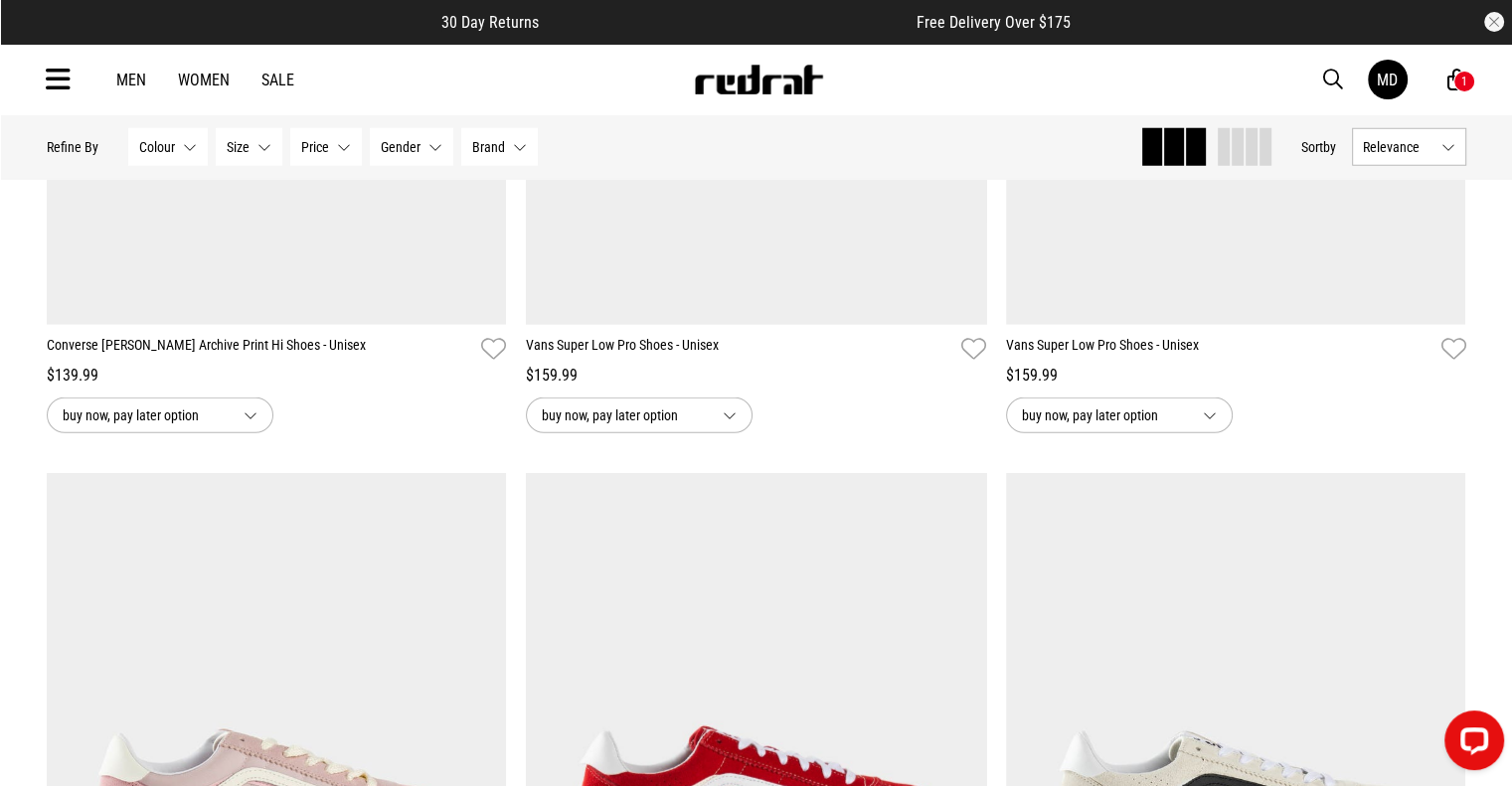 click on "Men   Women   Sale   MD
Hi, Matthew
New       Back         Footwear       Back         Mens       Back         Womens       Back         Youth & Kids       Back         Jewellery       Back         Headwear       Back         Accessories       Back         Deals       Back         Sale   UP TO 60% OFF
Shop by Brand
adidas
Converse
New Era
See all brands     Gift Cards   Find a Store   Delivery   Returns & Exchanges   FAQ   Contact Us
Payment Options Only at Red Rat
Let's keep in touch
Back
MD         1" at bounding box center [756, 79] 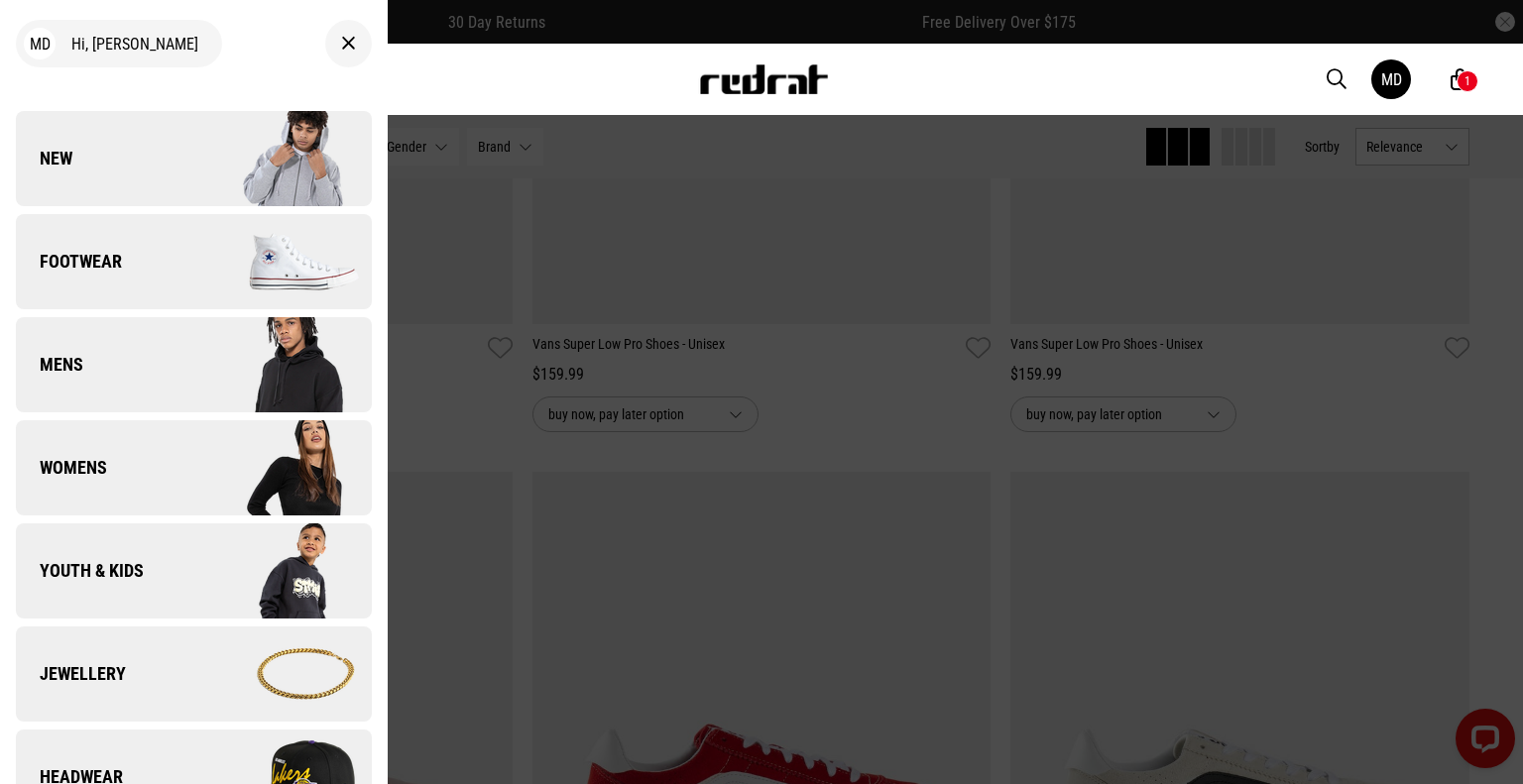 click on "Mens" at bounding box center (193, 365) 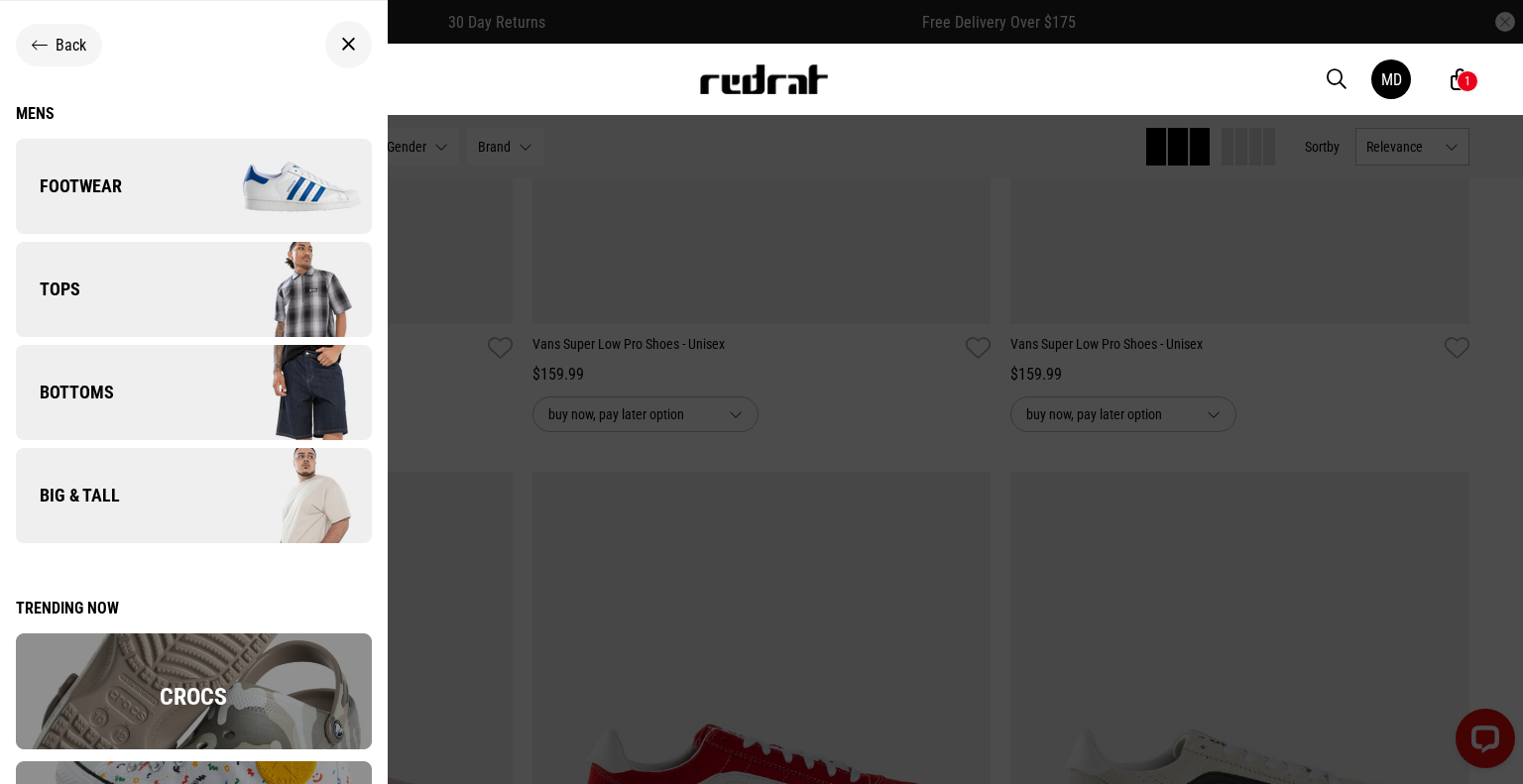 click at bounding box center [282, 289] 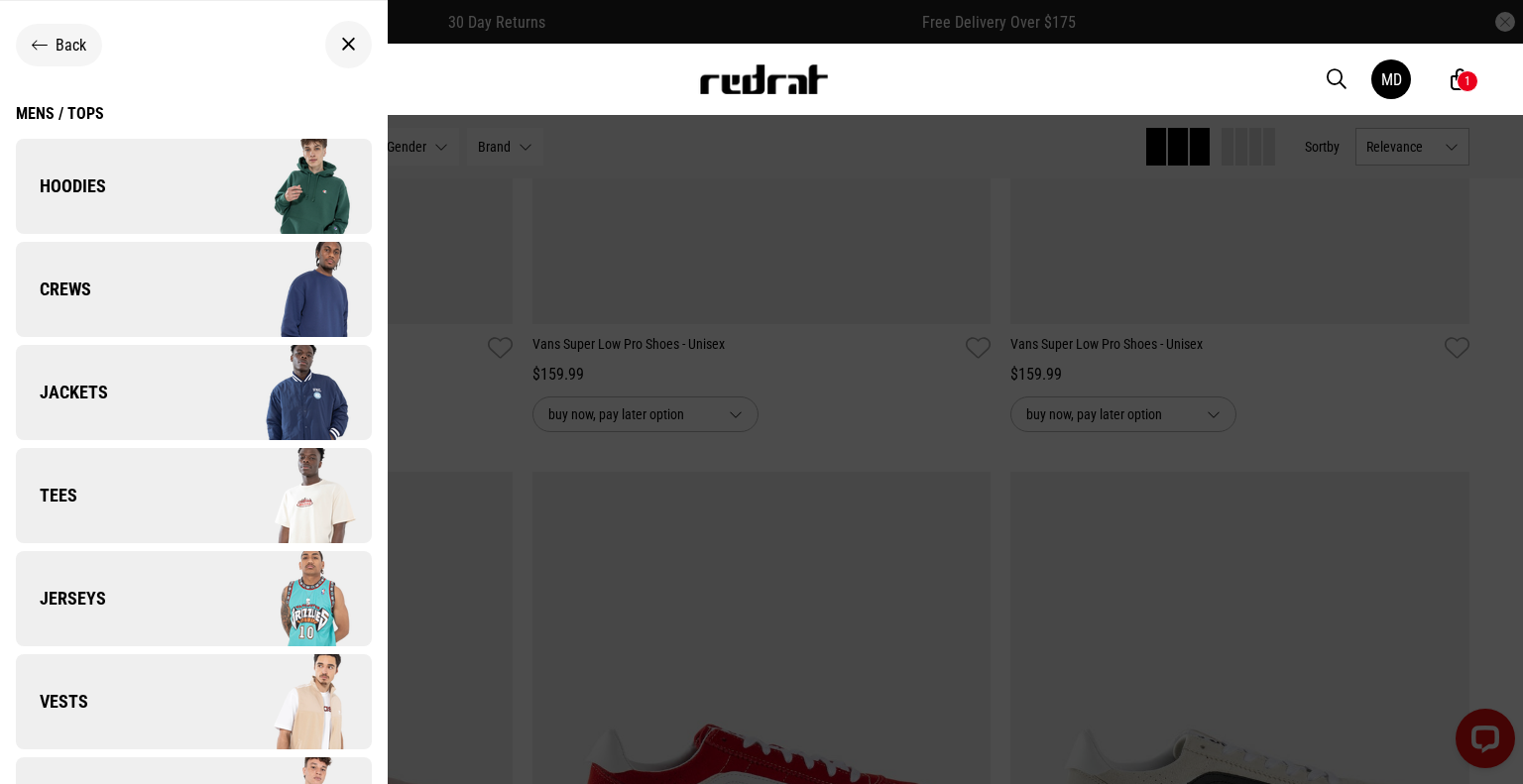 scroll, scrollTop: 0, scrollLeft: 0, axis: both 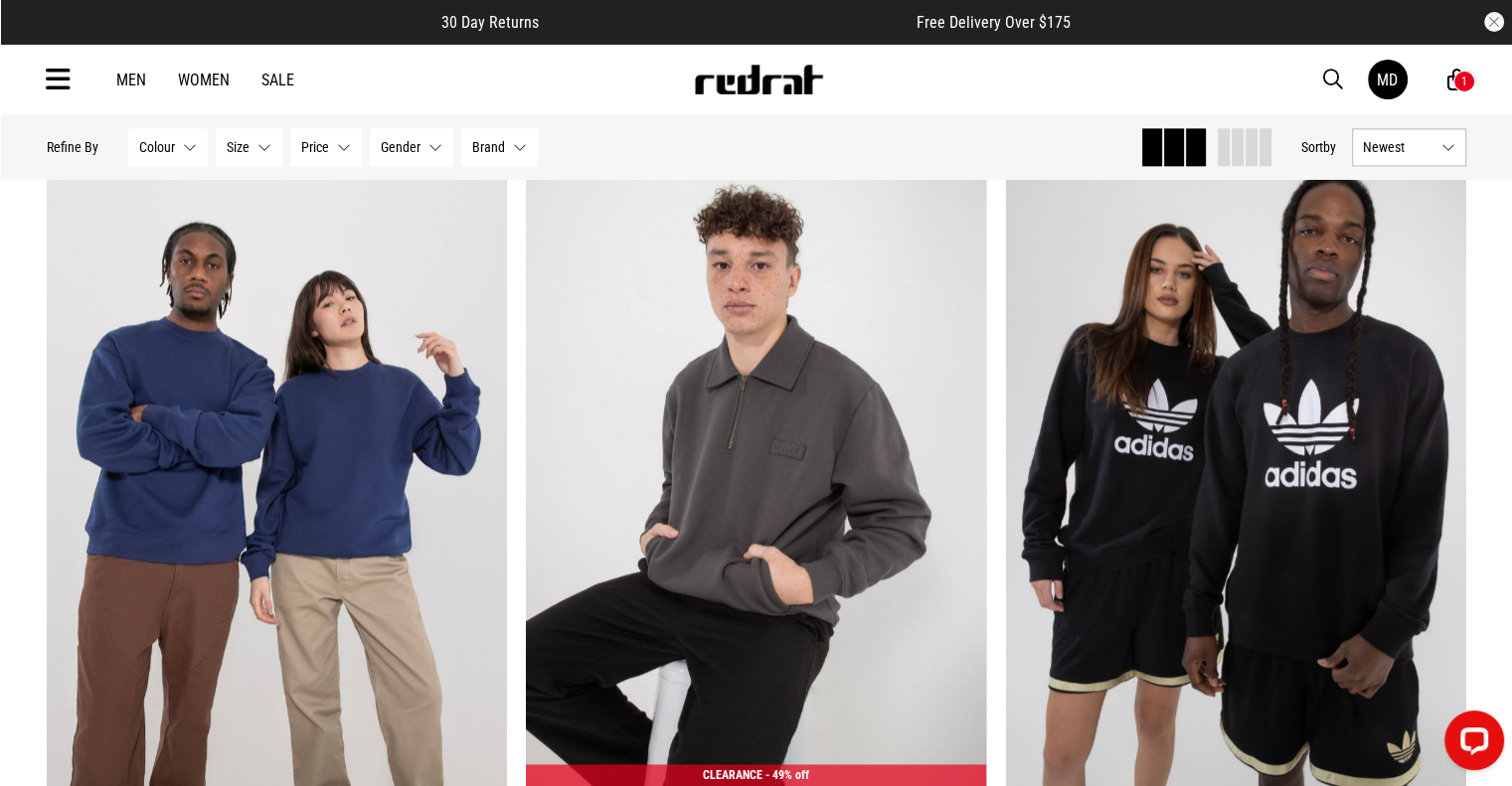 click at bounding box center (1456, 79) 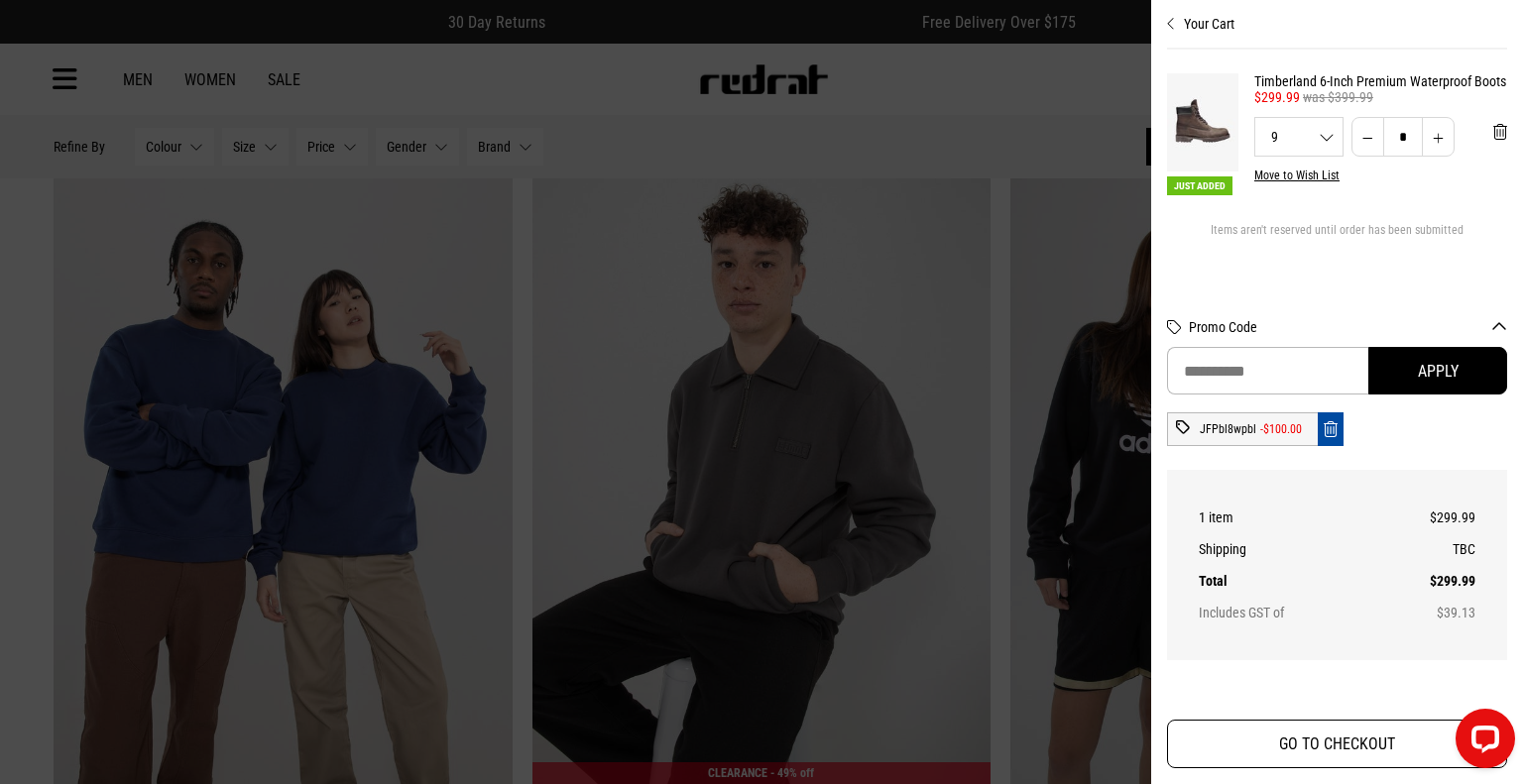 click on "GO TO CHECKOUT" at bounding box center (1337, 743) 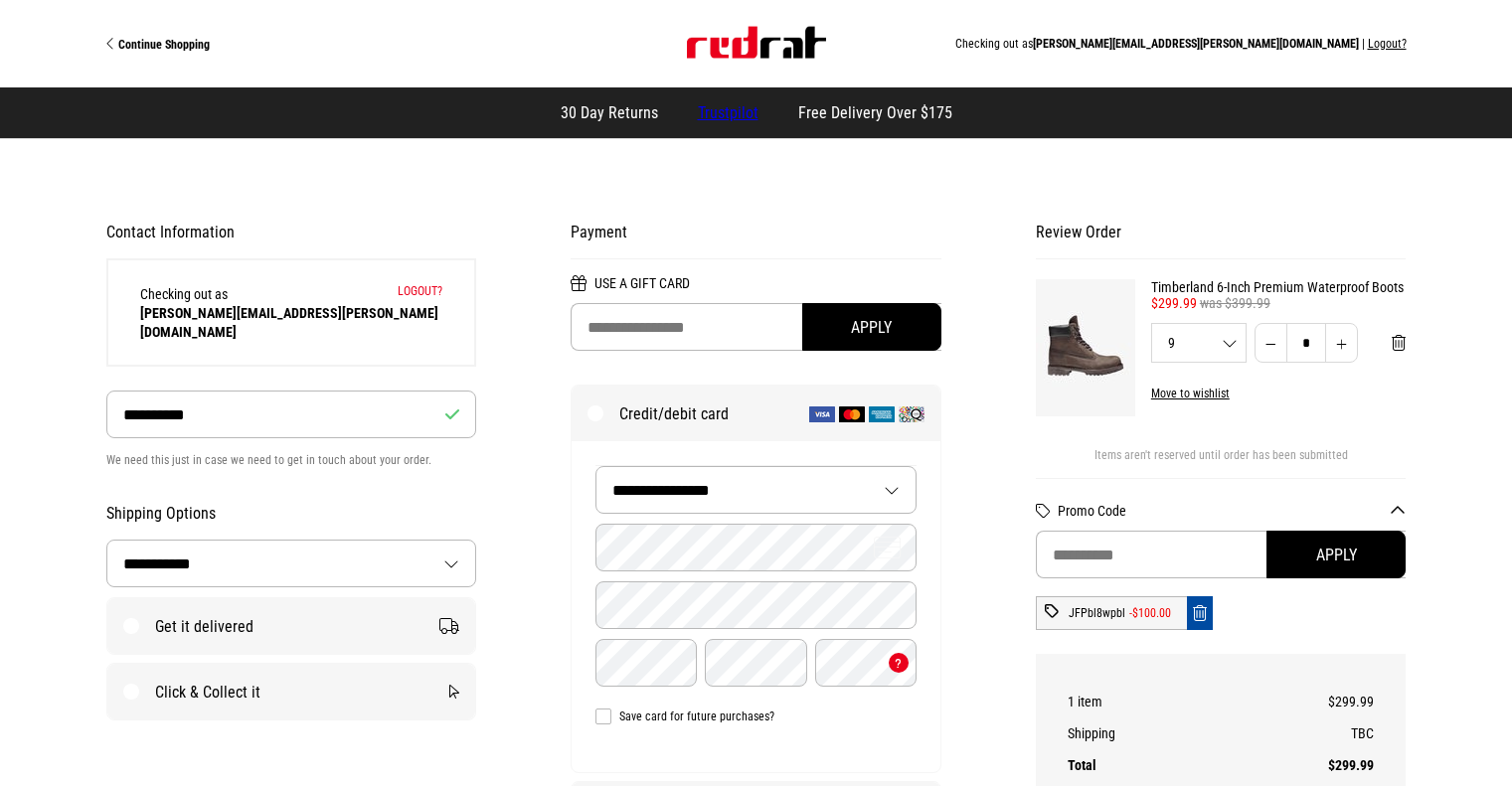 select on "**********" 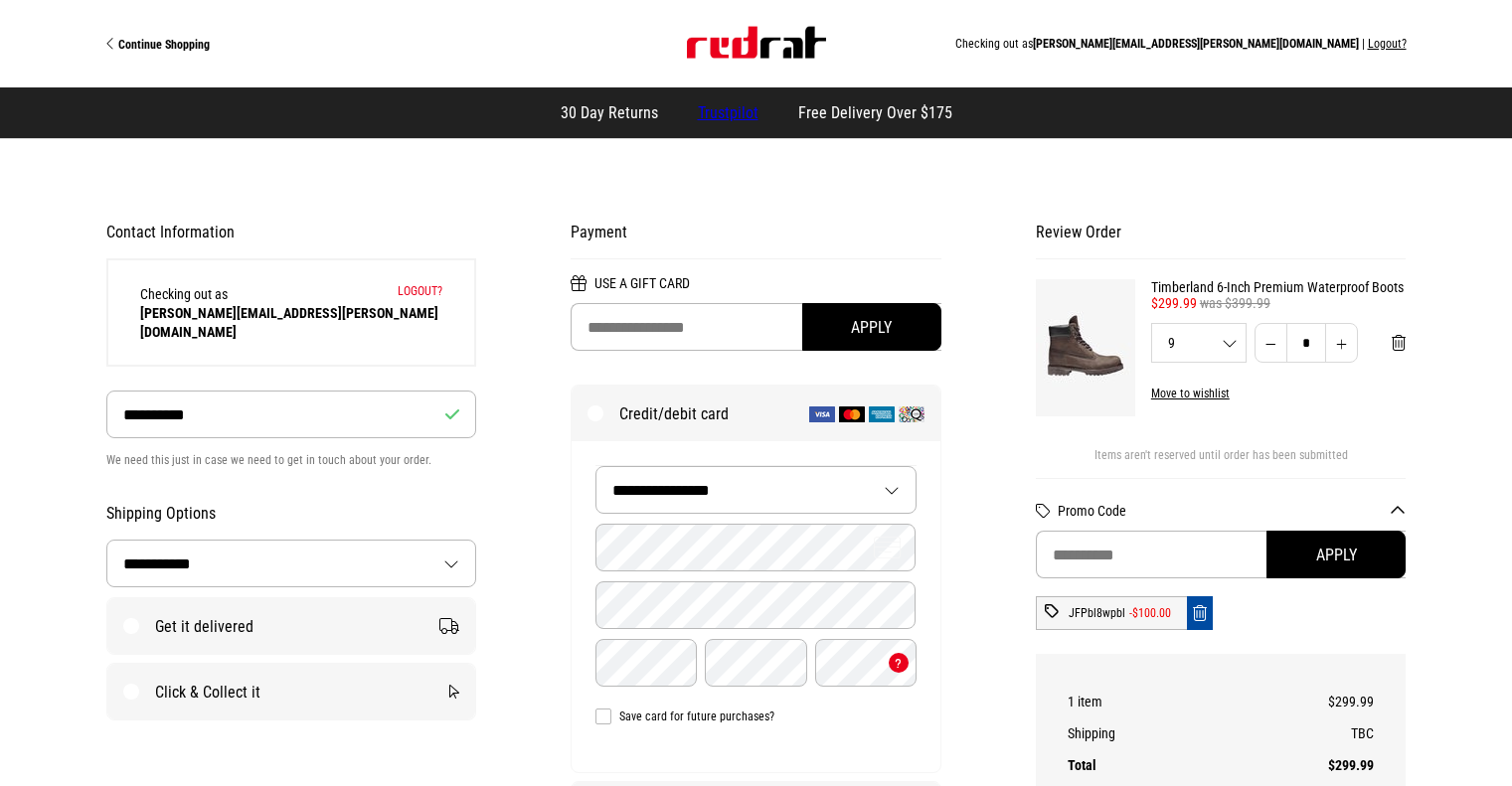 scroll, scrollTop: 0, scrollLeft: 0, axis: both 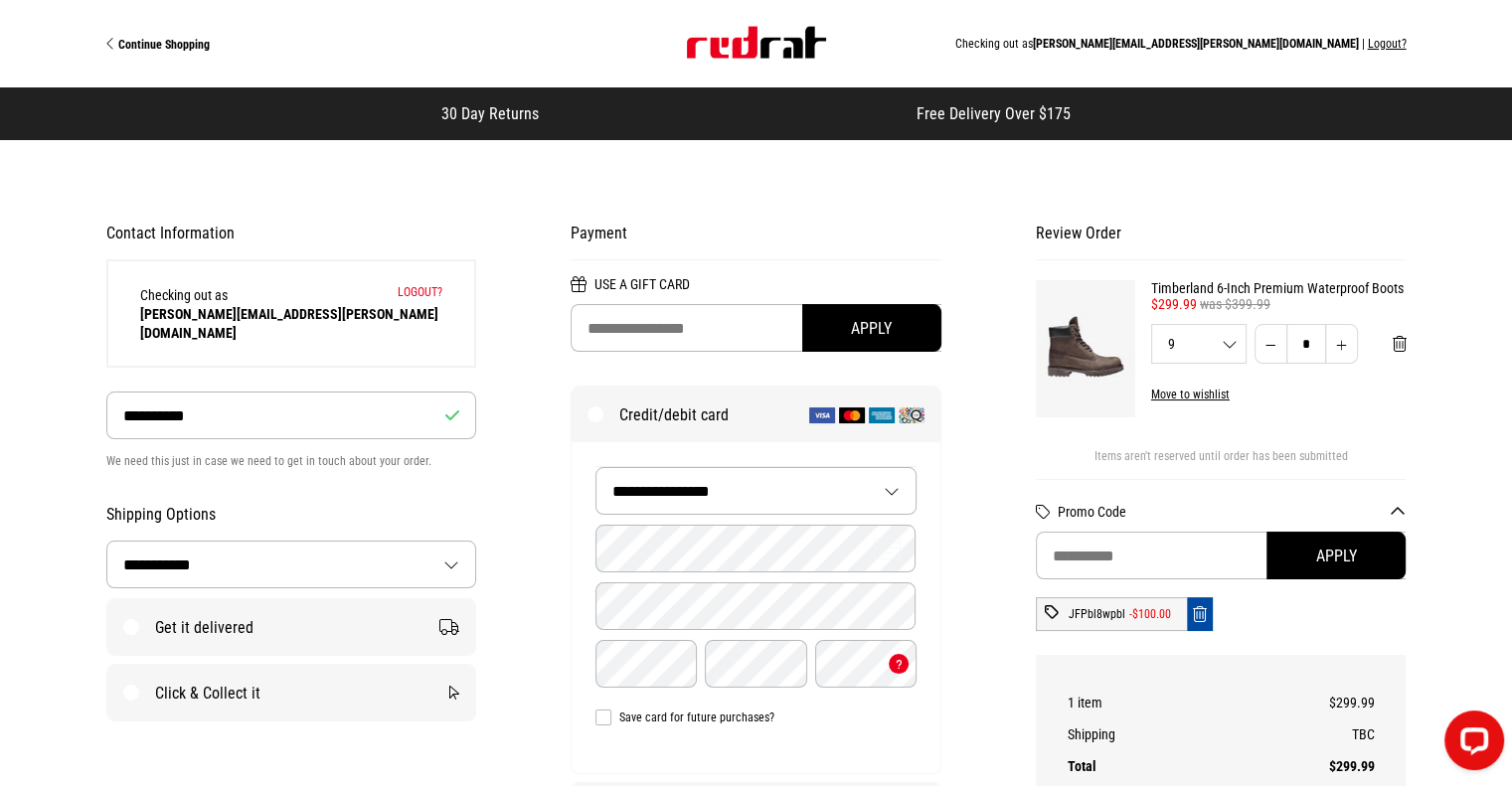 click on "Get it delivered" at bounding box center [291, 627] 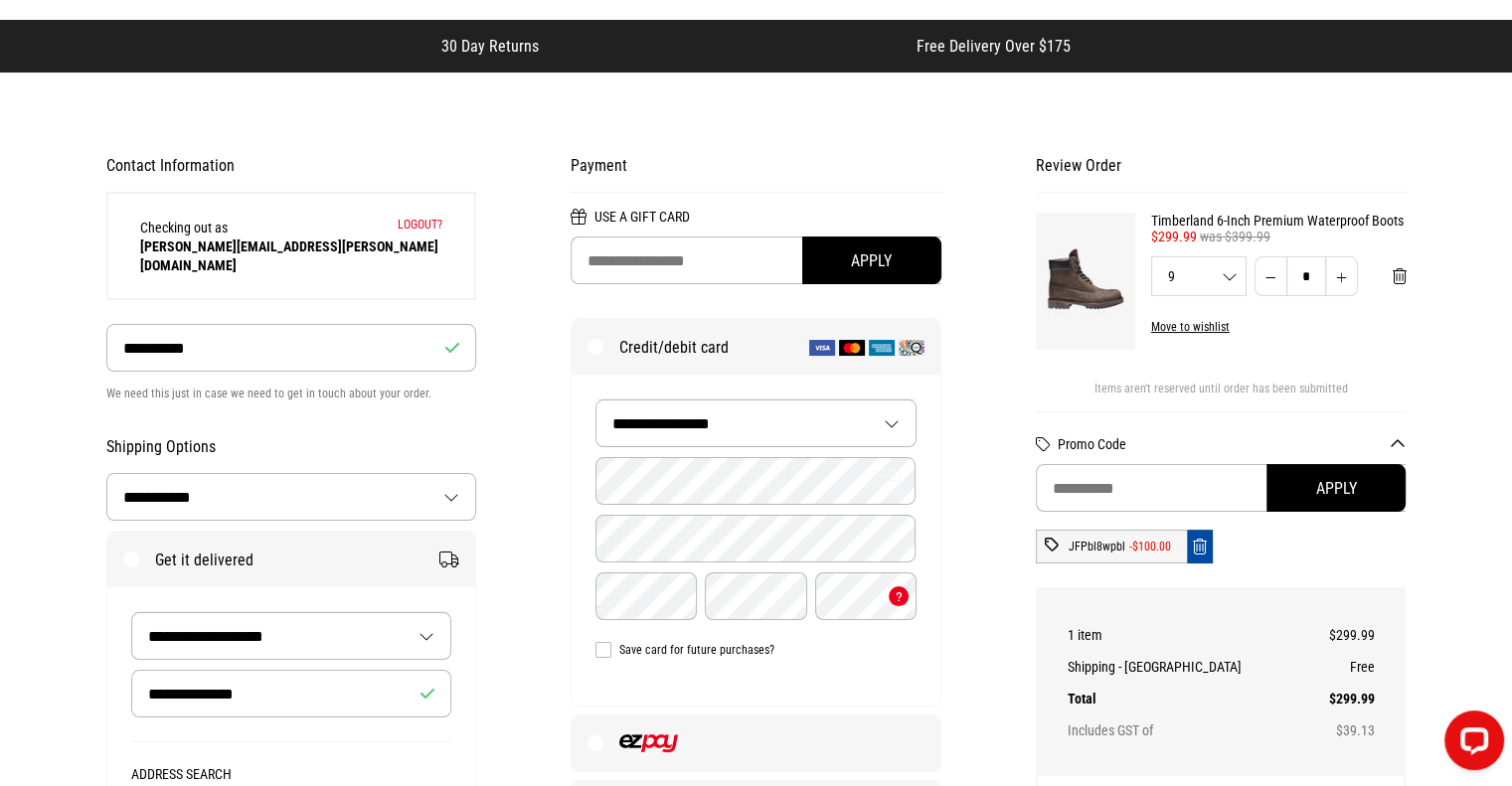 scroll, scrollTop: 199, scrollLeft: 0, axis: vertical 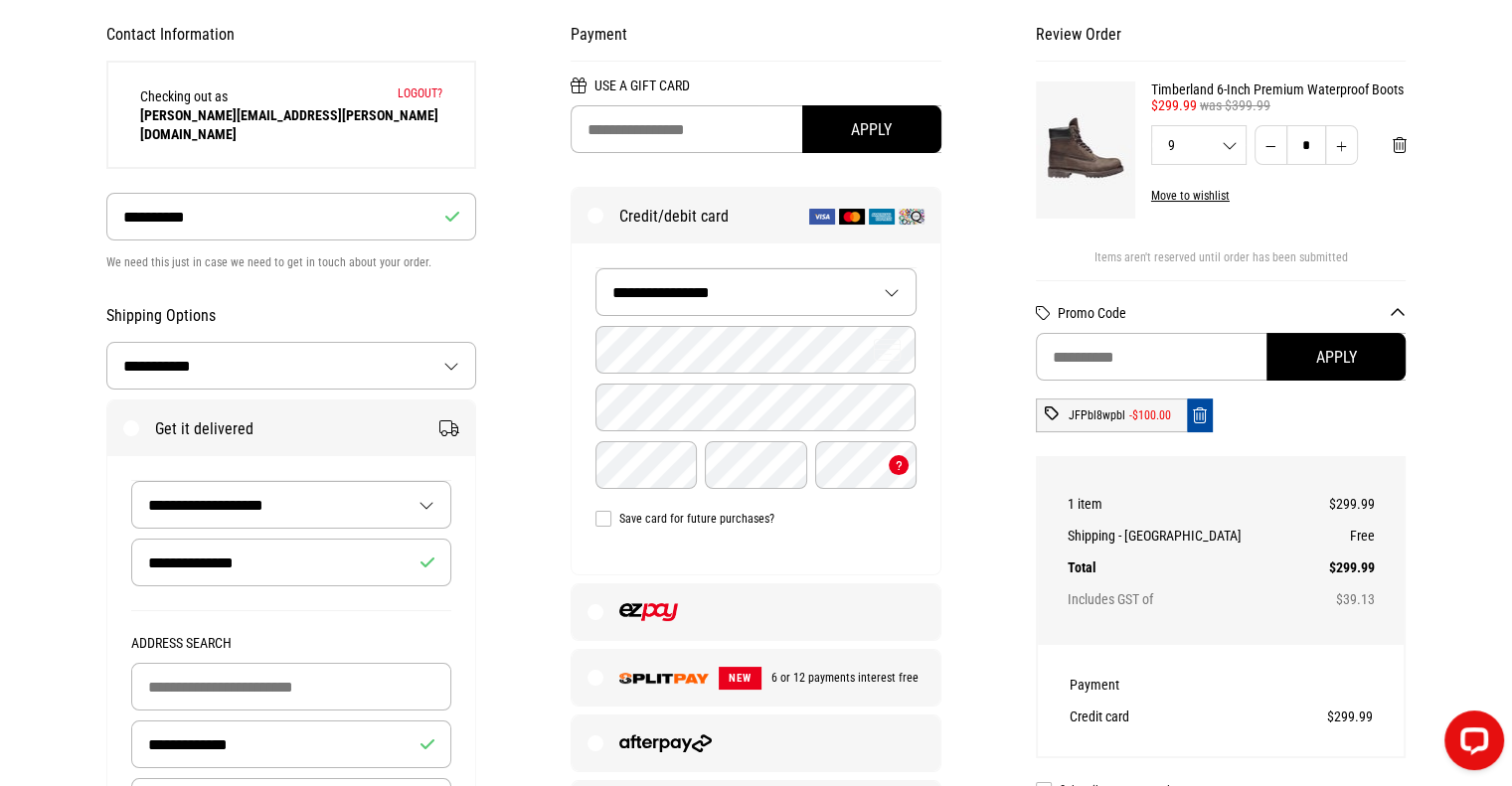 click on "**********" at bounding box center [291, 505] 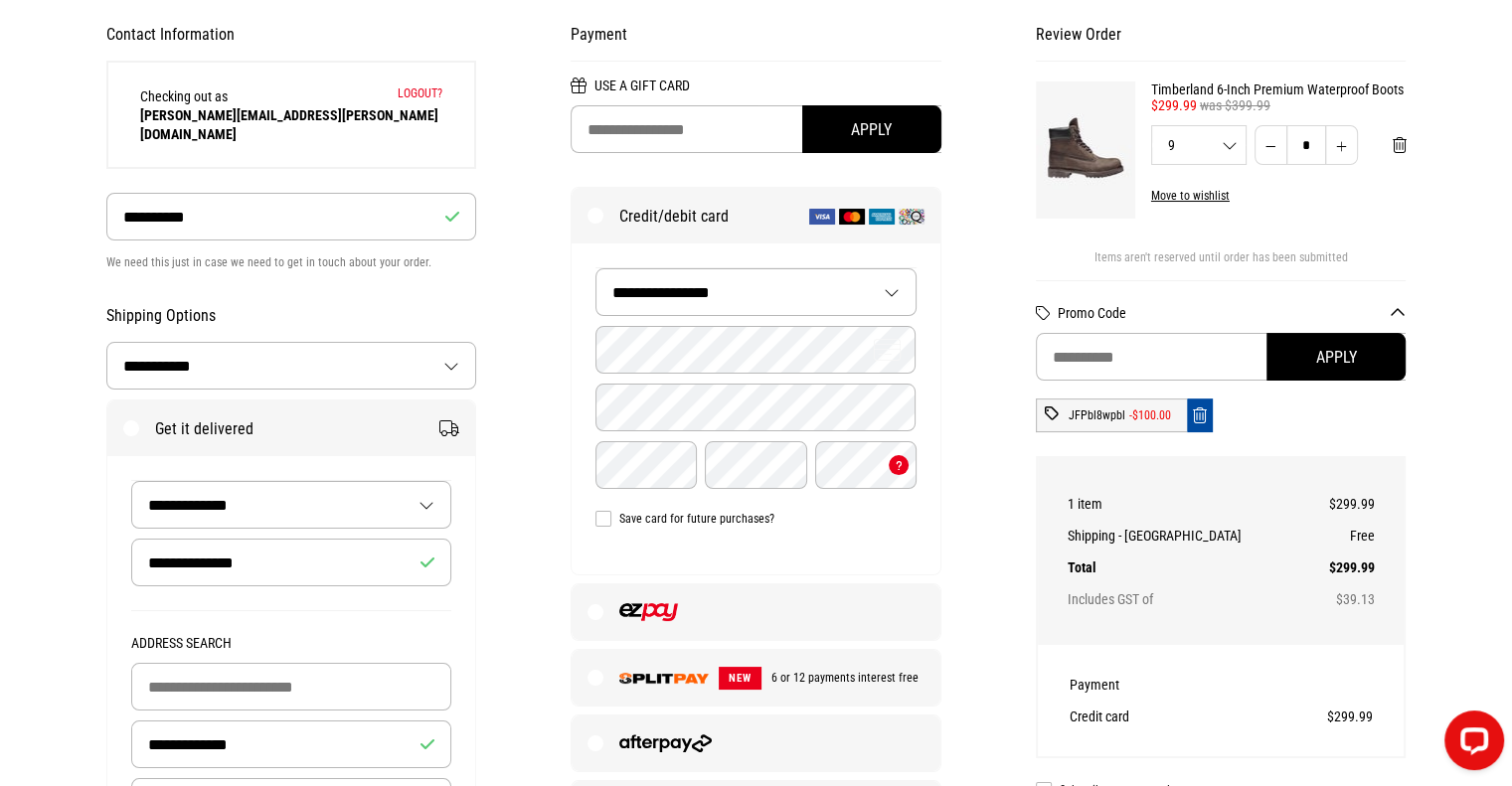click on "**********" at bounding box center (291, 505) 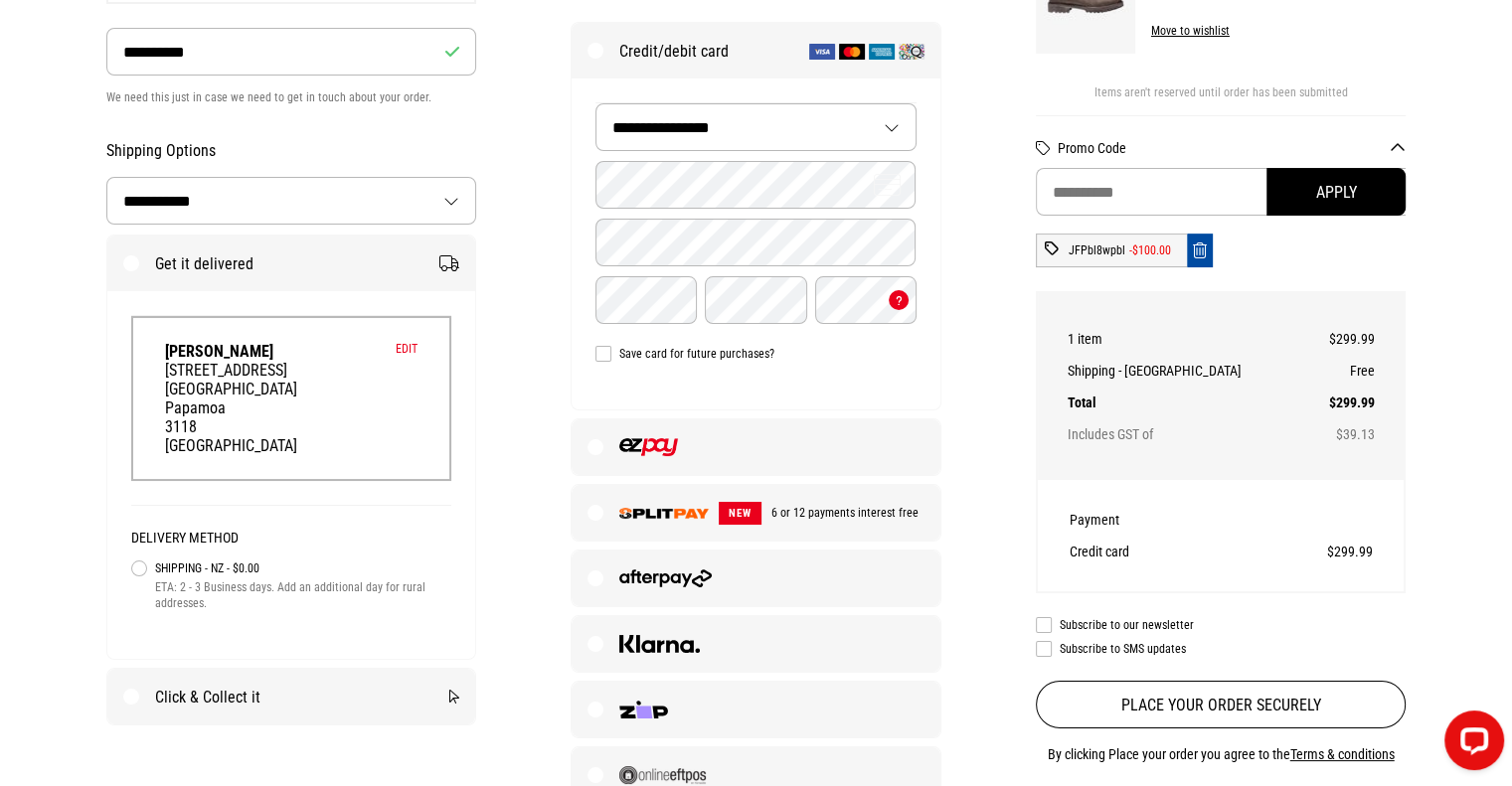 scroll, scrollTop: 397, scrollLeft: 0, axis: vertical 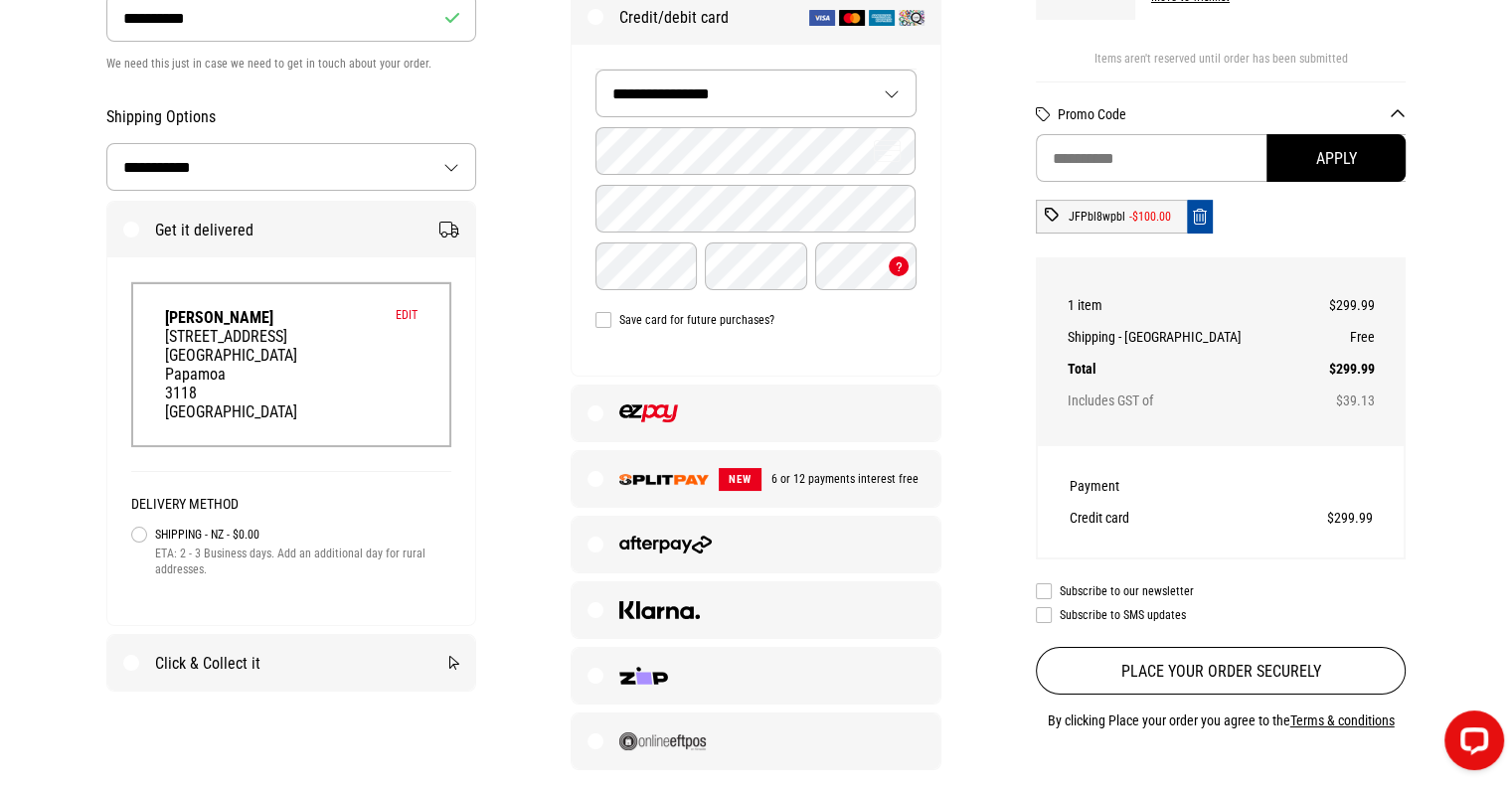 click on "NEW   6 or 12 payments interest free" at bounding box center (756, 479) 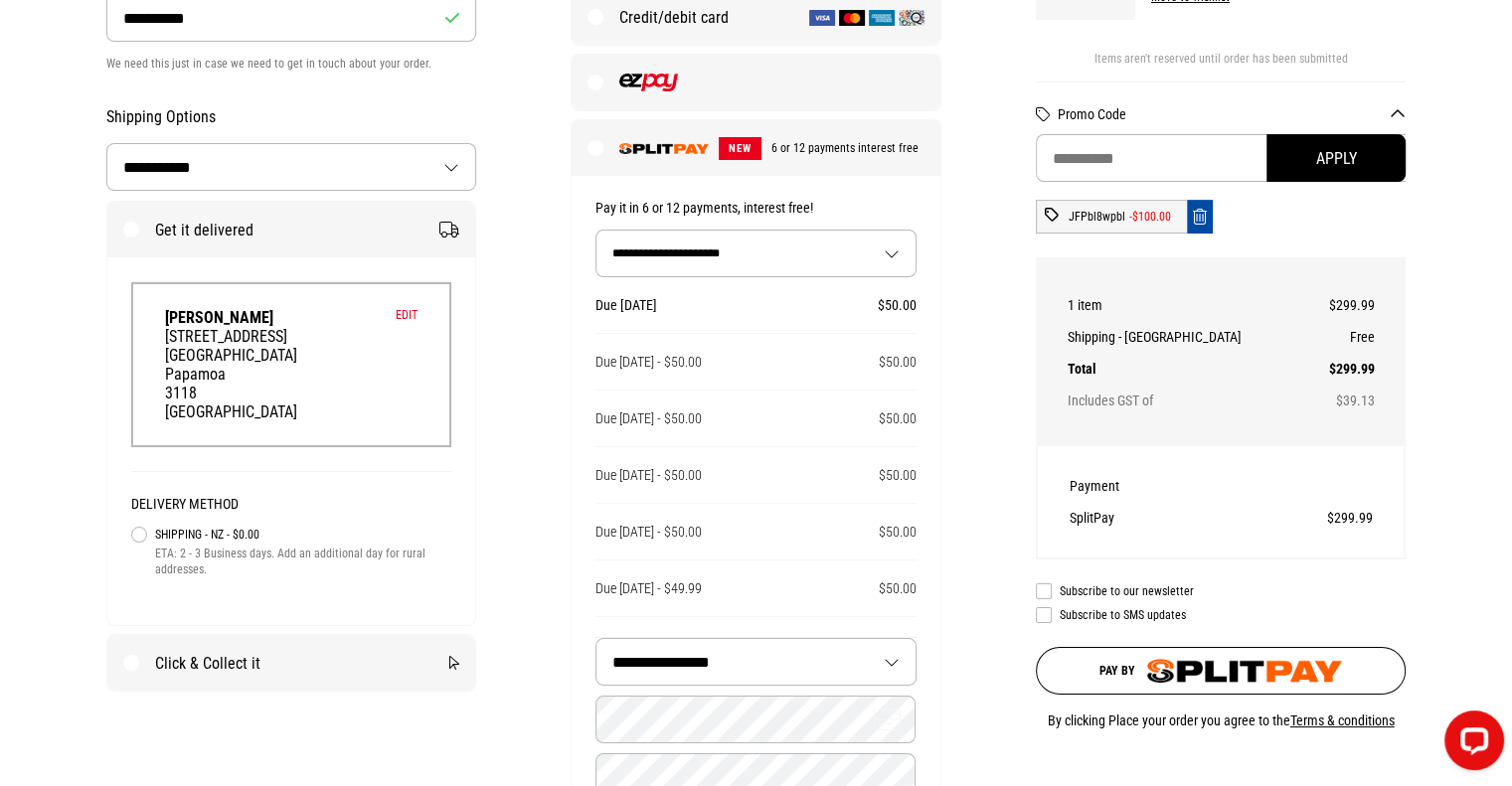 click on "**********" at bounding box center (756, 253) 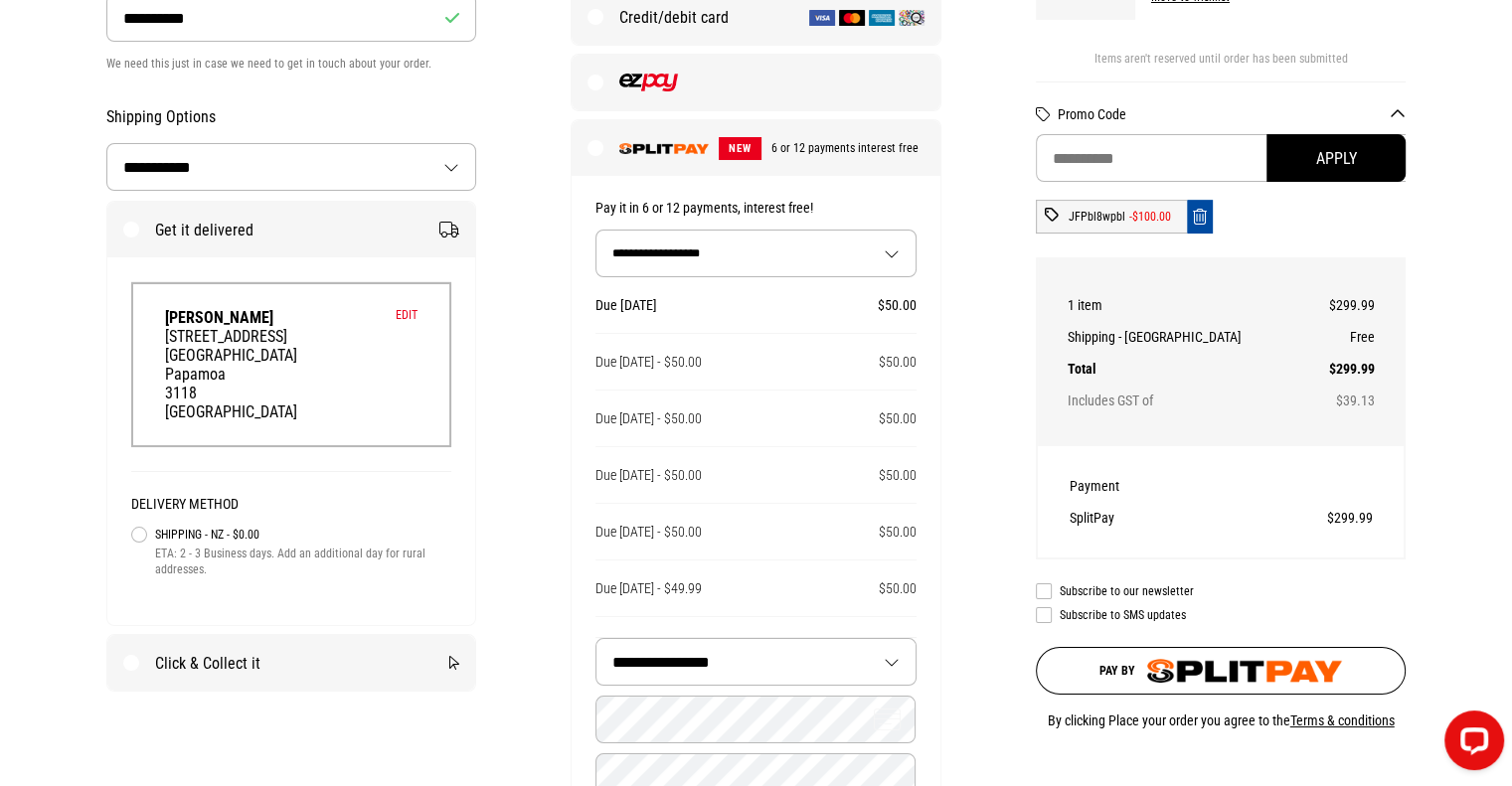 click on "**********" at bounding box center (756, 253) 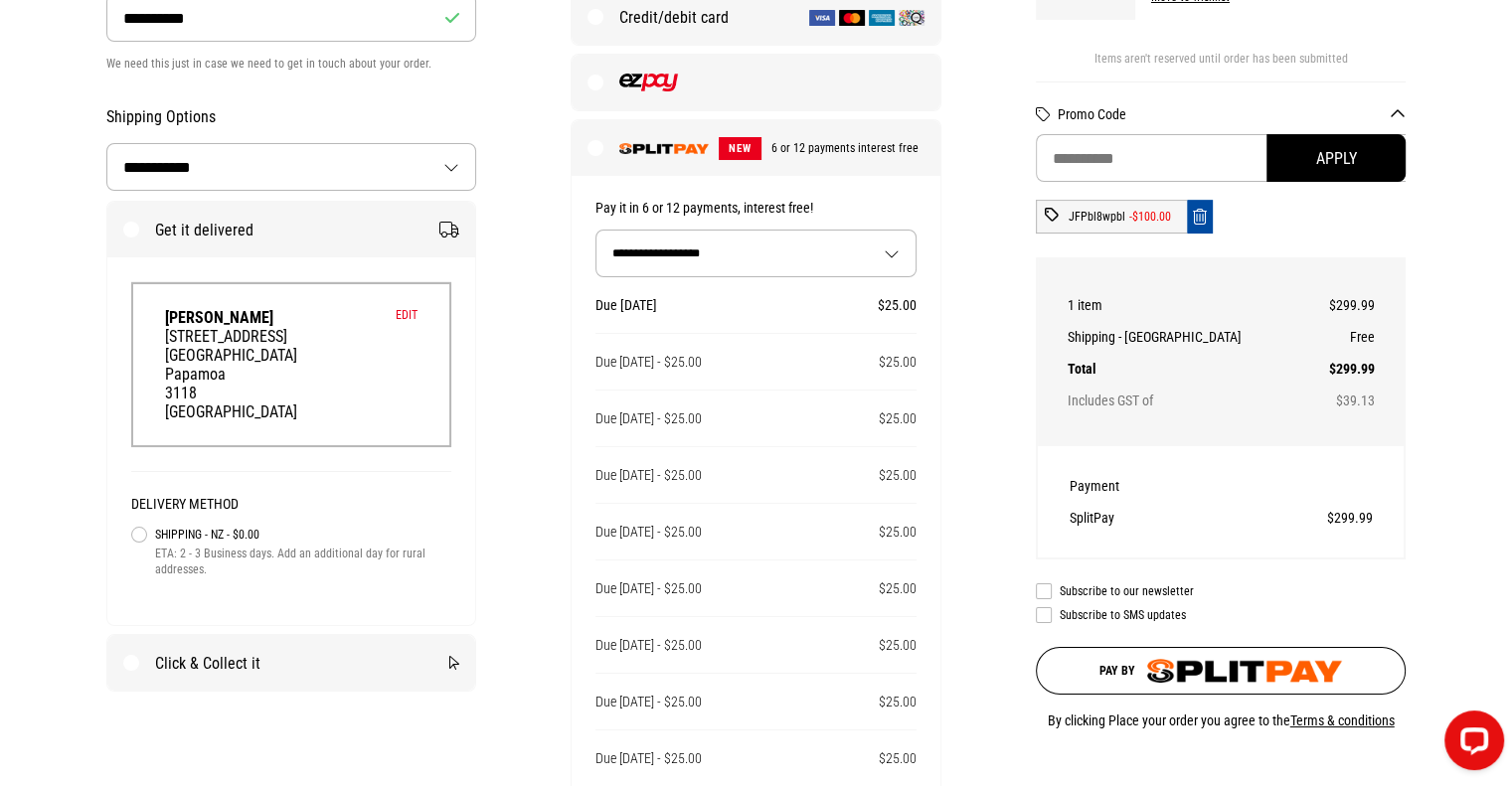 drag, startPoint x: 783, startPoint y: 253, endPoint x: 778, endPoint y: 266, distance: 13.928388 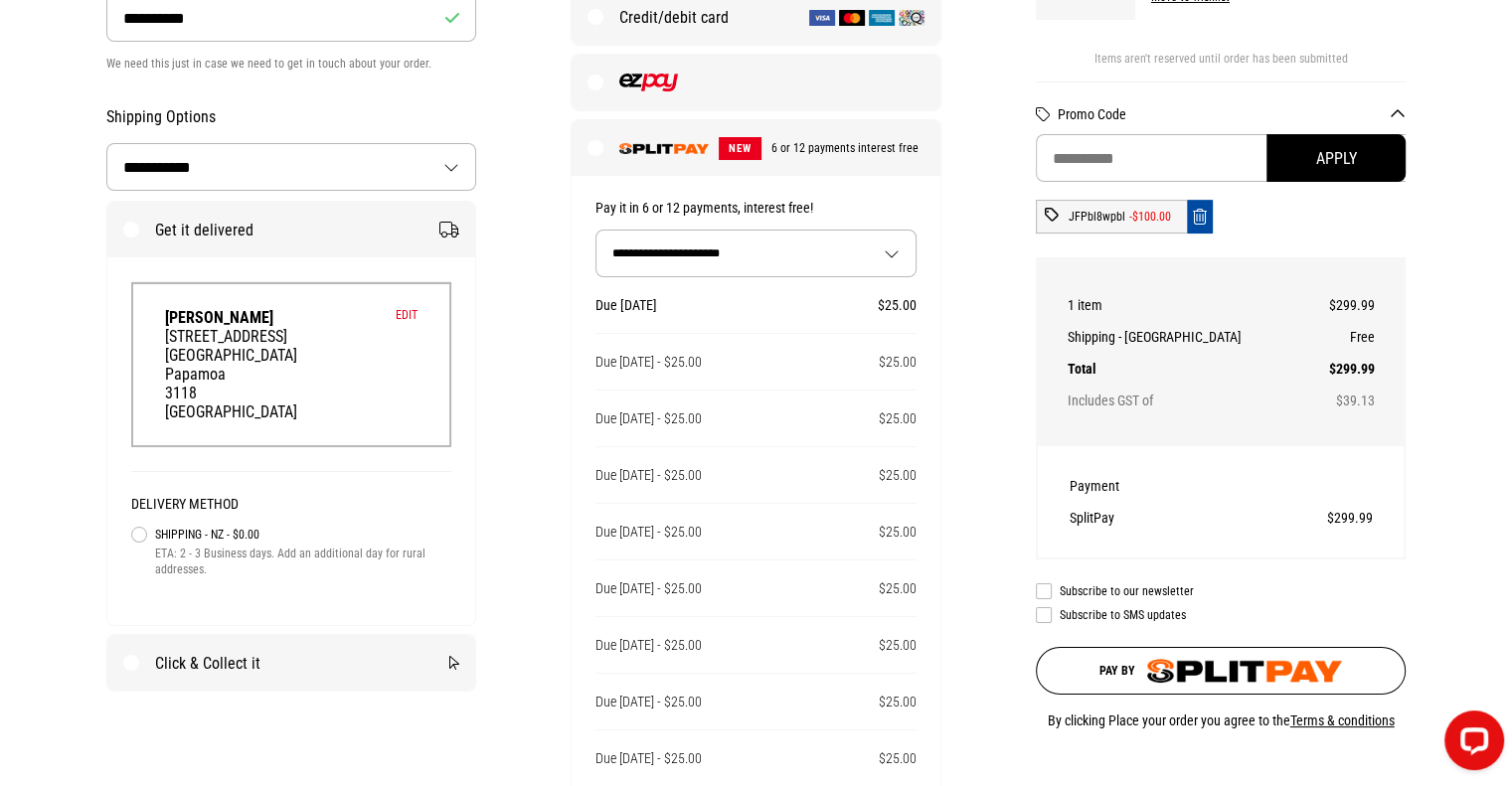 click on "**********" at bounding box center [756, 253] 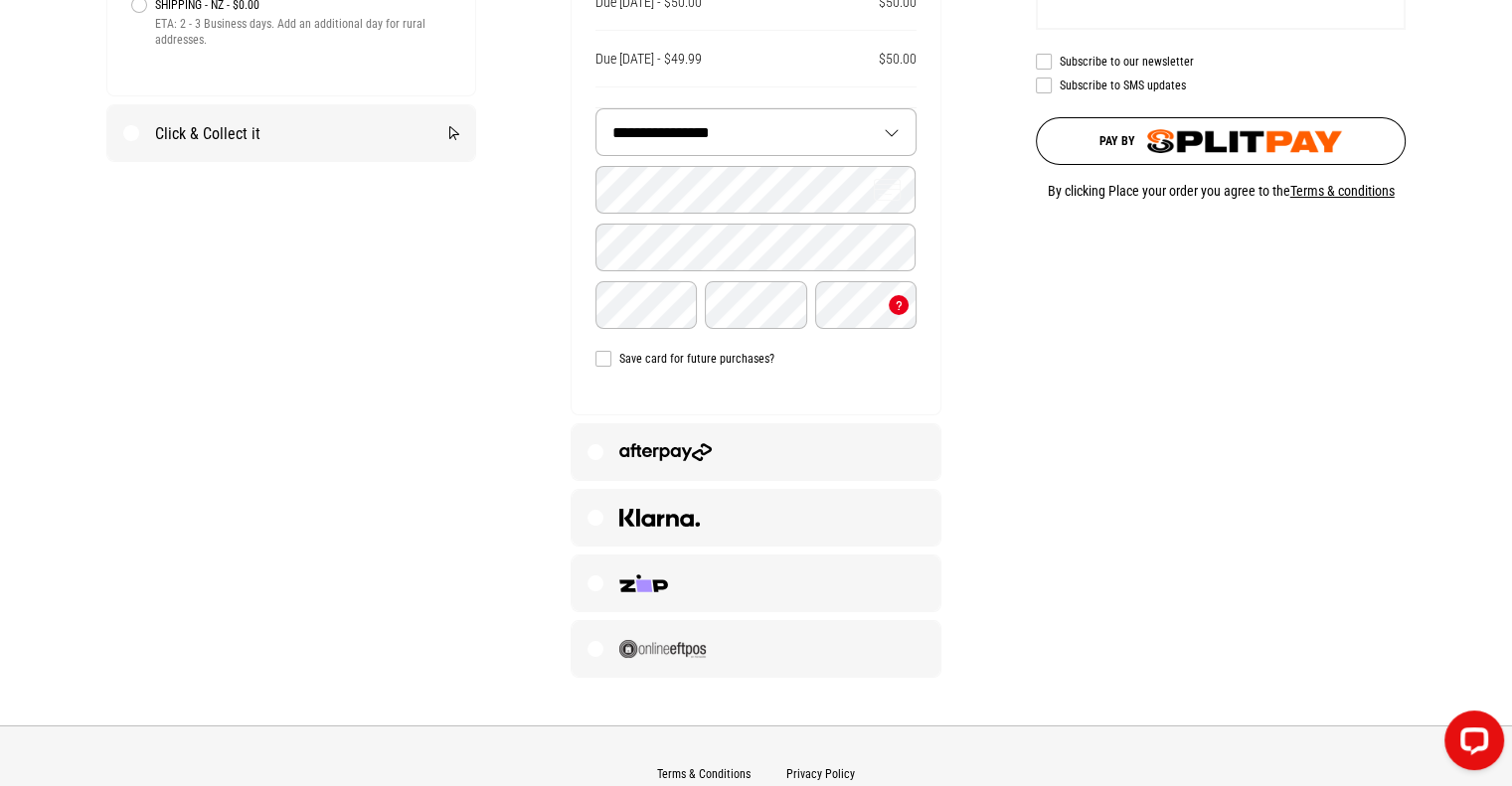 scroll, scrollTop: 894, scrollLeft: 0, axis: vertical 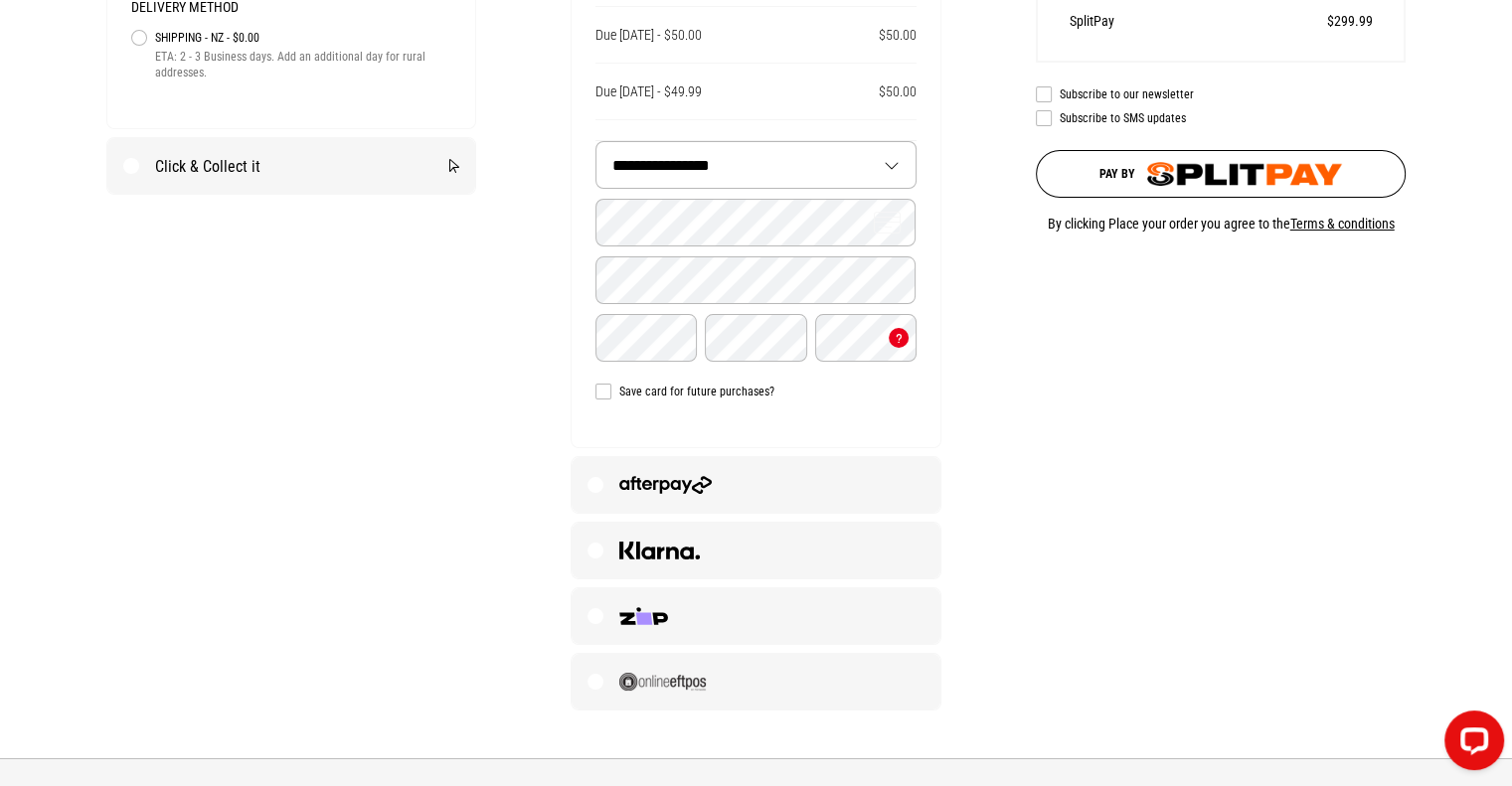 click on "**********" at bounding box center [756, 165] 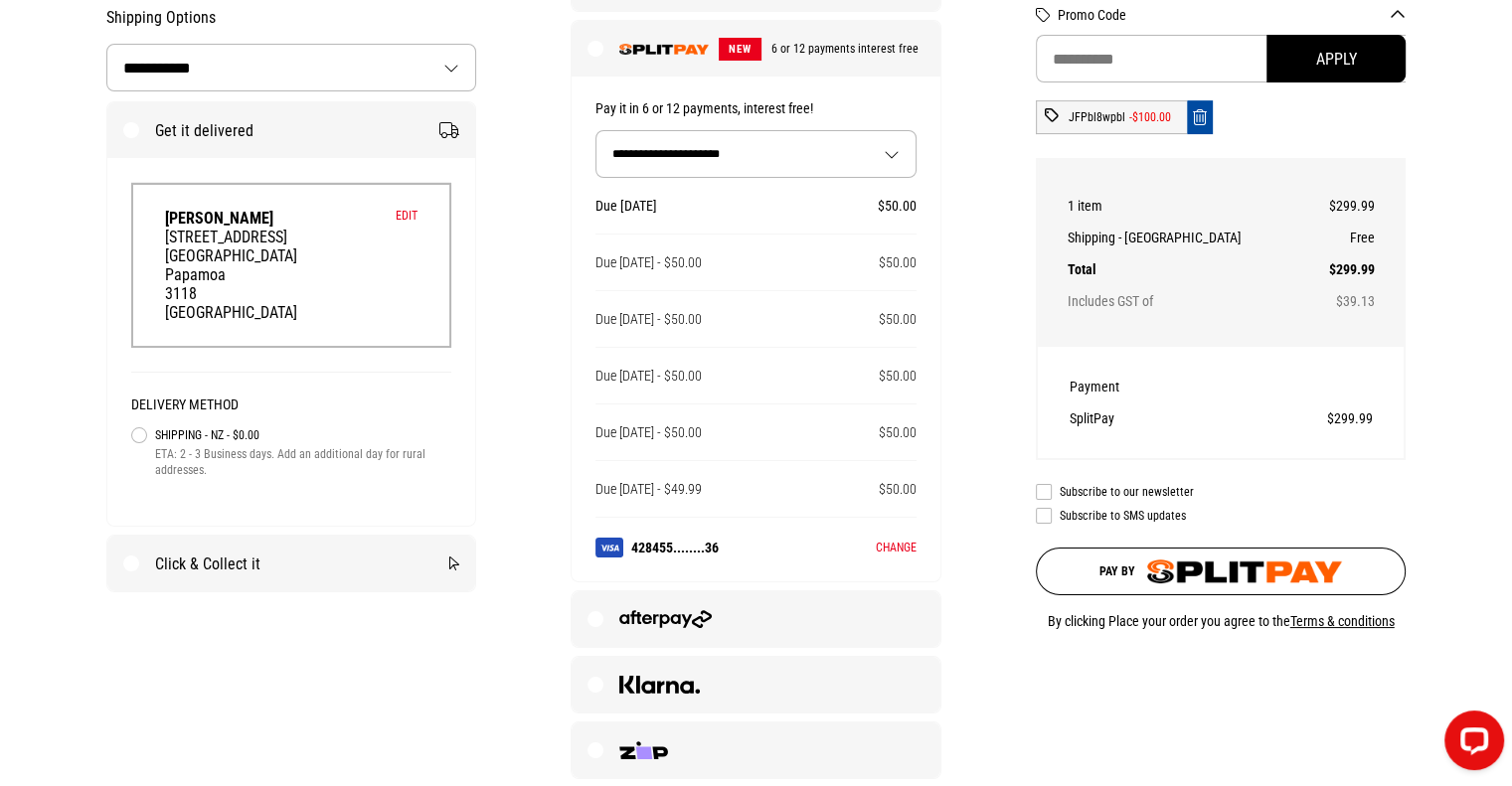 scroll, scrollTop: 397, scrollLeft: 0, axis: vertical 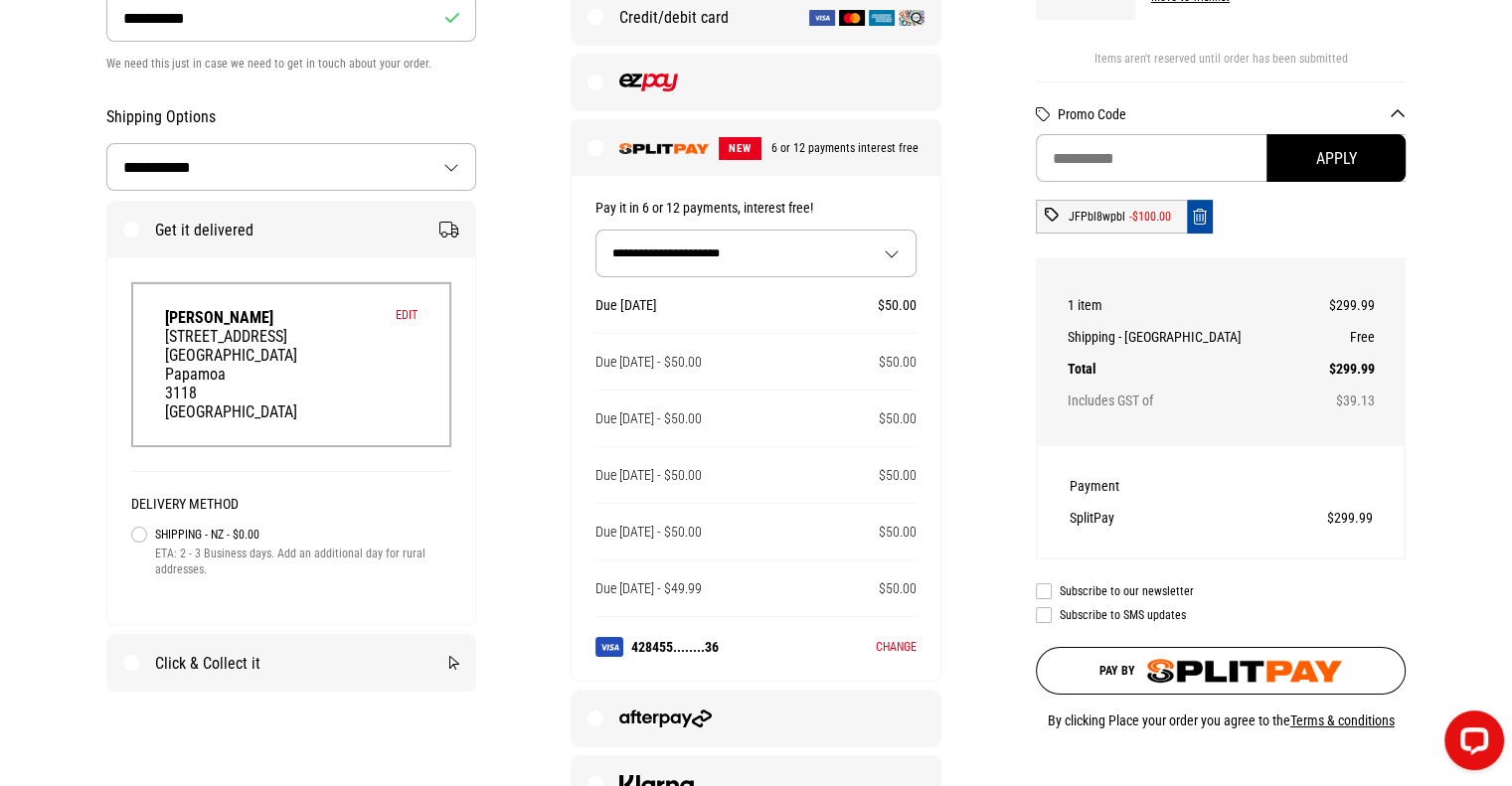 click on "Subscribe to our newsletter" at bounding box center [1221, 591] 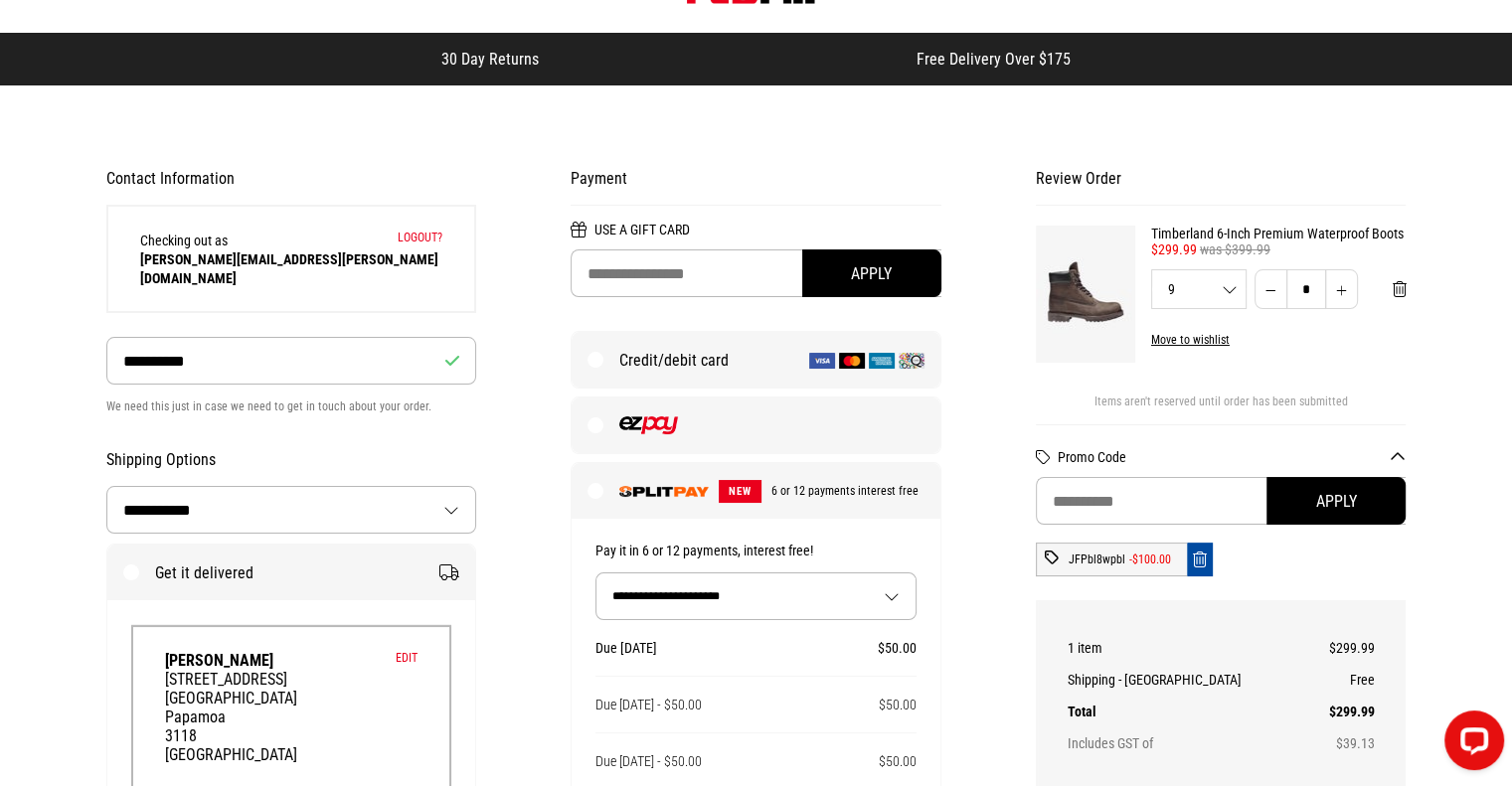 scroll, scrollTop: 0, scrollLeft: 0, axis: both 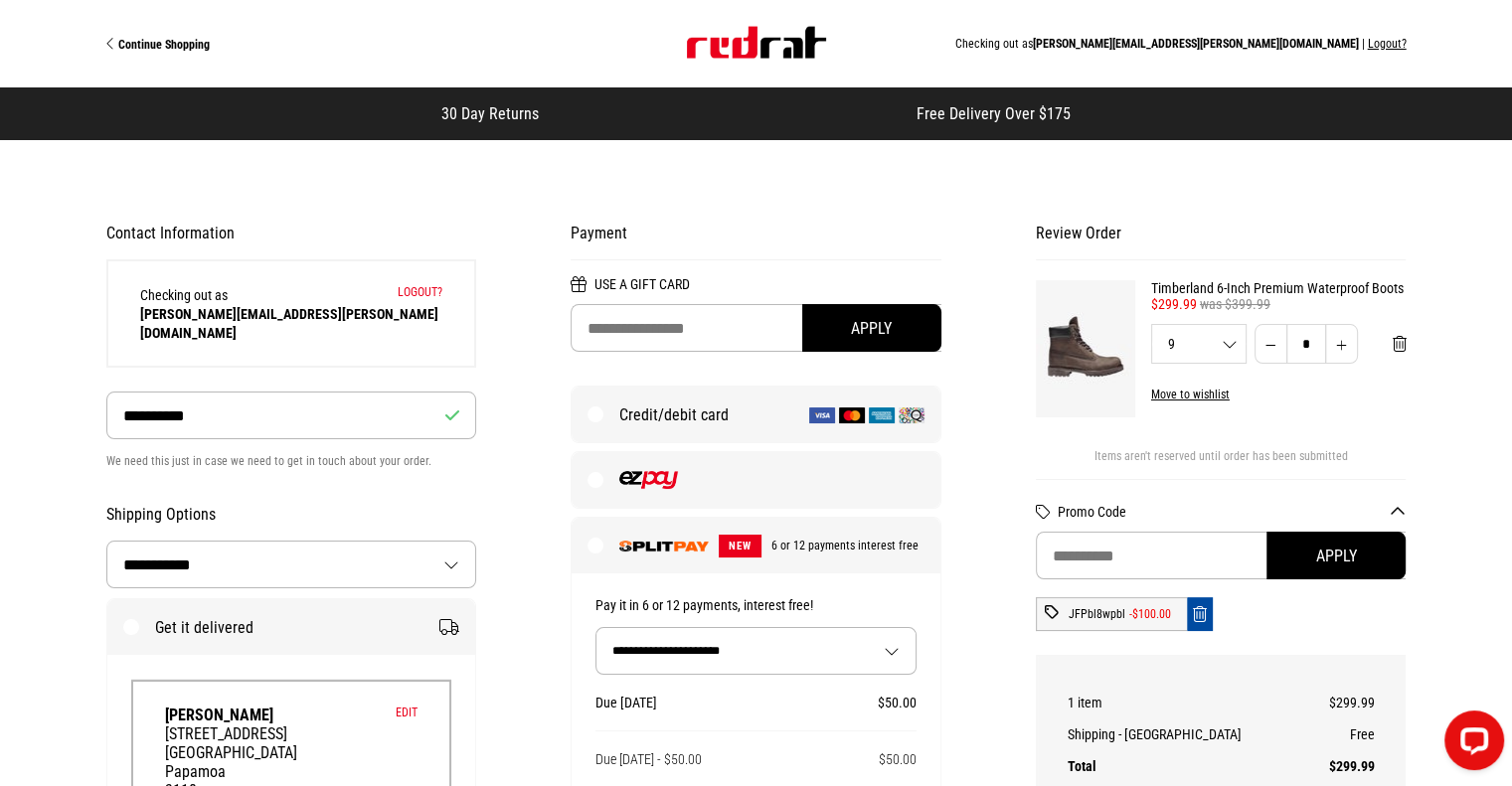 click on "Continue Shopping      Checking out as  matthew.dewing@outlook.com   |   Logout?" at bounding box center (756, 44) 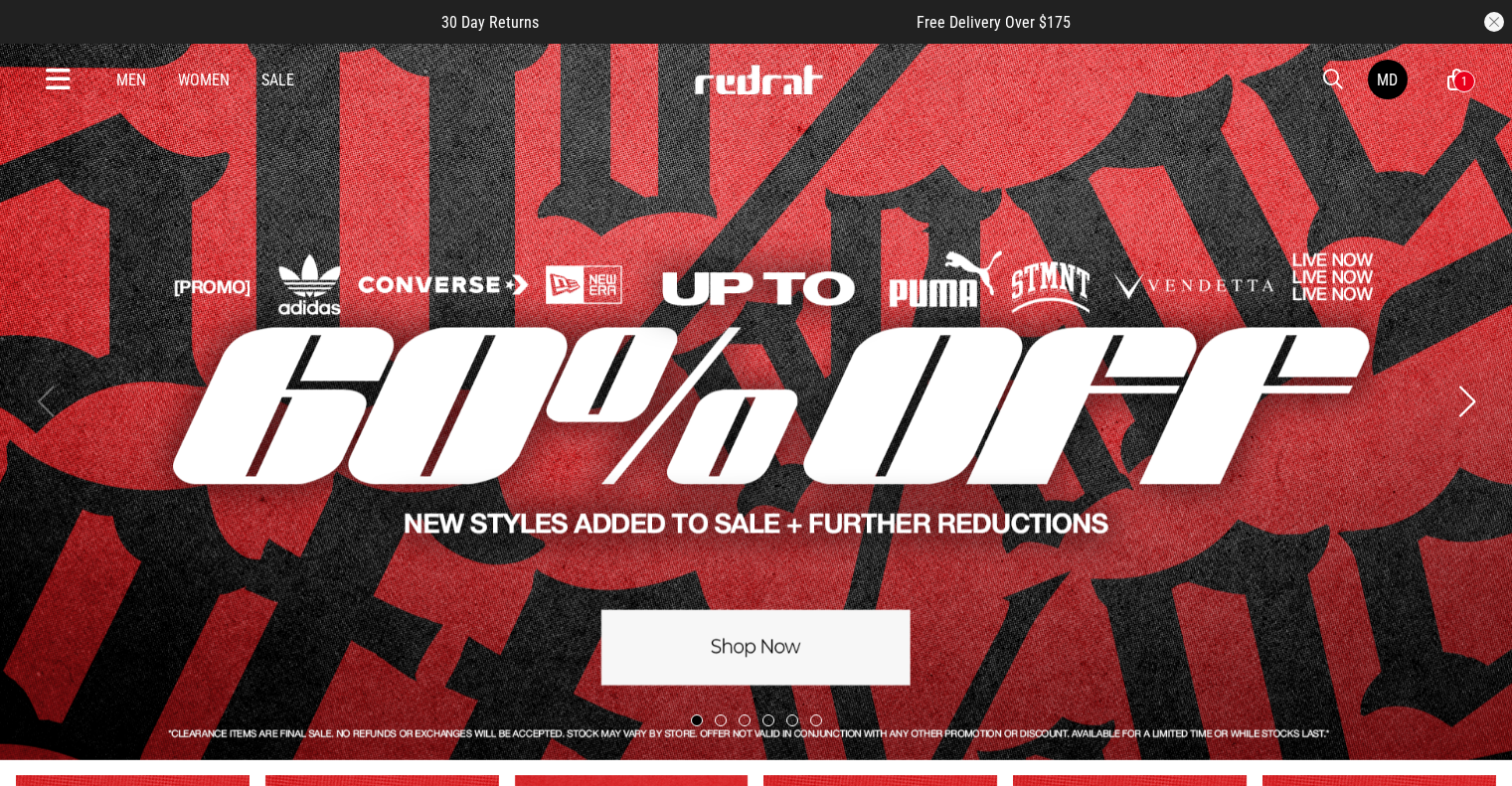 scroll, scrollTop: 0, scrollLeft: 0, axis: both 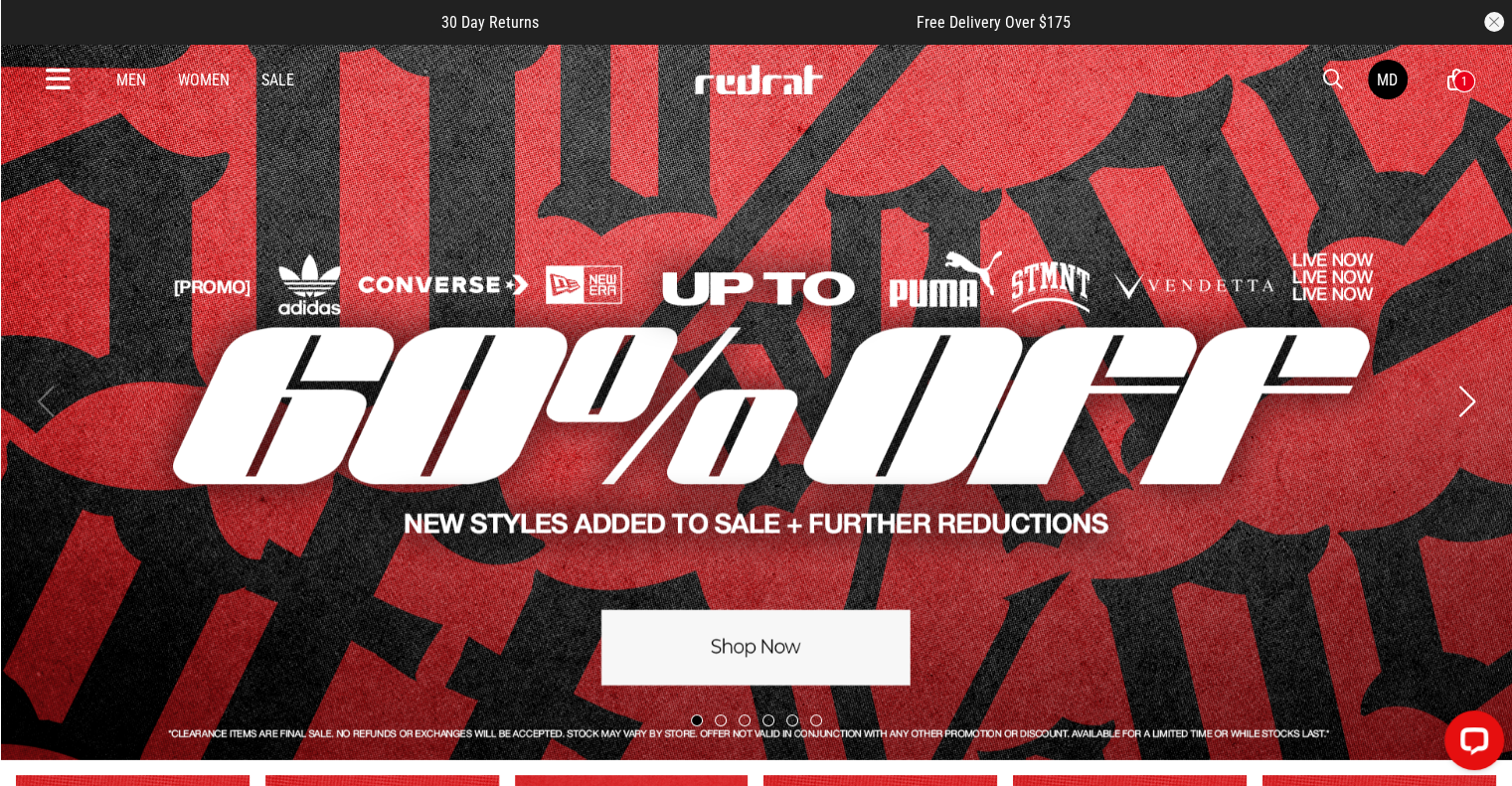 click at bounding box center [1333, 79] 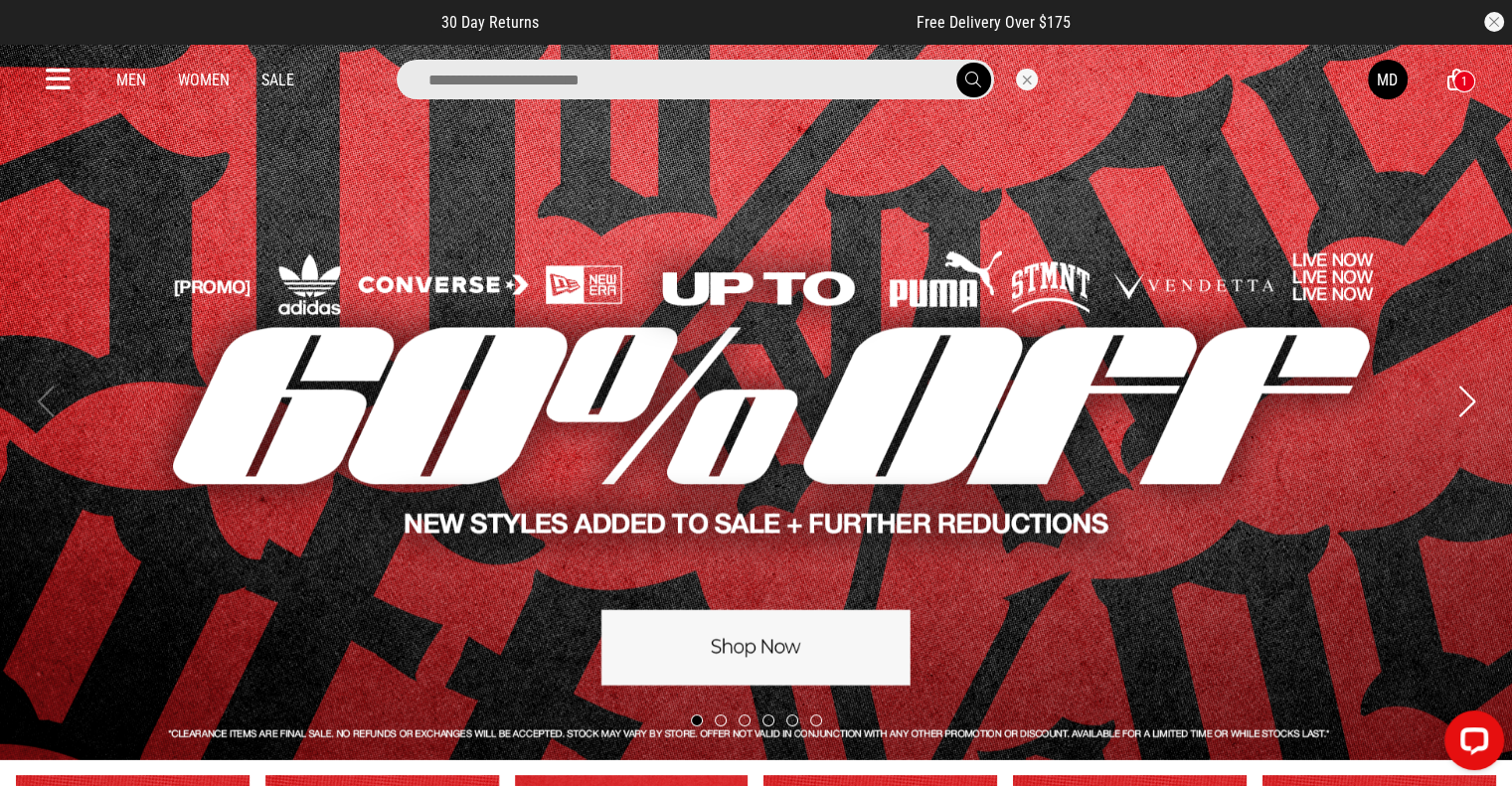 click at bounding box center [695, 79] 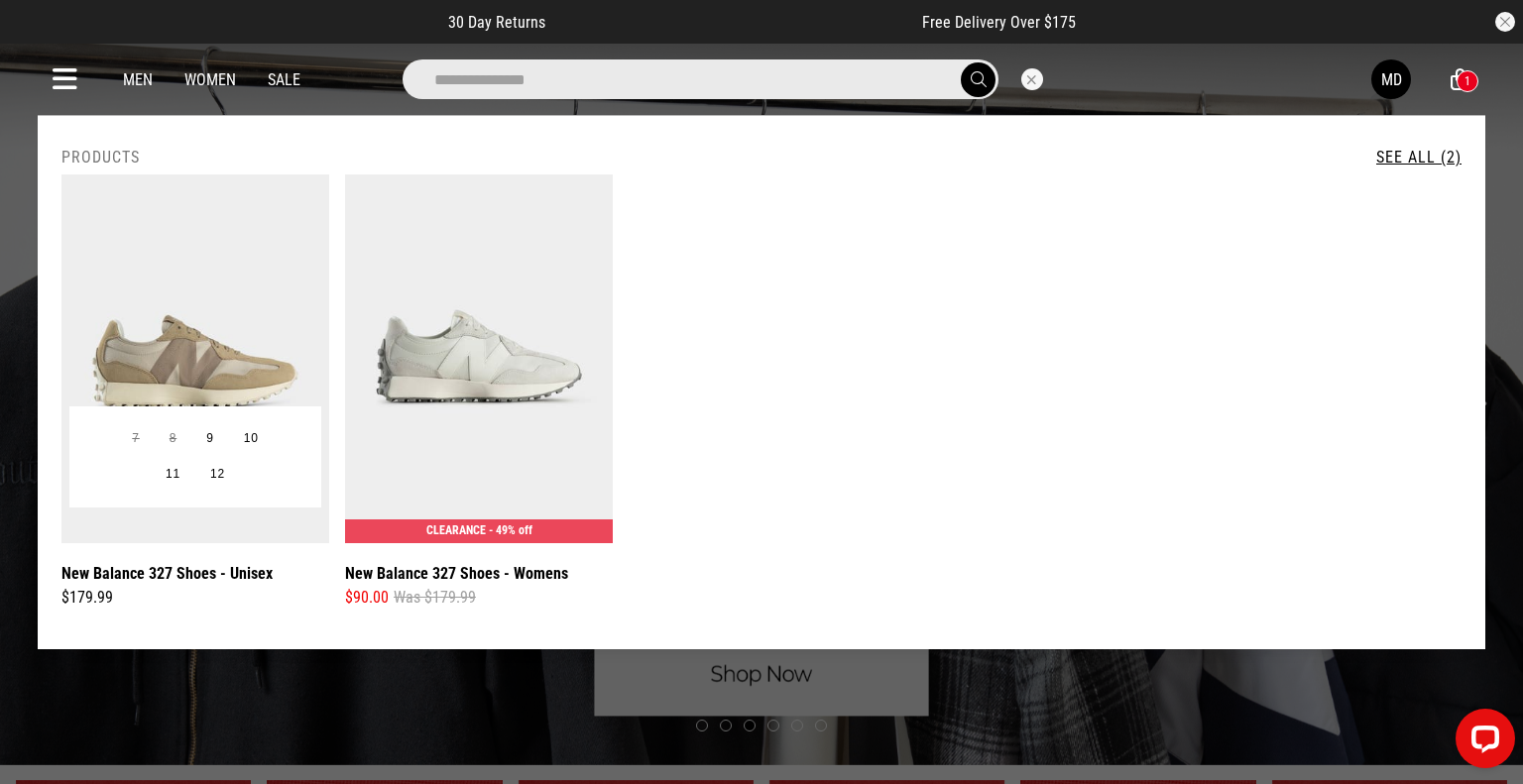 type on "**********" 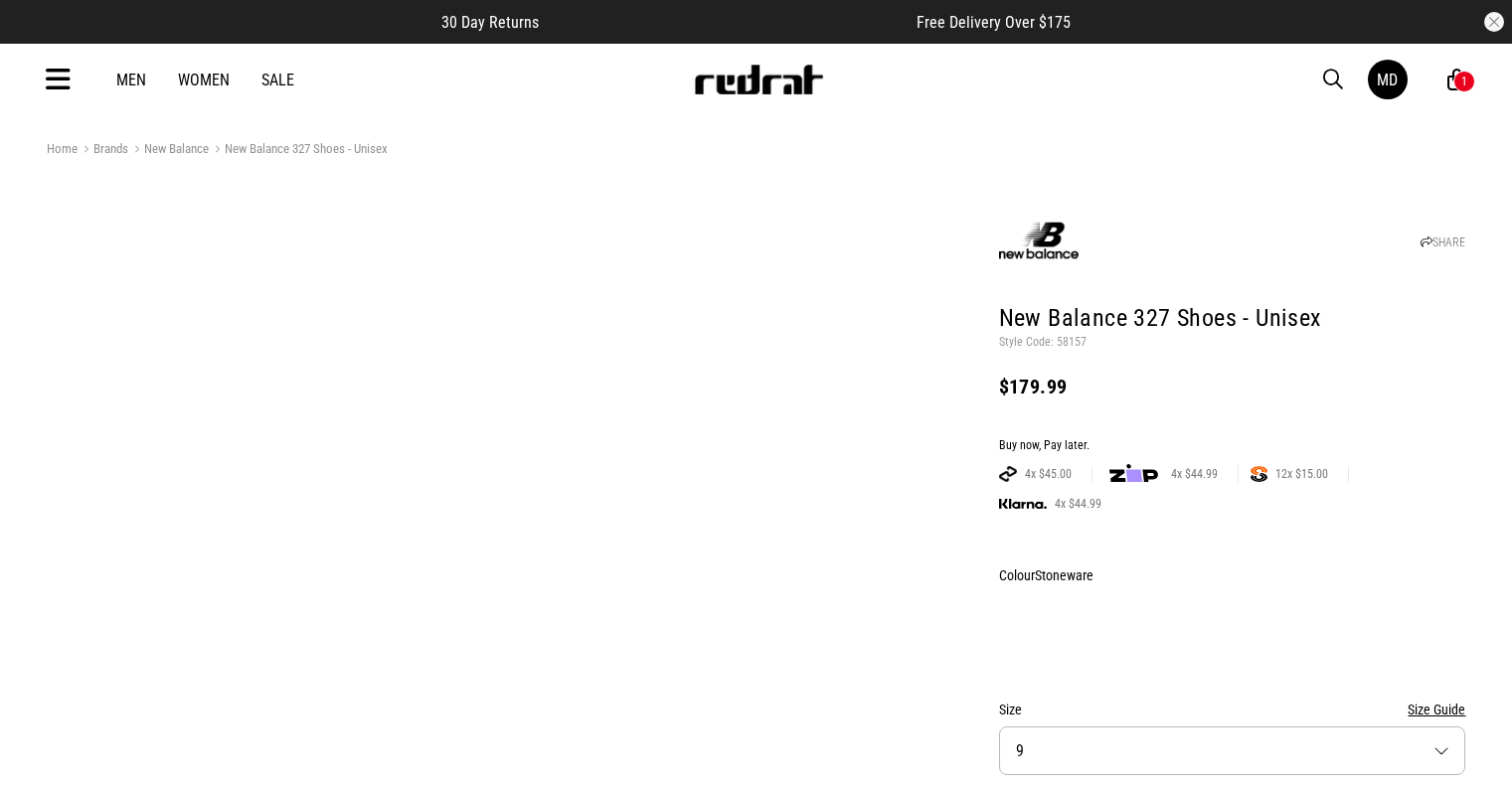 scroll, scrollTop: 0, scrollLeft: 0, axis: both 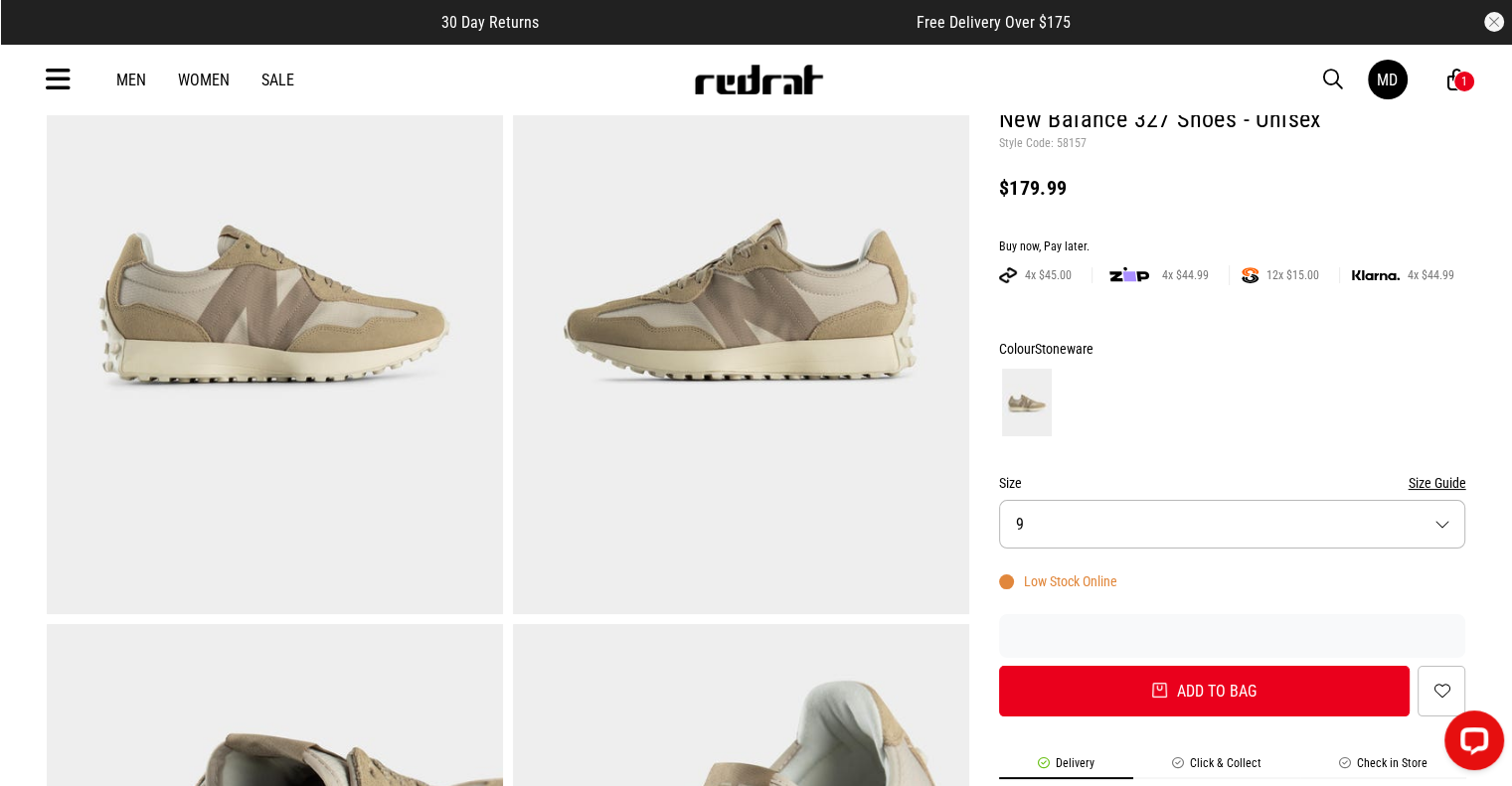 click on "Size 9" at bounding box center (1233, 524) 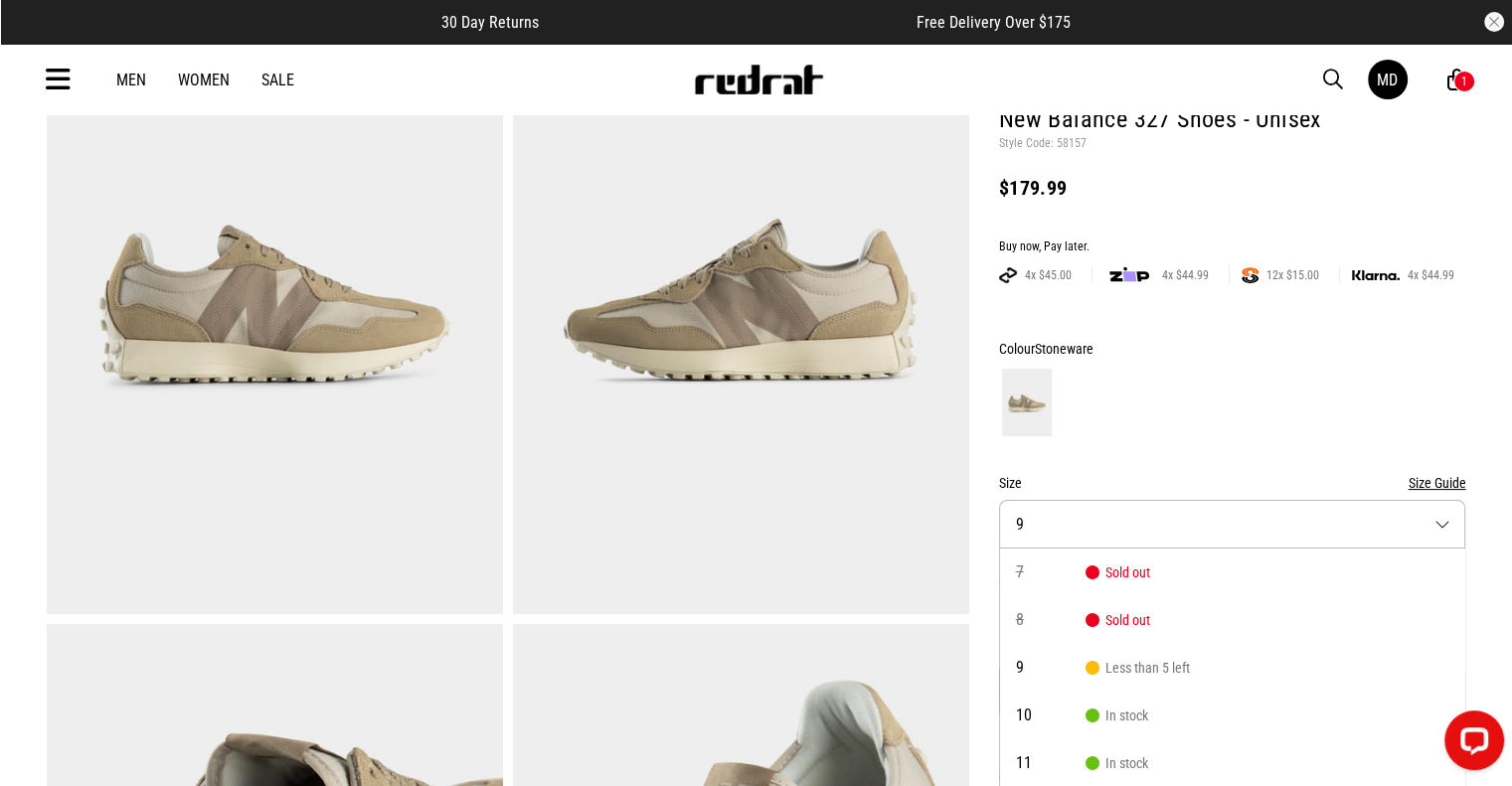 scroll, scrollTop: 229, scrollLeft: 0, axis: vertical 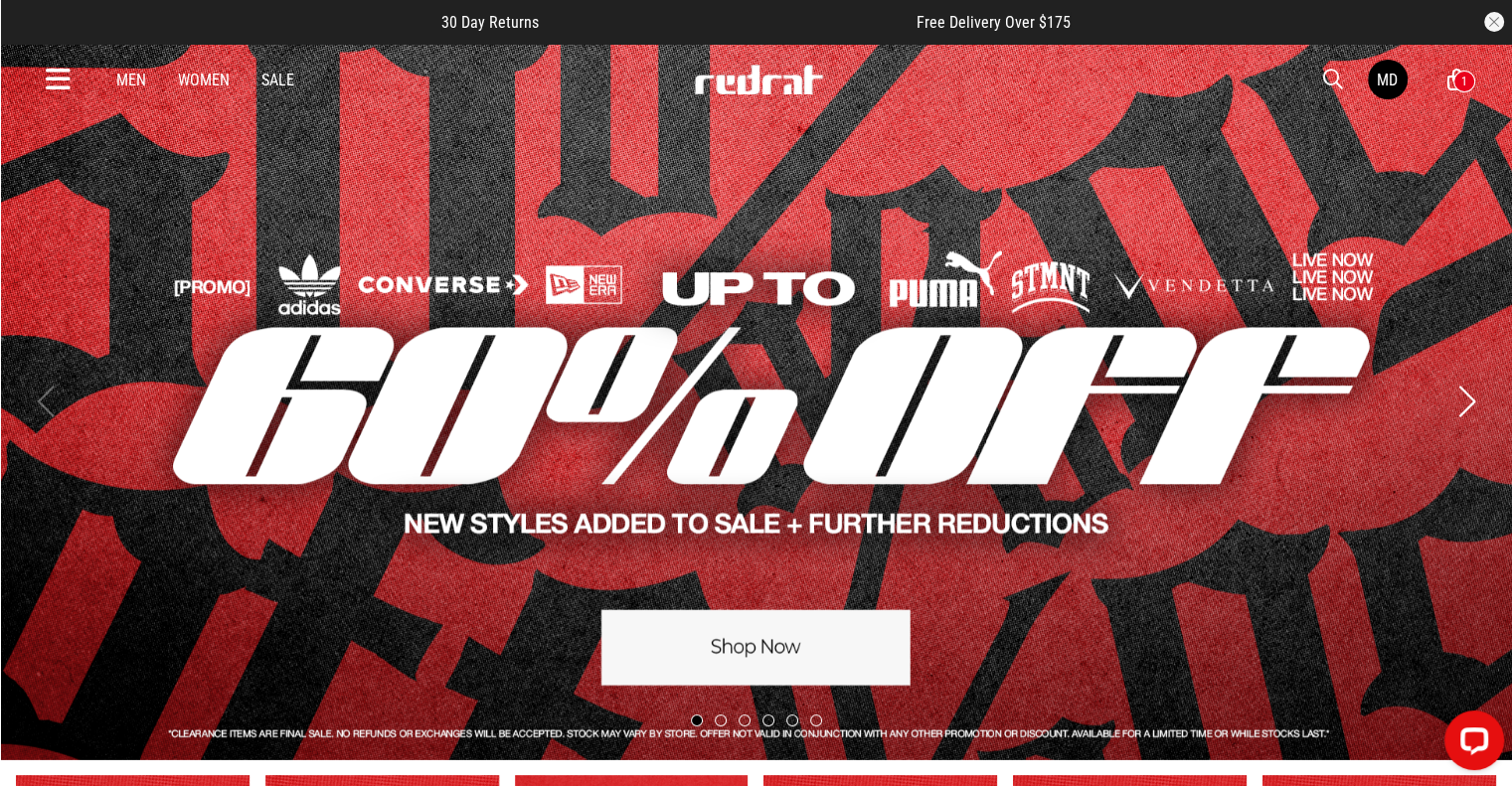click at bounding box center [1333, 79] 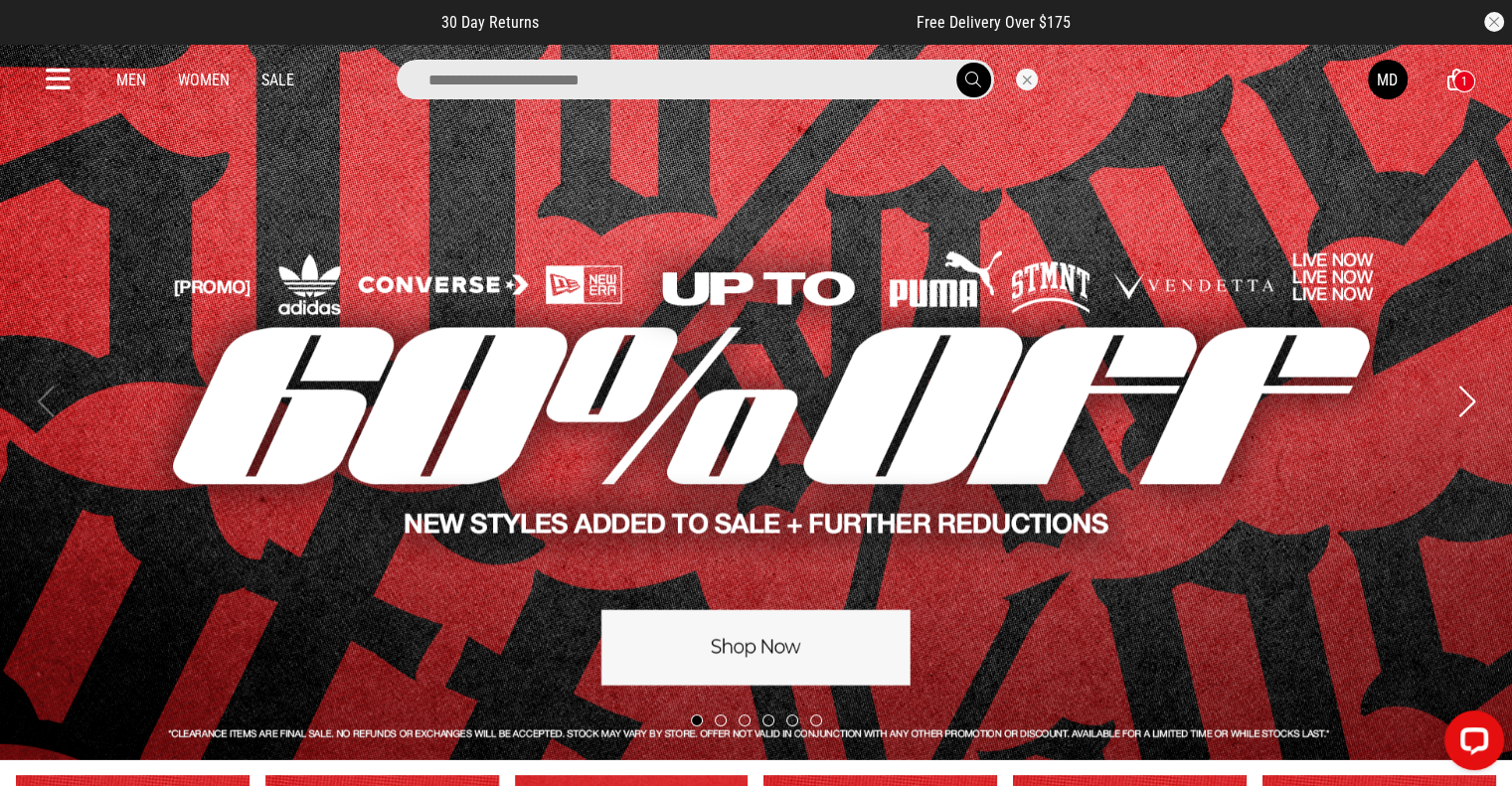 click at bounding box center (695, 79) 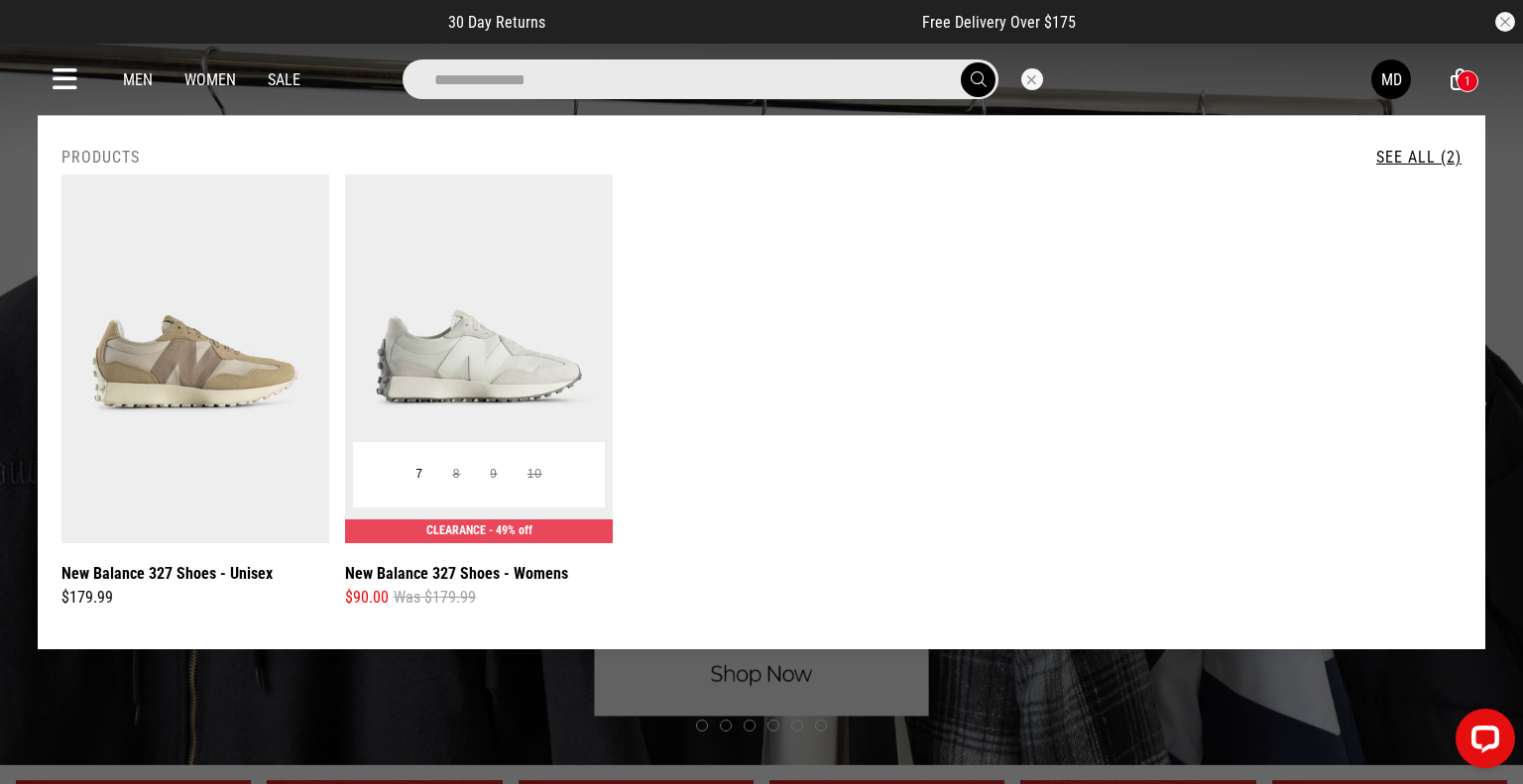 type on "**********" 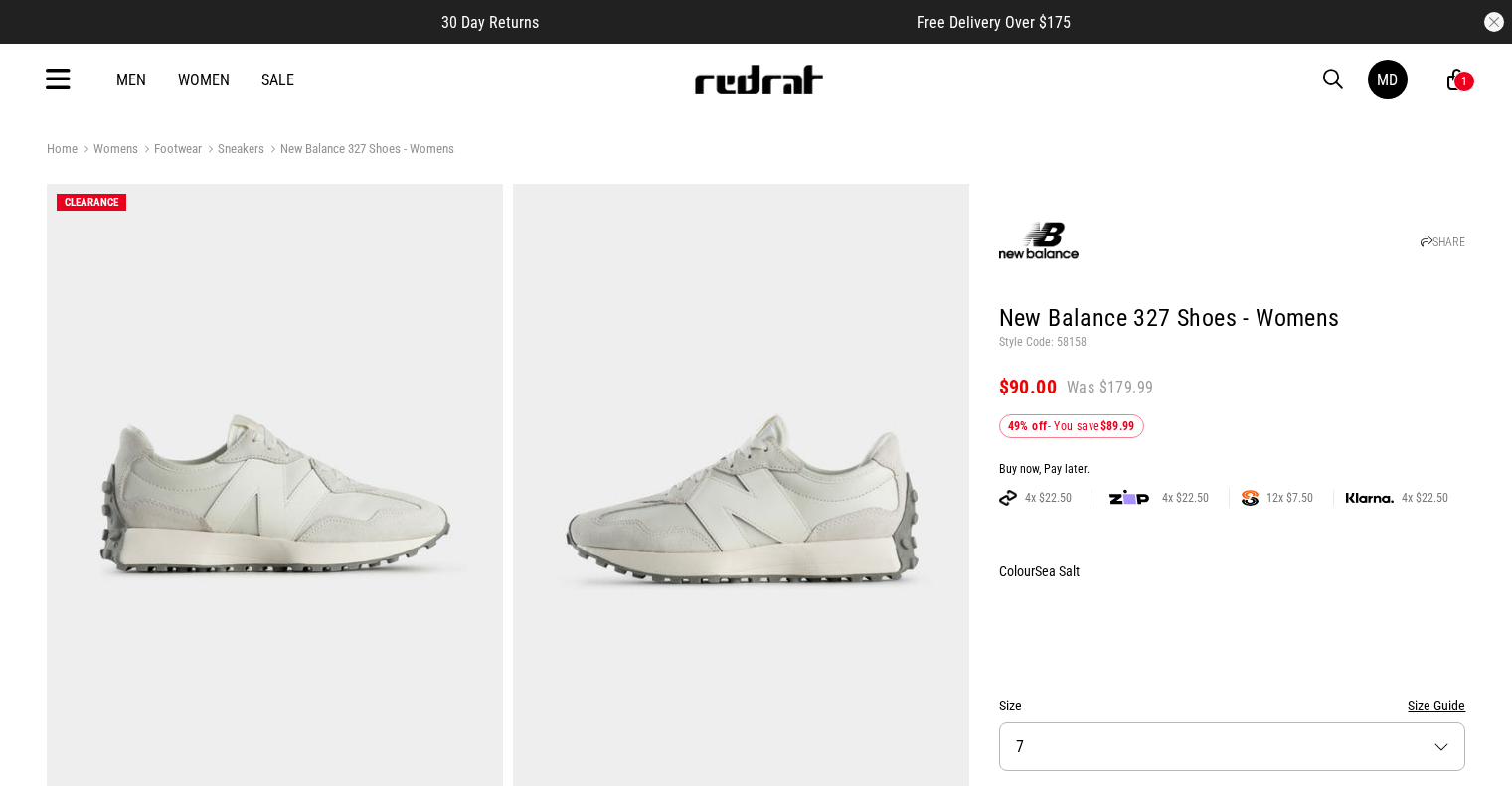 scroll, scrollTop: 0, scrollLeft: 0, axis: both 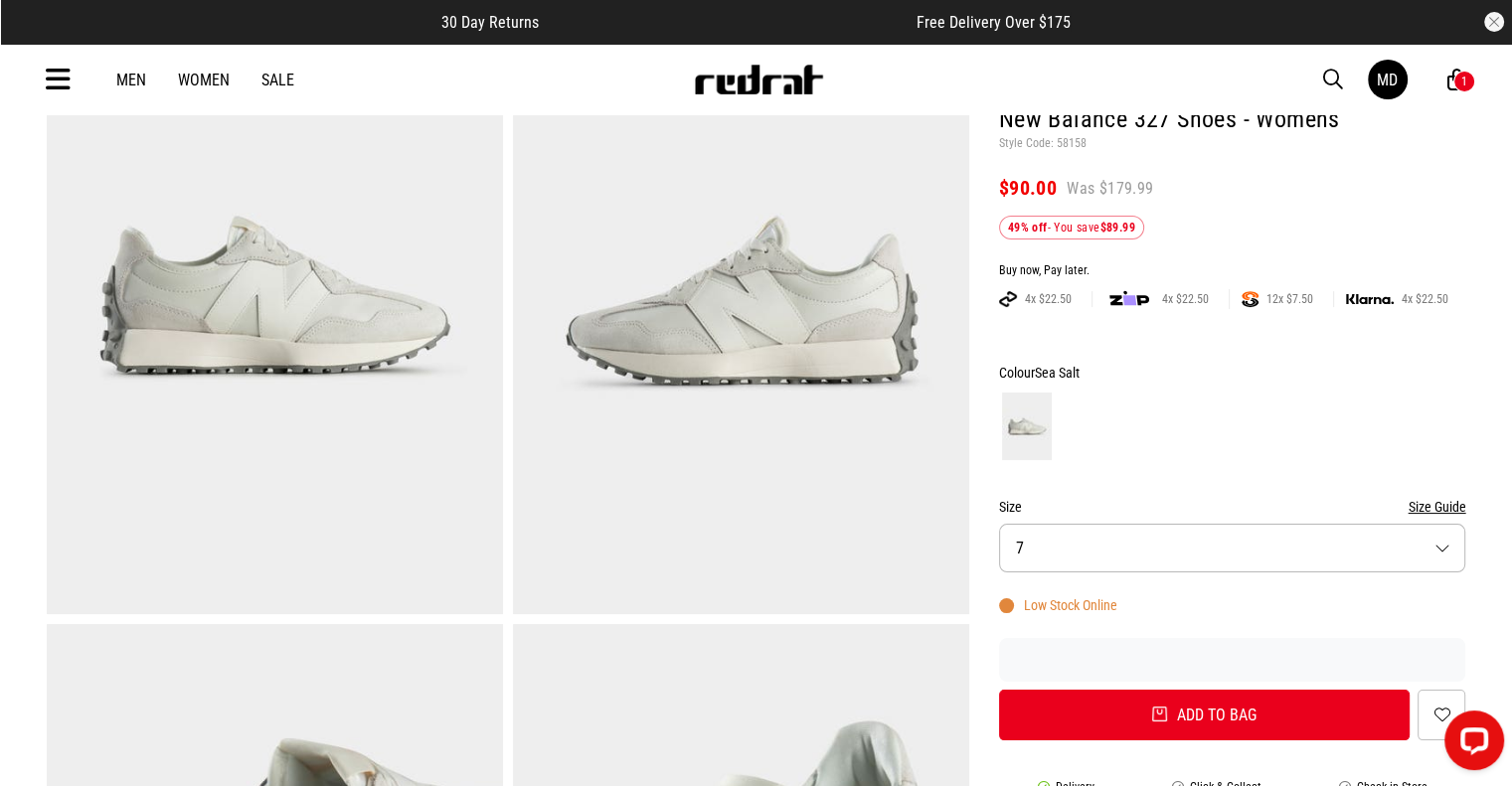 drag, startPoint x: 1050, startPoint y: 539, endPoint x: 1065, endPoint y: 540, distance: 15.033296 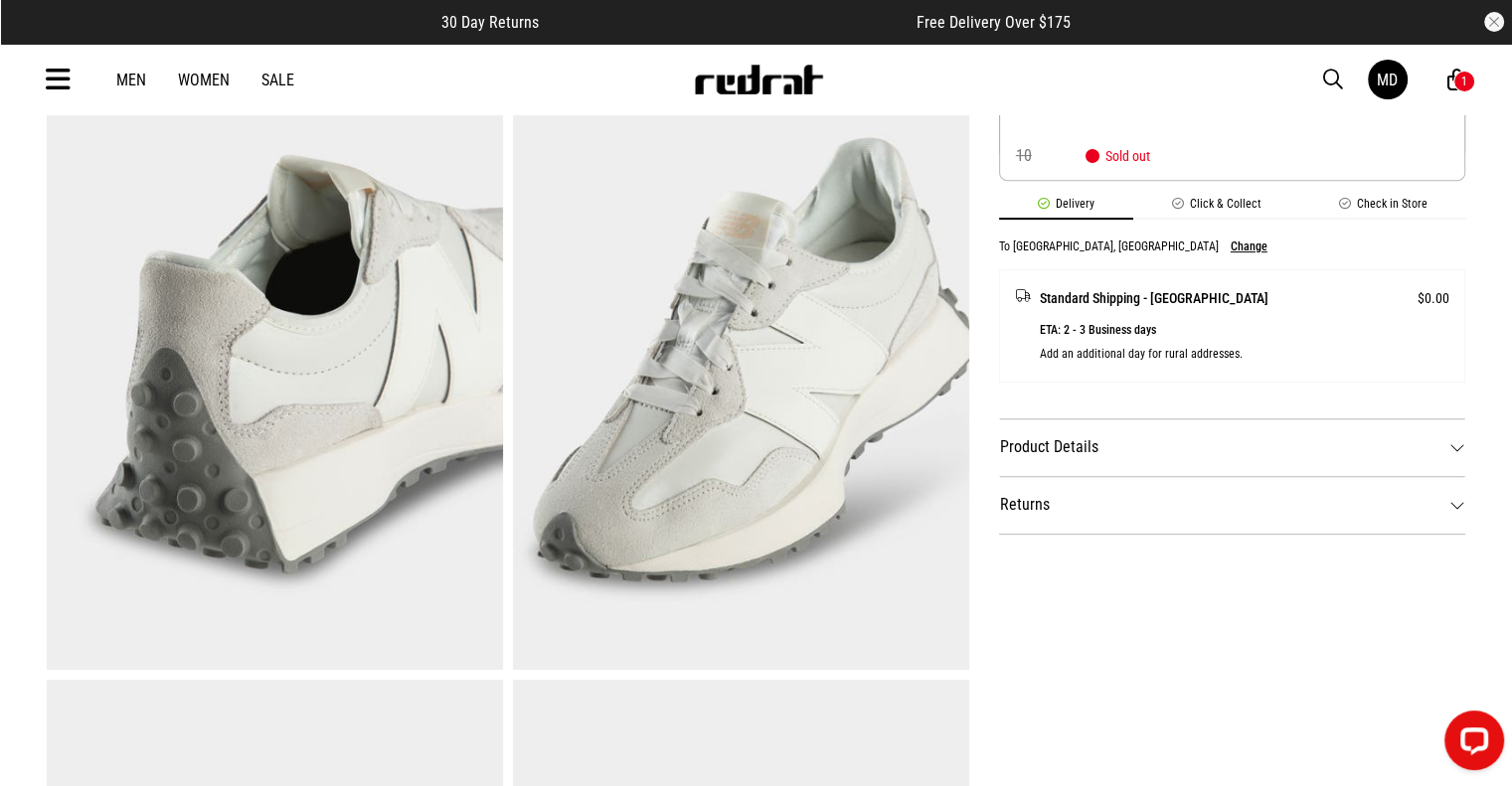 scroll, scrollTop: 795, scrollLeft: 0, axis: vertical 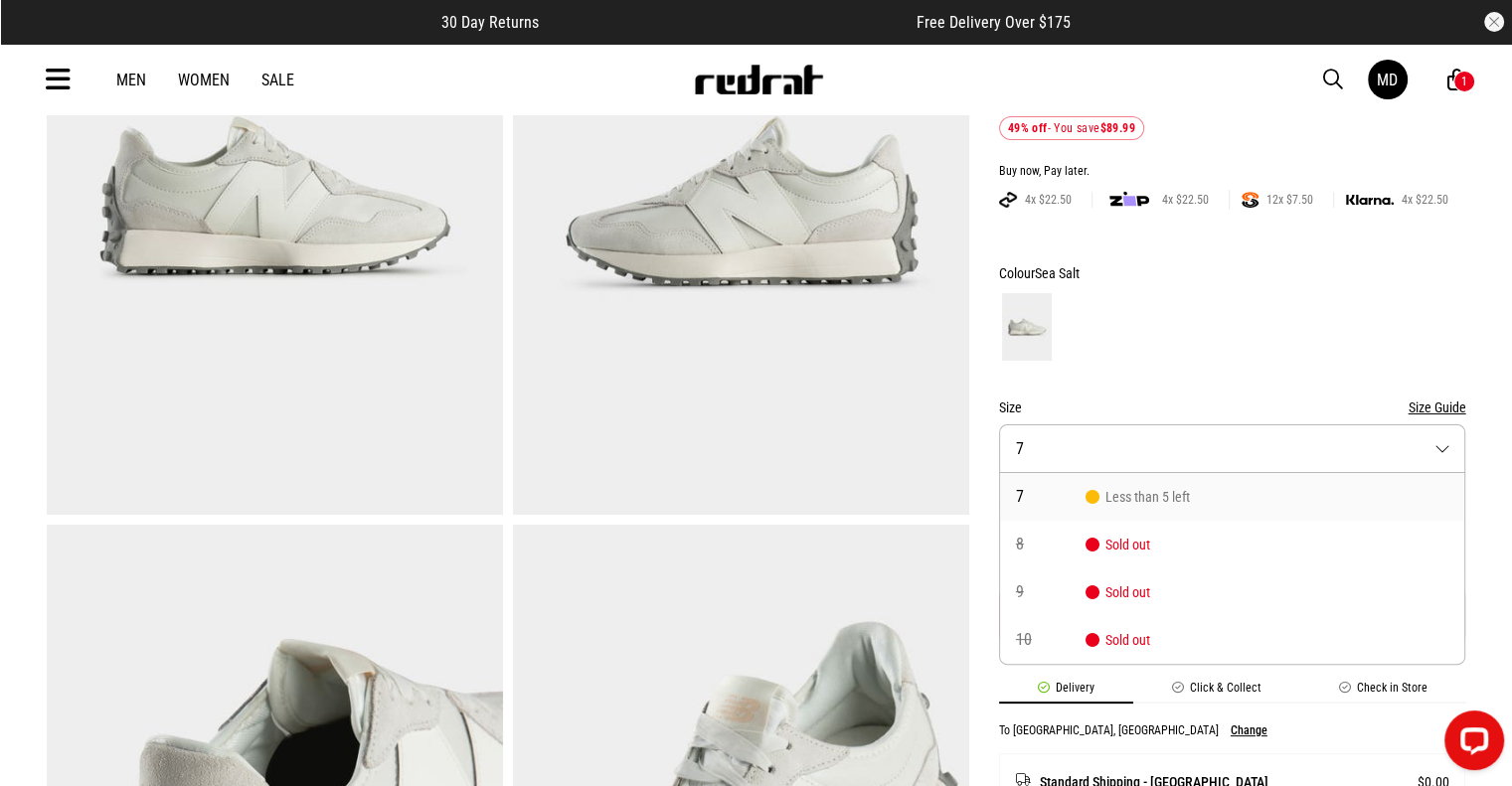 click on "7" at bounding box center (1051, 497) 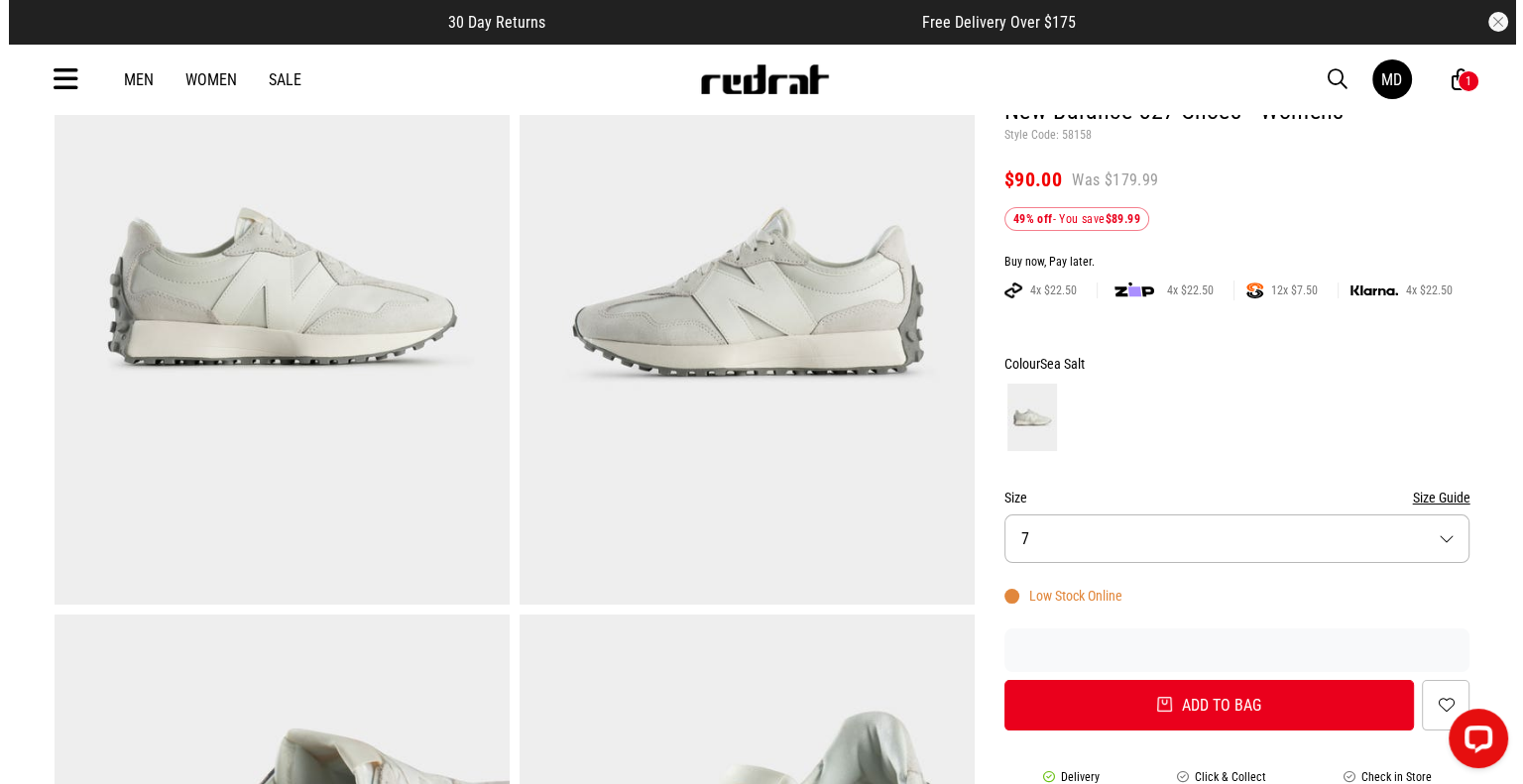 scroll, scrollTop: 198, scrollLeft: 0, axis: vertical 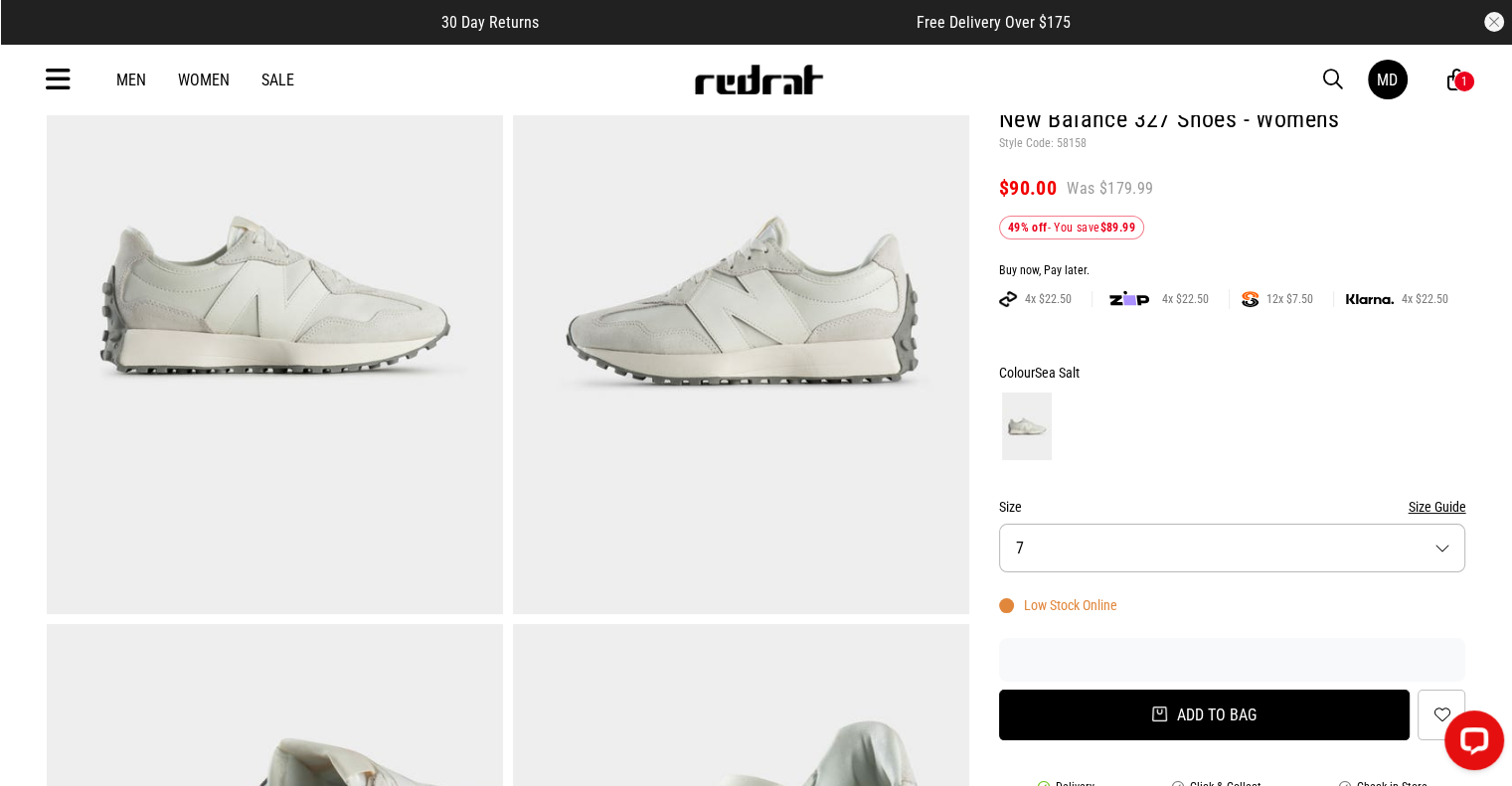 click on "Add to bag" at bounding box center (1205, 714) 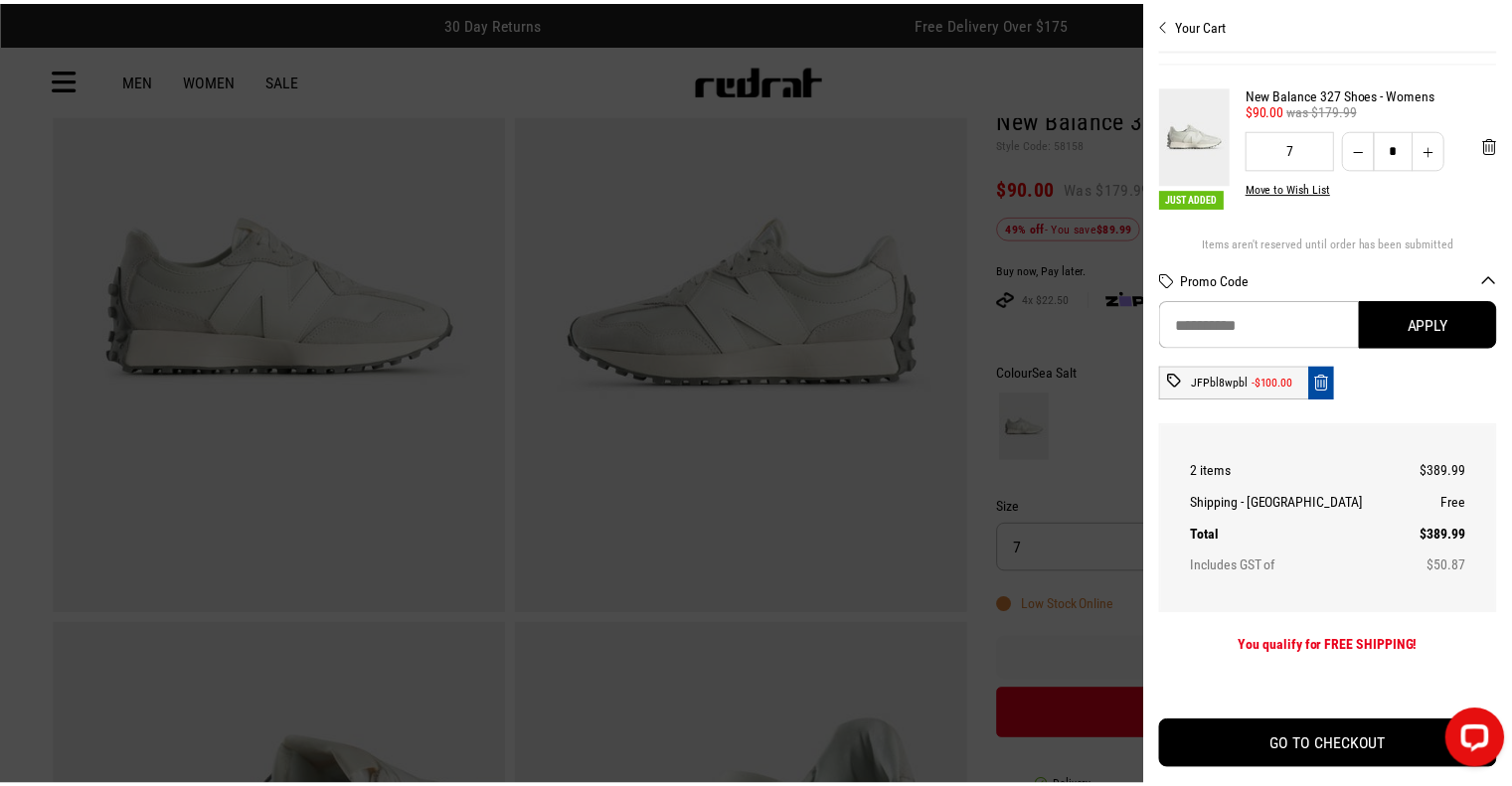 scroll, scrollTop: 16, scrollLeft: 0, axis: vertical 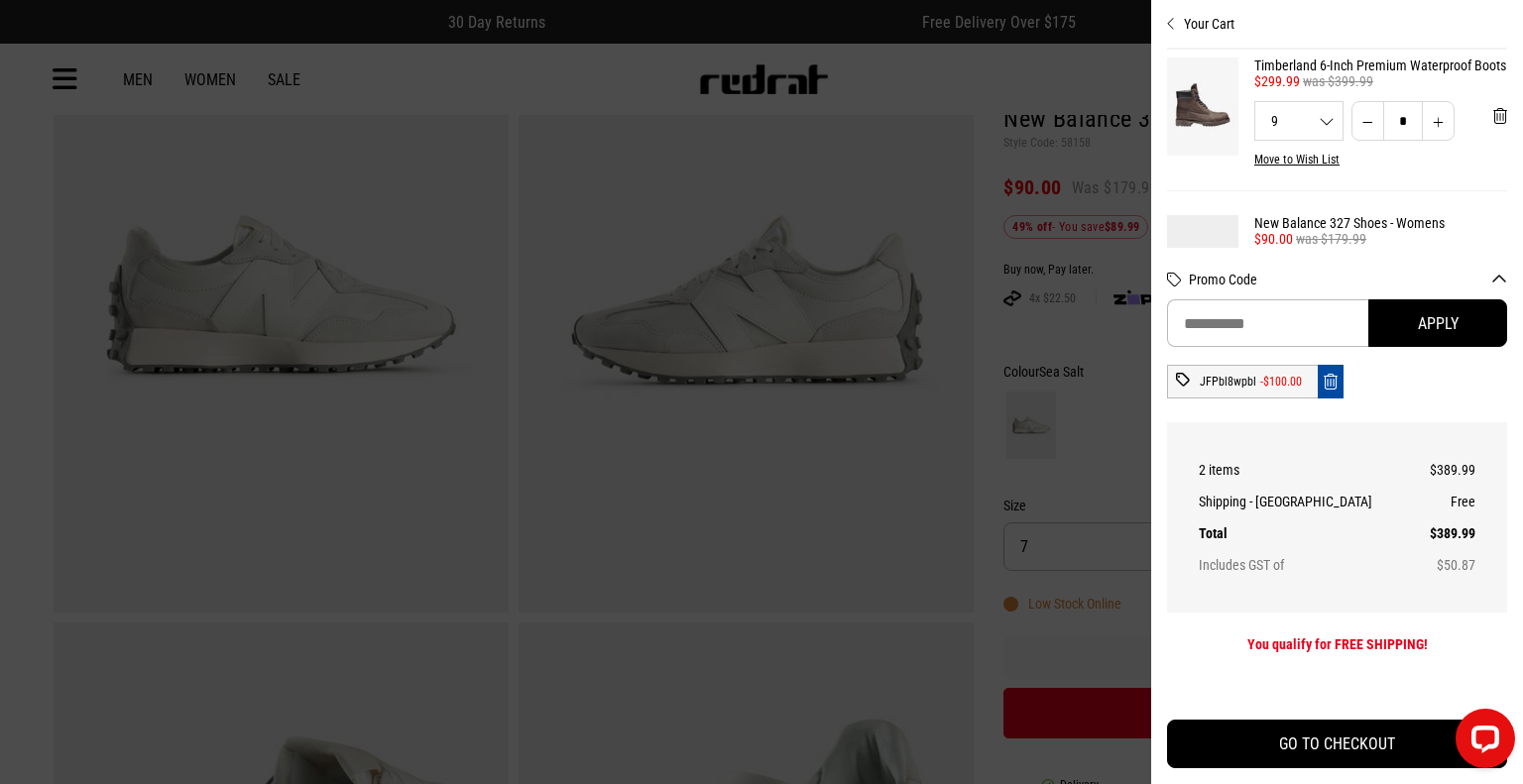 drag, startPoint x: 825, startPoint y: 462, endPoint x: 836, endPoint y: 458, distance: 11.7046999 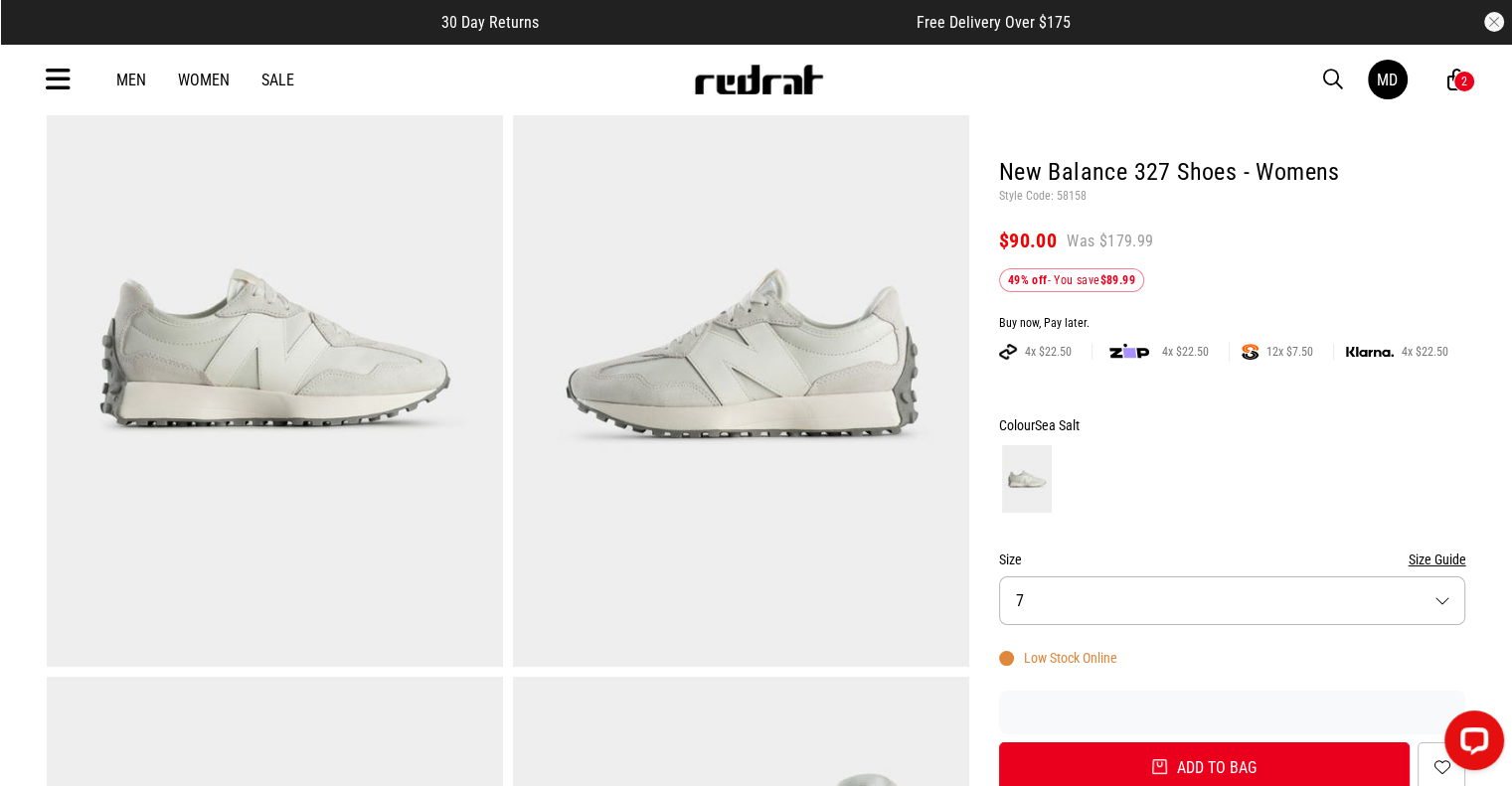 scroll, scrollTop: 0, scrollLeft: 0, axis: both 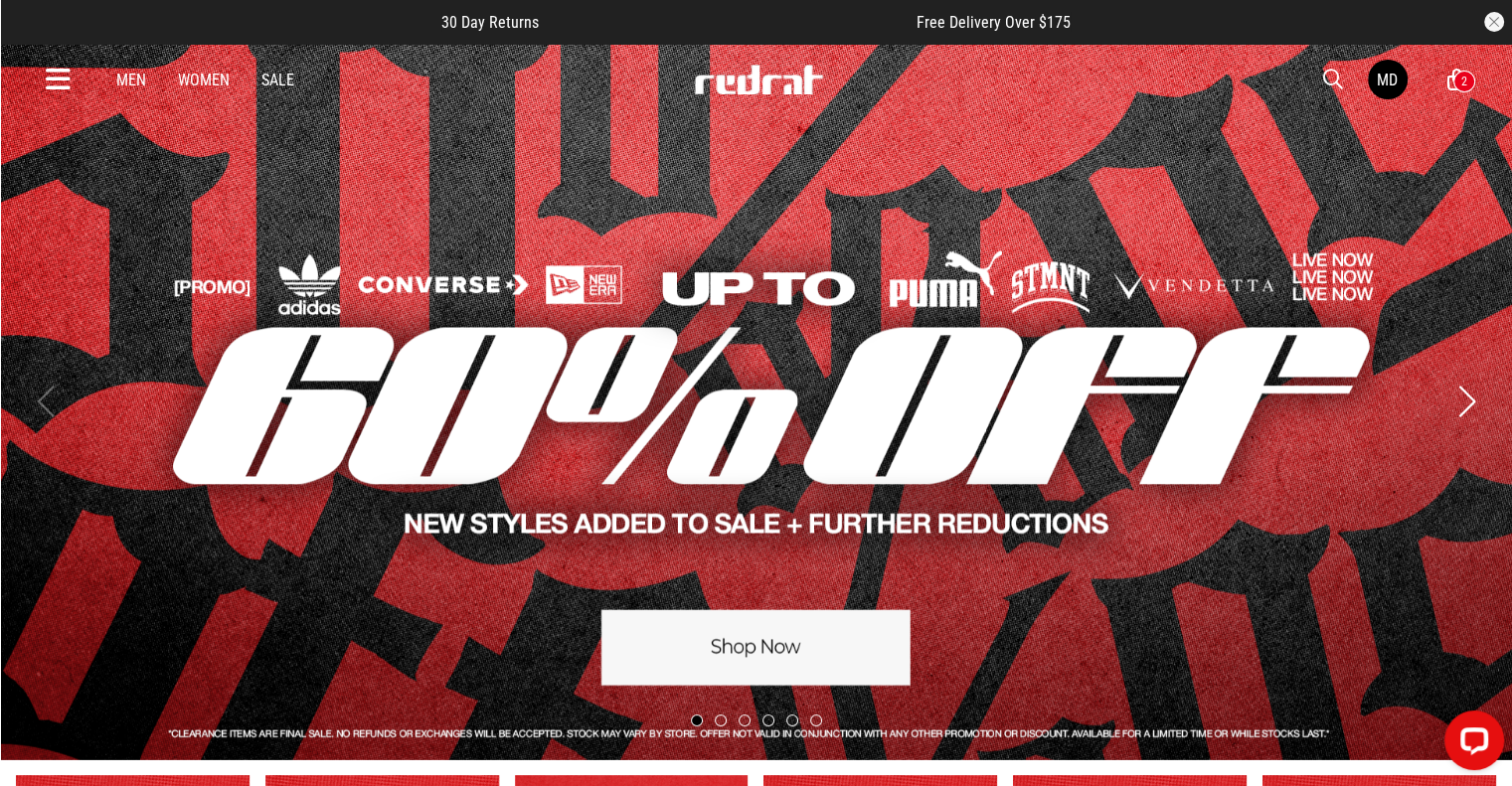 click at bounding box center (1333, 79) 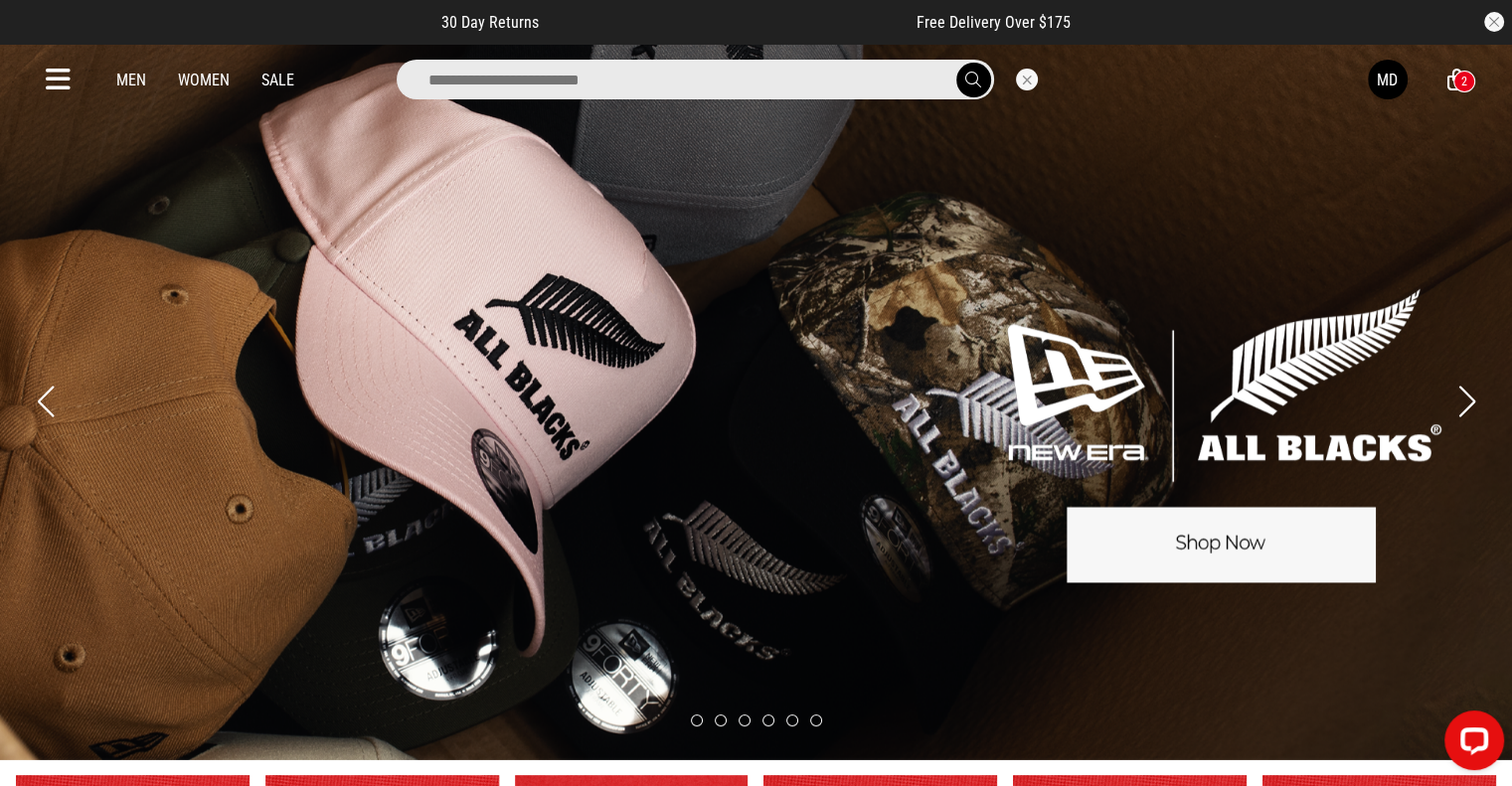 click at bounding box center [695, 79] 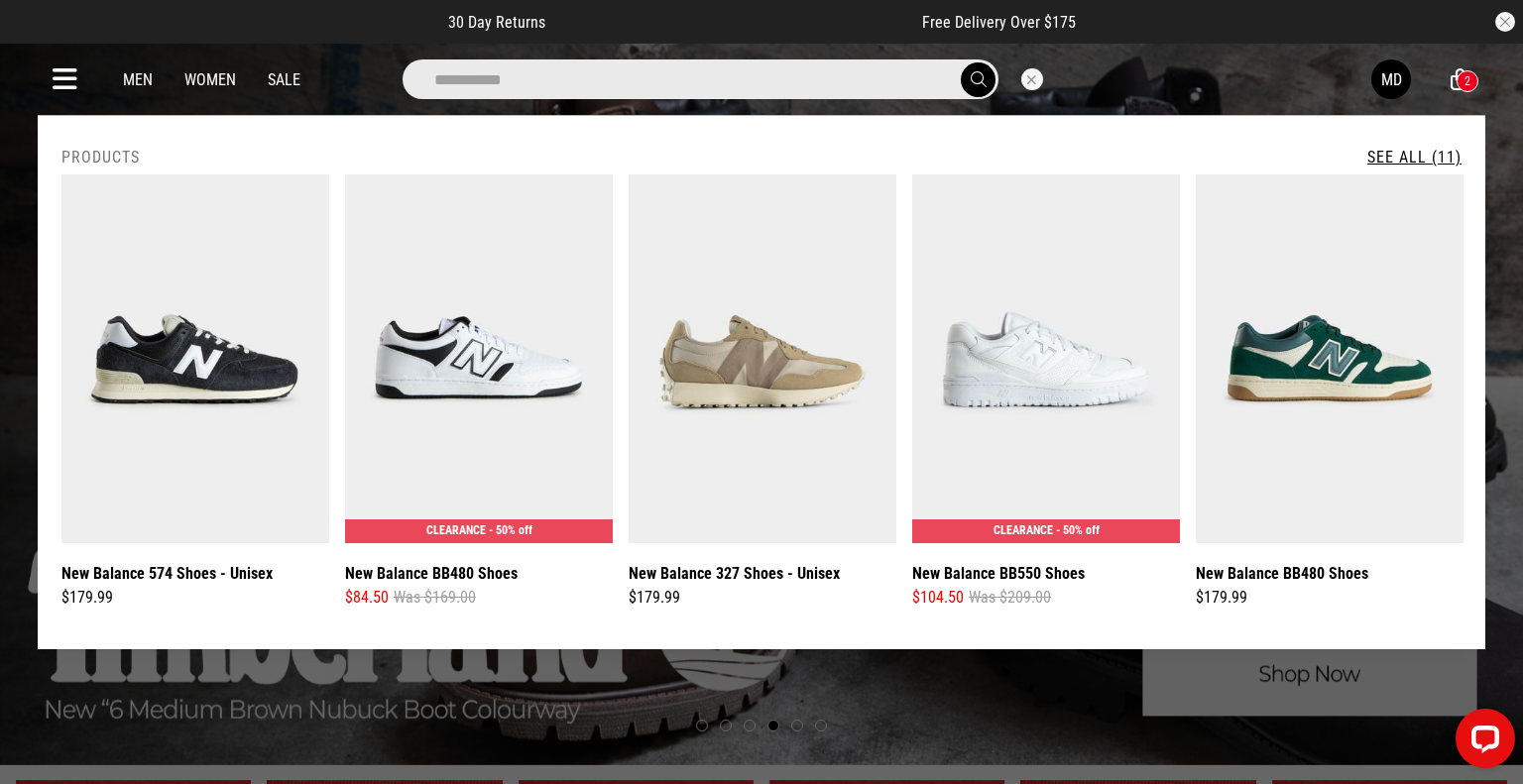 type on "**********" 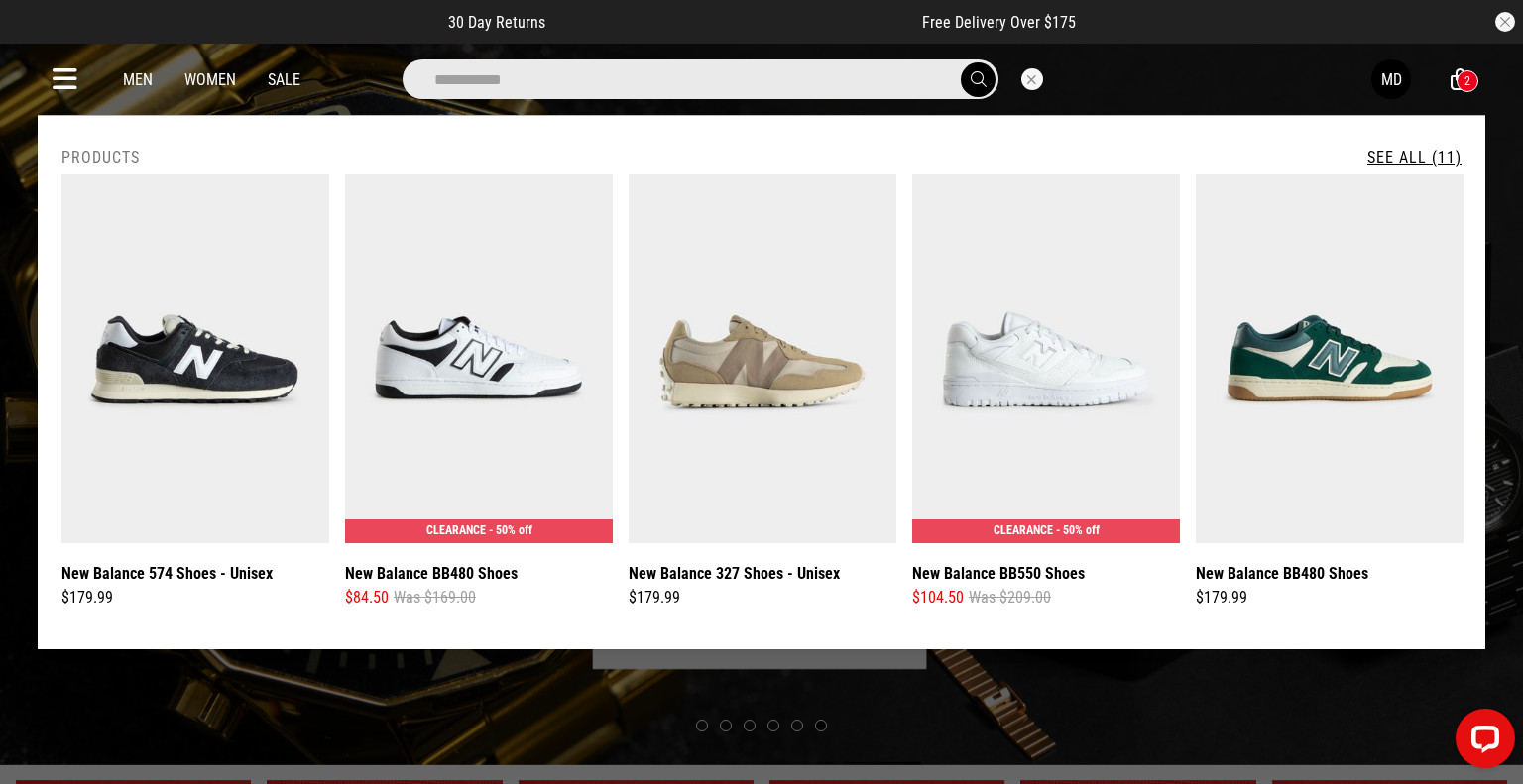 click on "2" at bounding box center [1467, 81] 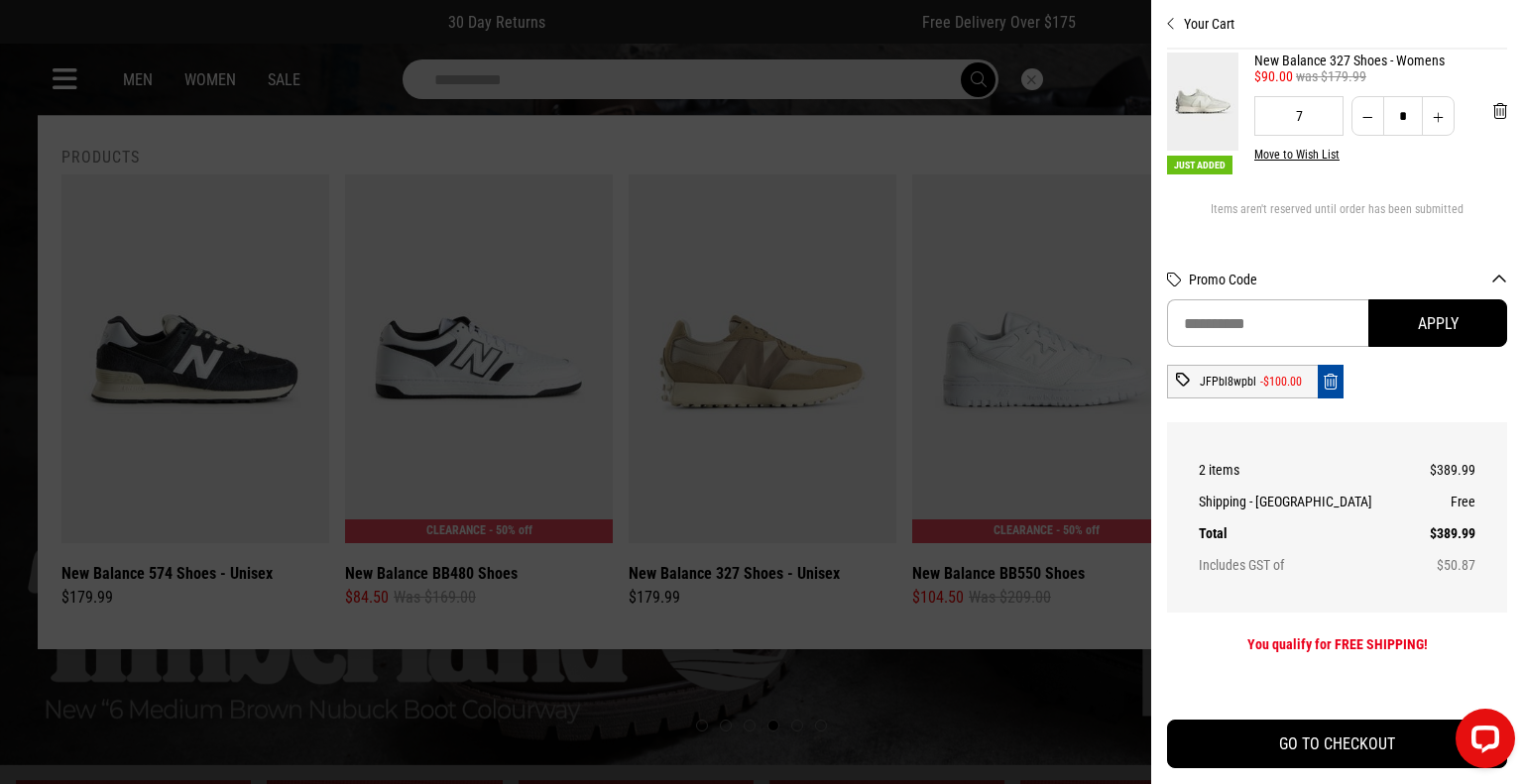 scroll, scrollTop: 214, scrollLeft: 0, axis: vertical 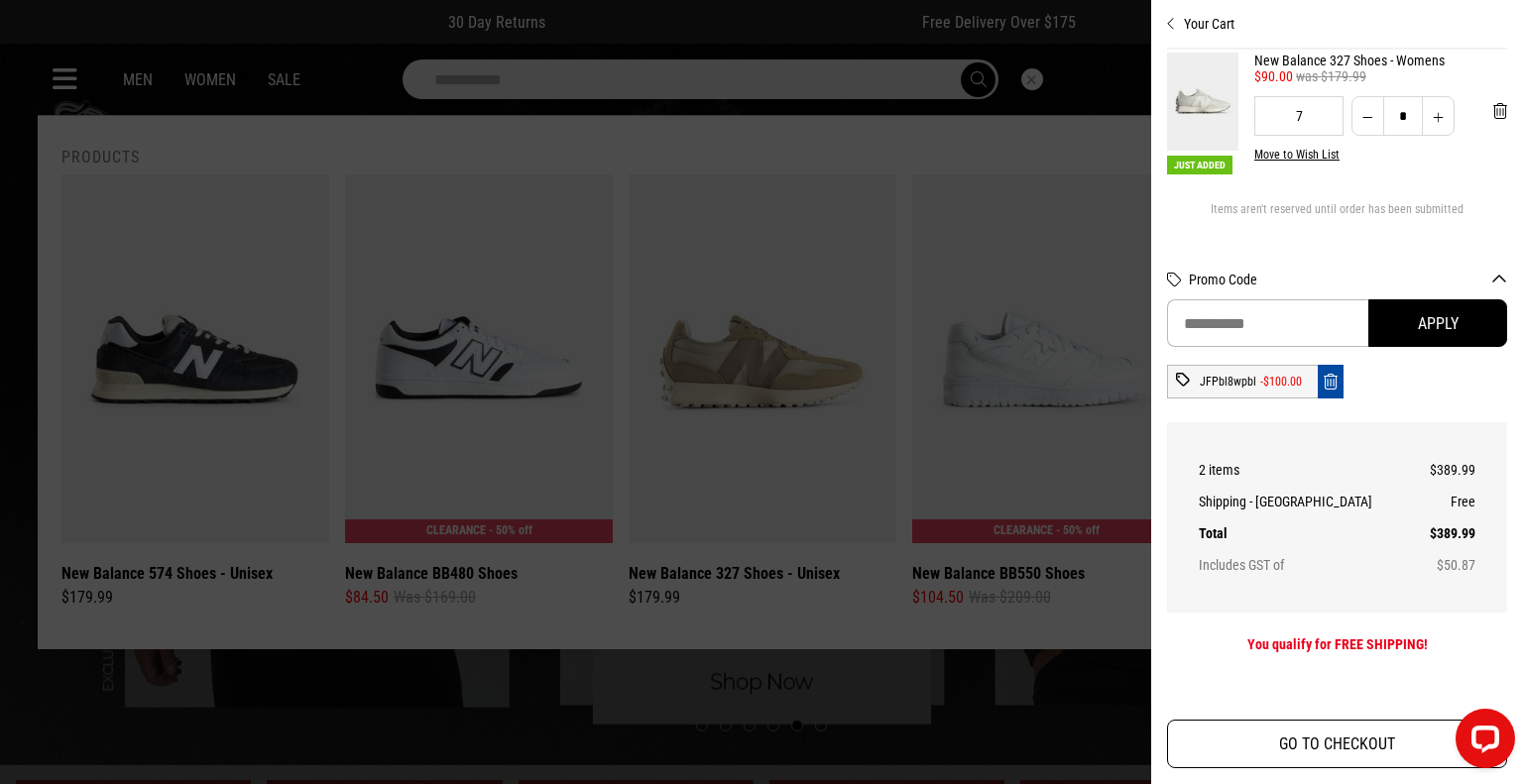click on "GO TO CHECKOUT" at bounding box center (1337, 743) 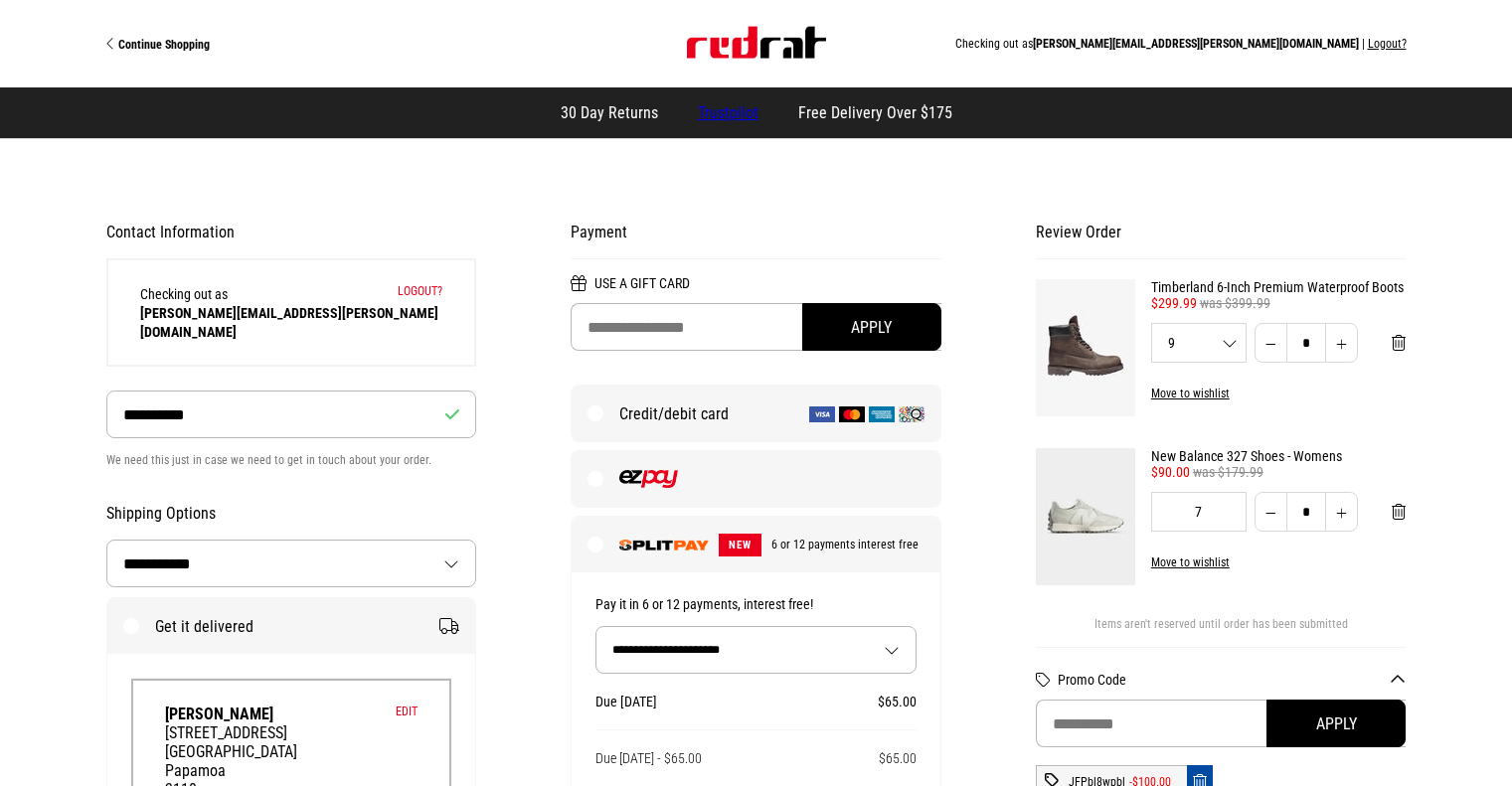 select on "**********" 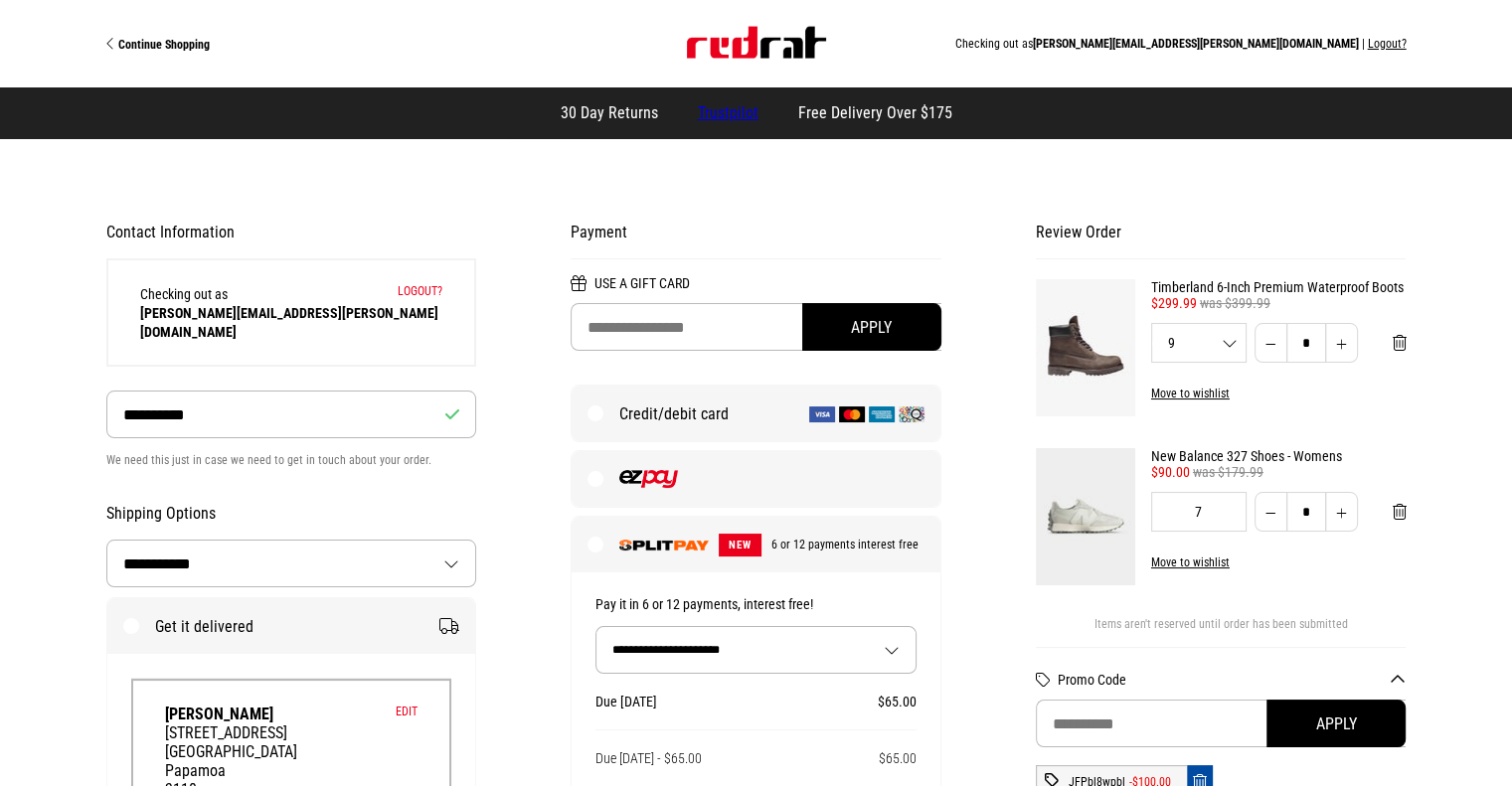 scroll, scrollTop: 0, scrollLeft: 0, axis: both 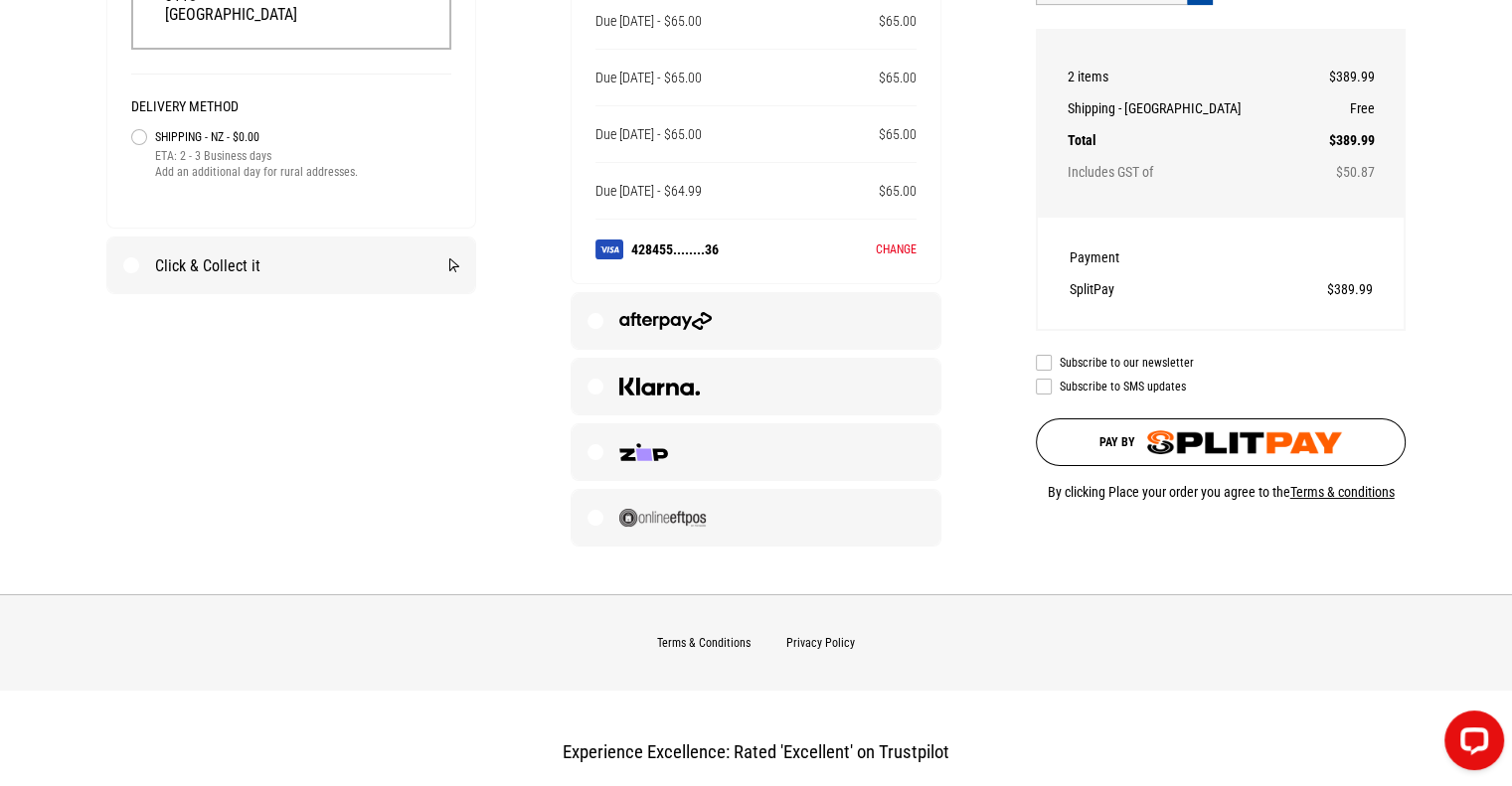click at bounding box center [1245, 442] 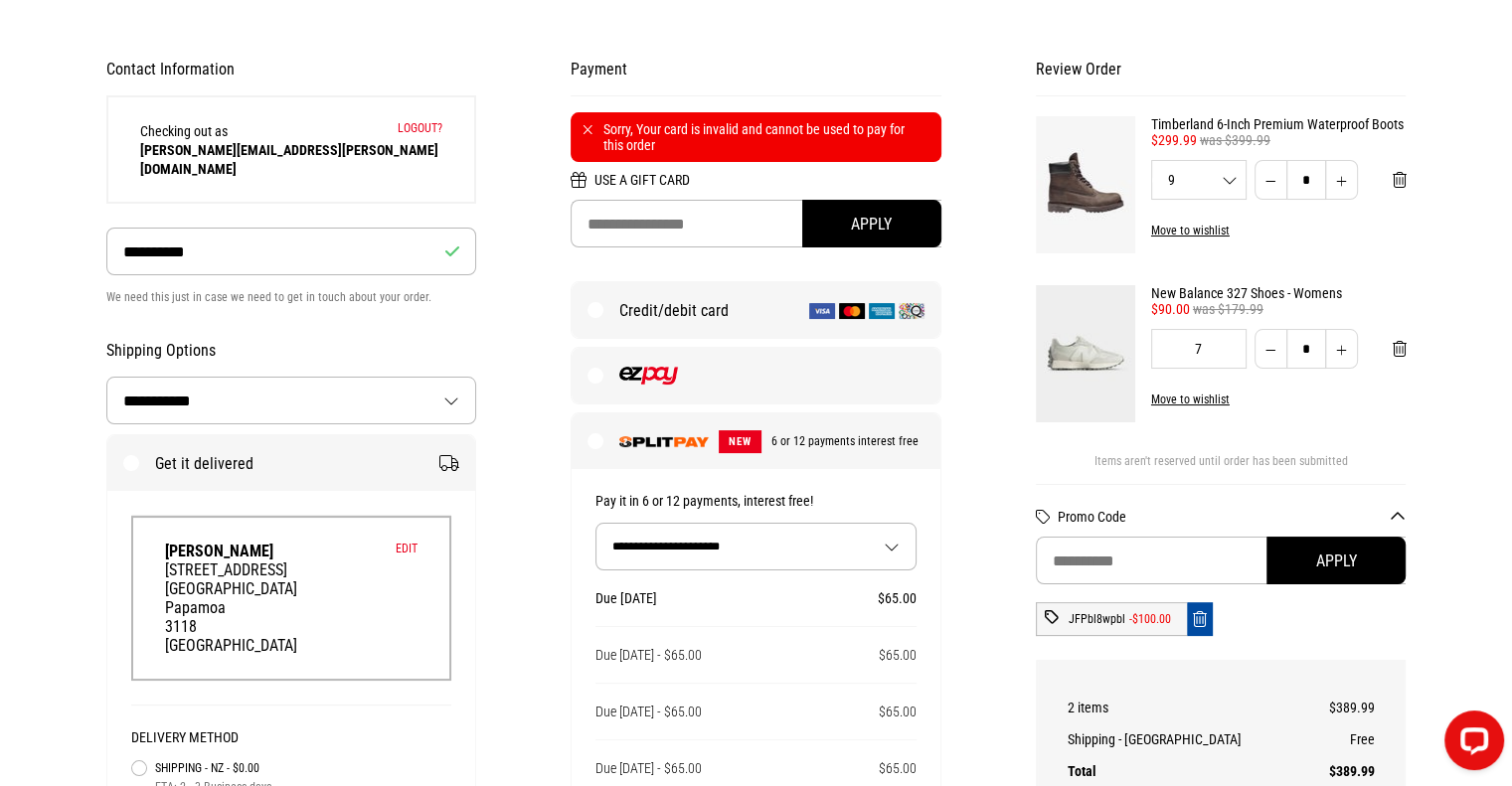 scroll, scrollTop: 160, scrollLeft: 0, axis: vertical 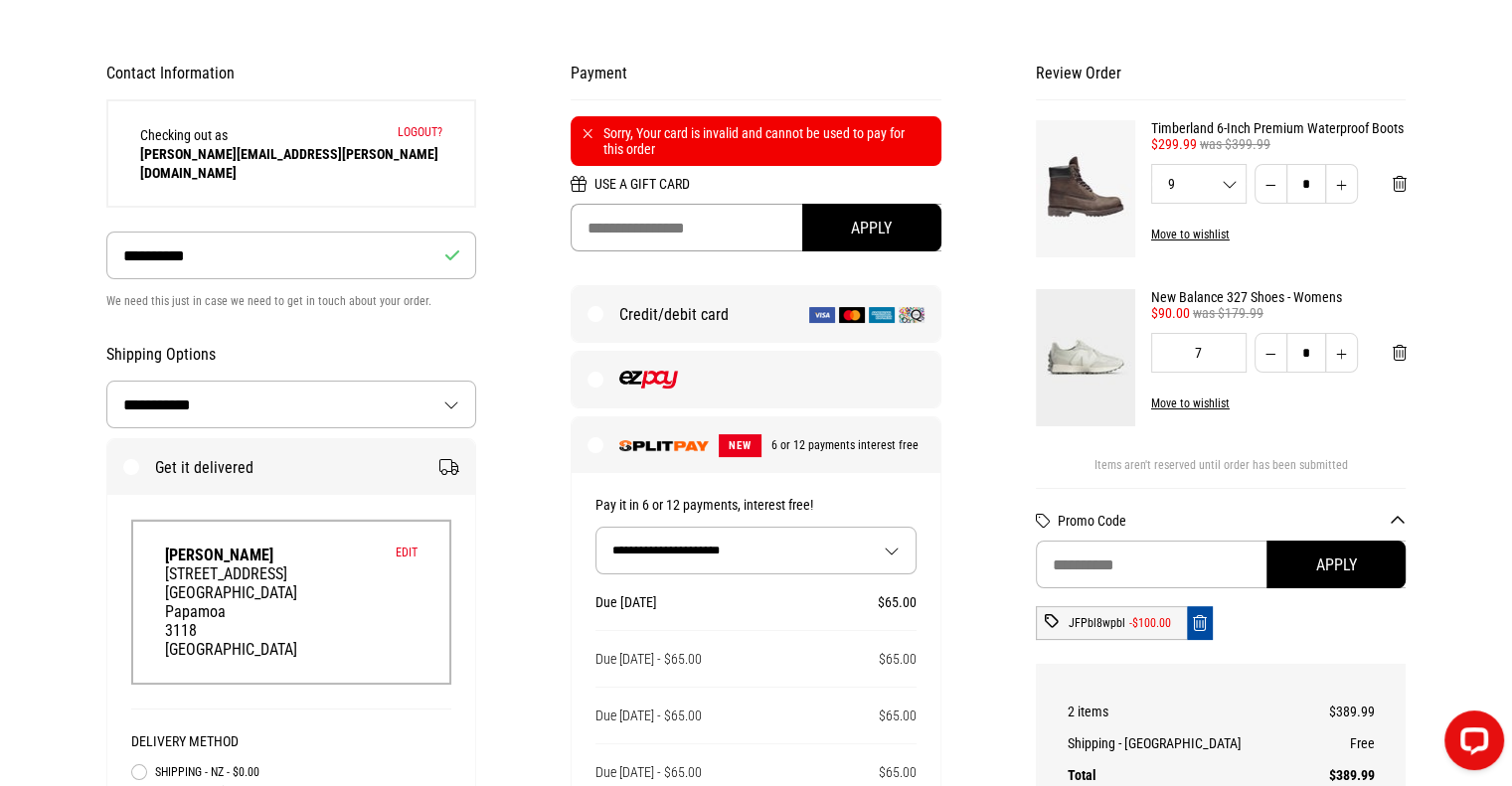 click at bounding box center (756, 228) 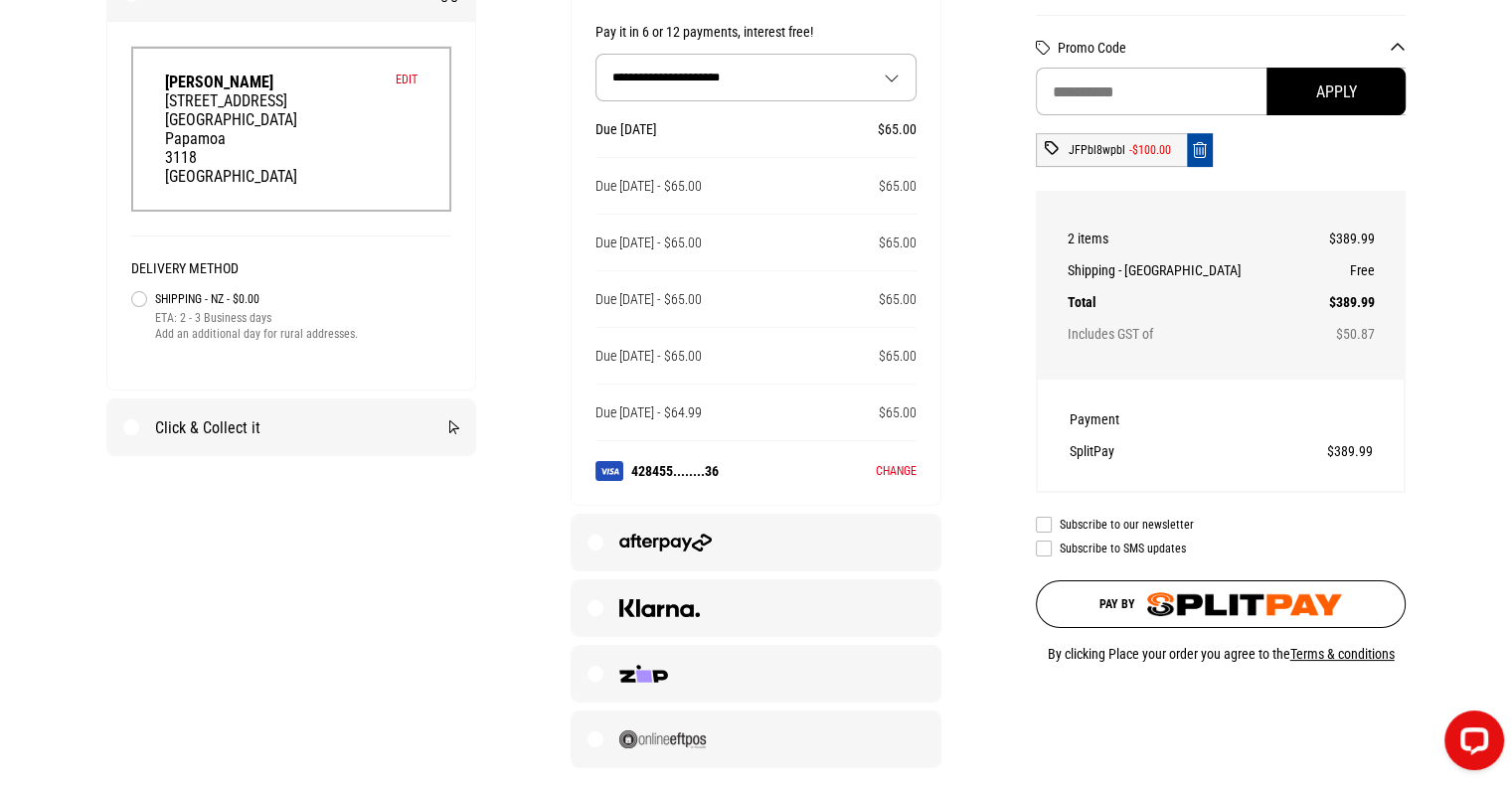 scroll, scrollTop: 657, scrollLeft: 0, axis: vertical 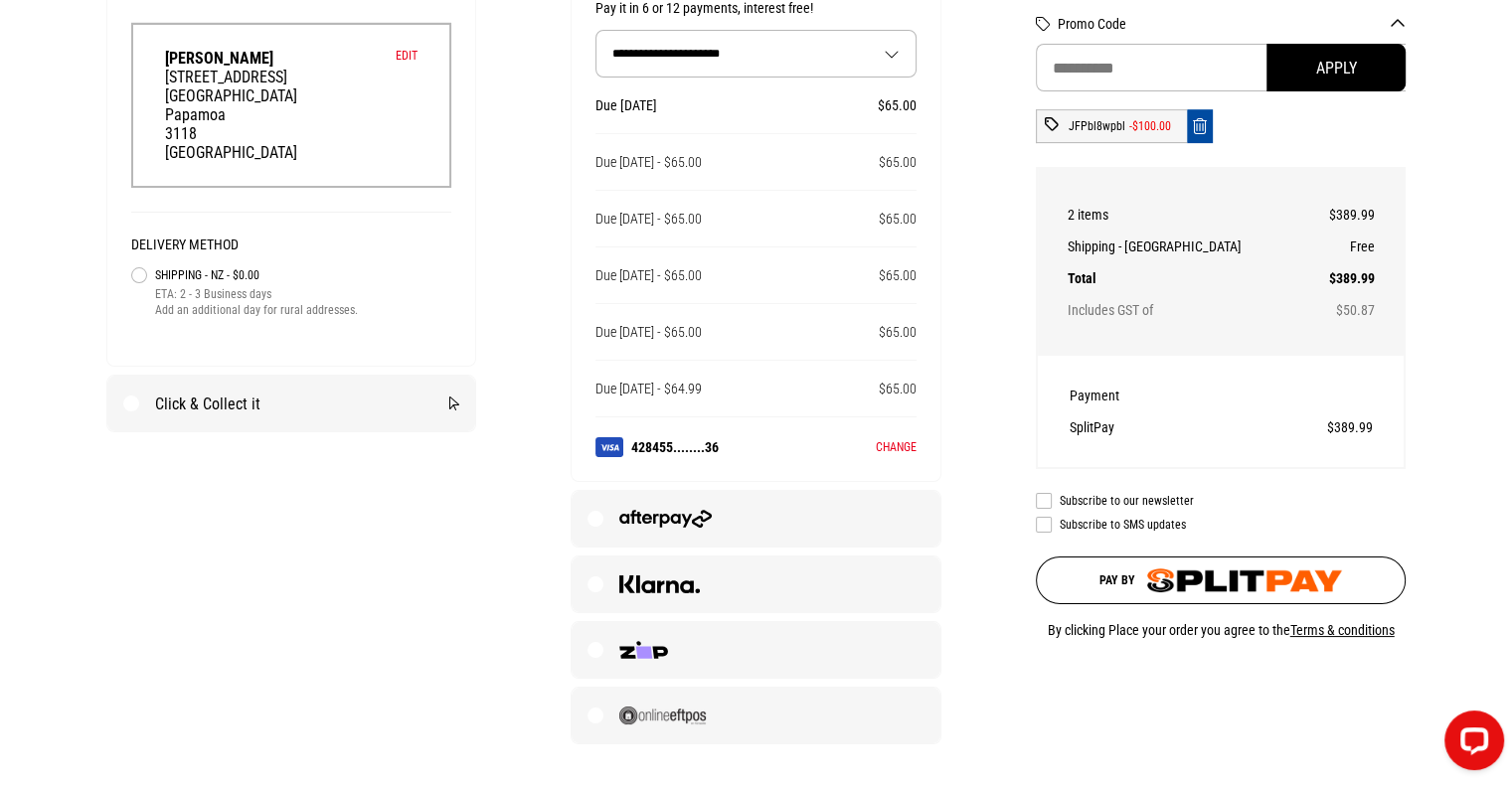 click on "Change" at bounding box center (896, 447) 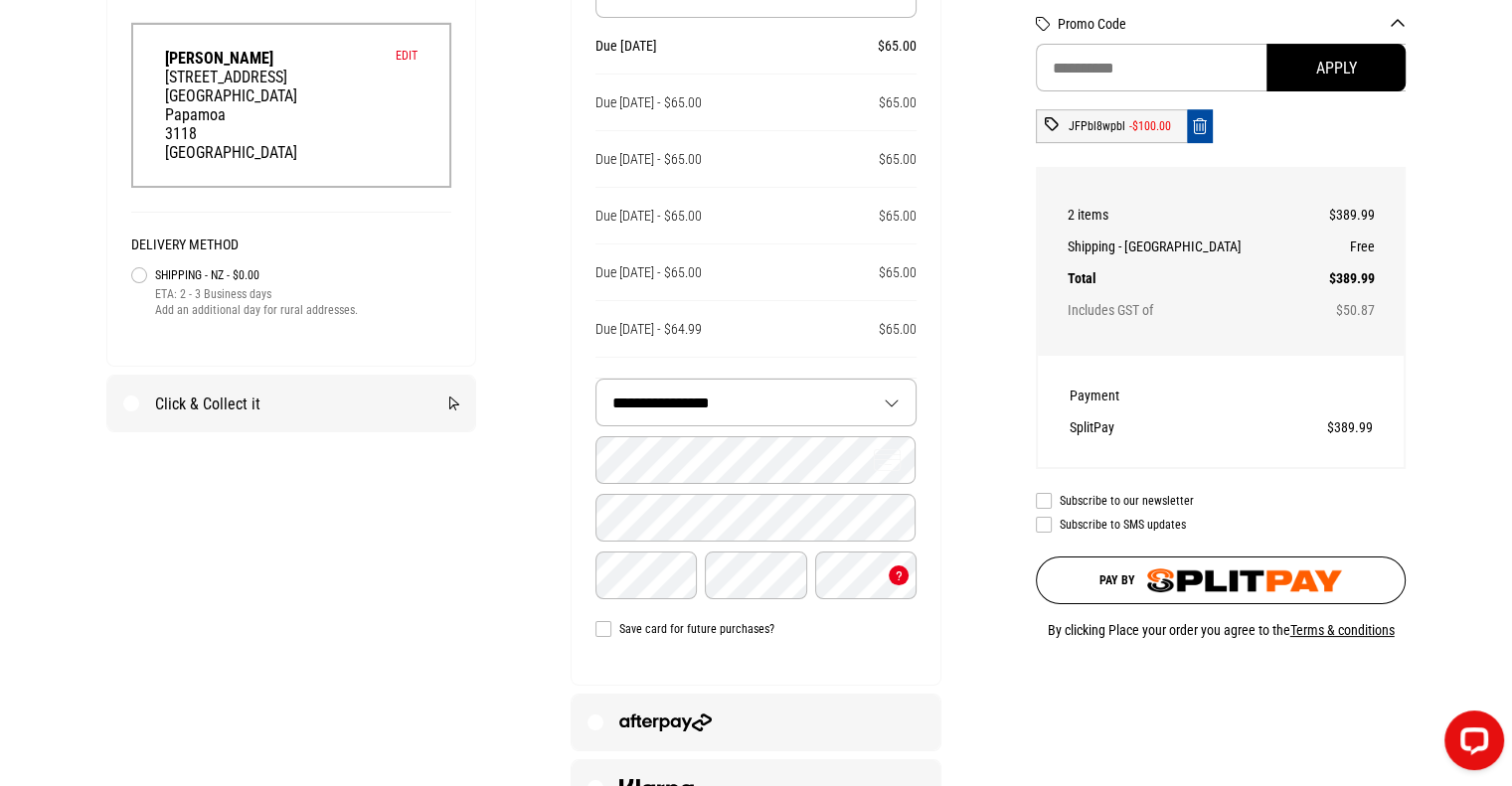 click on "**********" at bounding box center (756, 402) 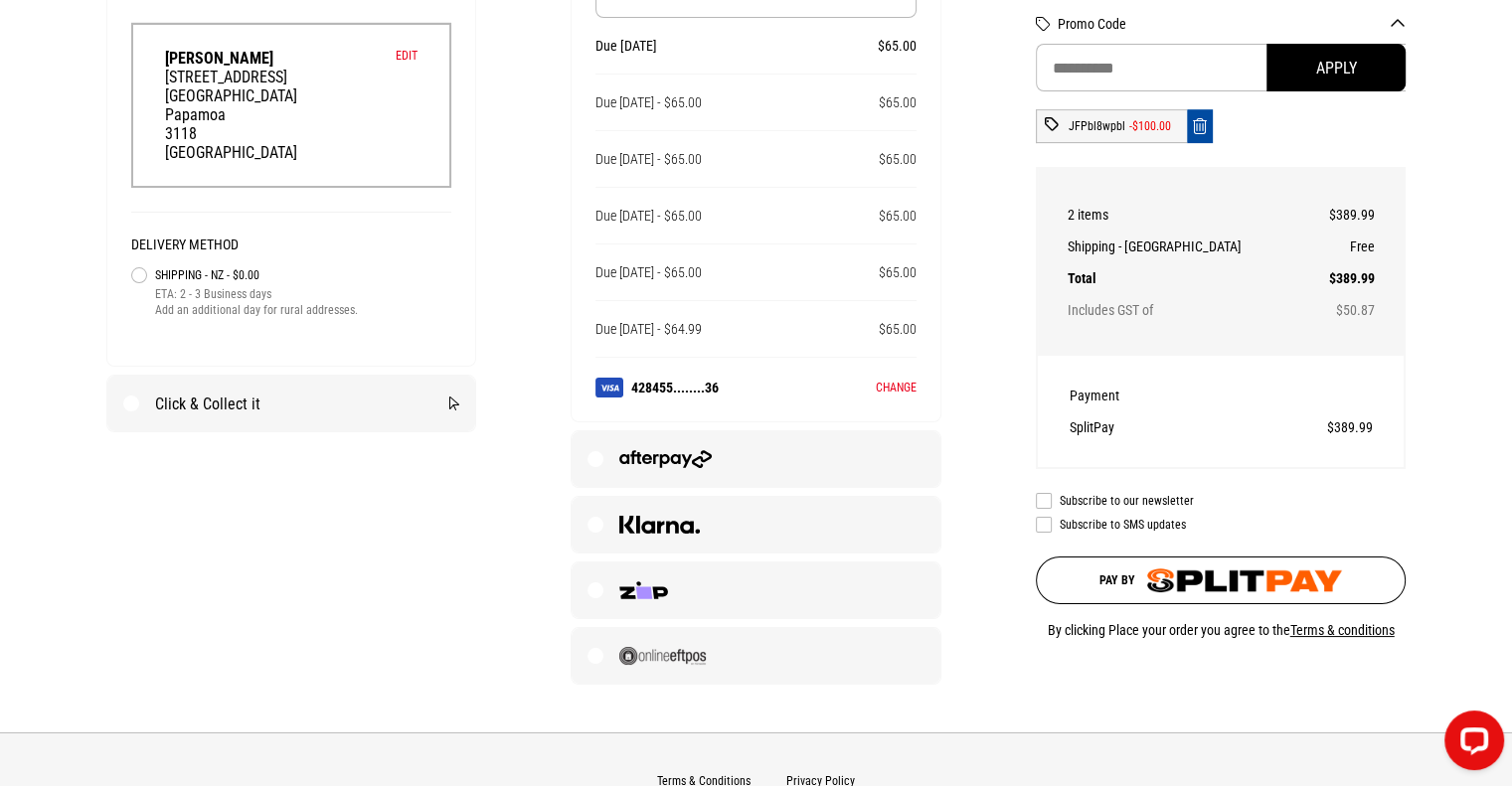 click on "Change" at bounding box center (896, 388) 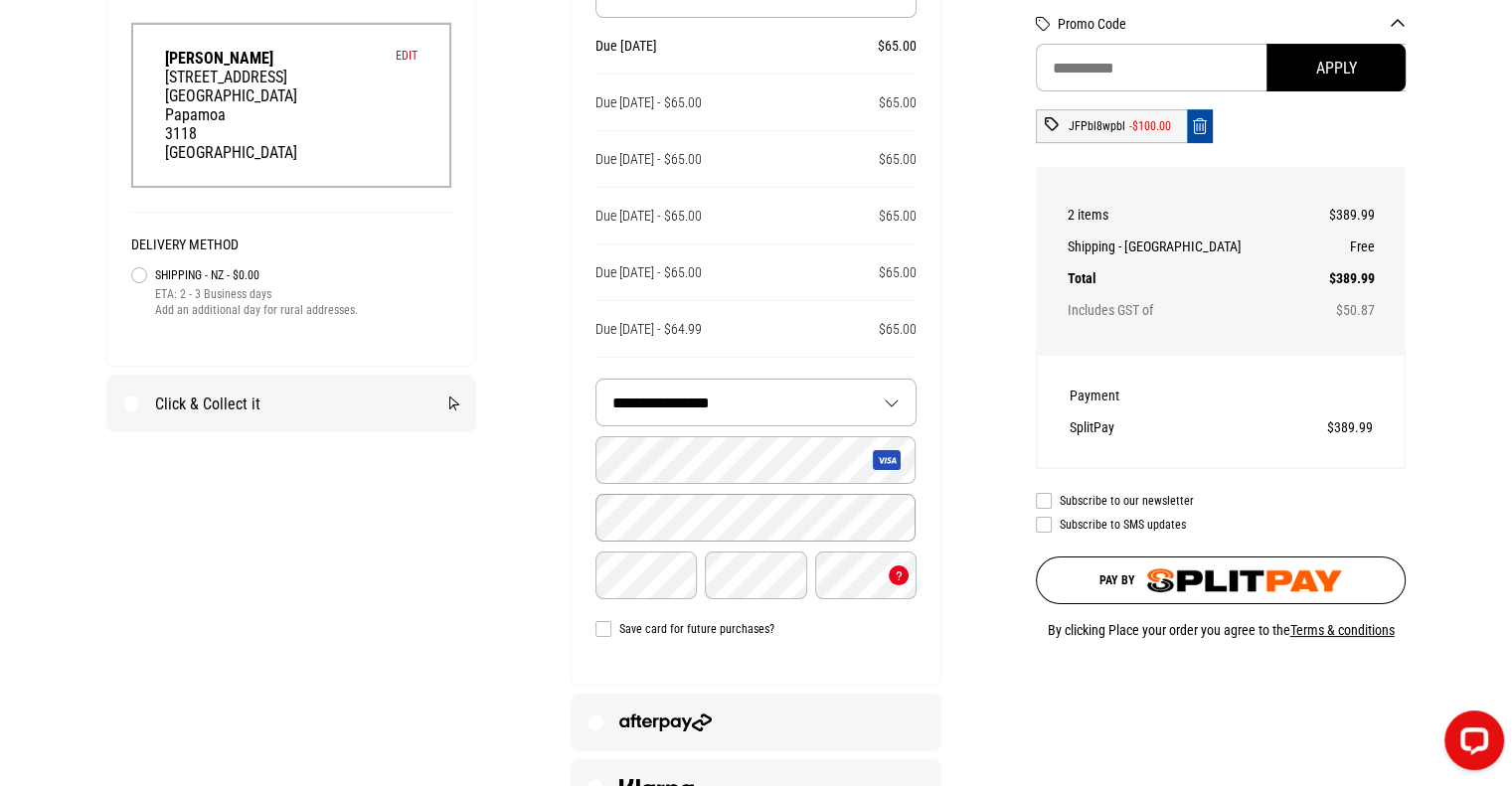 click on "**********" at bounding box center [756, 508] 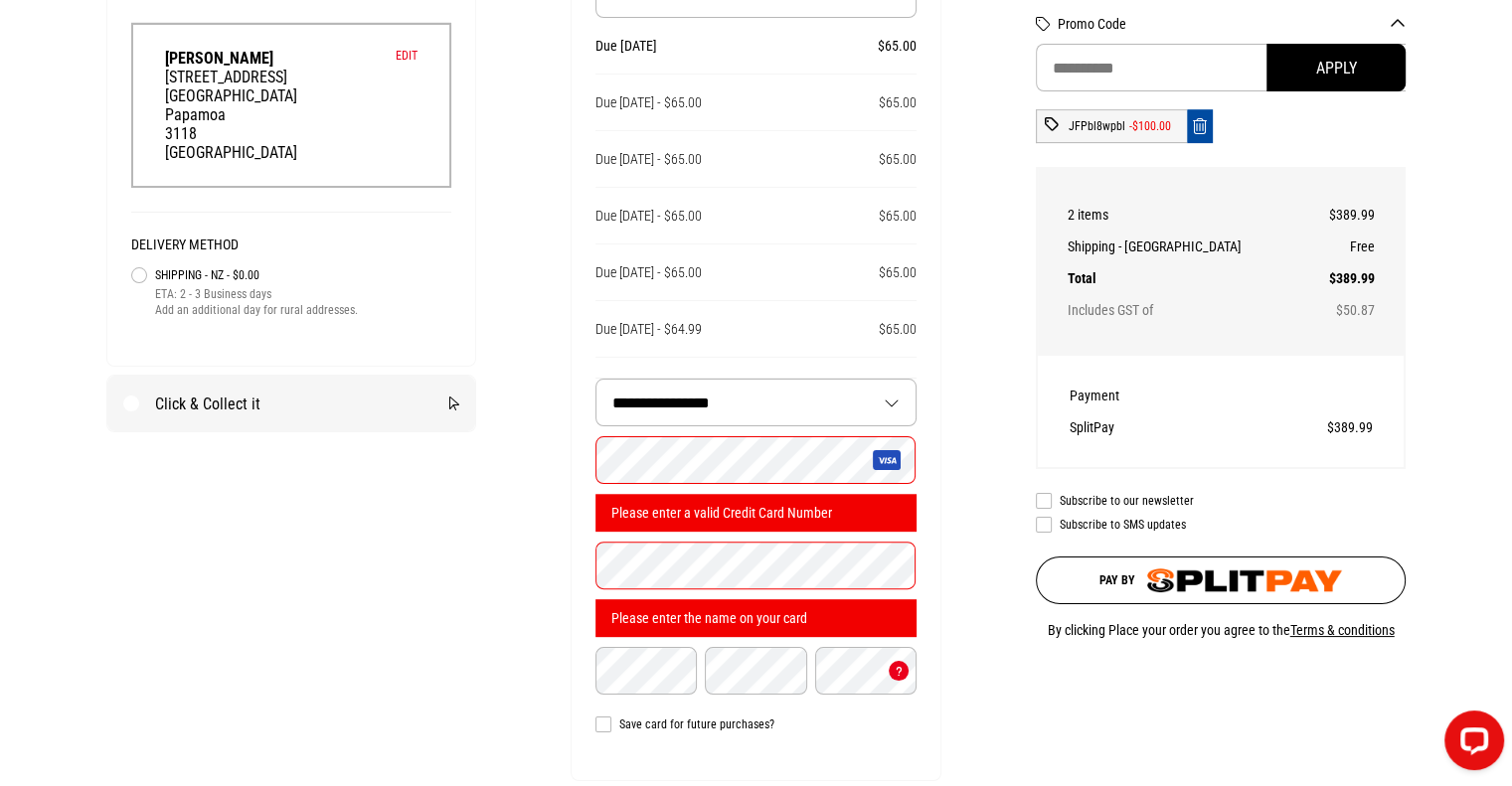 click on "**********" at bounding box center (756, 297) 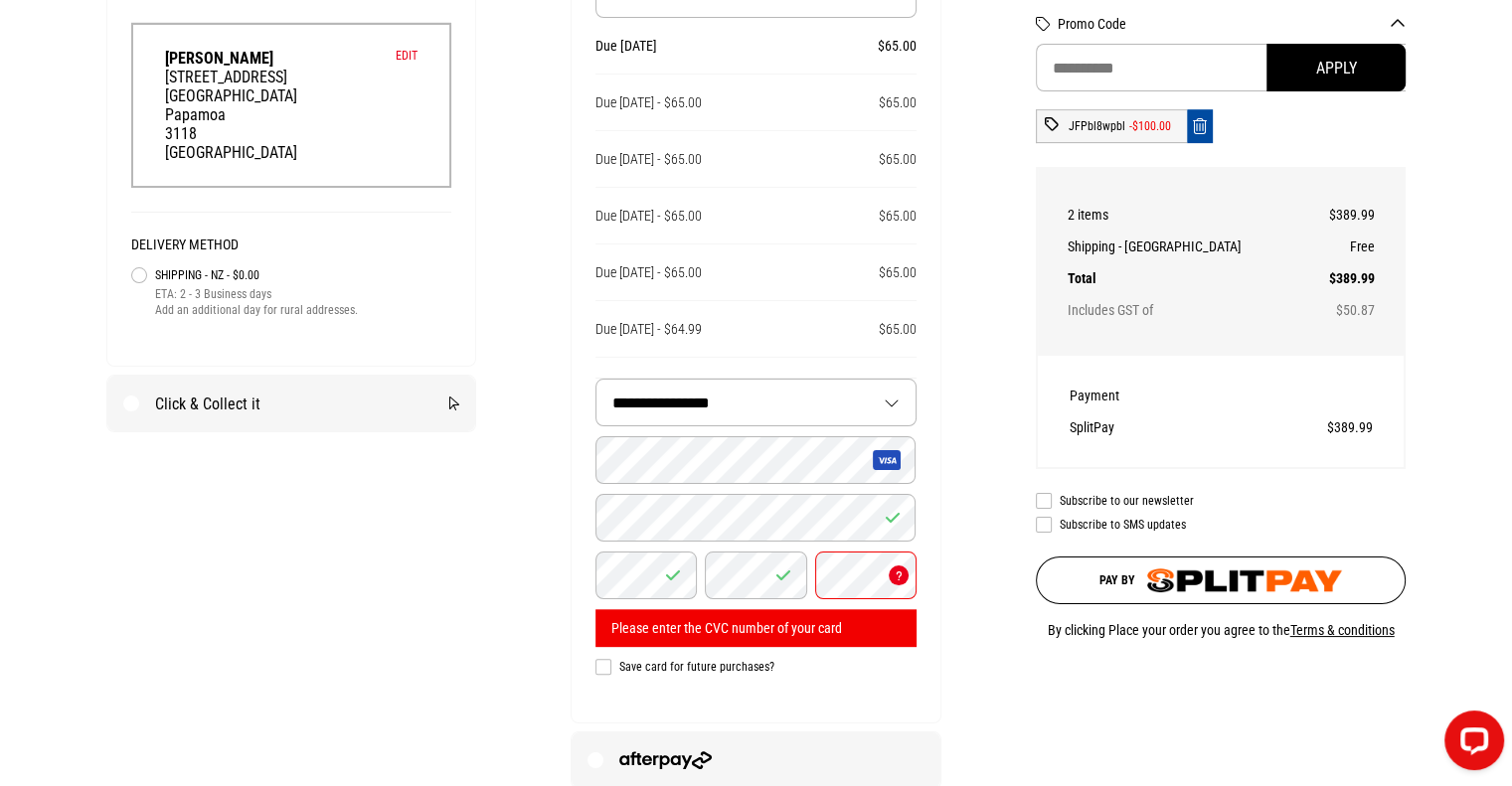 type 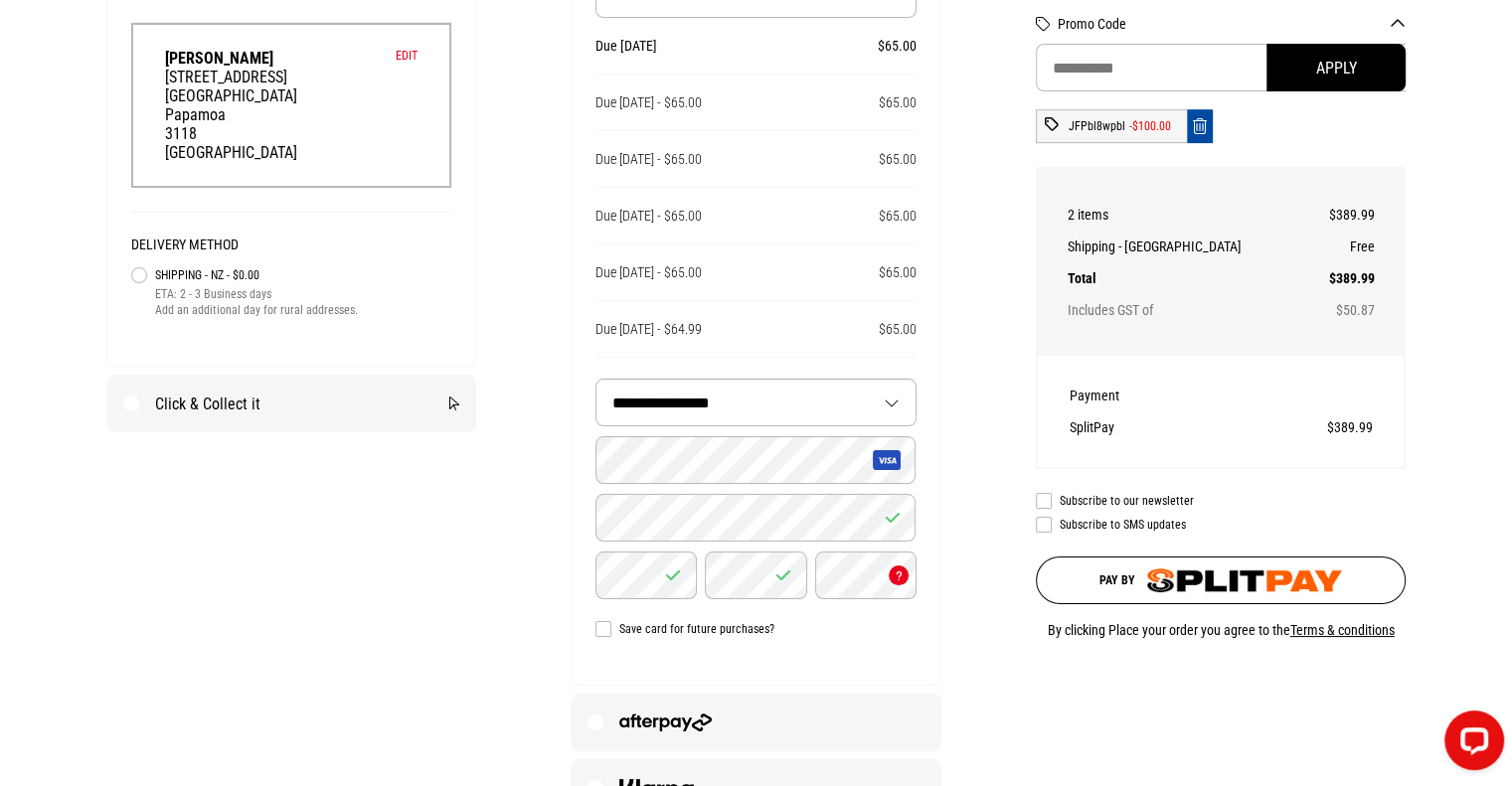 click on "Save card for future purchases?" at bounding box center [756, 629] 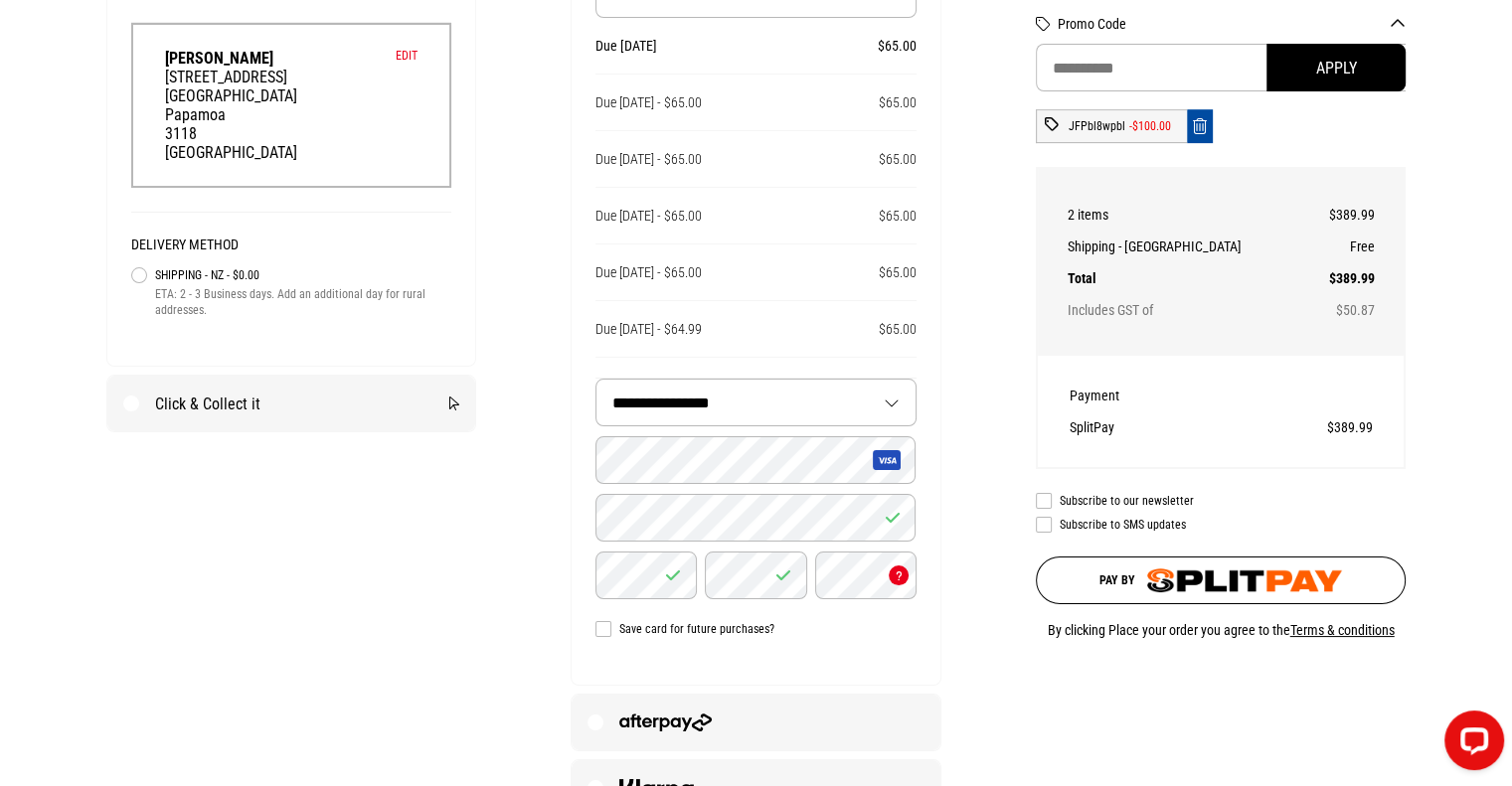 click on "Save card for future purchases?" at bounding box center [756, 629] 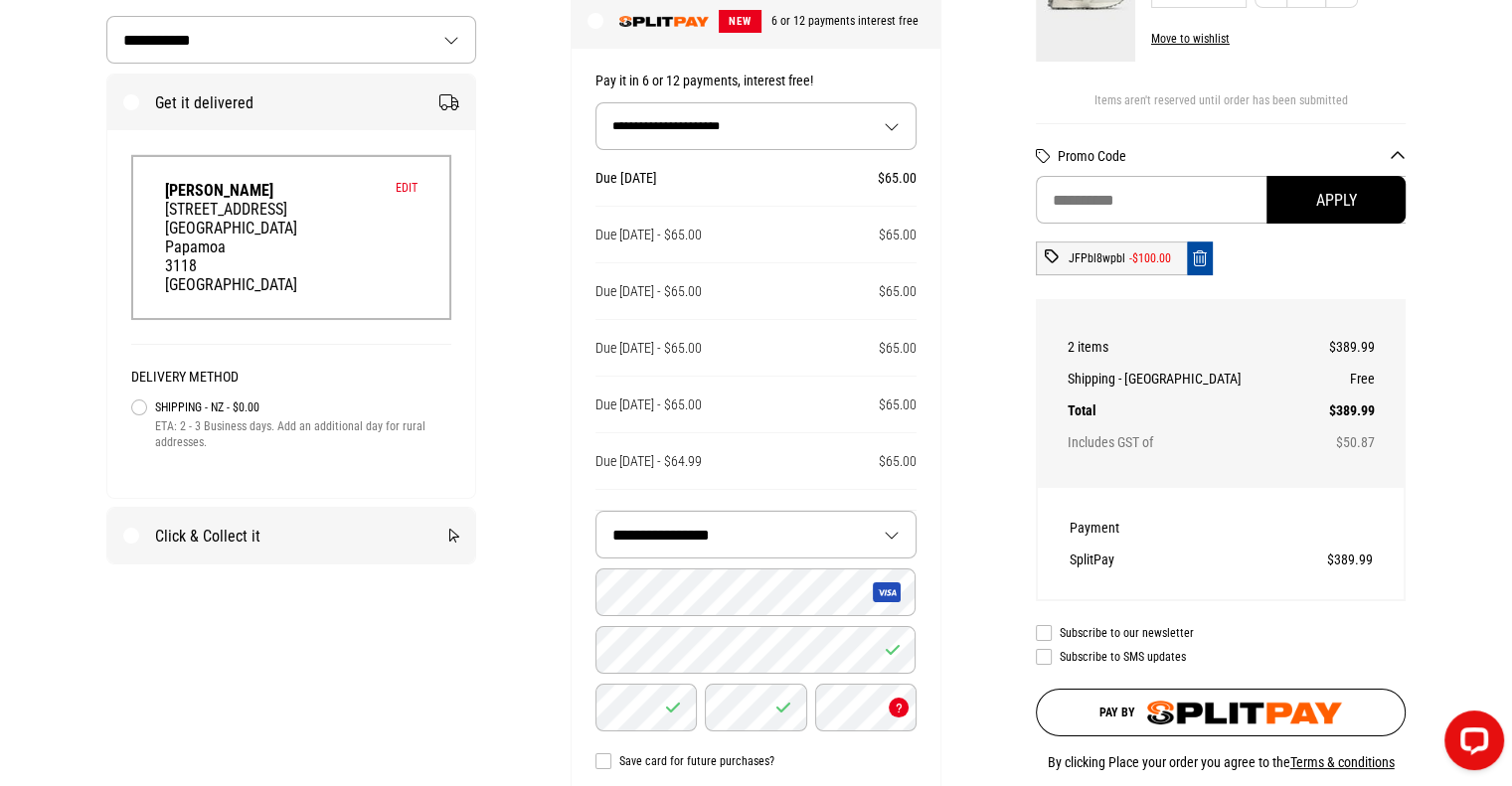 scroll, scrollTop: 557, scrollLeft: 0, axis: vertical 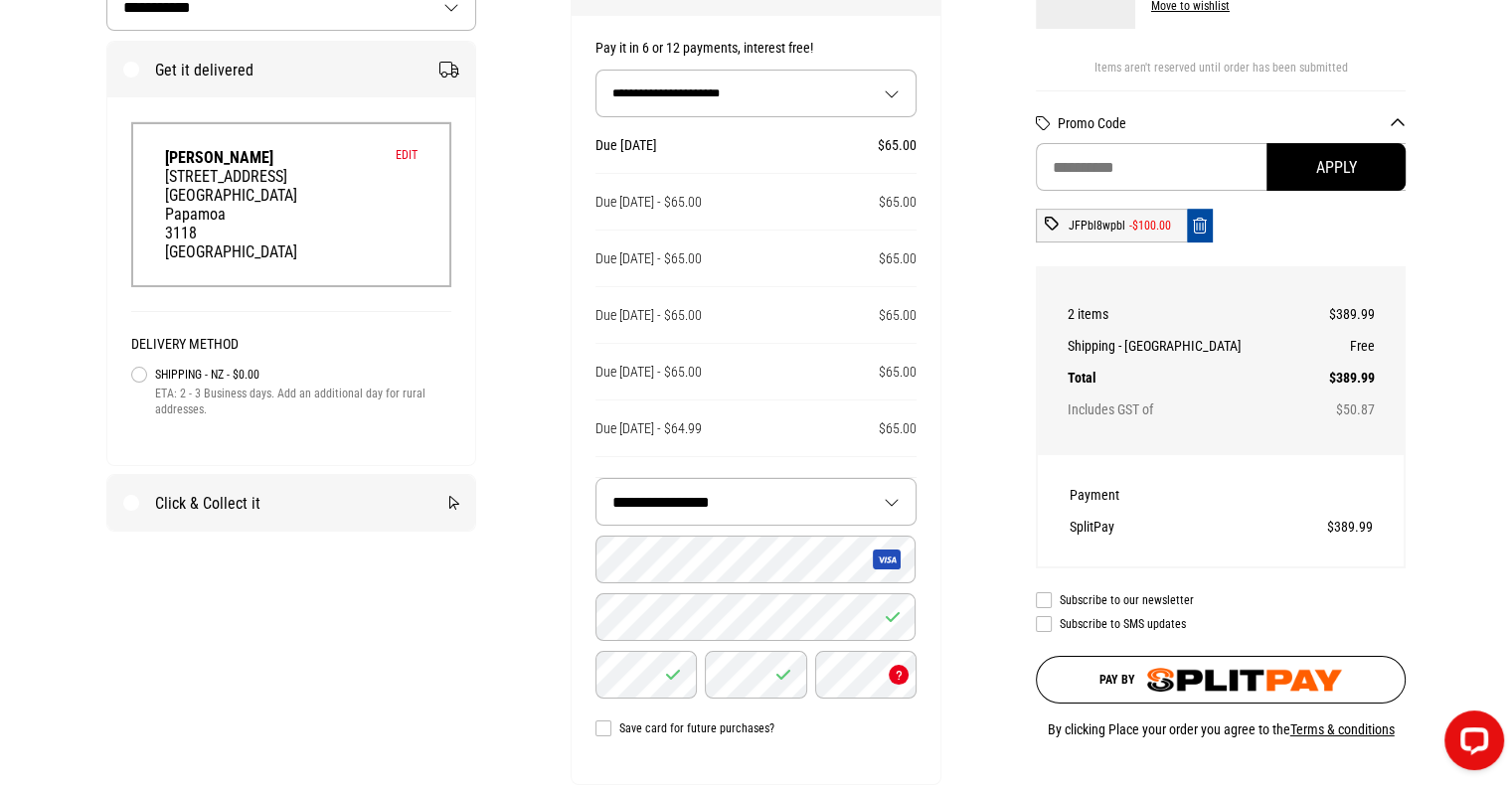 click at bounding box center (1245, 680) 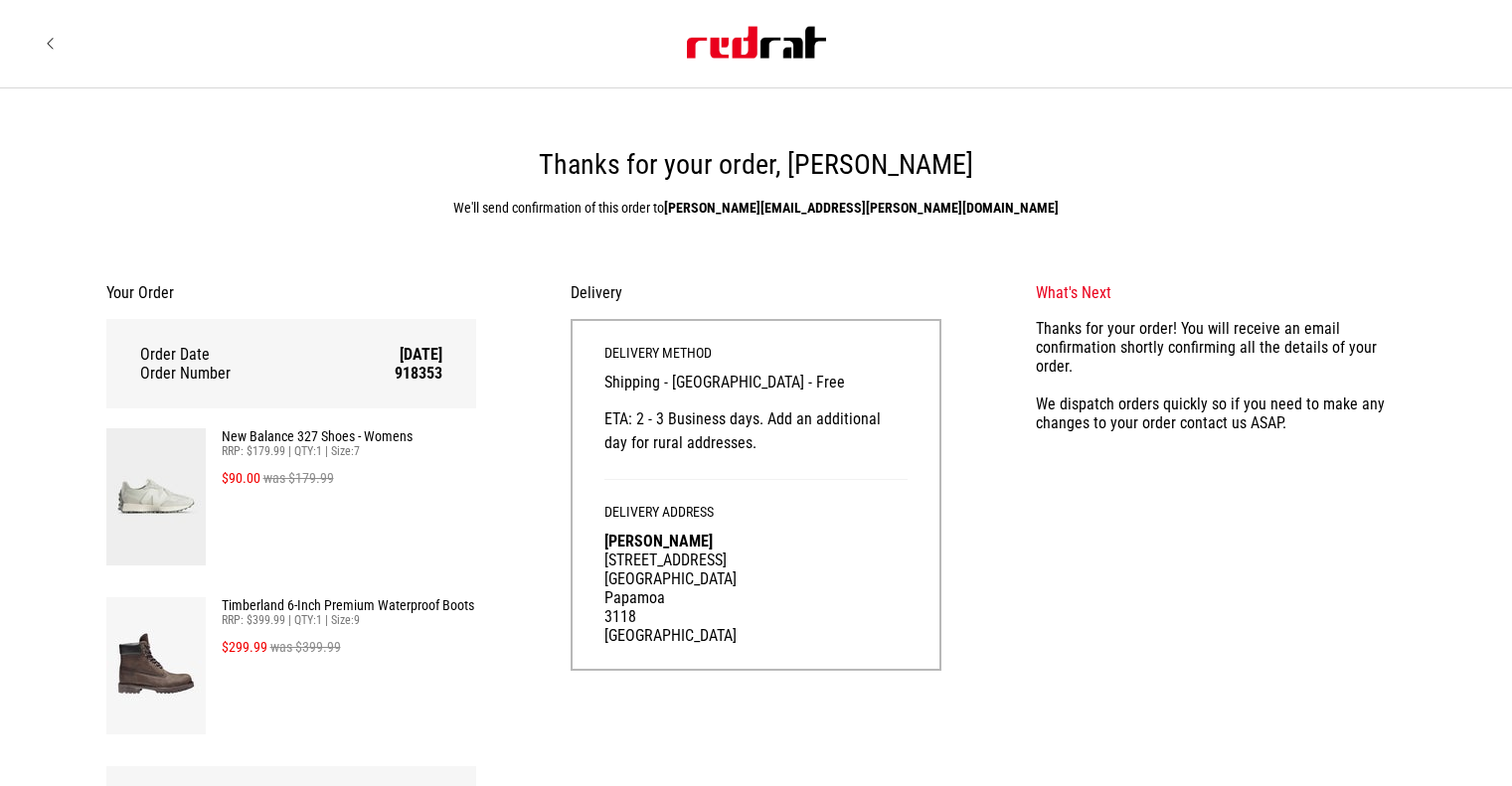scroll, scrollTop: 0, scrollLeft: 0, axis: both 